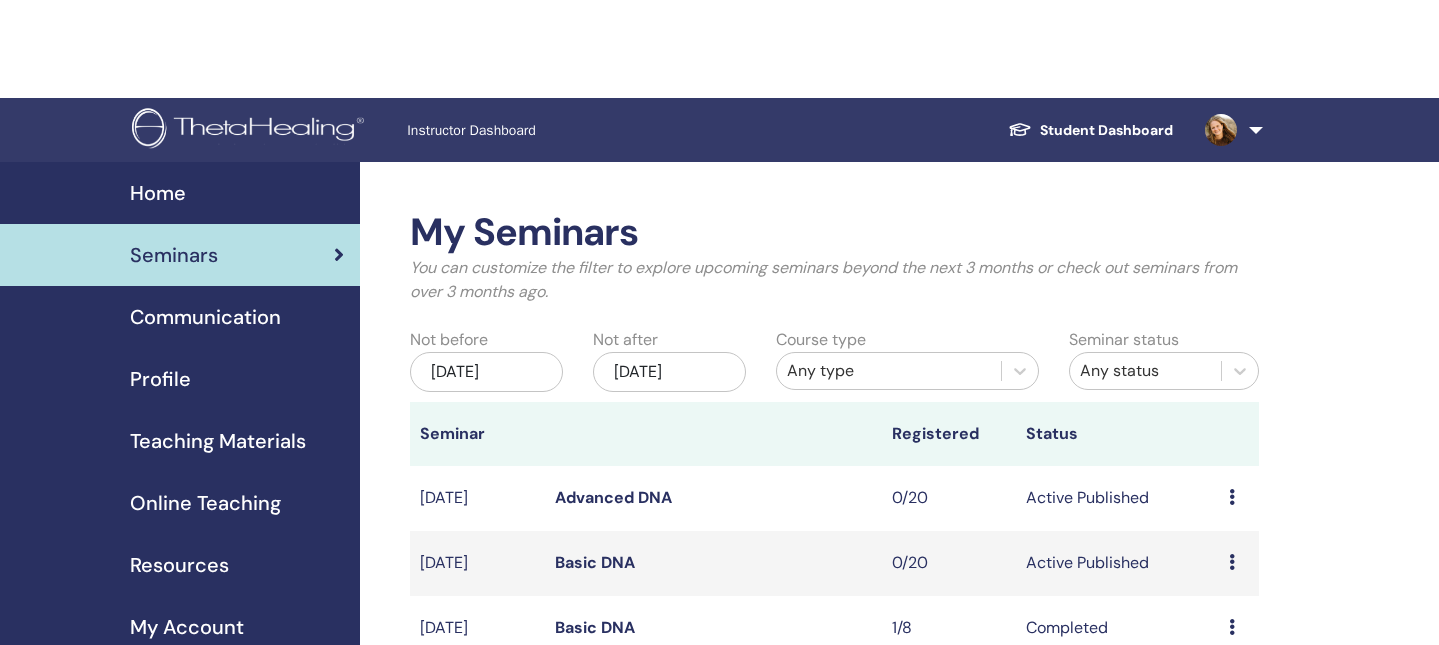scroll, scrollTop: 96, scrollLeft: 0, axis: vertical 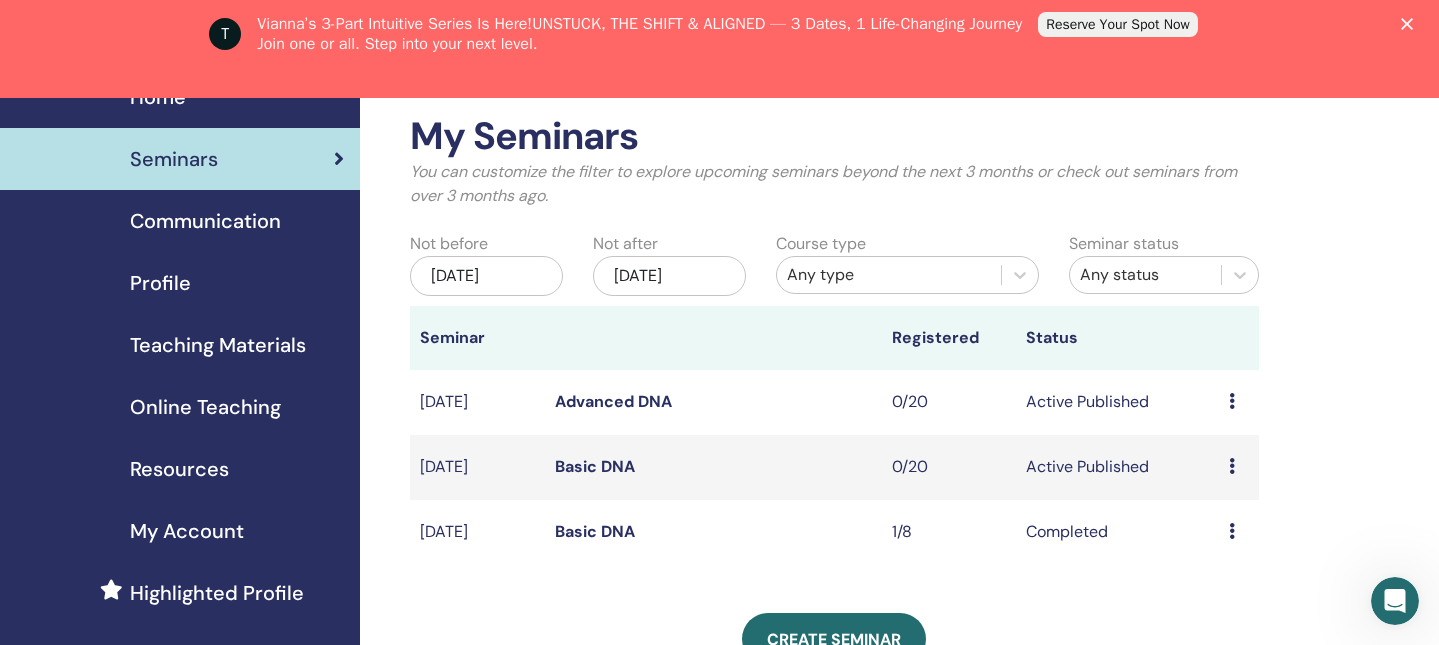 click on "Basic DNA" at bounding box center (595, 466) 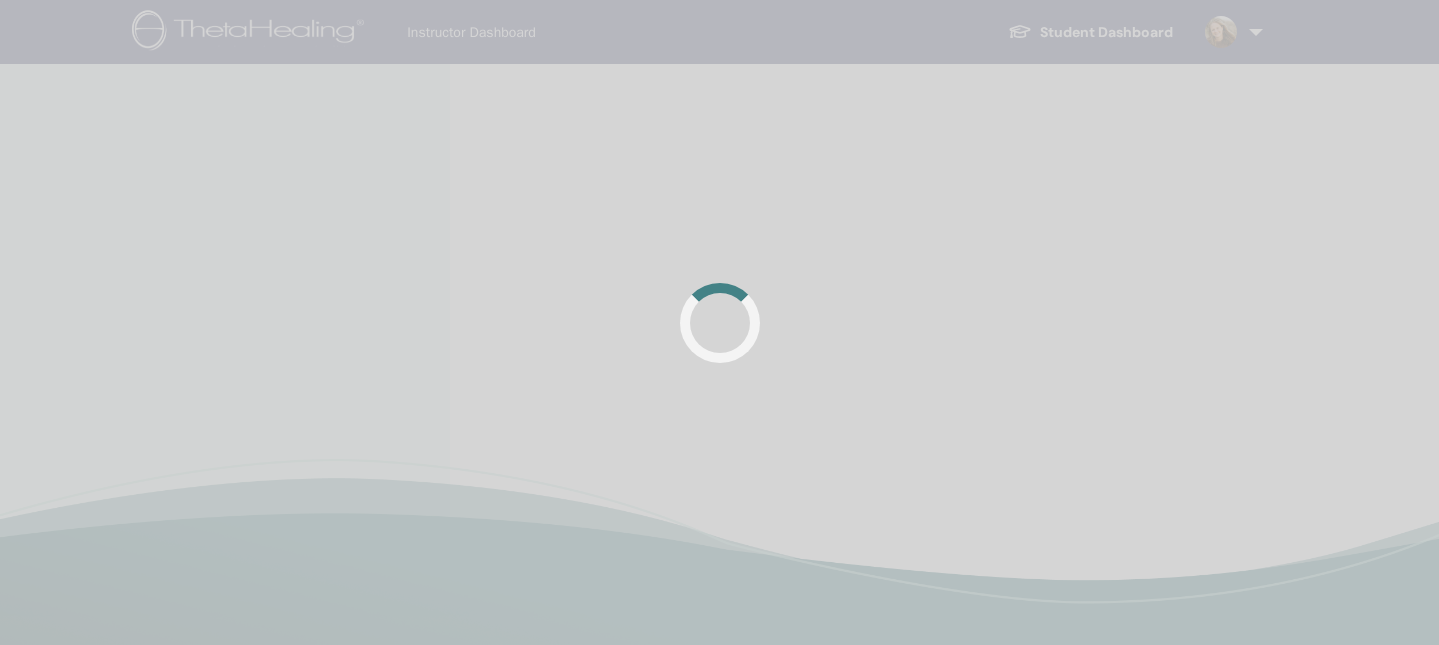 scroll, scrollTop: 0, scrollLeft: 0, axis: both 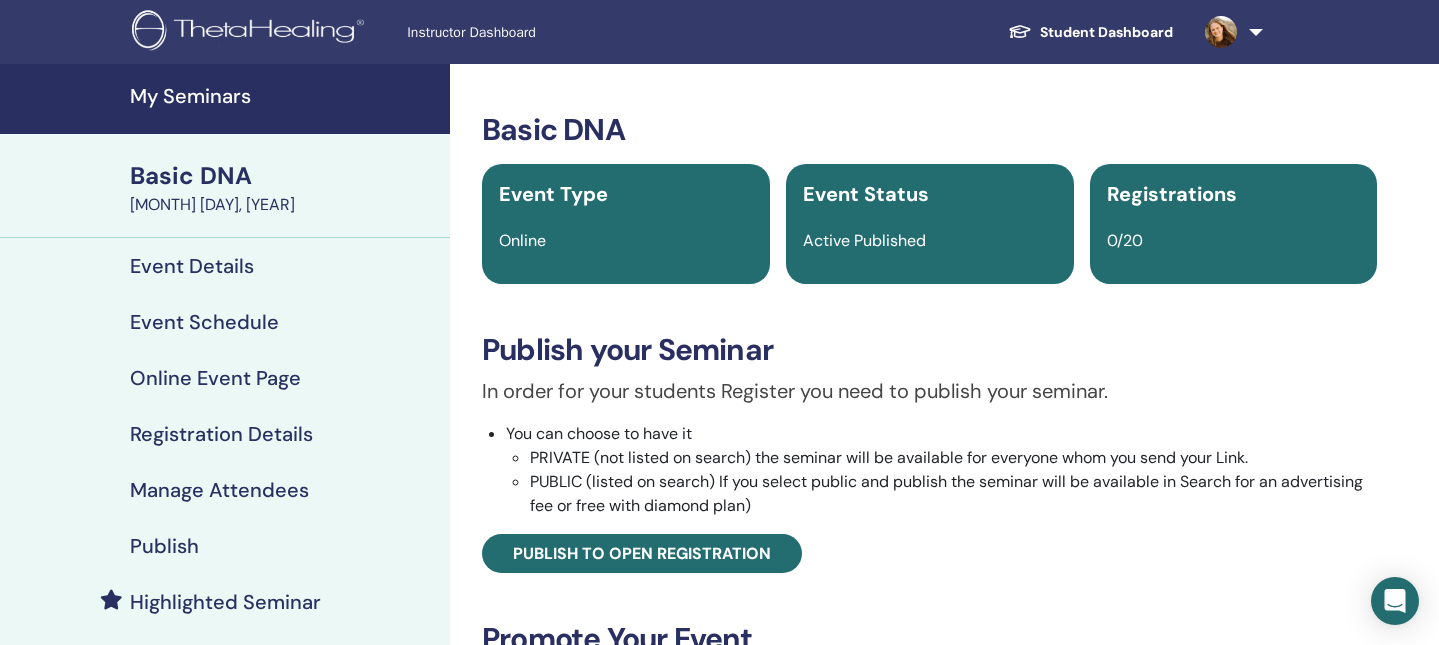 click on "In order for your students Register you need to publish your seminar." at bounding box center (929, 391) 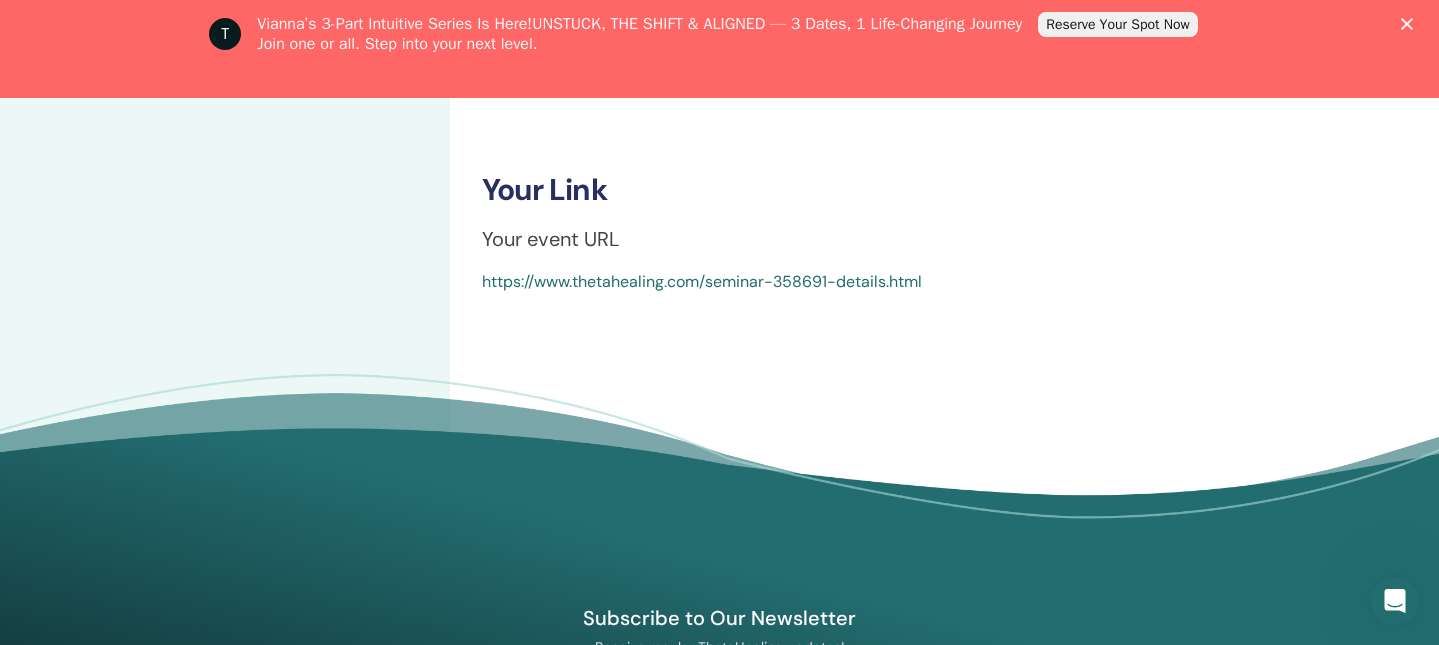scroll, scrollTop: 0, scrollLeft: 0, axis: both 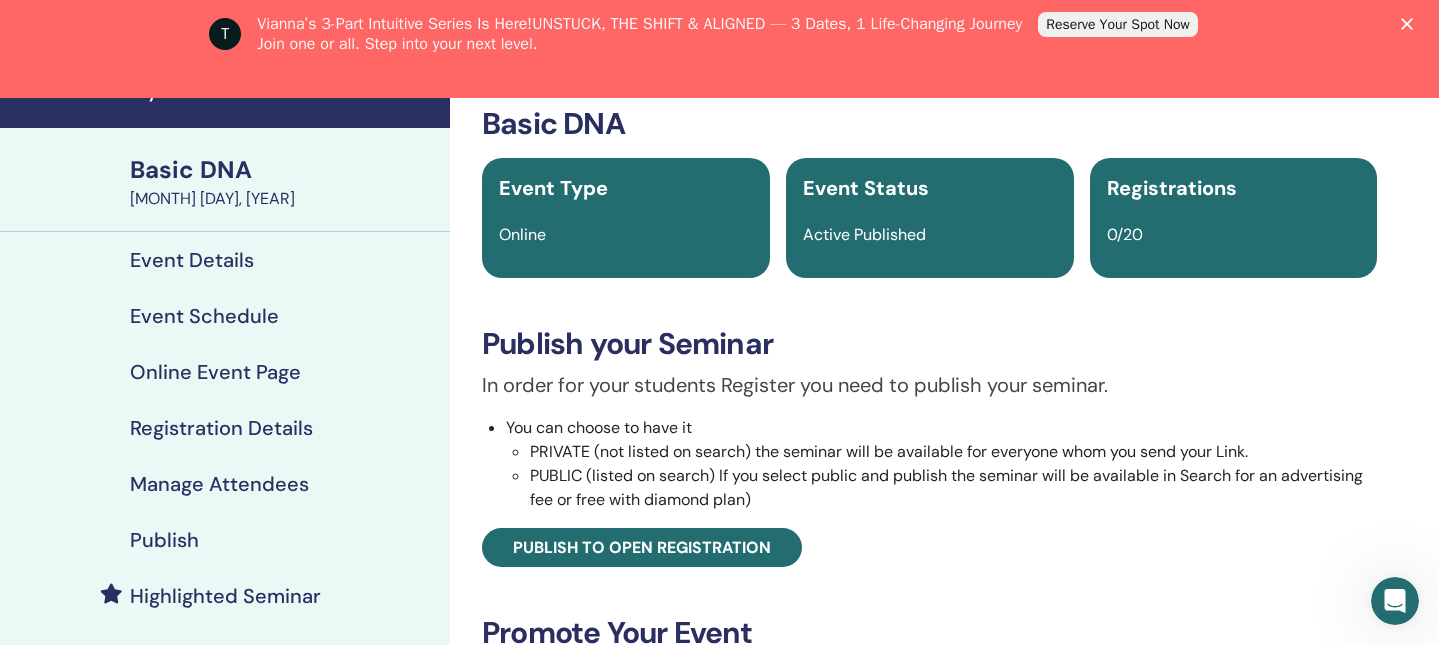 click on "Event Details" at bounding box center (192, 260) 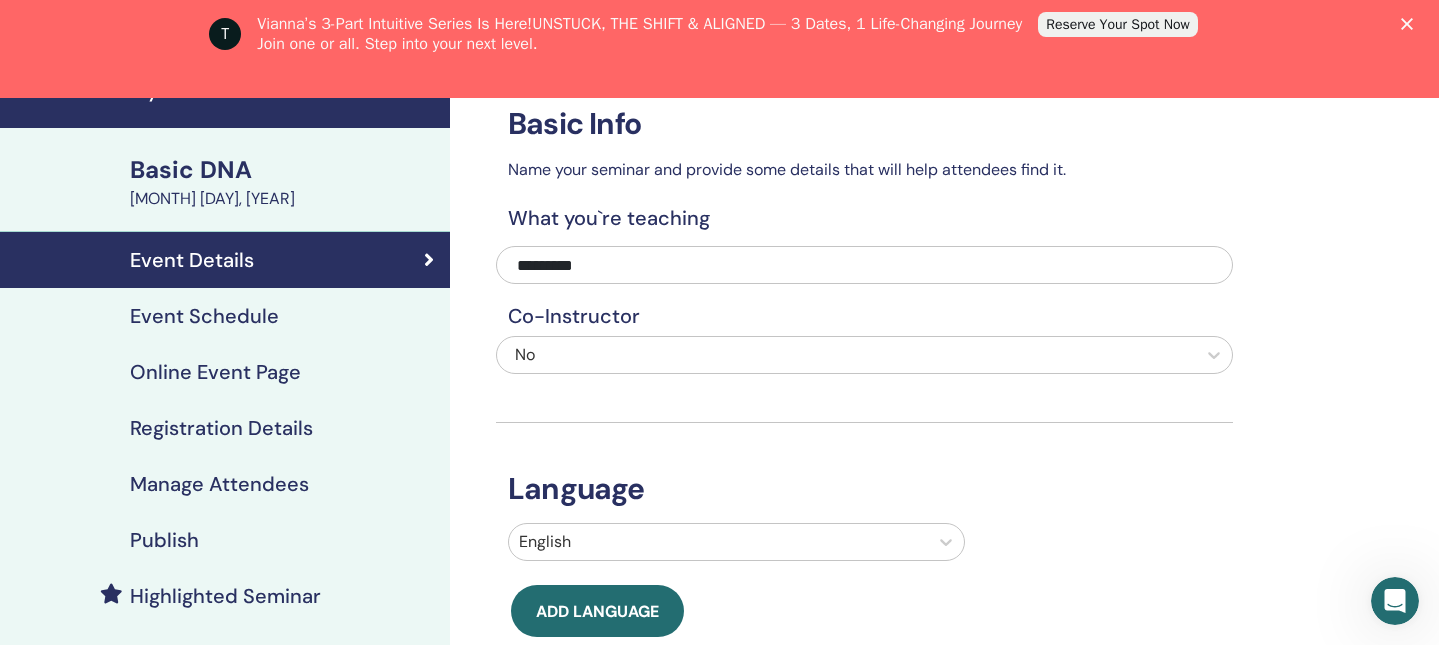 click on "Basic Info Name your seminar and provide some details that will help attendees find it. What you`re teaching ********* Co-Instructor No Language English Add language Location [COUNTRY], [CITY], [STATE] Cancel Save" at bounding box center [864, 505] 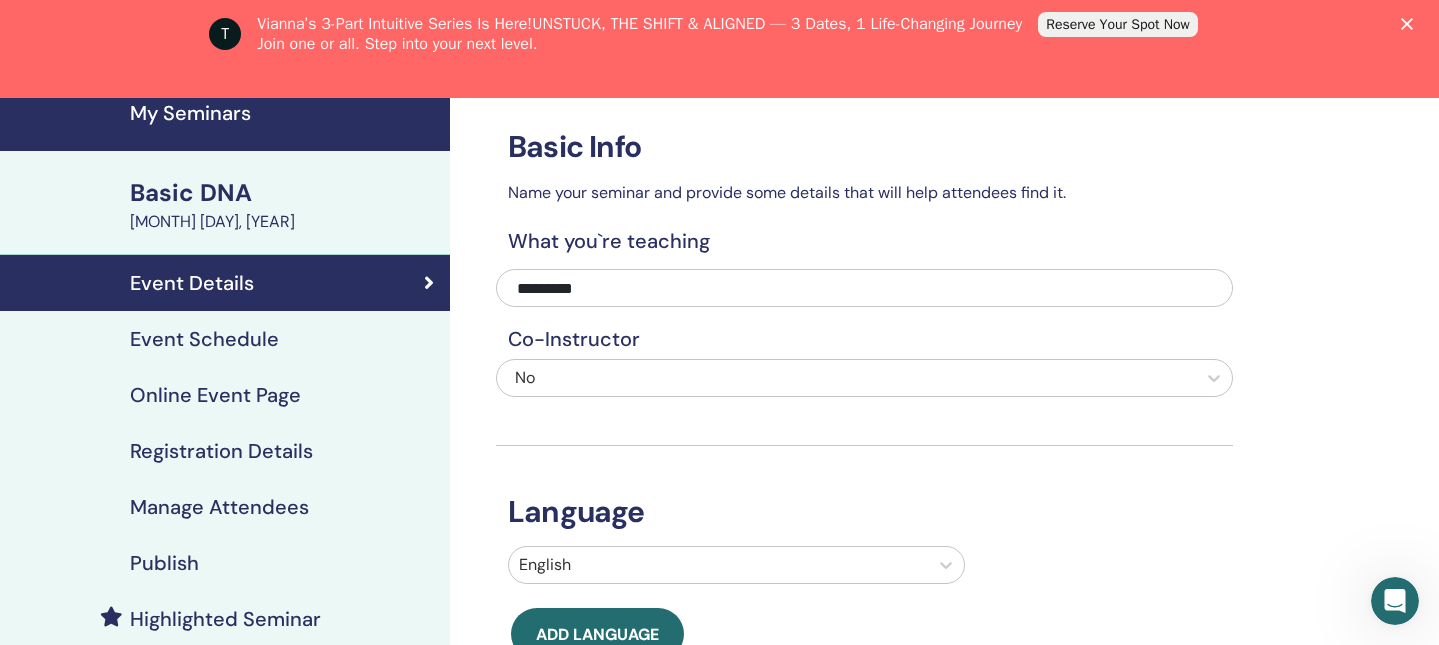 scroll, scrollTop: 78, scrollLeft: 0, axis: vertical 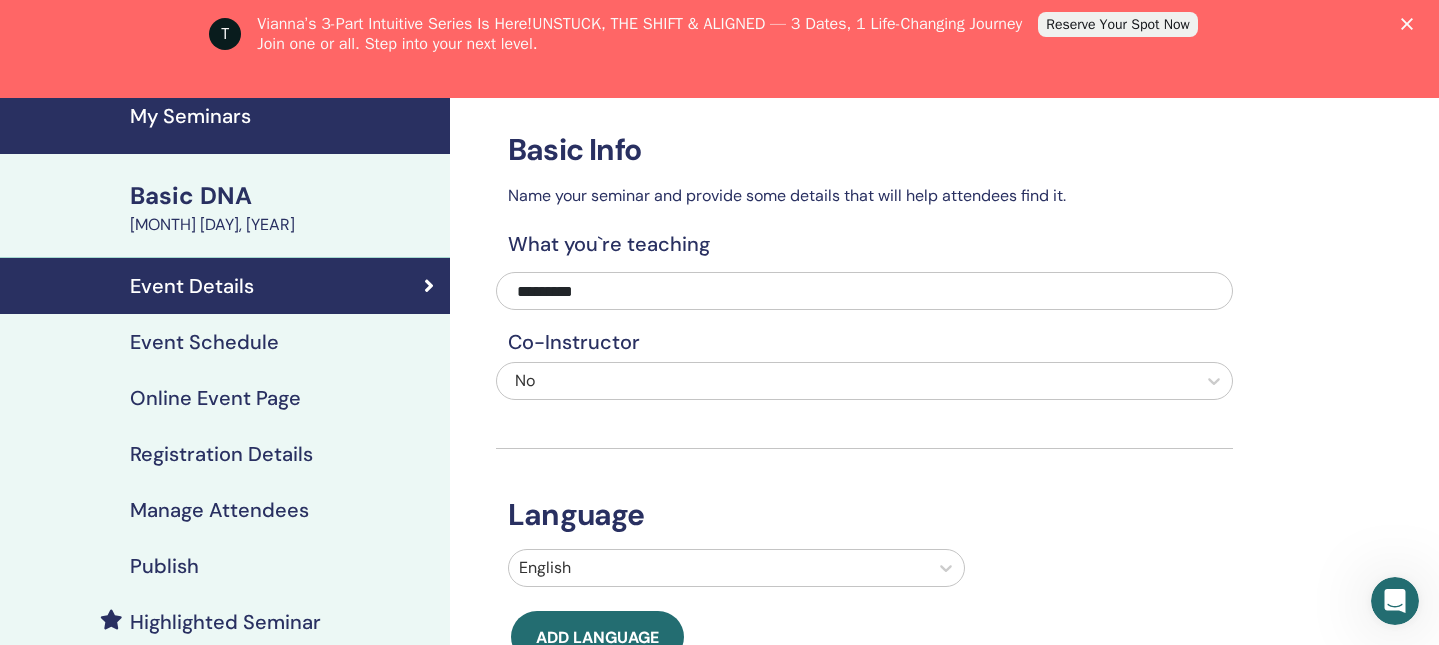 click on "Event Schedule" at bounding box center (225, 342) 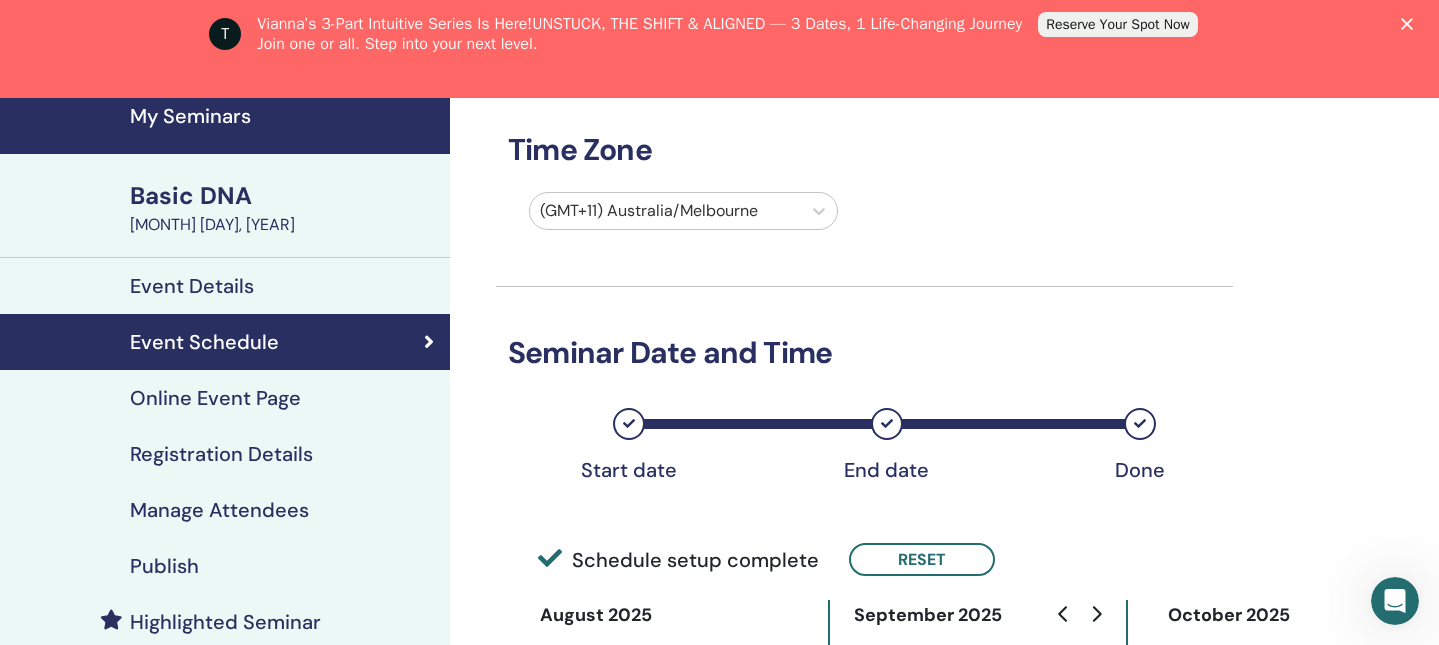 click on "Time Zone (GMT+11) Australia/Melbourne Seminar Date and Time Start date End date Done Schedule setup complete Reset August 2025 Su Mo Tu We Th Fr Sa 1 2 3 4 5 6 7 8 9 10 11 12 13 14 15 16 17 18 19 20 21 22 23 24 25 26 27 28 29 30 31 September 2025 Su Mo Tu We Th Fr Sa 1 2 3 4 5 6 7 8 9 10 11 12 13 14 15 16 17 18 19 20 21 22 23 24 25 26 27 28 29 30 October 2025 Su Mo Tu We Th Fr Sa 1 2 3 4 5 6 7 8 9 10 11 12 13 14 15 16 17 18 19 20 21 22 23 24 25 26 27 28 29 30 31 Day  # 1 2025/08/02 Start time ***** End time ***** Apply to all Day  # 2 2025/08/03 Start time ***** End time ***** Day  # 3 2025/08/04 Start time ***** End time ***** Cancel Save" at bounding box center [864, 675] 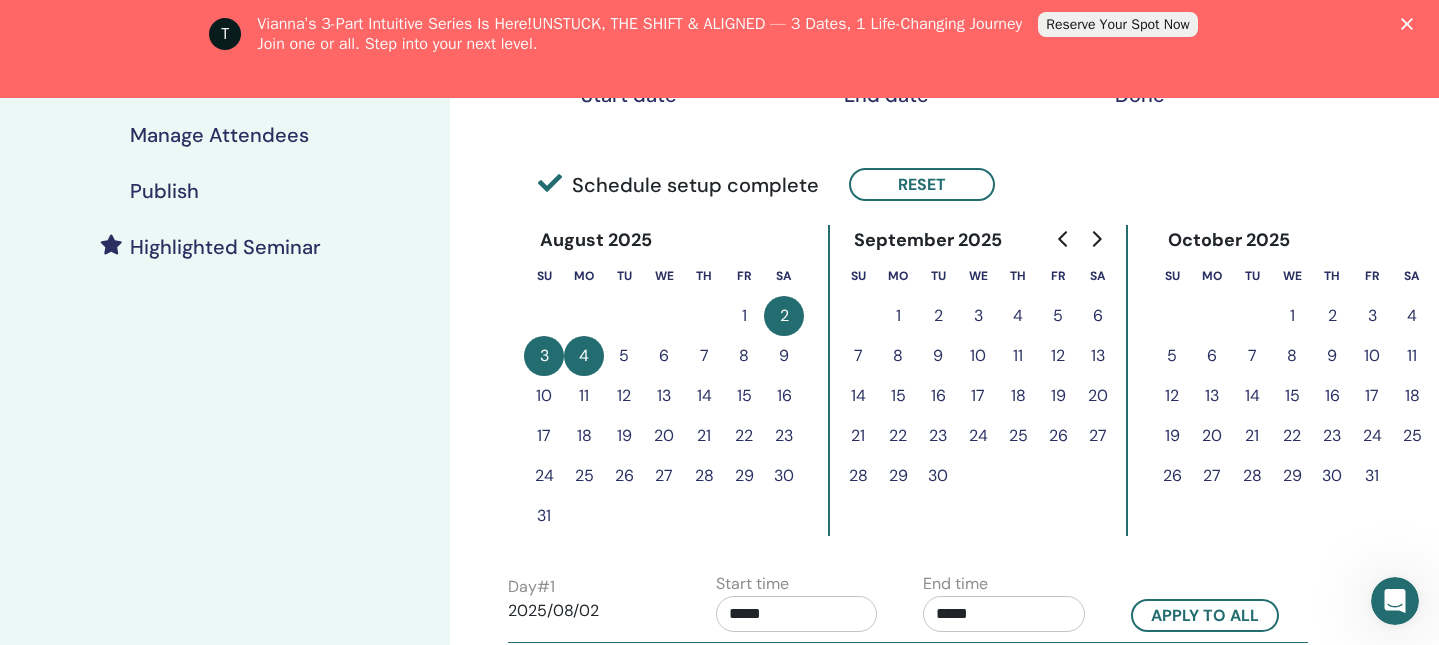 scroll, scrollTop: 460, scrollLeft: 0, axis: vertical 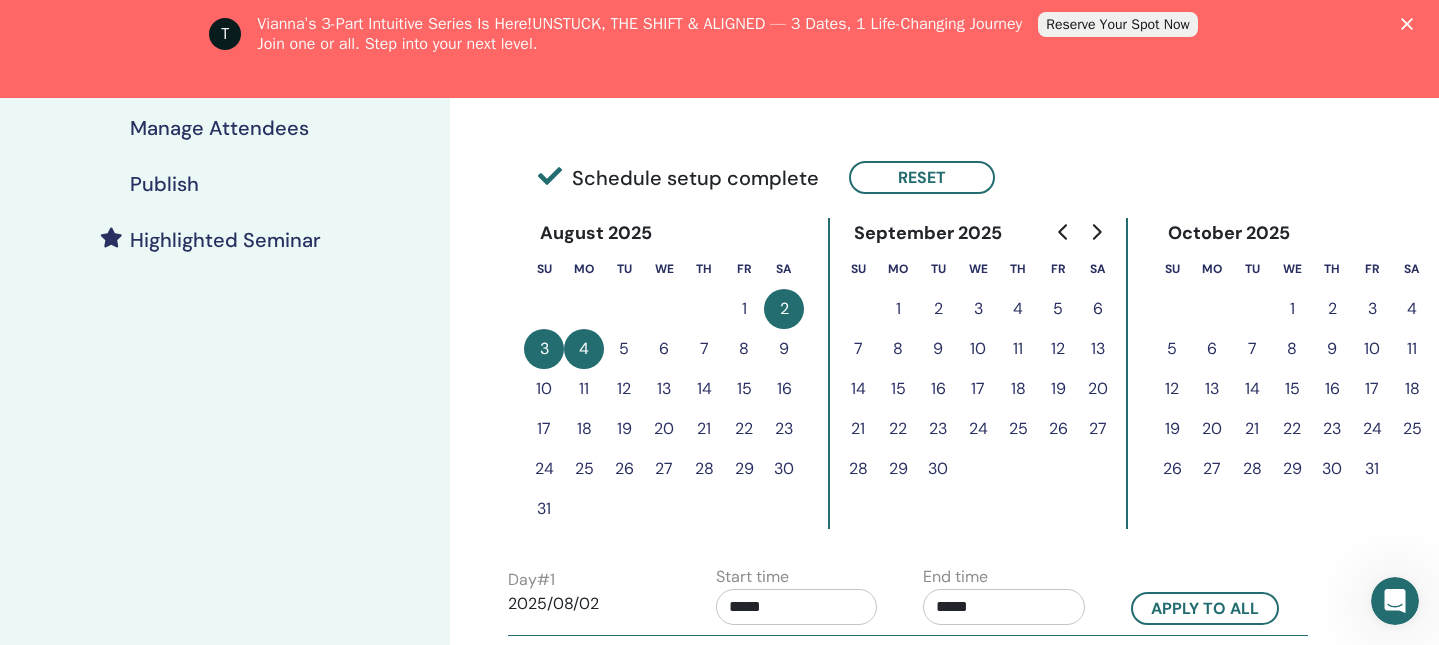 click on "15" at bounding box center (744, 389) 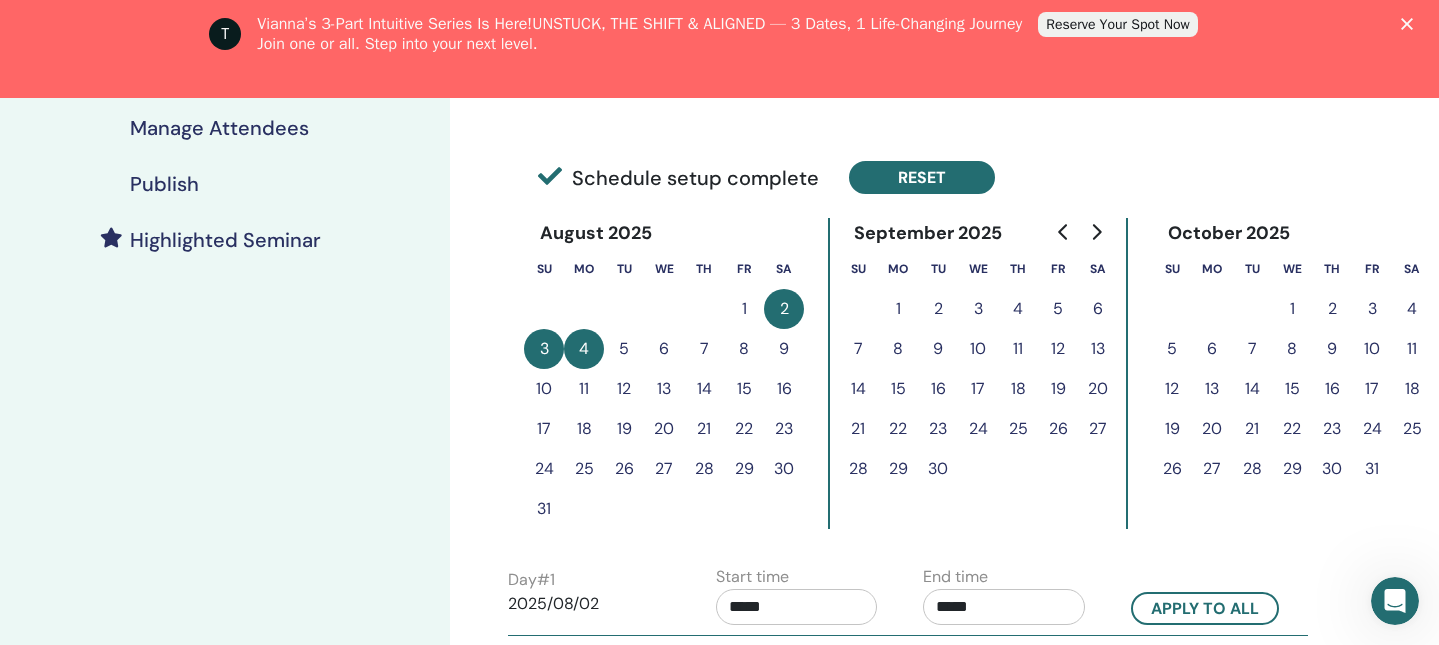 click on "Reset" at bounding box center [922, 177] 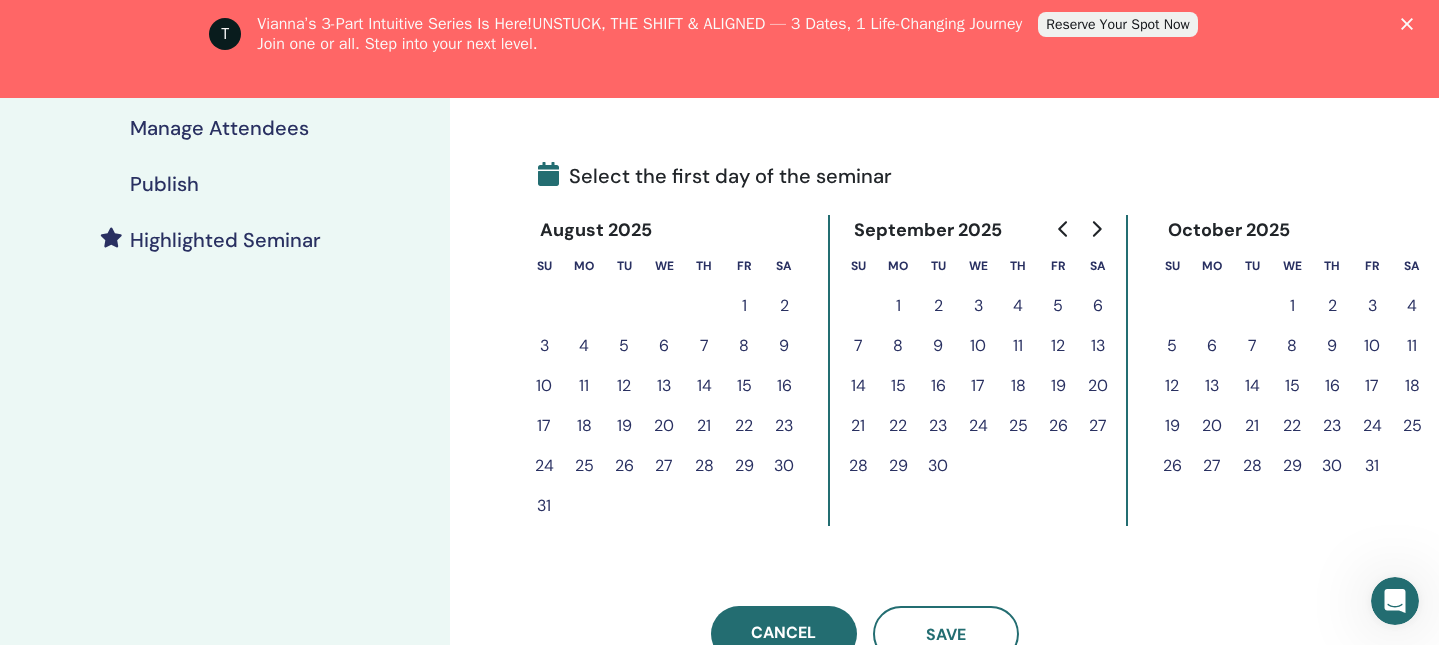 click on "15" at bounding box center (744, 386) 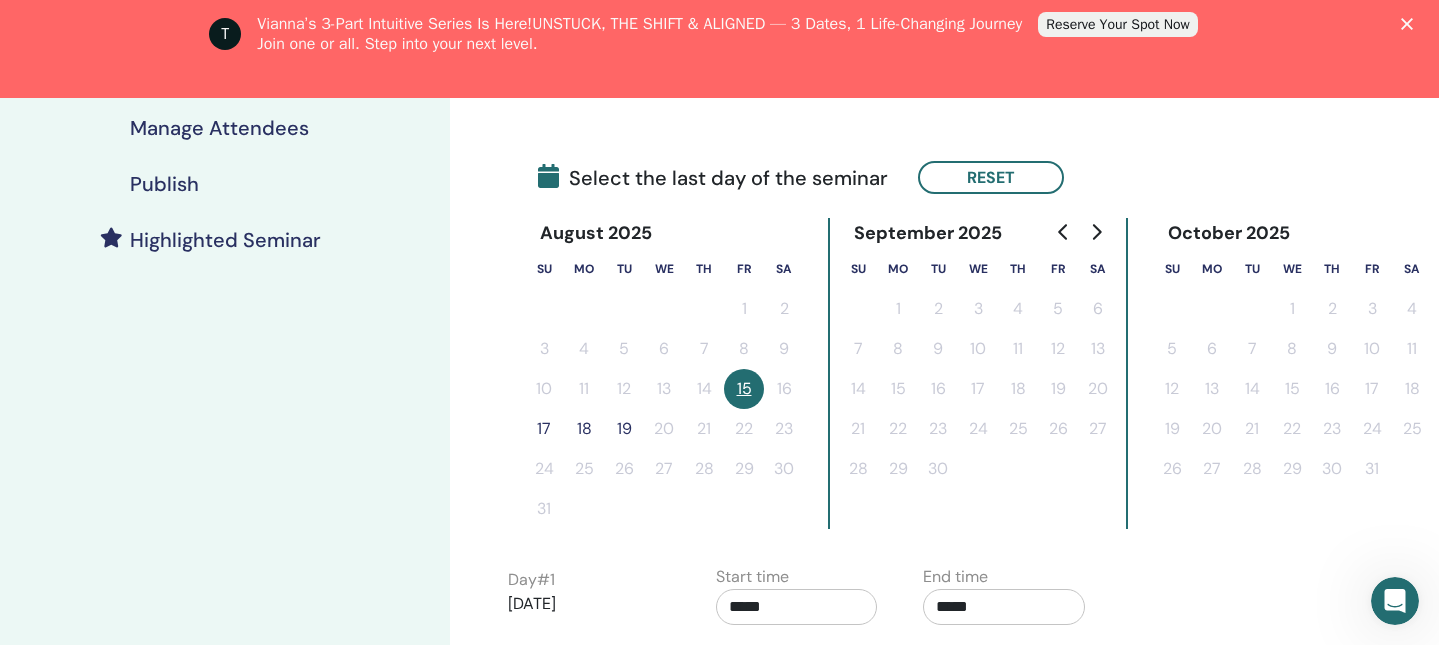 click on "17" at bounding box center (544, 429) 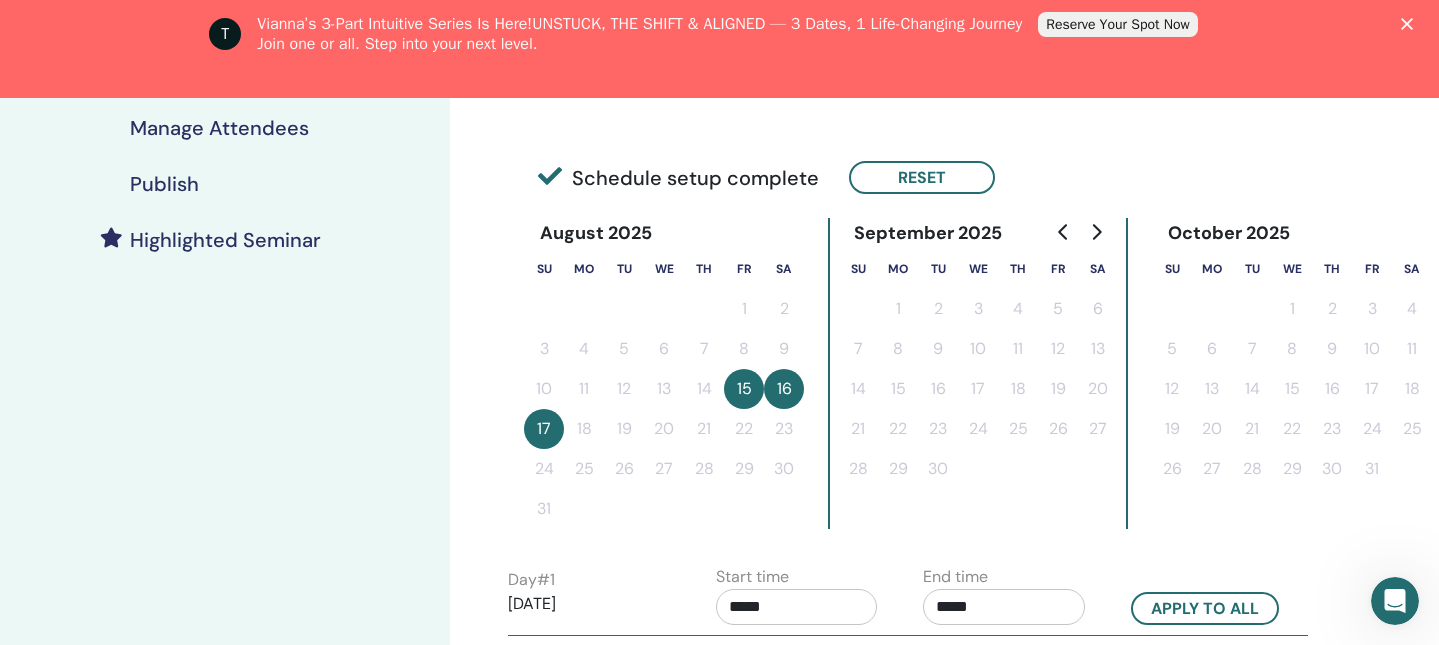 click on "*****" at bounding box center [797, 607] 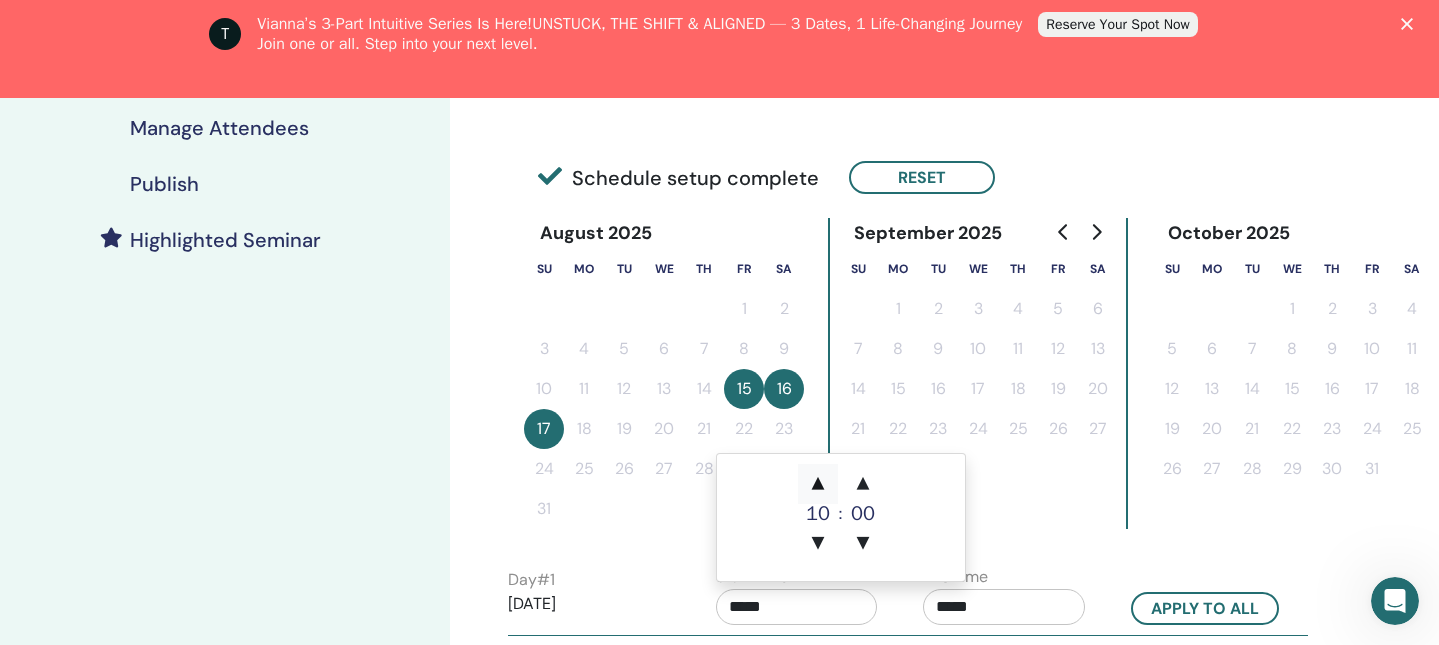 click on "▲" at bounding box center [818, 484] 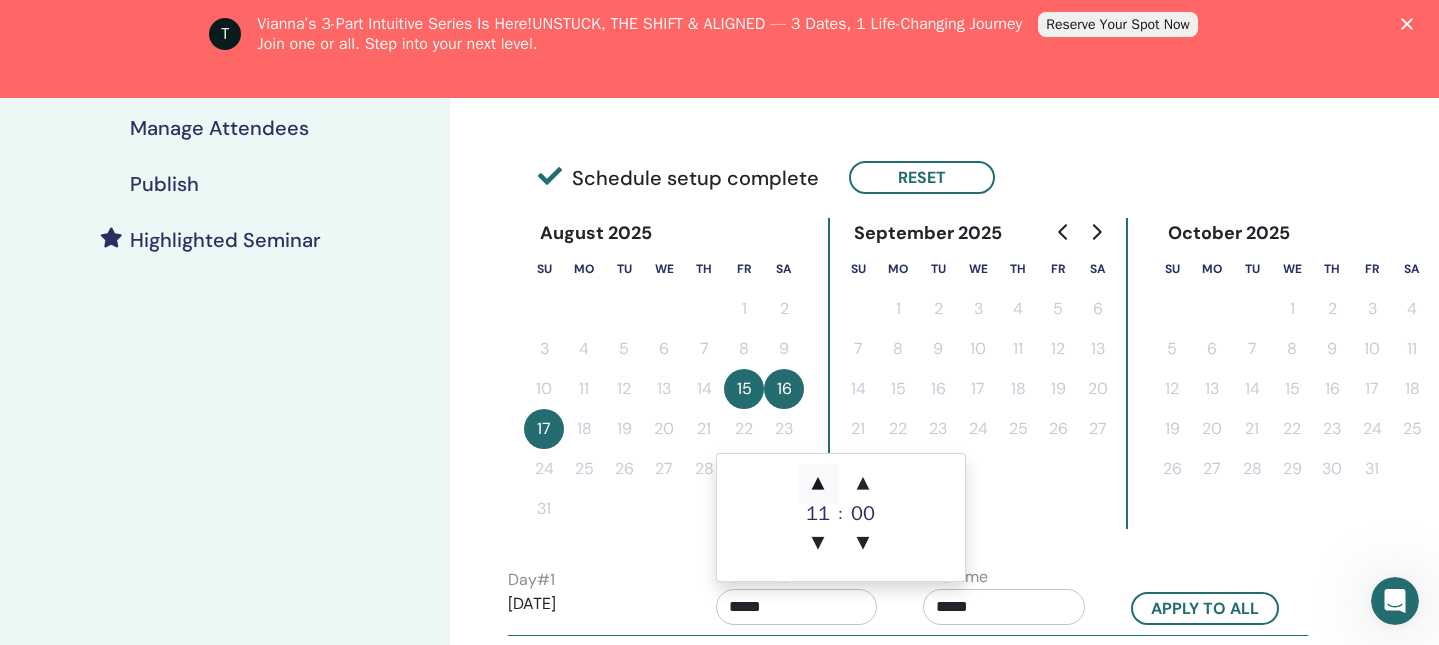 click on "▲" at bounding box center [818, 484] 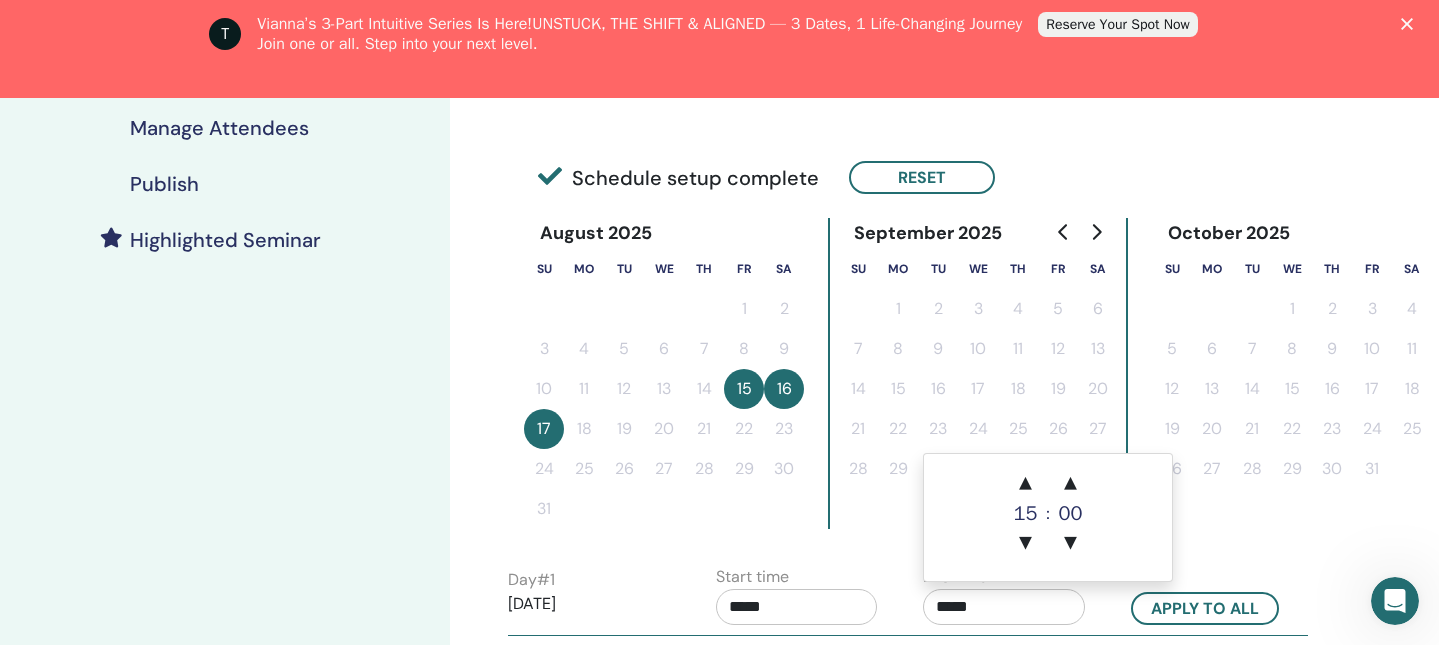 click on "*****" at bounding box center [1004, 607] 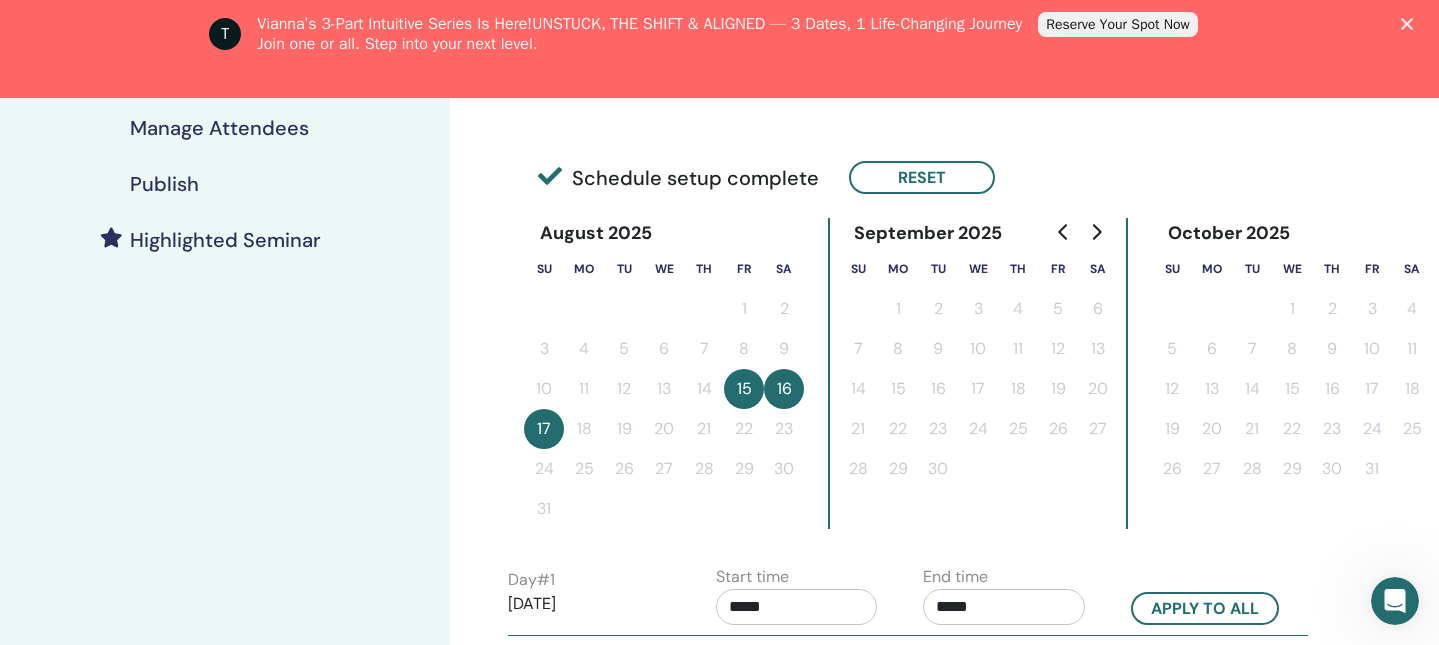 drag, startPoint x: 992, startPoint y: 606, endPoint x: 871, endPoint y: 605, distance: 121.004135 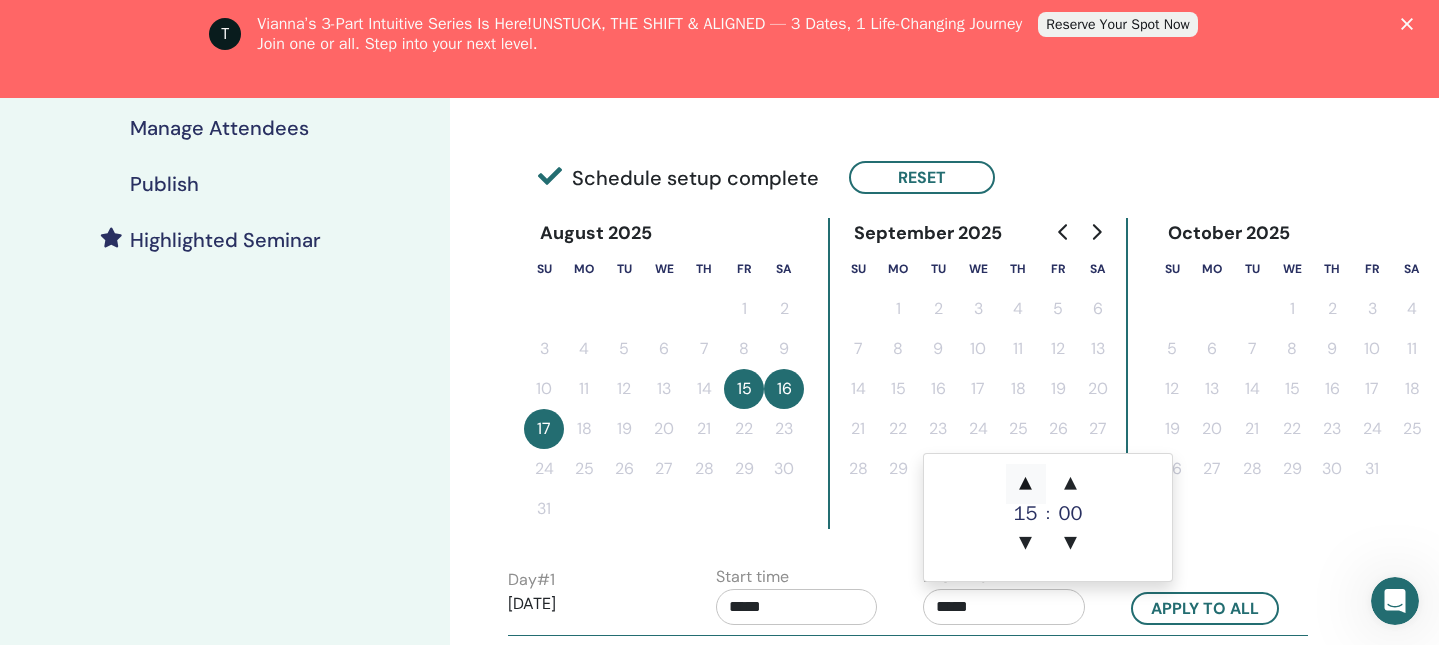 click on "▲" at bounding box center [1026, 484] 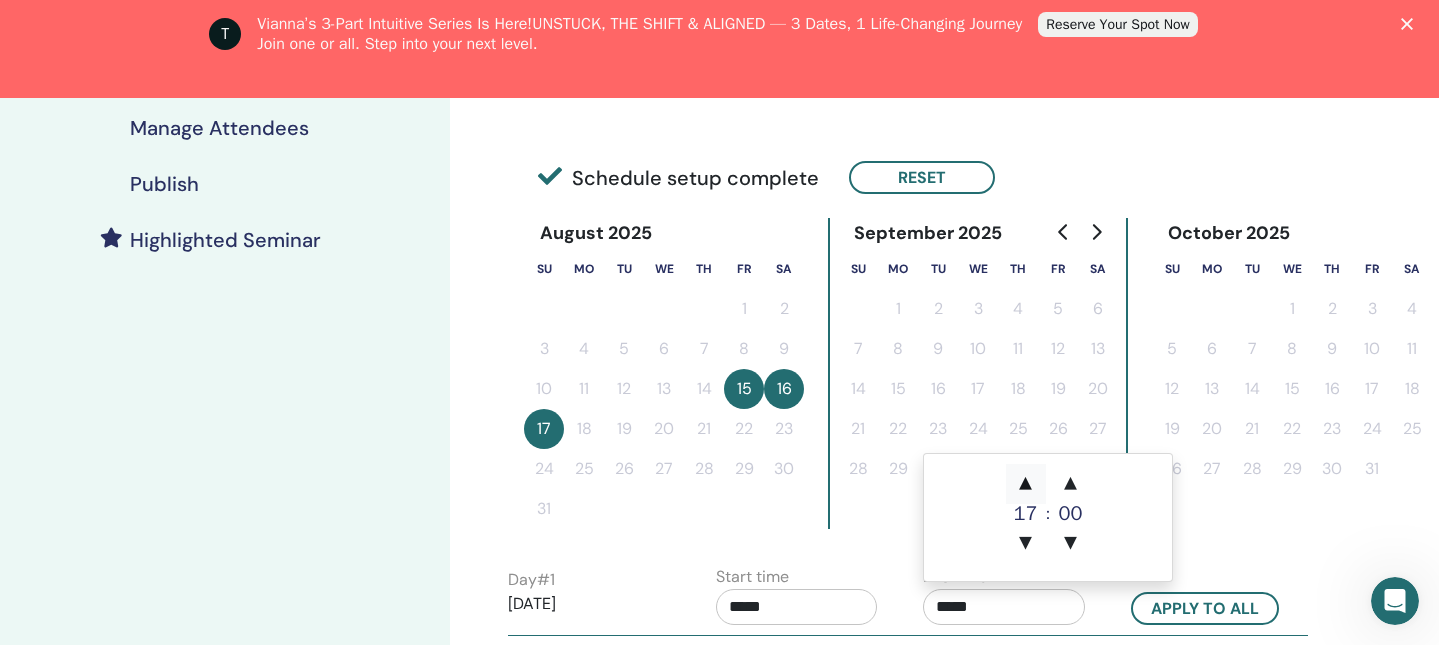 click on "▲" at bounding box center [1026, 484] 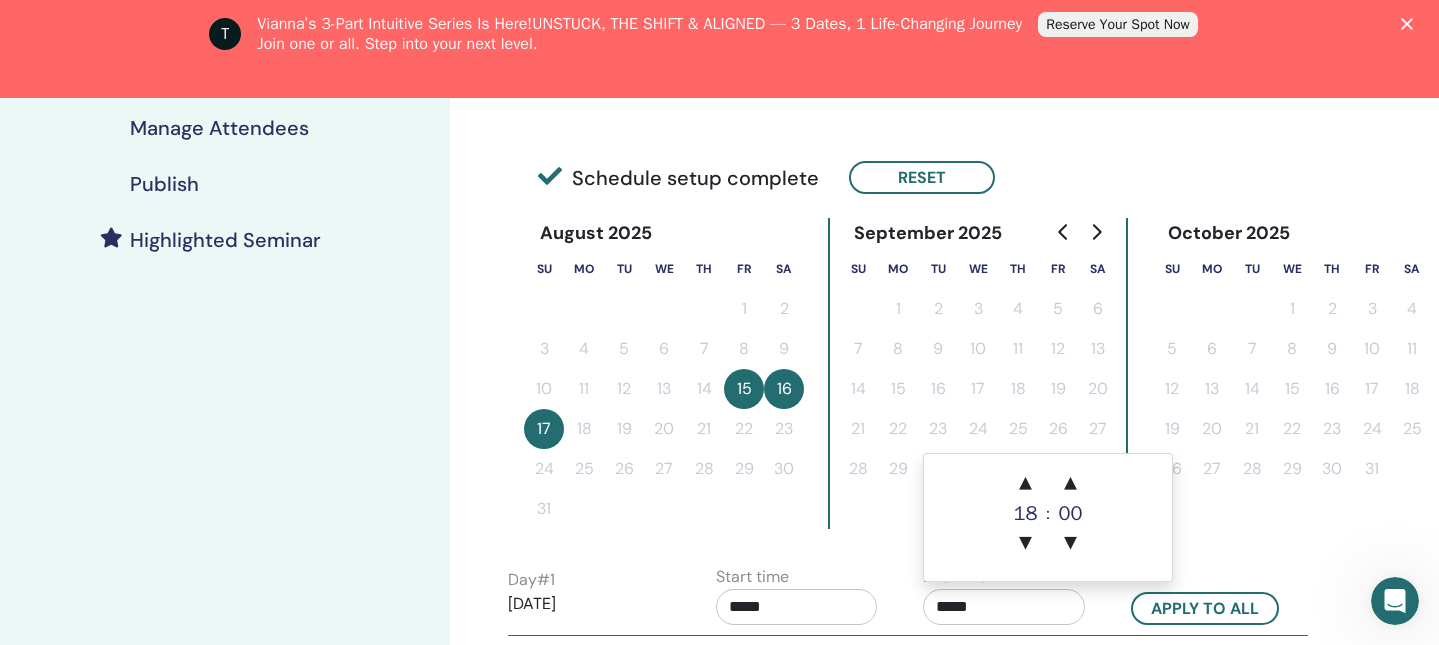 click on "October 2025 Su Mo Tu We Th Fr Sa 1 2 3 4 5 6 7 8 9 10 11 12 13 14 15 16 17 18 19 20 21 22 23 24 25 26 27 28 29 30 31" at bounding box center (1292, 373) 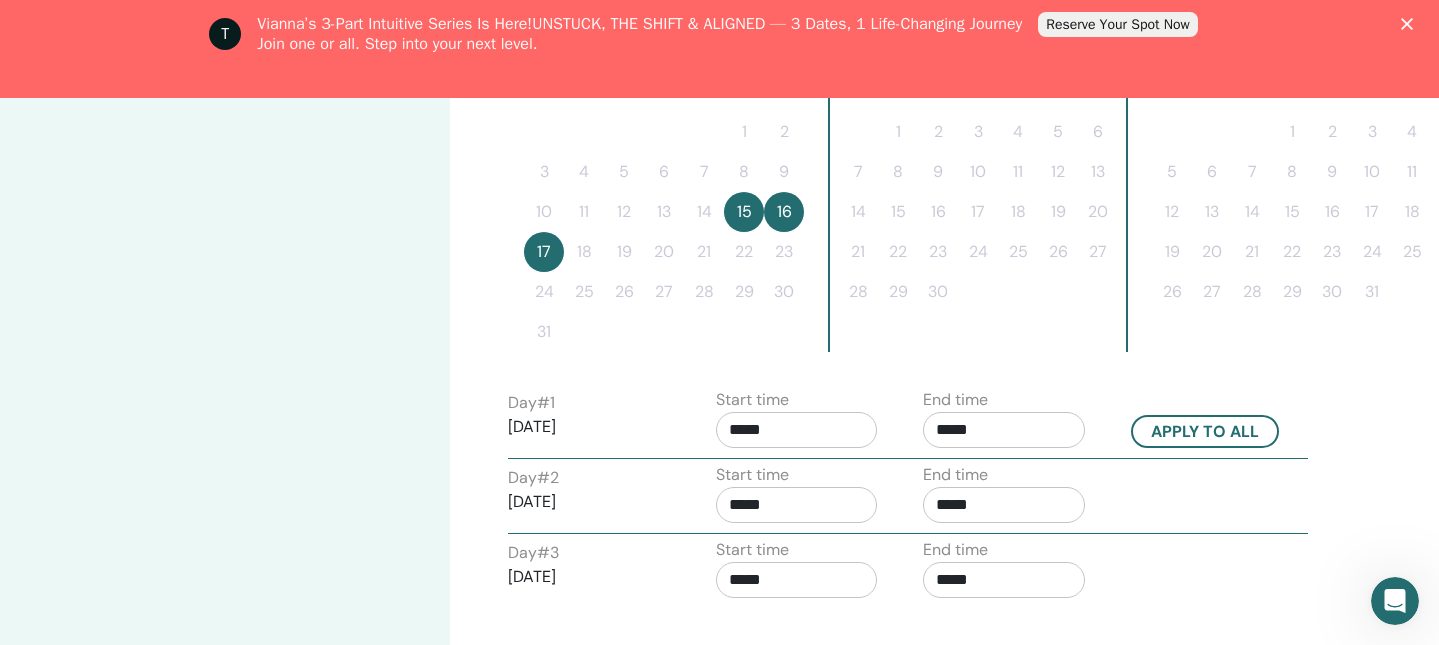 scroll, scrollTop: 638, scrollLeft: 0, axis: vertical 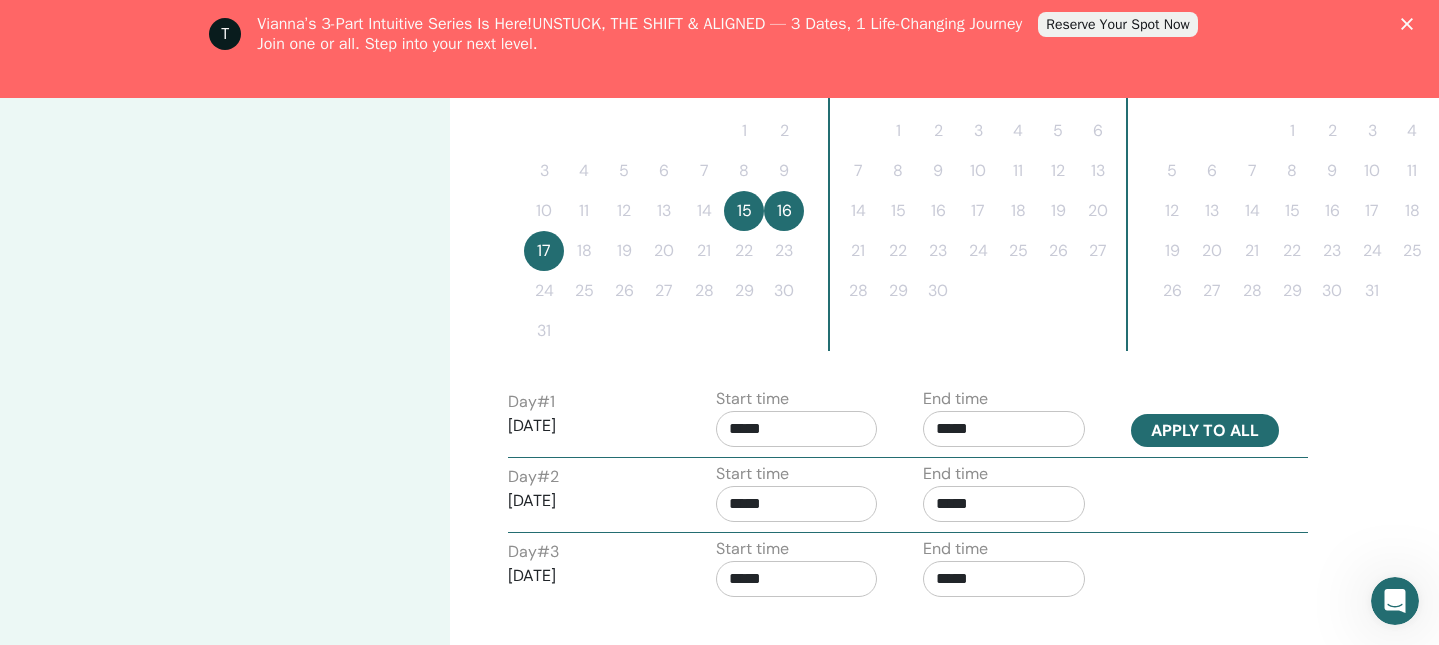 click on "Apply to all" at bounding box center [1205, 430] 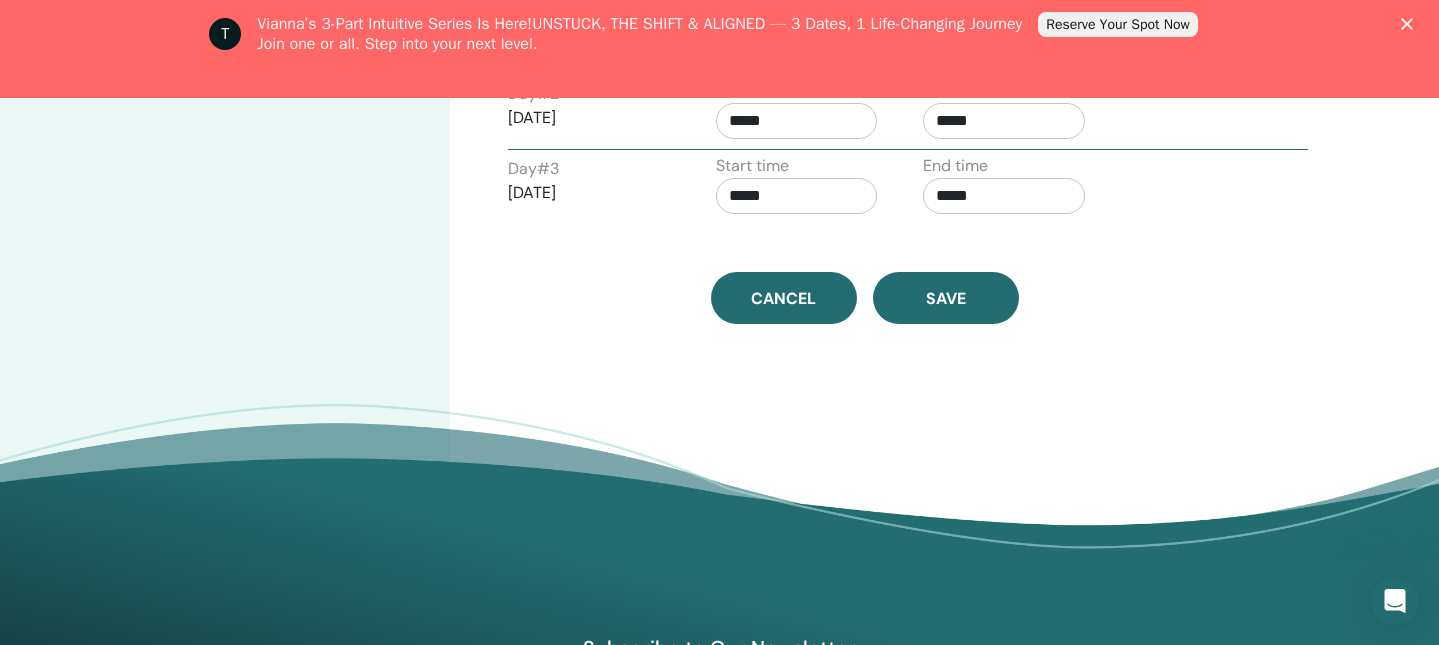 scroll, scrollTop: 1016, scrollLeft: 0, axis: vertical 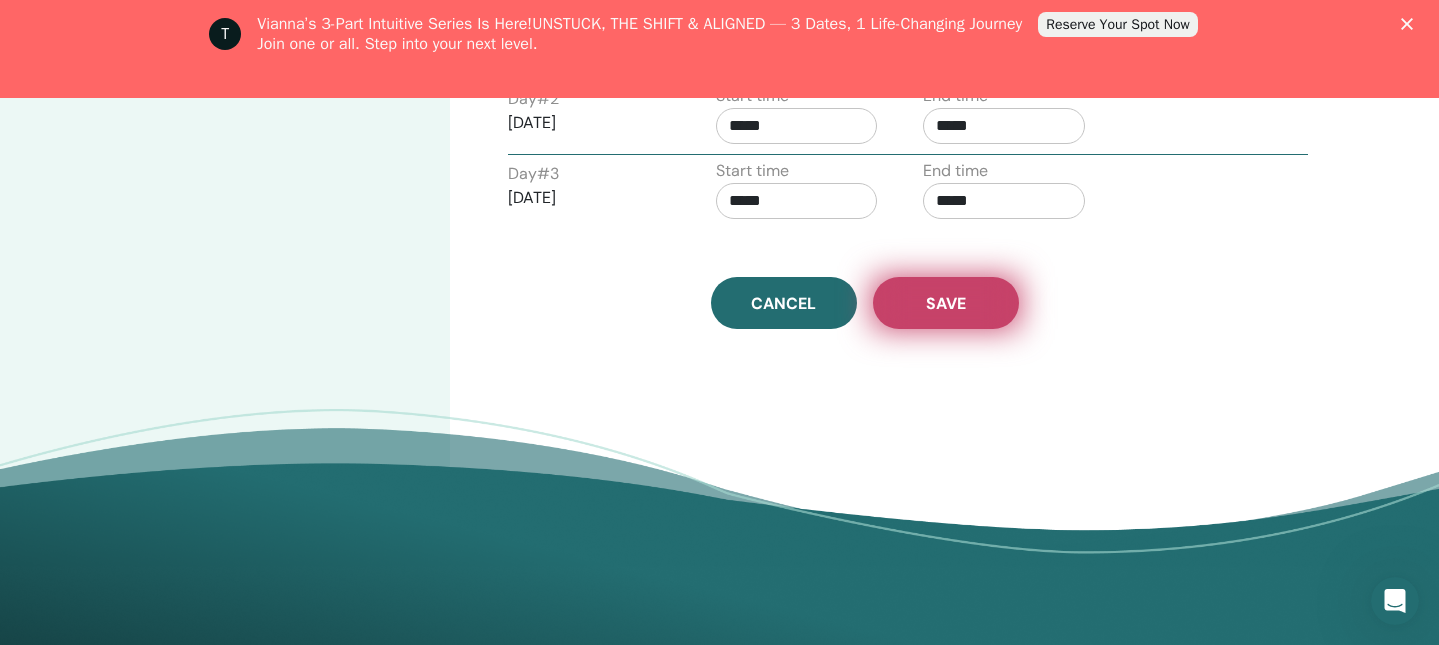 click on "Save" at bounding box center [946, 303] 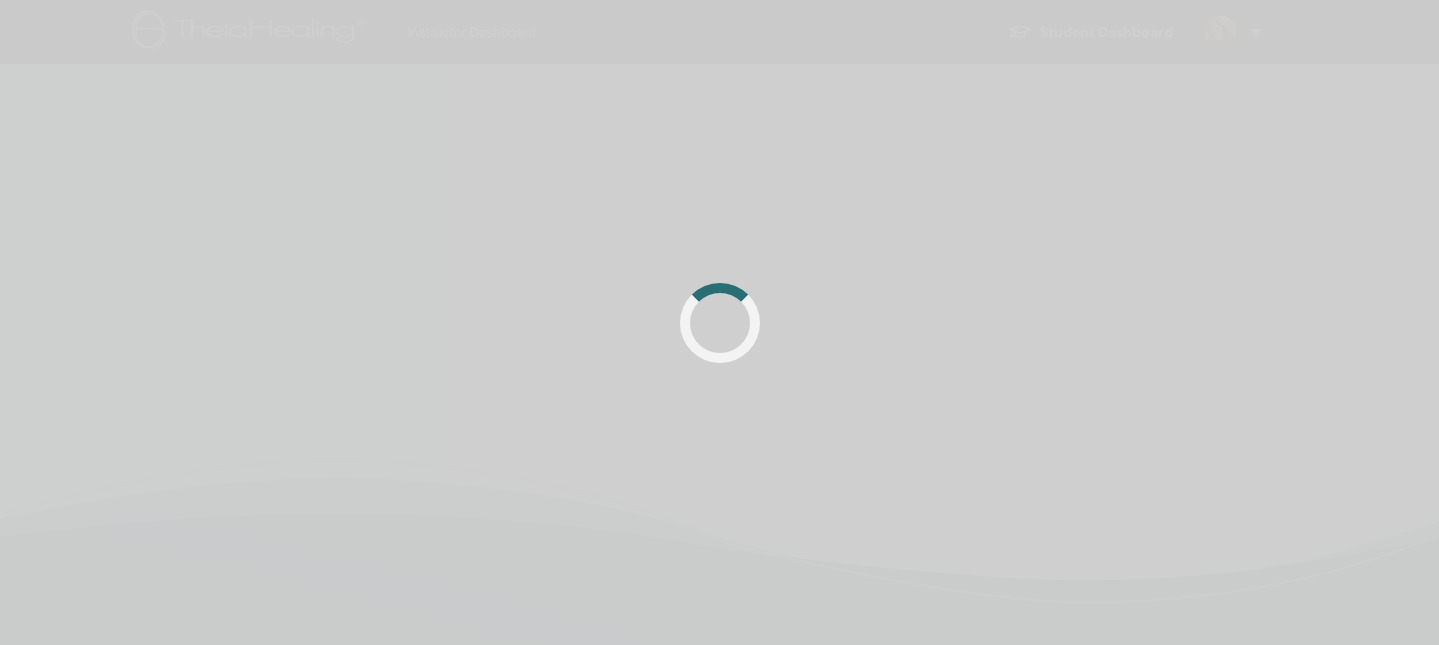 scroll, scrollTop: 471, scrollLeft: 0, axis: vertical 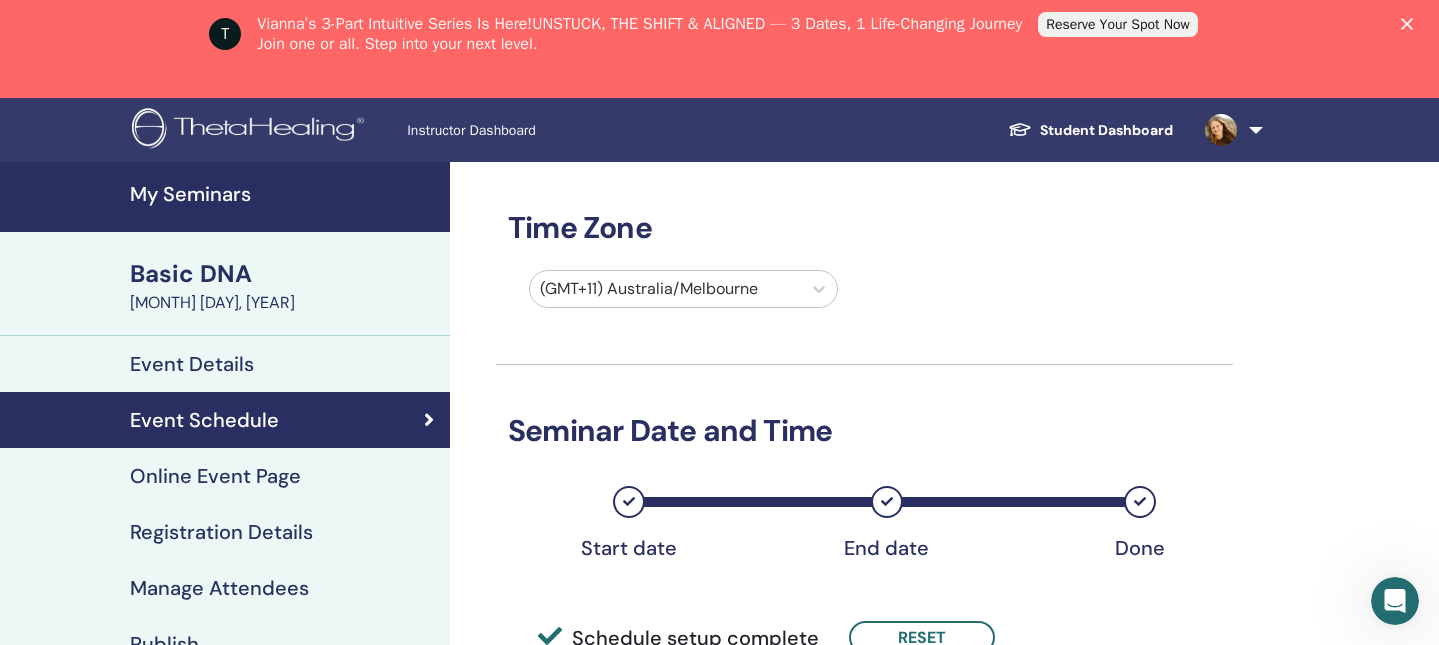 click on "My Seminars" at bounding box center [284, 194] 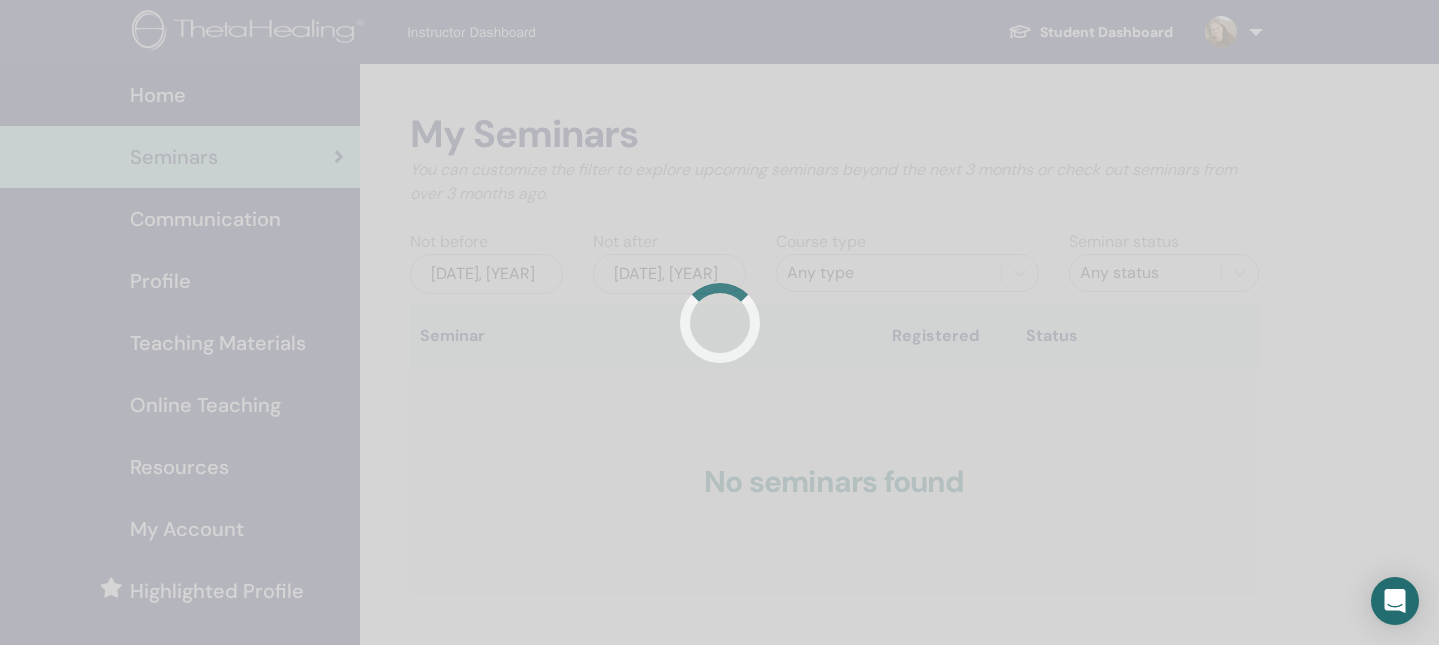 scroll, scrollTop: 0, scrollLeft: 0, axis: both 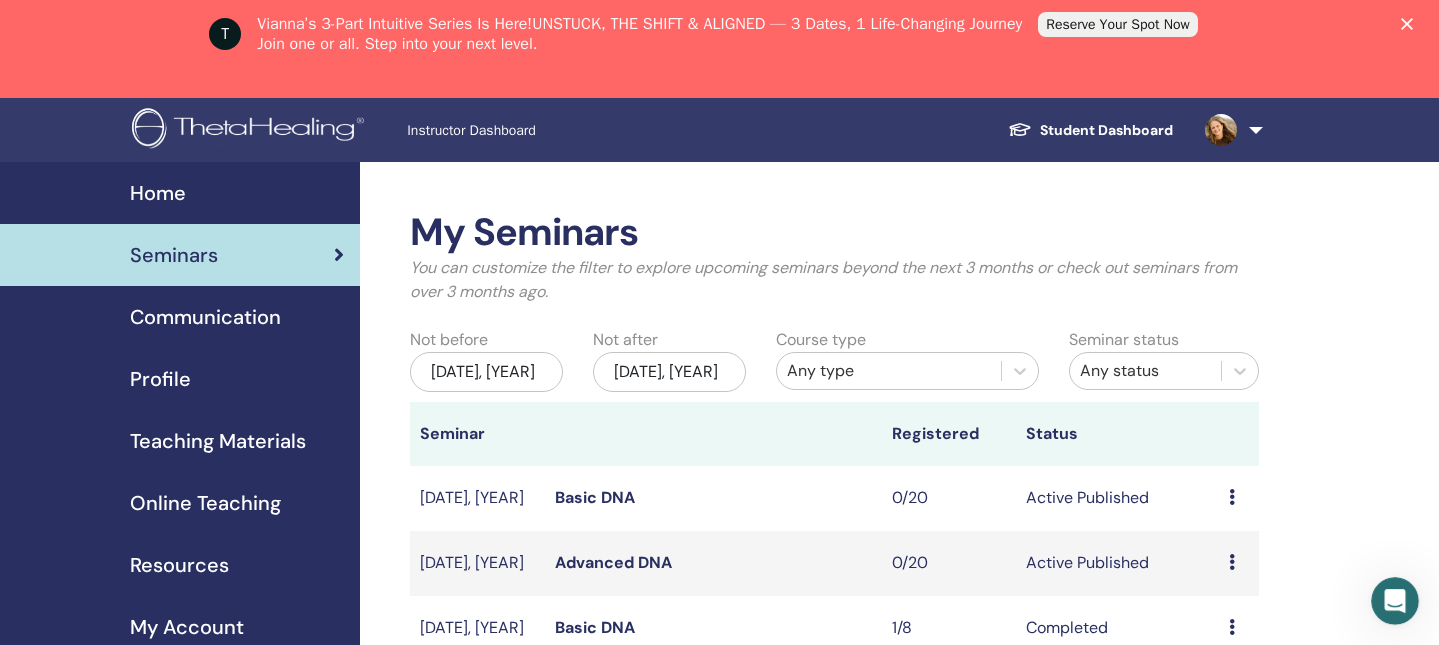 click on "My Seminars You can customize the filter to explore upcoming seminars beyond the next 3 months or check out seminars from over 3 months ago. Not before Apr/18, 2025 Not after Oct/18, 2025 Course type Any type Seminar status Any status Seminar Registered Status Aug/15, 2025 Basic DNA 0/20 Active Published Preview Edit Attendees Cancel Aug/08, 2025 Advanced DNA 0/20 Active Published Preview Edit Attendees Cancel Jun/14, 2025 Basic DNA 1/8 Completed Preview Attendees Create seminar Seminar Registrations Order No. Attendee Event Date" at bounding box center [899, 684] 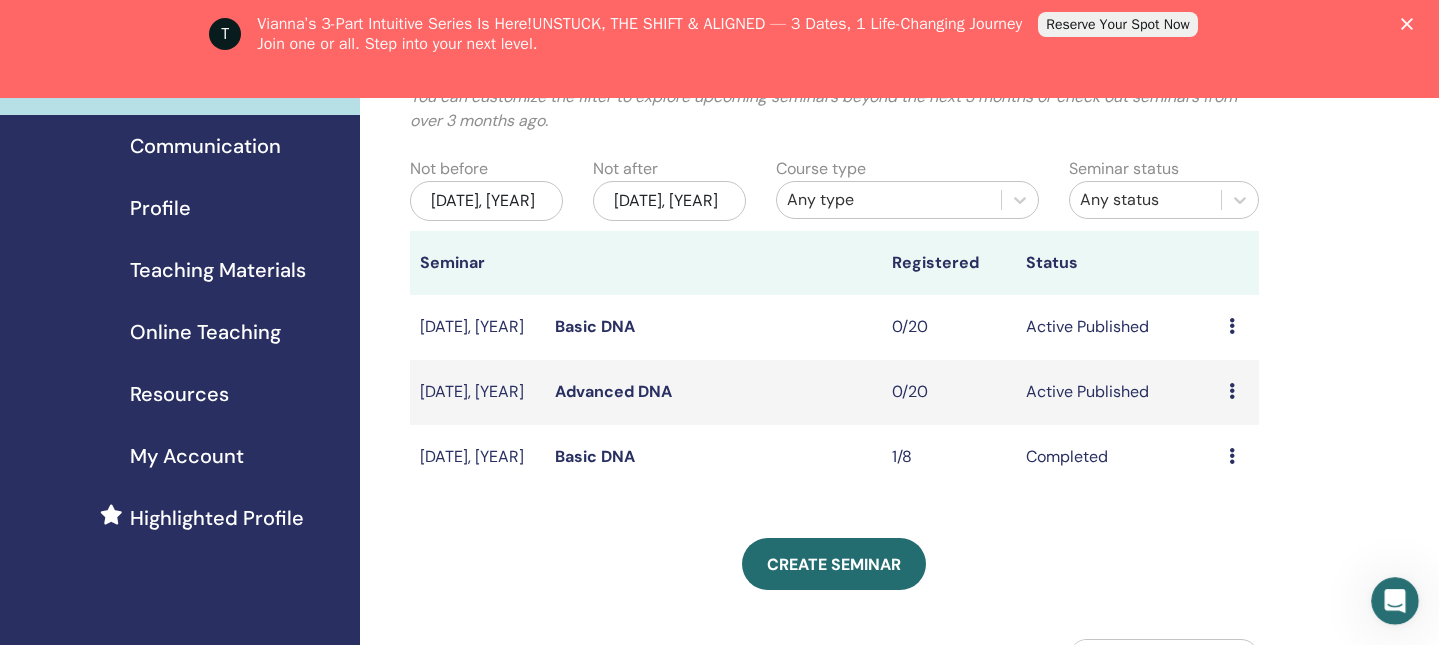 scroll, scrollTop: 175, scrollLeft: 0, axis: vertical 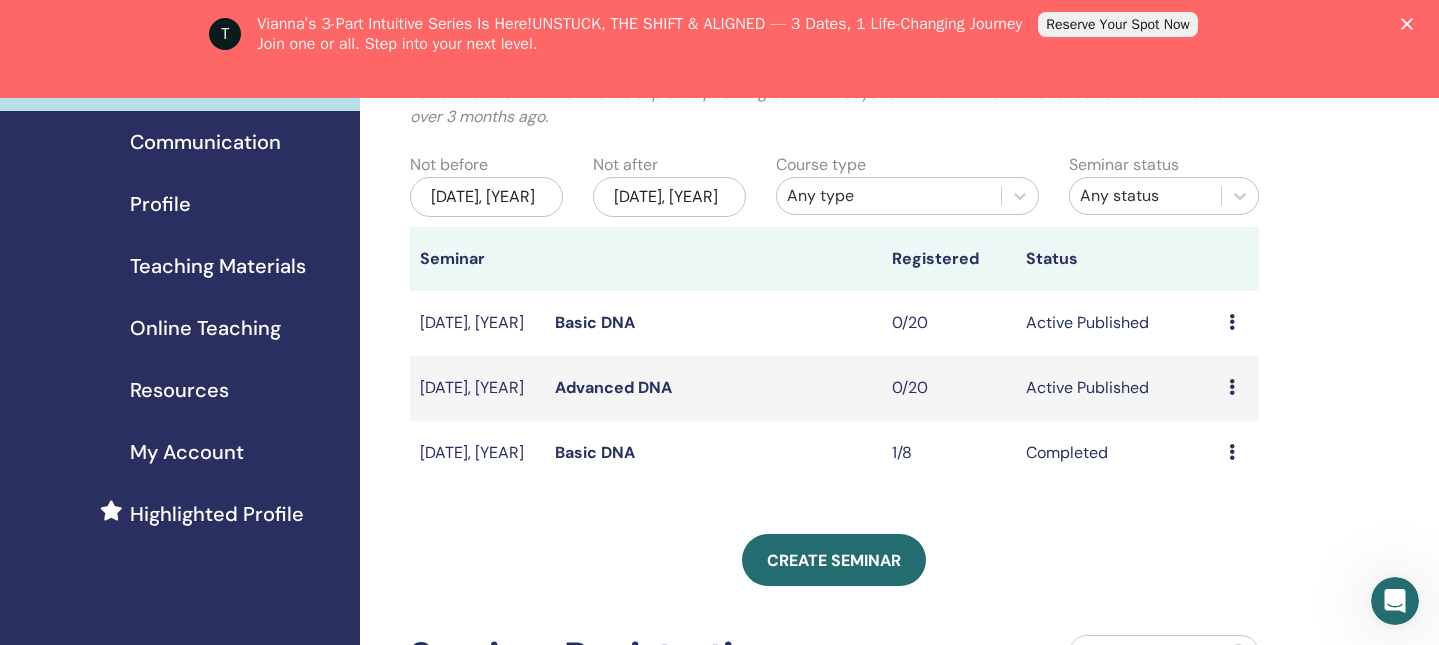 click on "Advanced DNA" at bounding box center (613, 387) 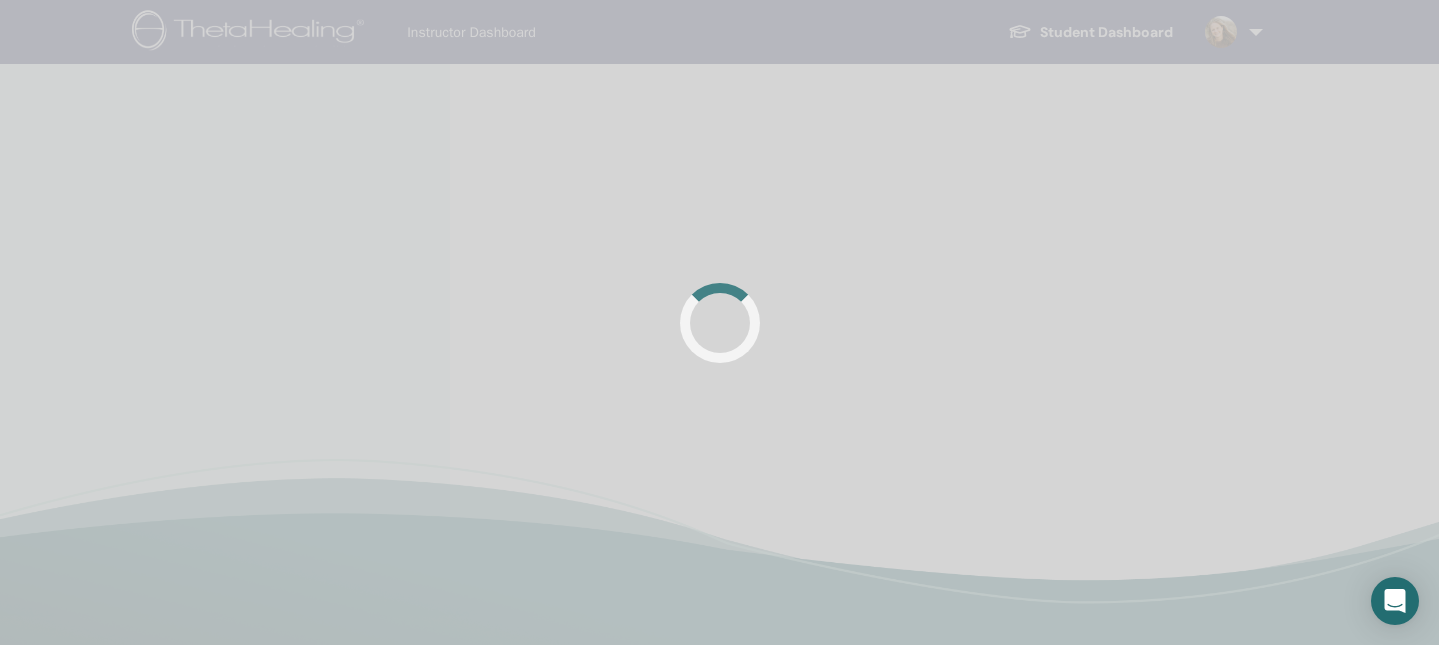 scroll, scrollTop: 0, scrollLeft: 0, axis: both 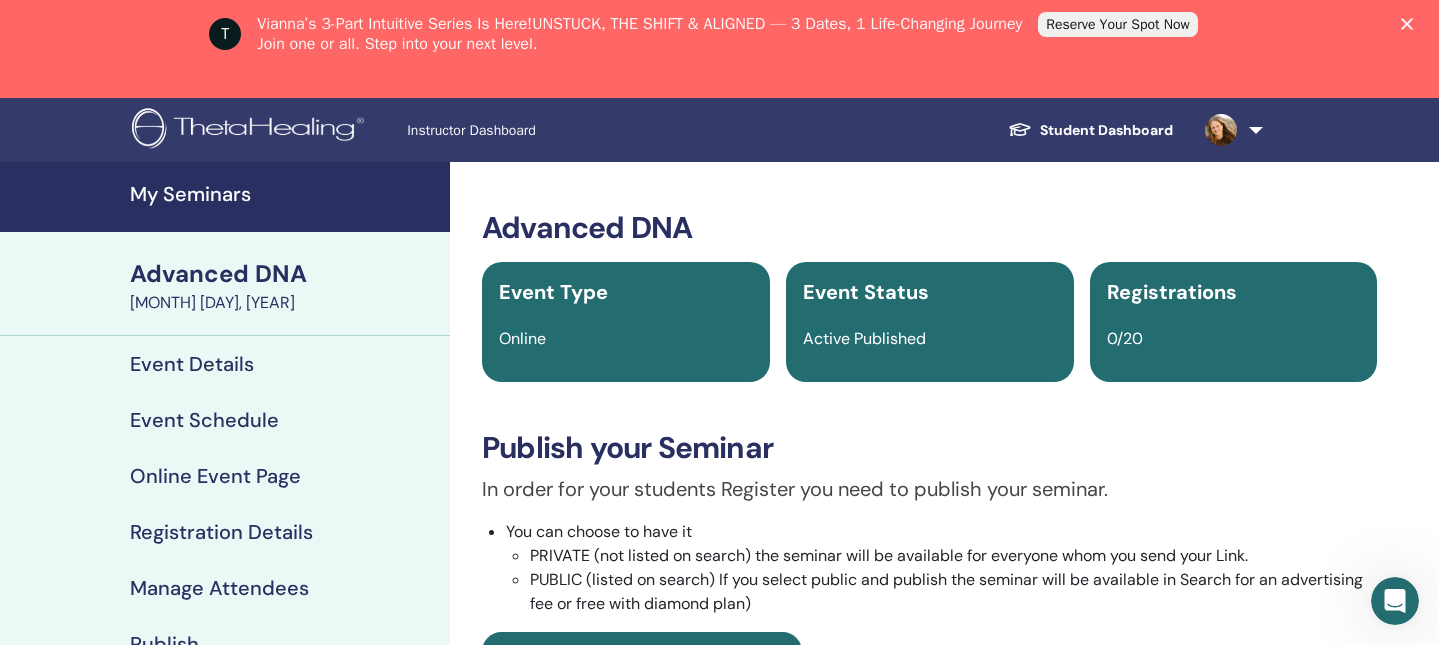 click on "Advanced DNA Event Type Online Event Status Active Published Registrations 0/20 Publish your Seminar In order for your students Register you need to publish your seminar. You can choose to have it PRIVATE (not listed on search) the seminar will be available for everyone whom you send your Link. PUBLIC (listed on search) If you select public and publish the seminar will be available in Search for an advertising fee or free with diamond plan) Publish to open registration Promote Your Event Use our tools to spread the word about your seminar and reach more people: Publish and promote your event on   Facebook Send promotional emails to your followers through   Message Center Use   ThetaHealing brand resources   in your promotions Your Link Your event URL https://www.thetahealing.com/seminar-328414-details.html" at bounding box center [929, 646] 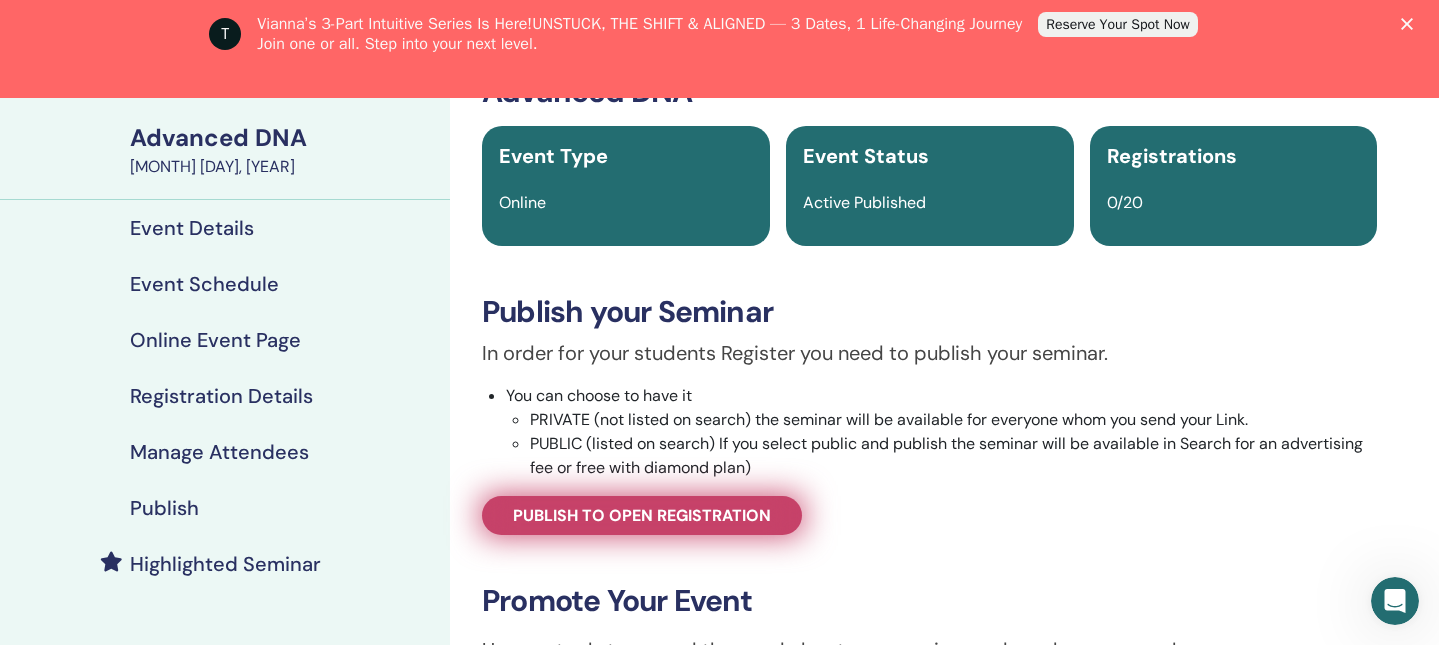 scroll, scrollTop: 25, scrollLeft: 0, axis: vertical 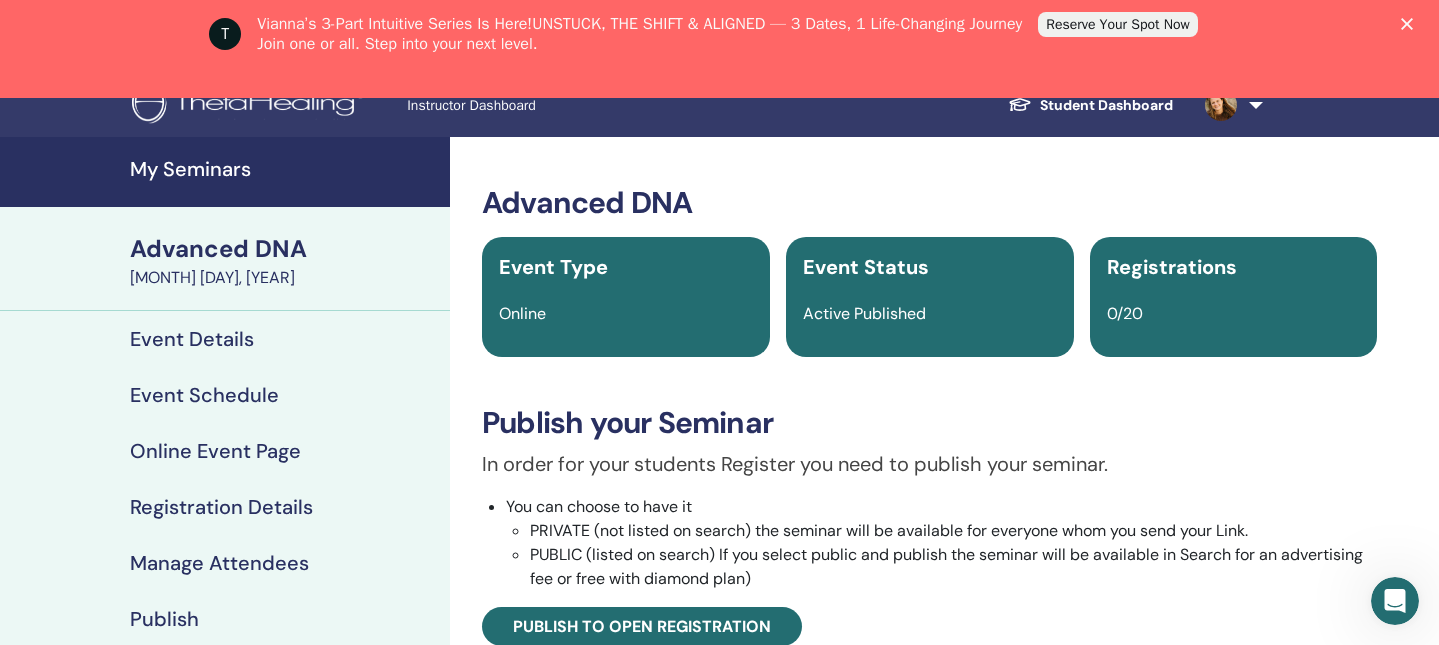 click on "Event Details" at bounding box center [192, 339] 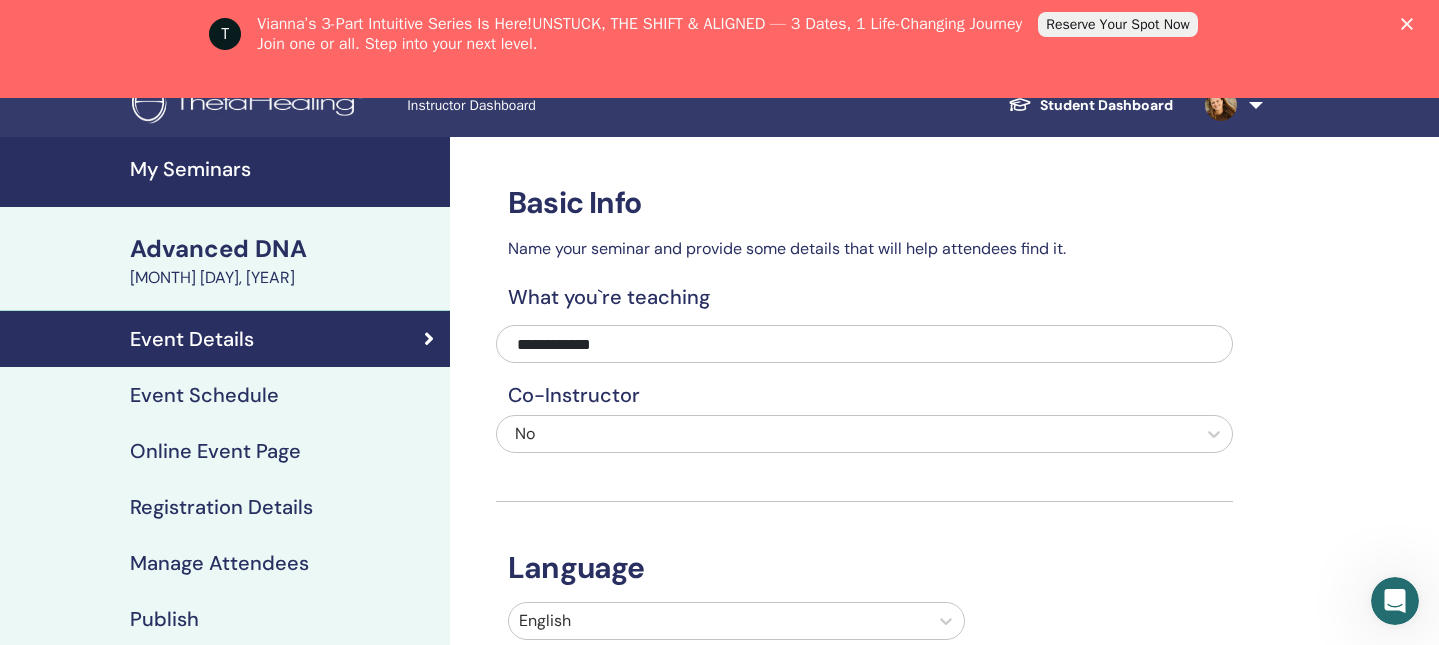 click on "Event Schedule" at bounding box center [204, 395] 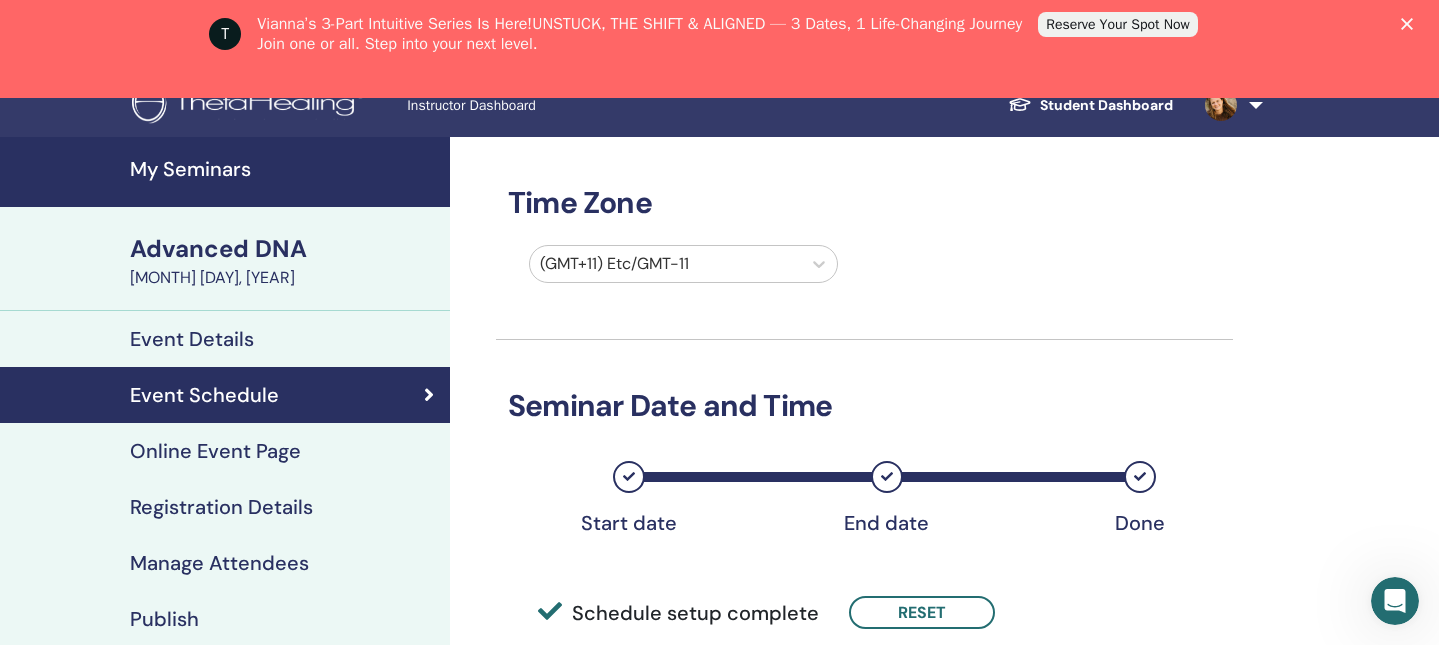 click on "Time Zone (GMT+11) Etc/GMT-11 Seminar Date and Time Start date End date Done Schedule setup complete Reset August 2025 Su Mo Tu We Th Fr Sa 1 2 3 4 5 6 7 8 9 10 11 12 13 14 15 16 17 18 19 20 21 22 23 24 25 26 27 28 29 30 31 September 2025 Su Mo Tu We Th Fr Sa 1 2 3 4 5 6 7 8 9 10 11 12 13 14 15 16 17 18 19 20 21 22 23 24 25 26 27 28 29 30 October 2025 Su Mo Tu We Th Fr Sa 1 2 3 4 5 6 7 8 9 10 11 12 13 14 15 16 17 18 19 20 21 22 23 24 25 26 27 28 29 30 31 Day  # 1 2025/08/08 Start time ***** End time ***** Apply to all Day  # 2 2025/08/09 Start time ***** End time ***** Day  # 3 2025/08/10 Start time ***** End time ***** Cancel Save" at bounding box center (864, 728) 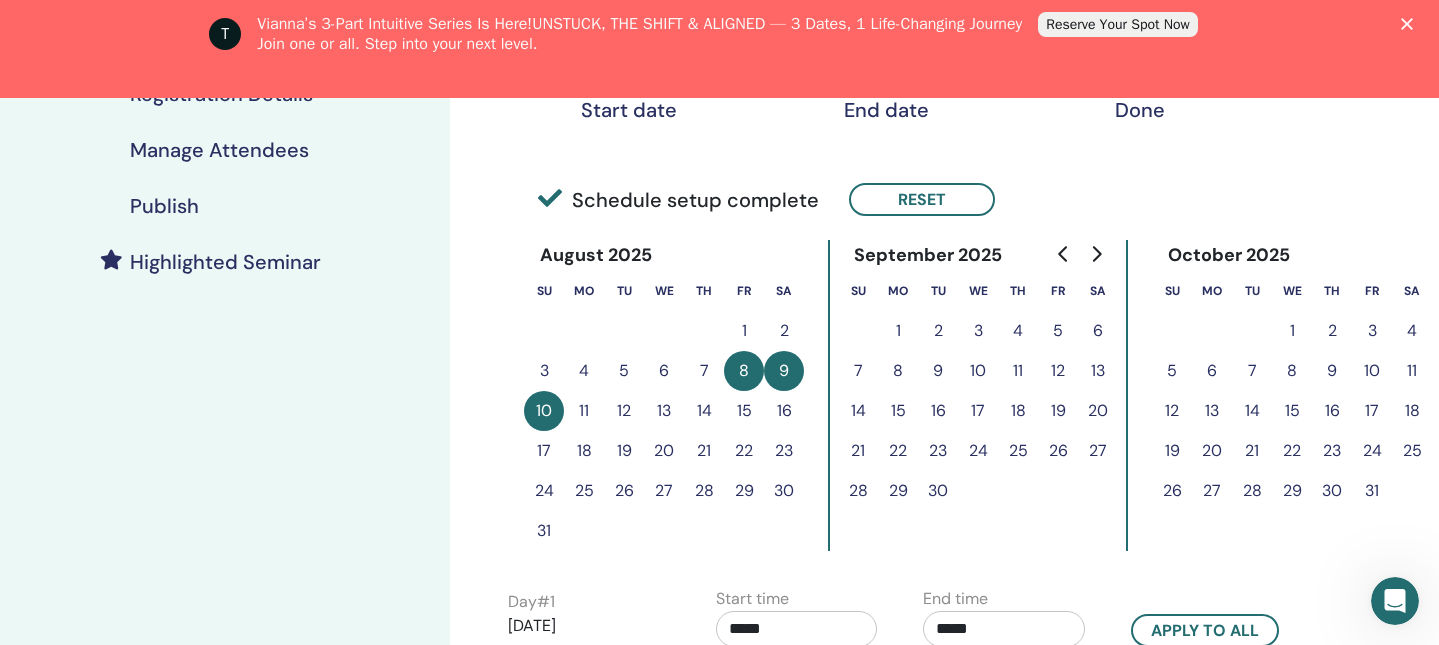 scroll, scrollTop: 441, scrollLeft: 0, axis: vertical 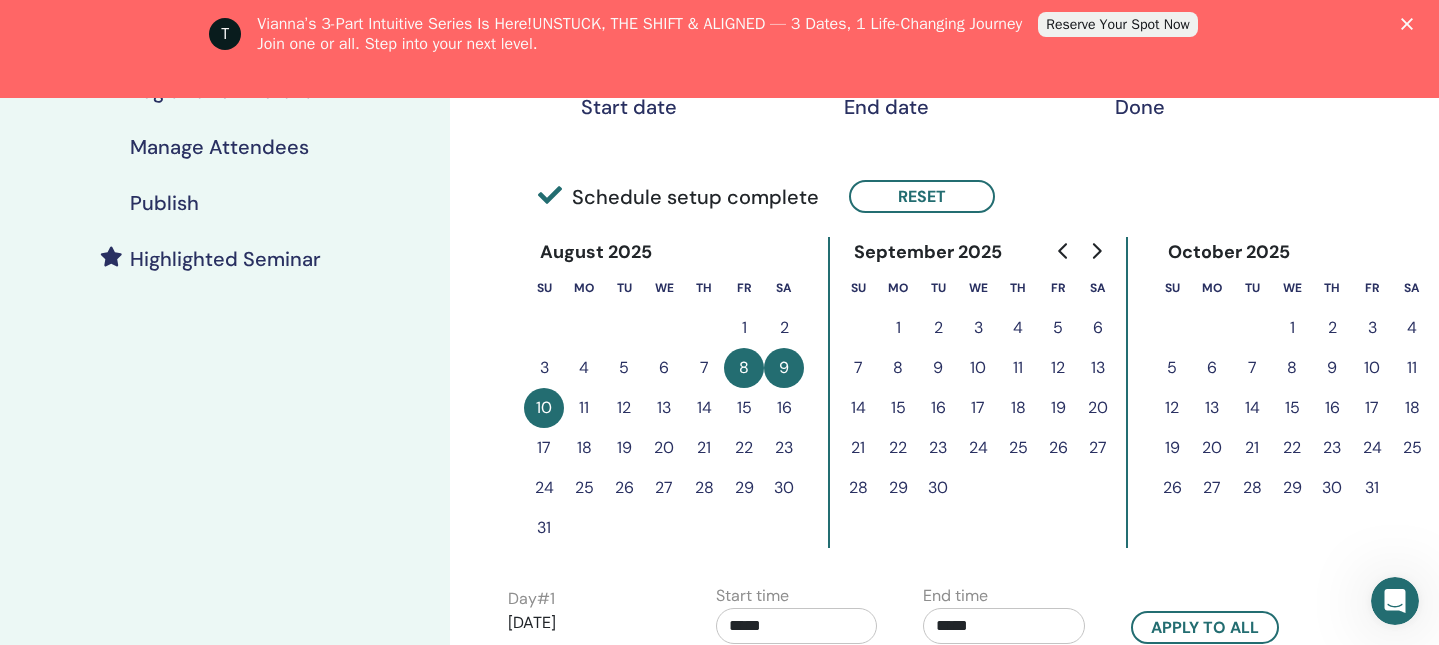 click on "29" at bounding box center [744, 488] 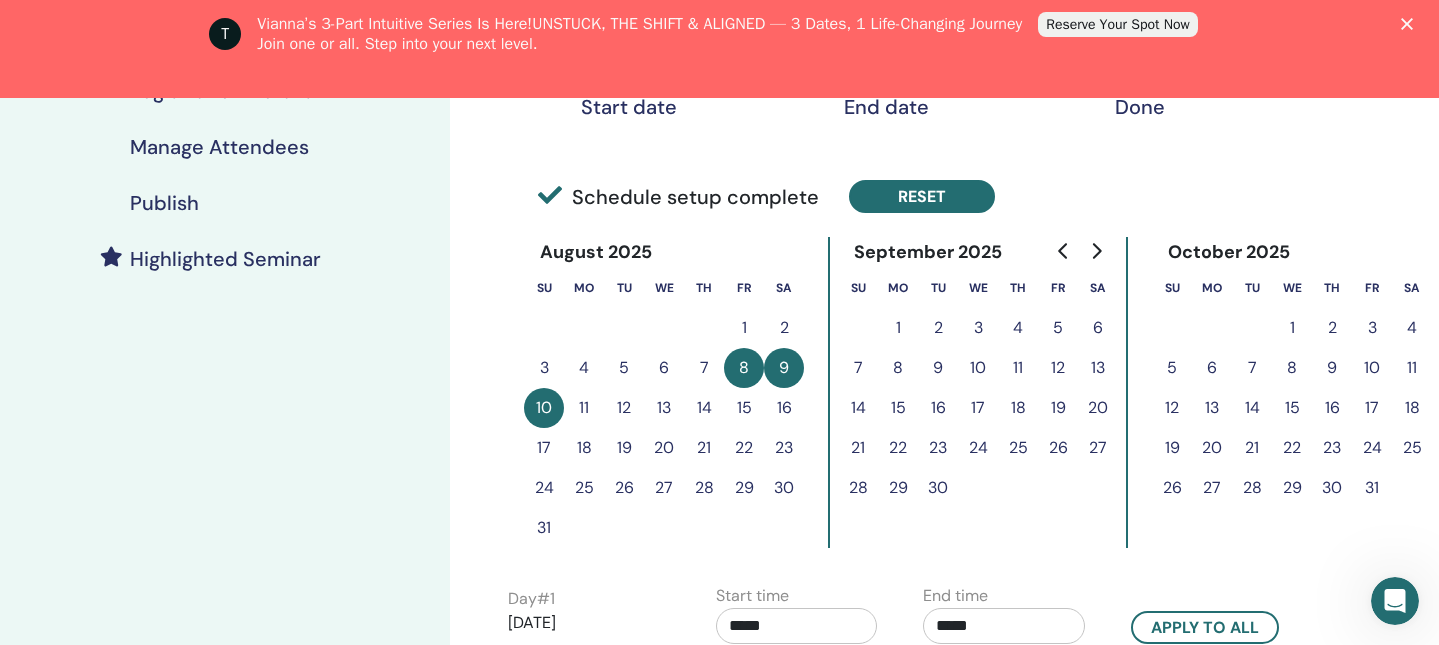 click on "Reset" at bounding box center [922, 196] 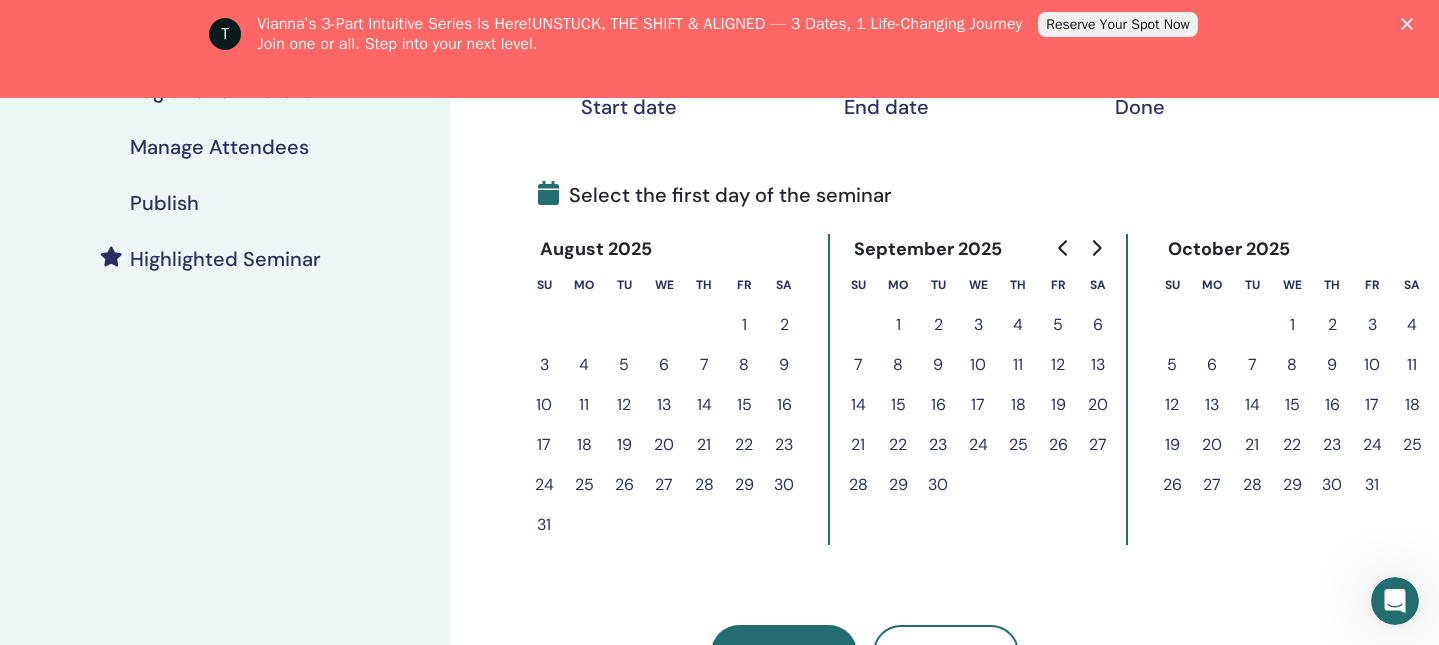 click on "29" at bounding box center (744, 485) 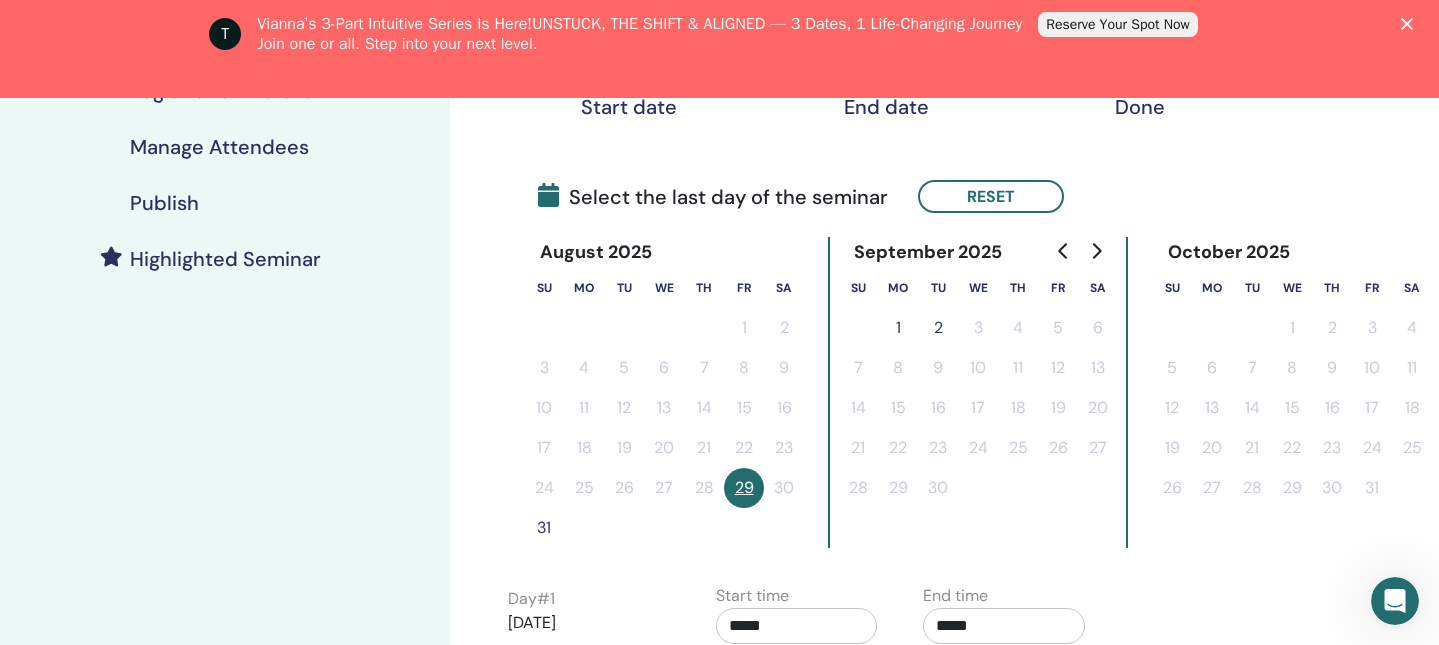 click on "31" at bounding box center (544, 528) 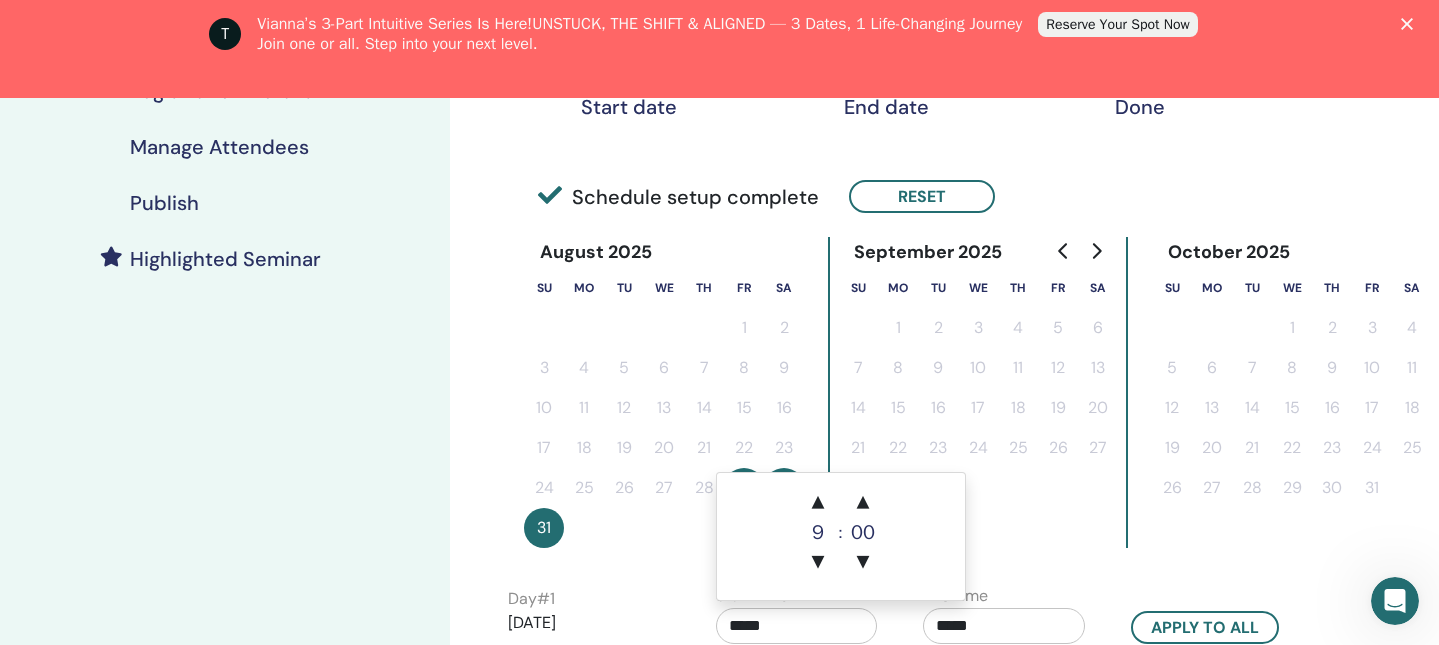 click on "*****" at bounding box center (797, 626) 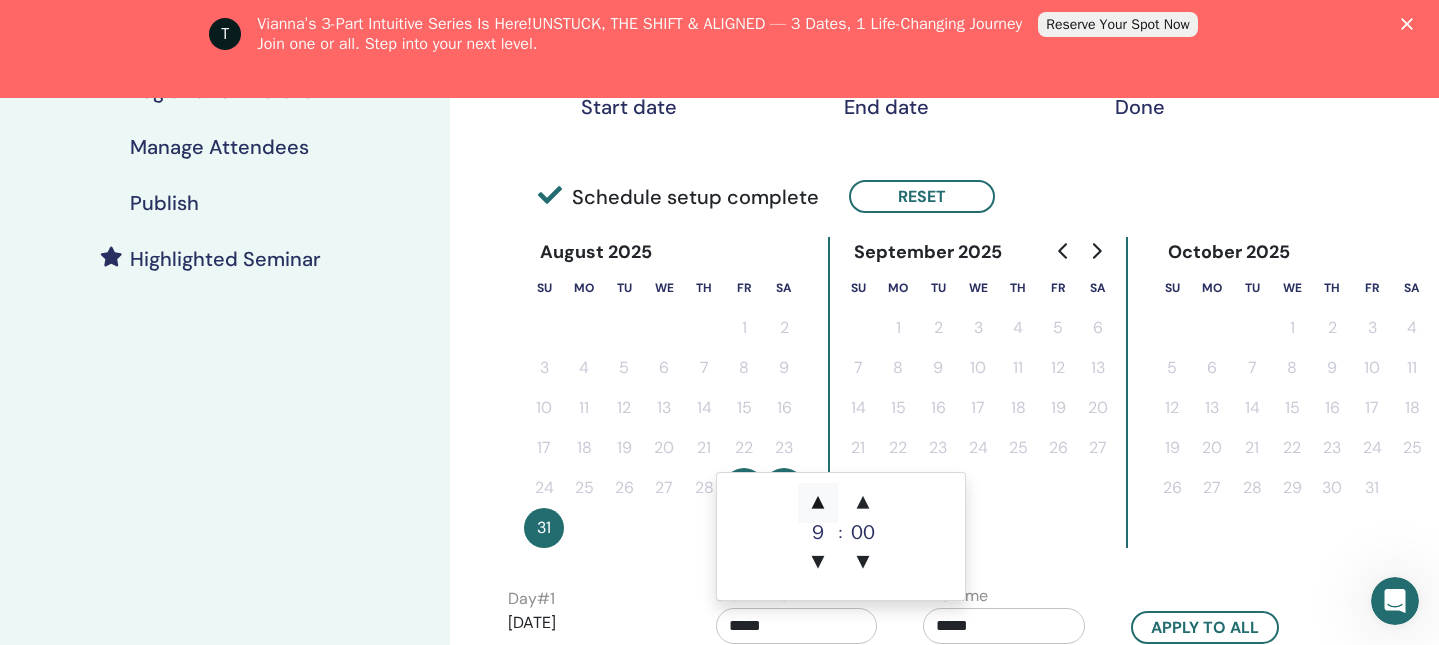 click on "▲" at bounding box center [818, 503] 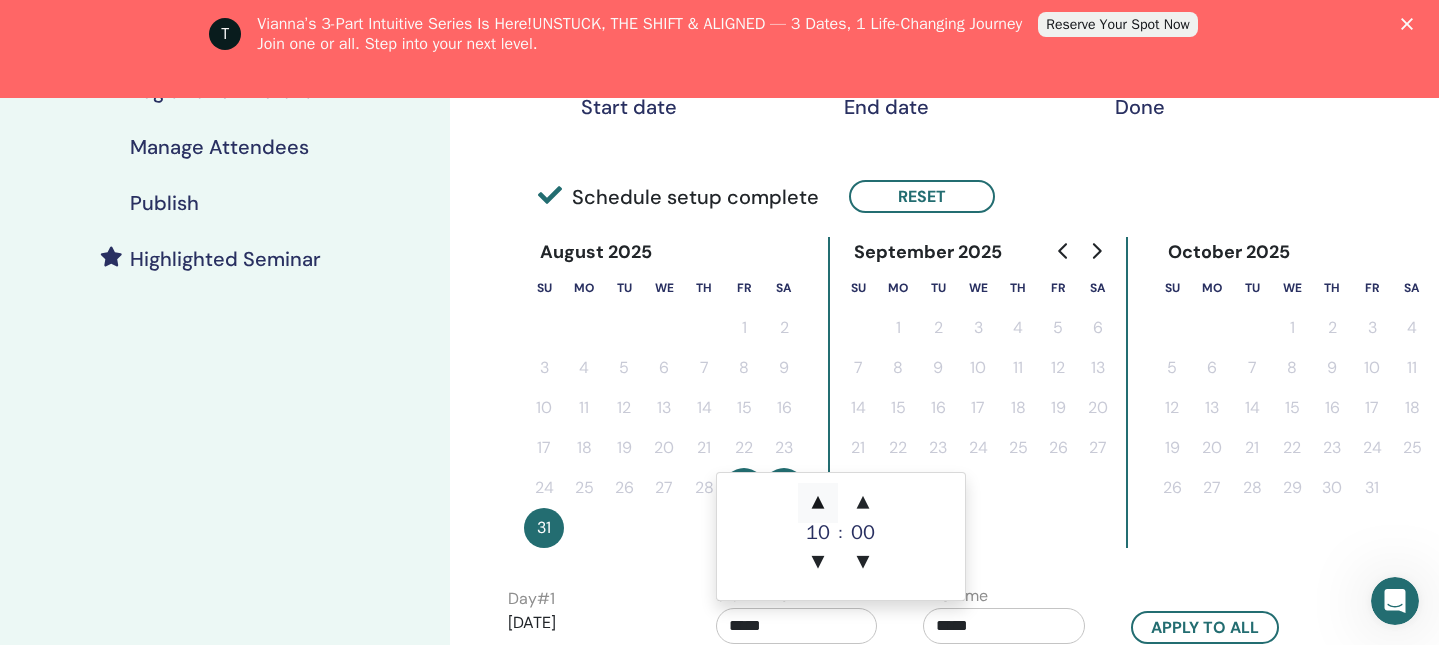click on "▲" at bounding box center (818, 503) 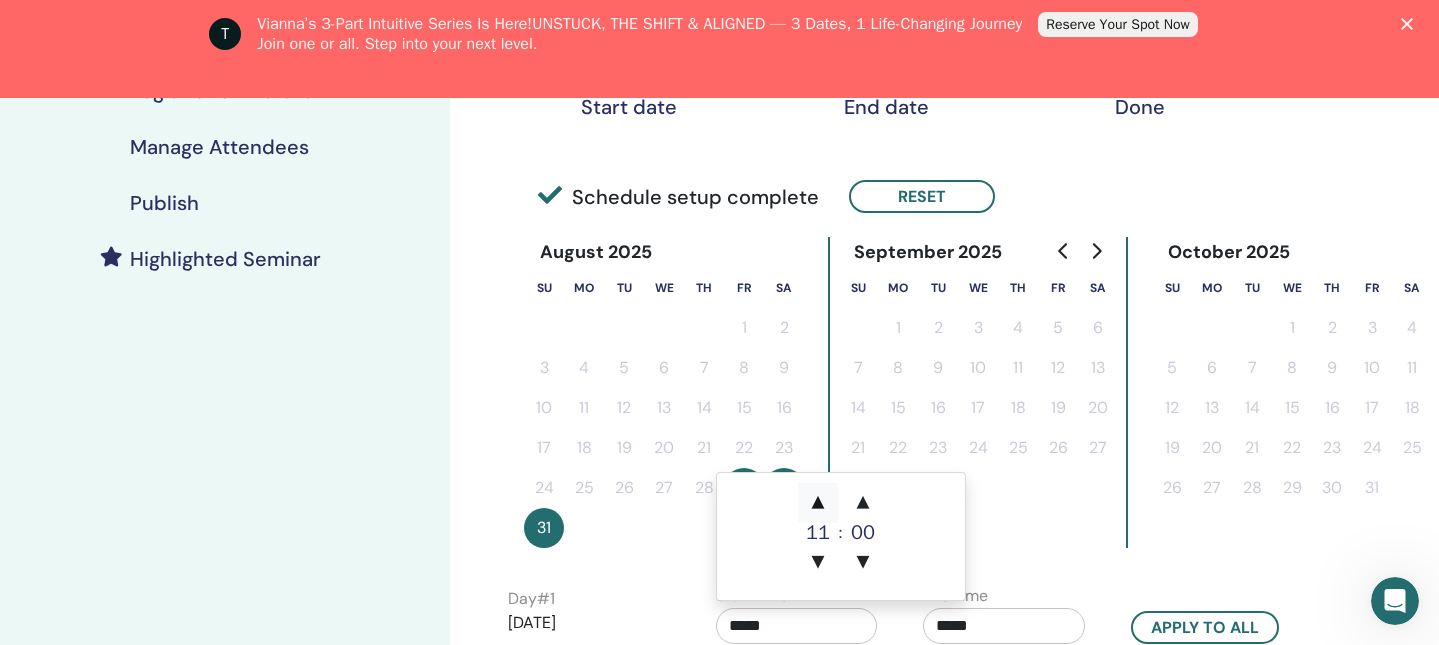 click on "▲" at bounding box center [818, 503] 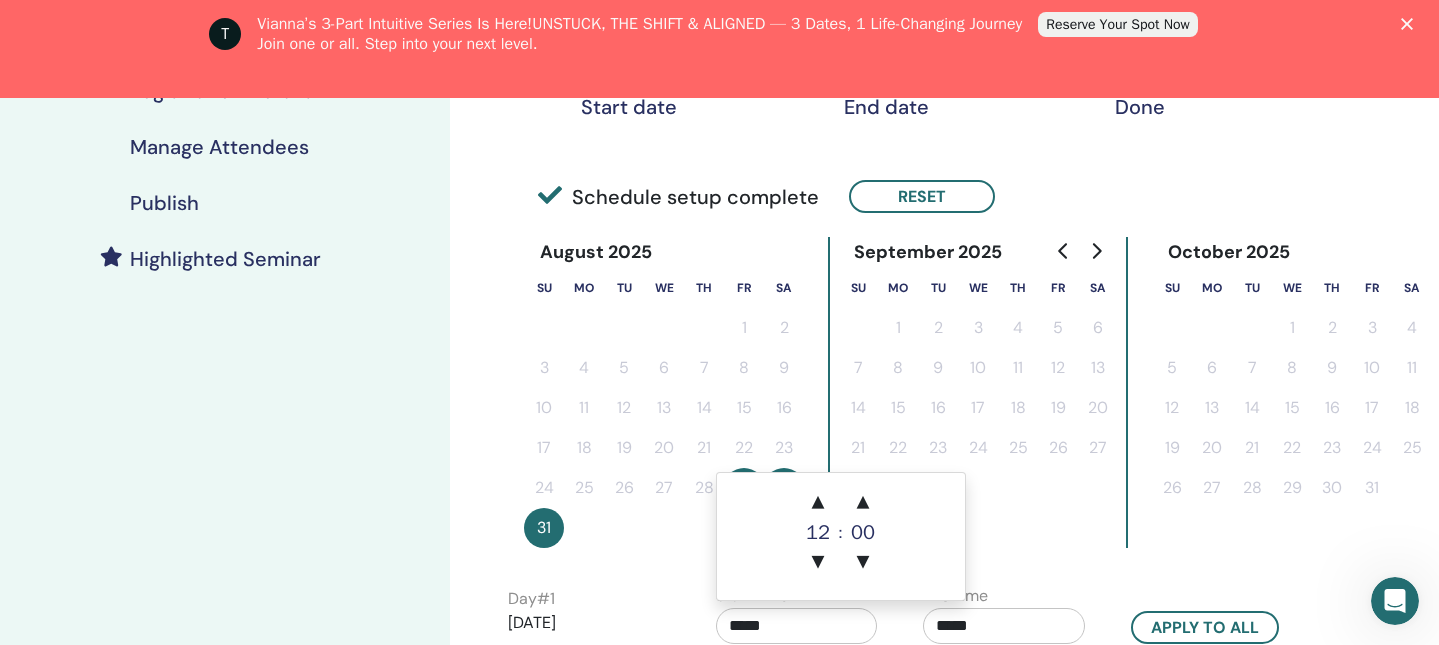 click on "*****" at bounding box center (1004, 626) 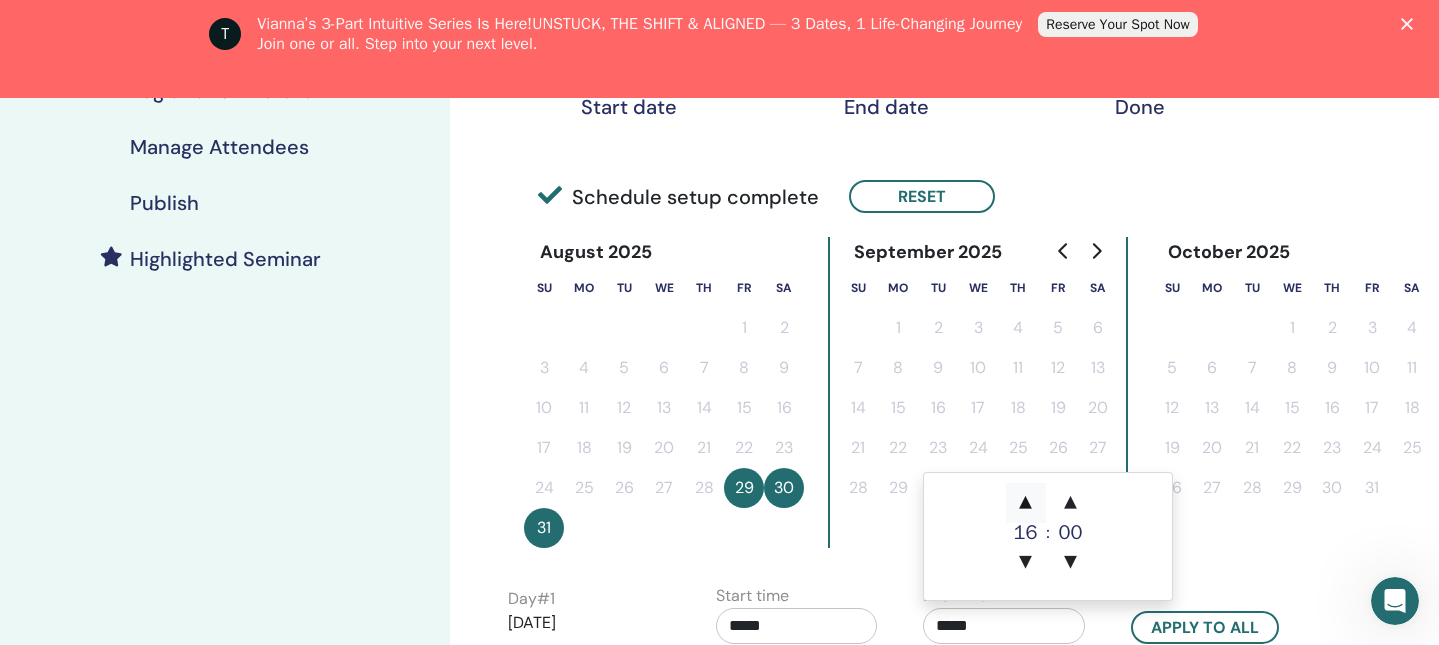 click on "▲" at bounding box center [1026, 503] 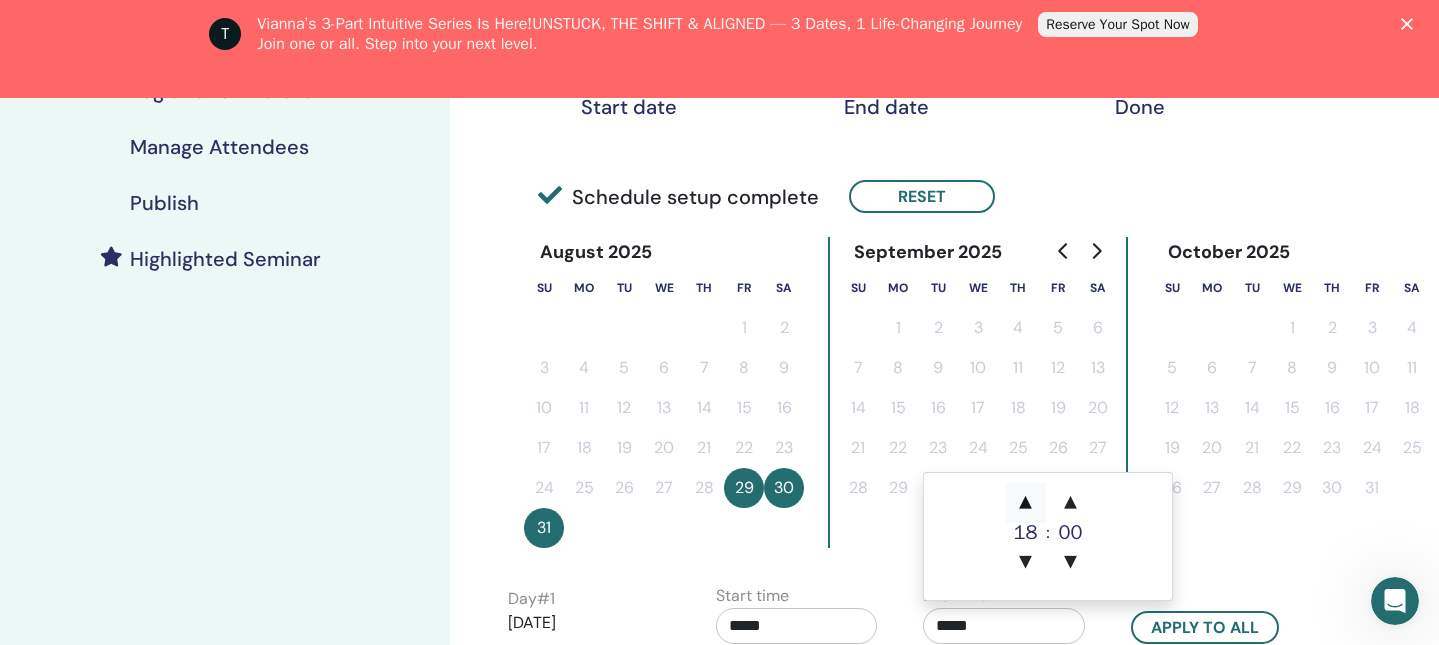 click on "▲" at bounding box center [1026, 503] 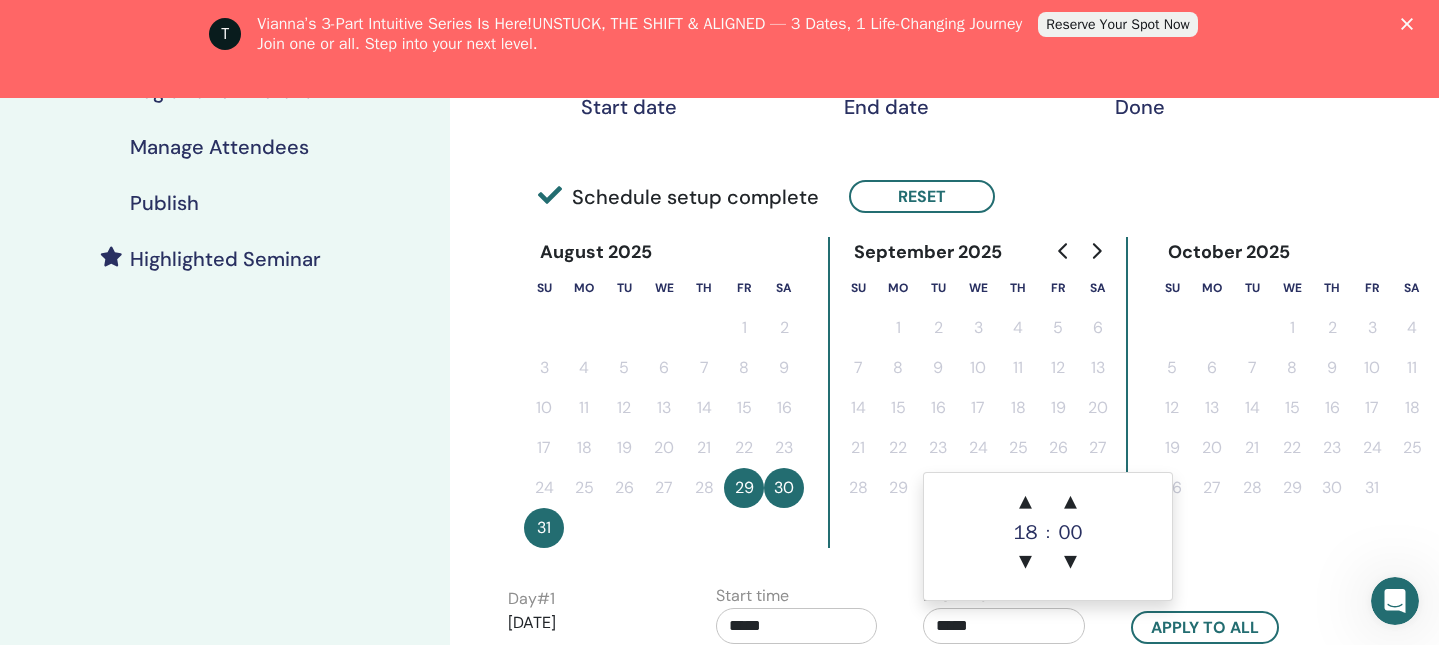 click on "October 2025 Su Mo Tu We Th Fr Sa 1 2 3 4 5 6 7 8 9 10 11 12 13 14 15 16 17 18 19 20 21 22 23 24 25 26 27 28 29 30 31" at bounding box center (1292, 392) 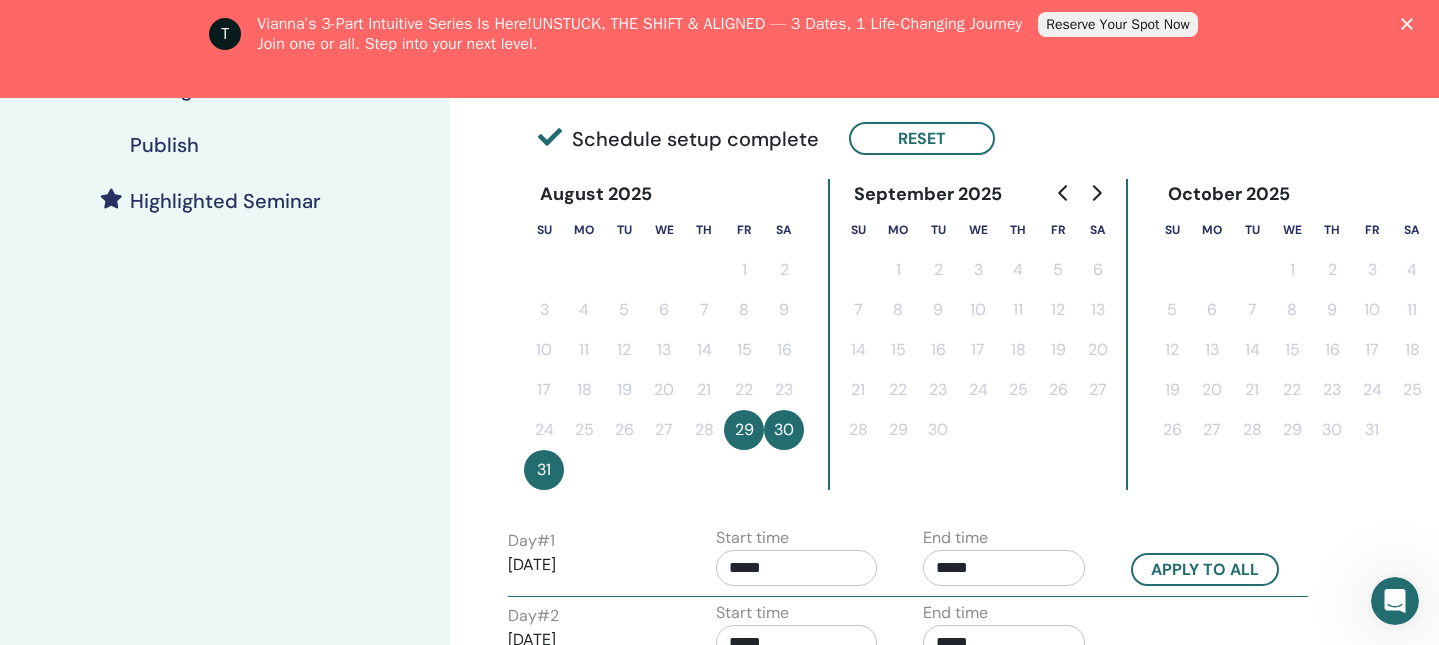 scroll, scrollTop: 501, scrollLeft: 0, axis: vertical 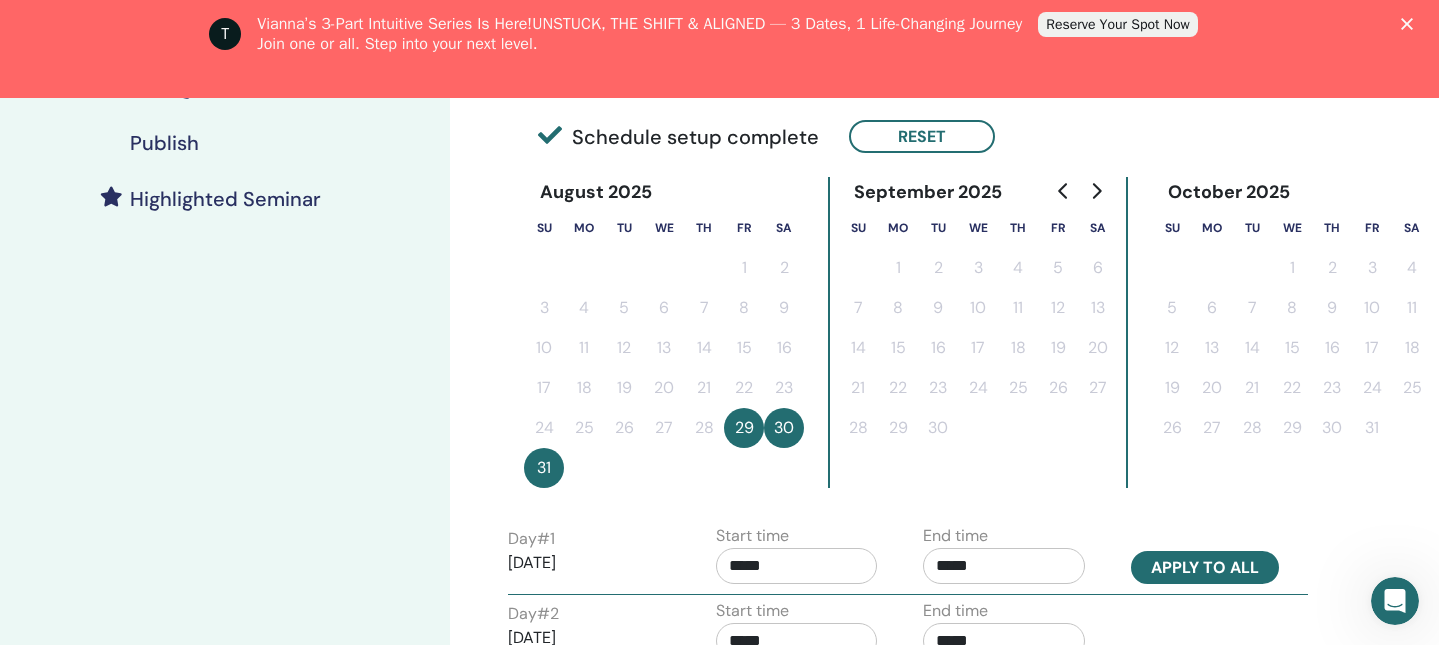 click on "Apply to all" at bounding box center (1205, 567) 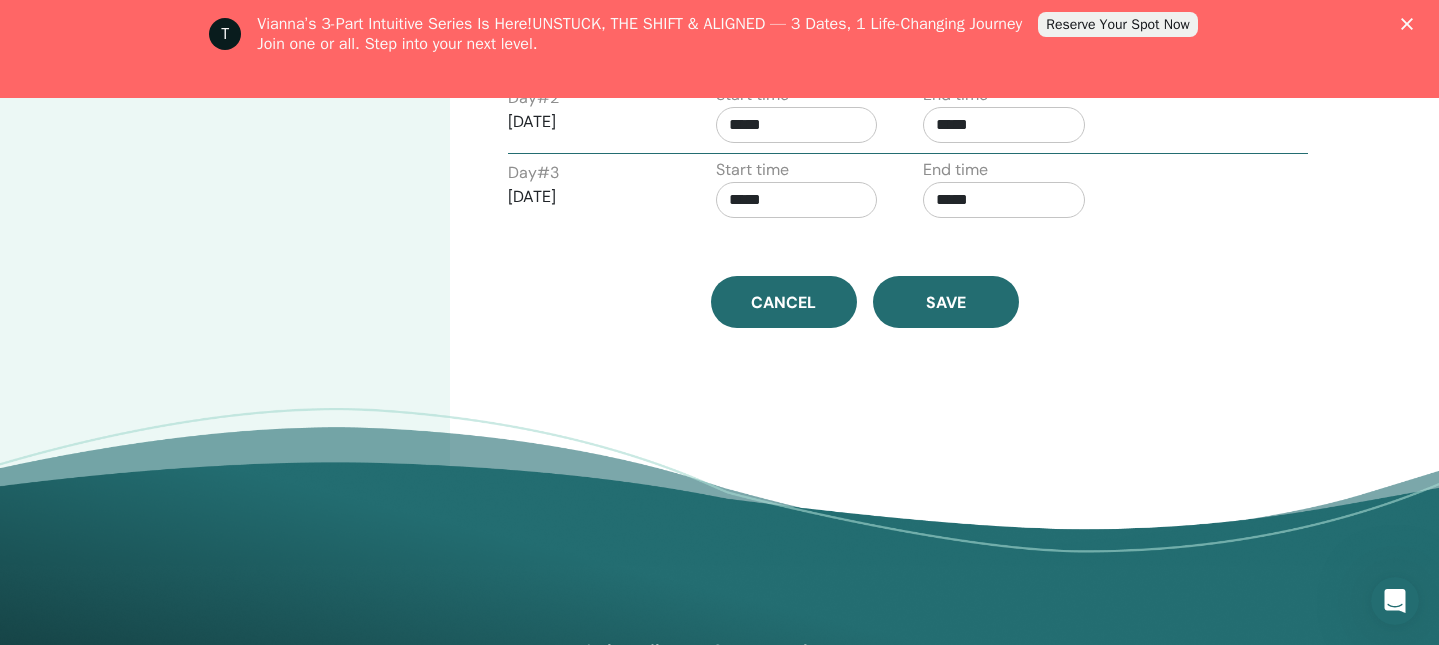 scroll, scrollTop: 1046, scrollLeft: 0, axis: vertical 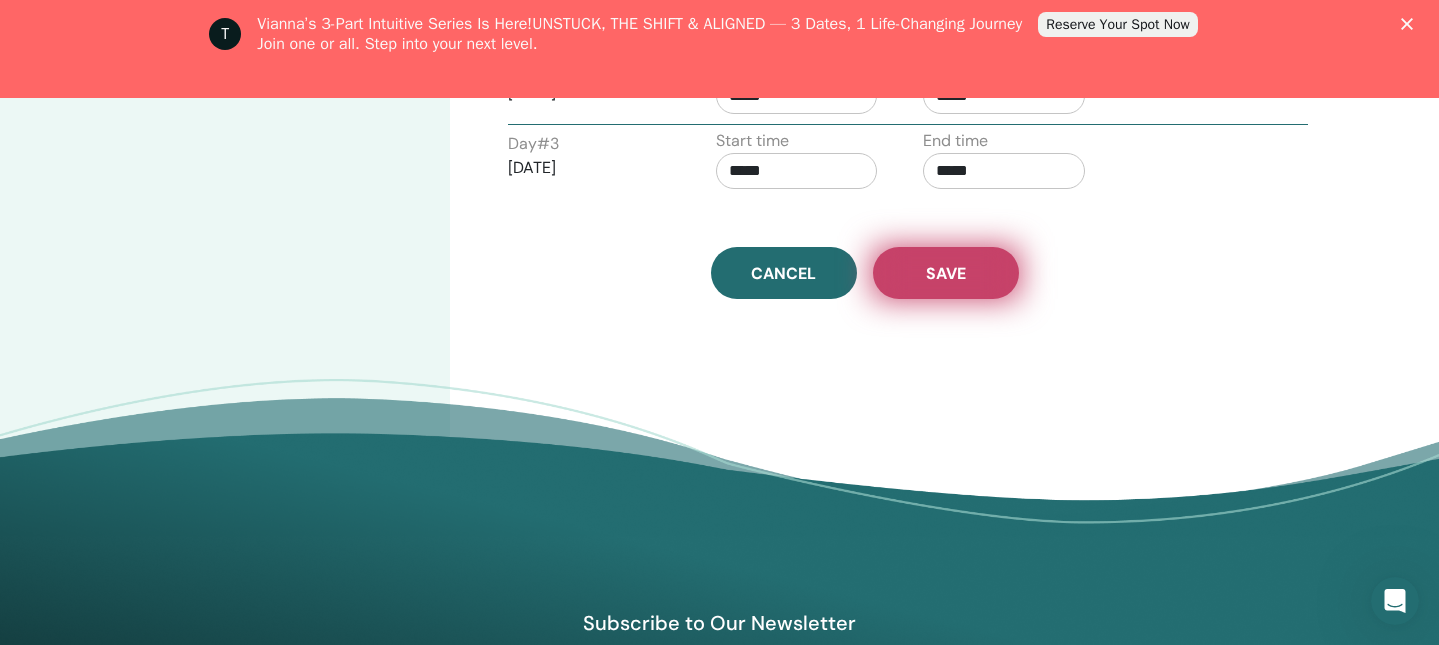 click on "Save" at bounding box center (946, 273) 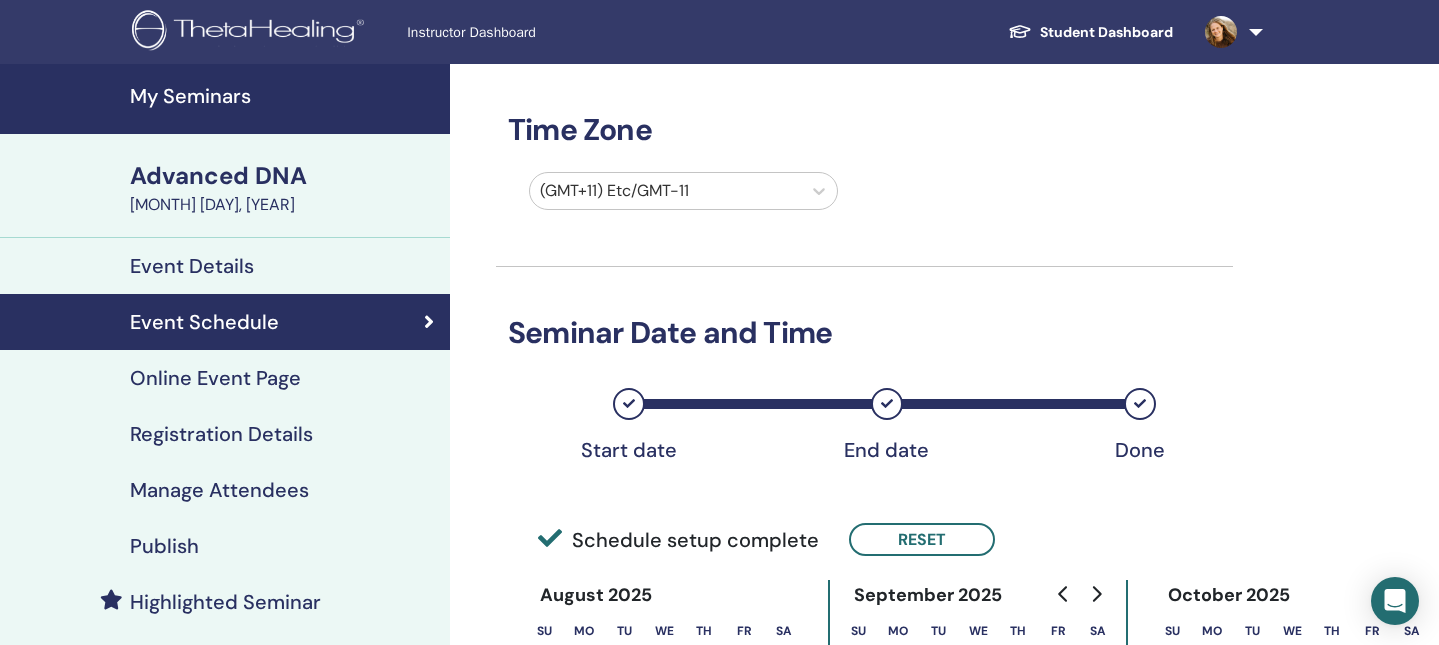 scroll, scrollTop: 471, scrollLeft: 0, axis: vertical 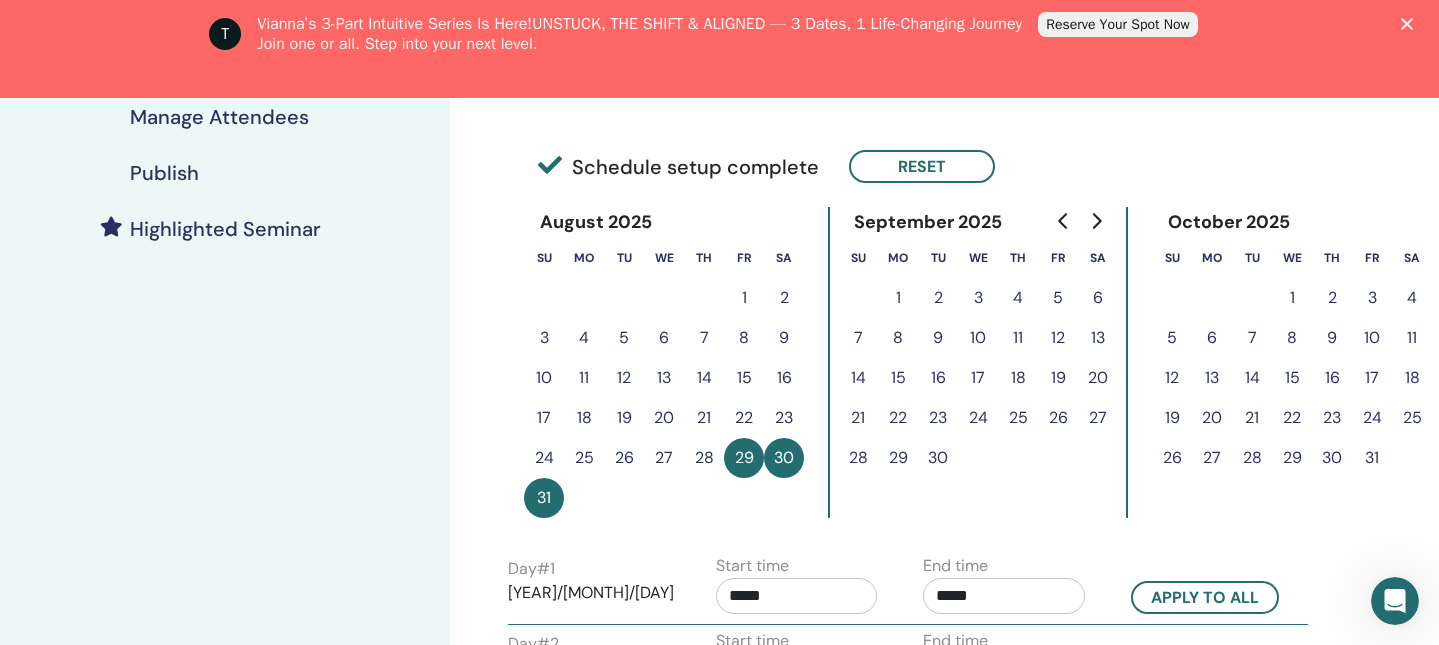 click on "Schedule setup complete Reset" at bounding box center (879, 166) 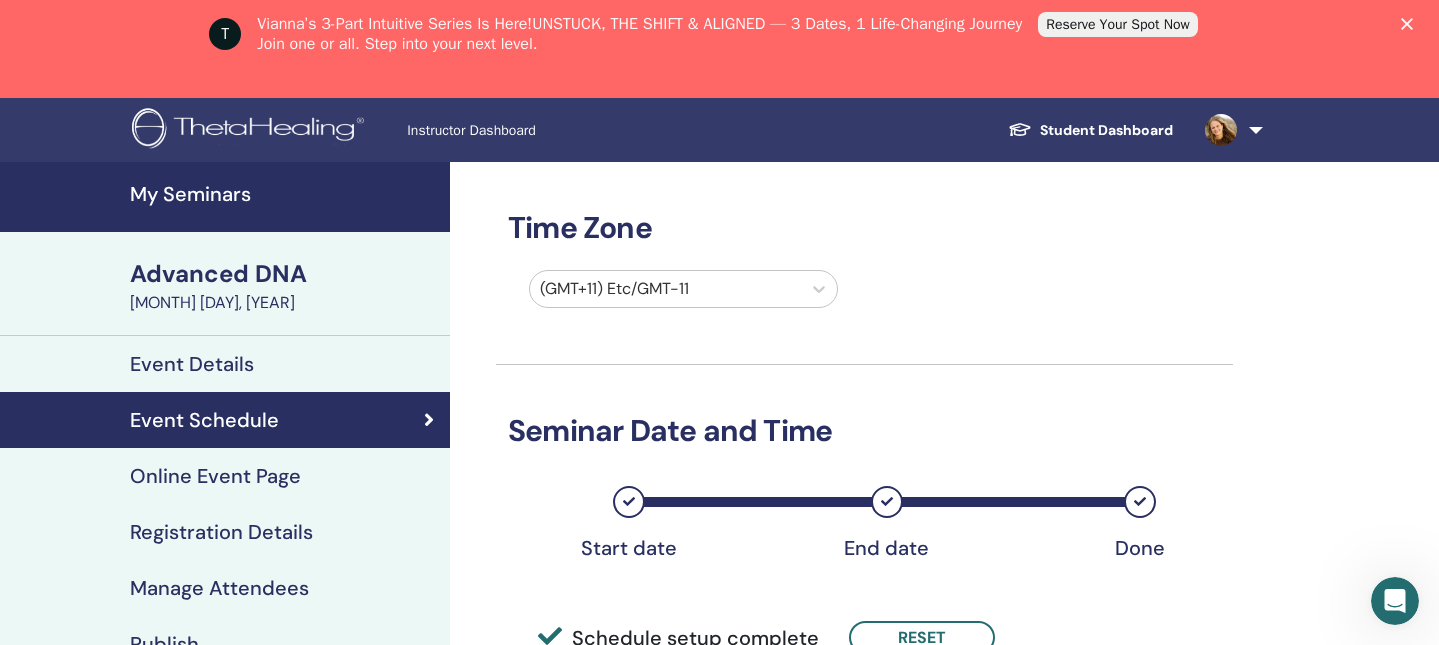 scroll, scrollTop: 0, scrollLeft: 0, axis: both 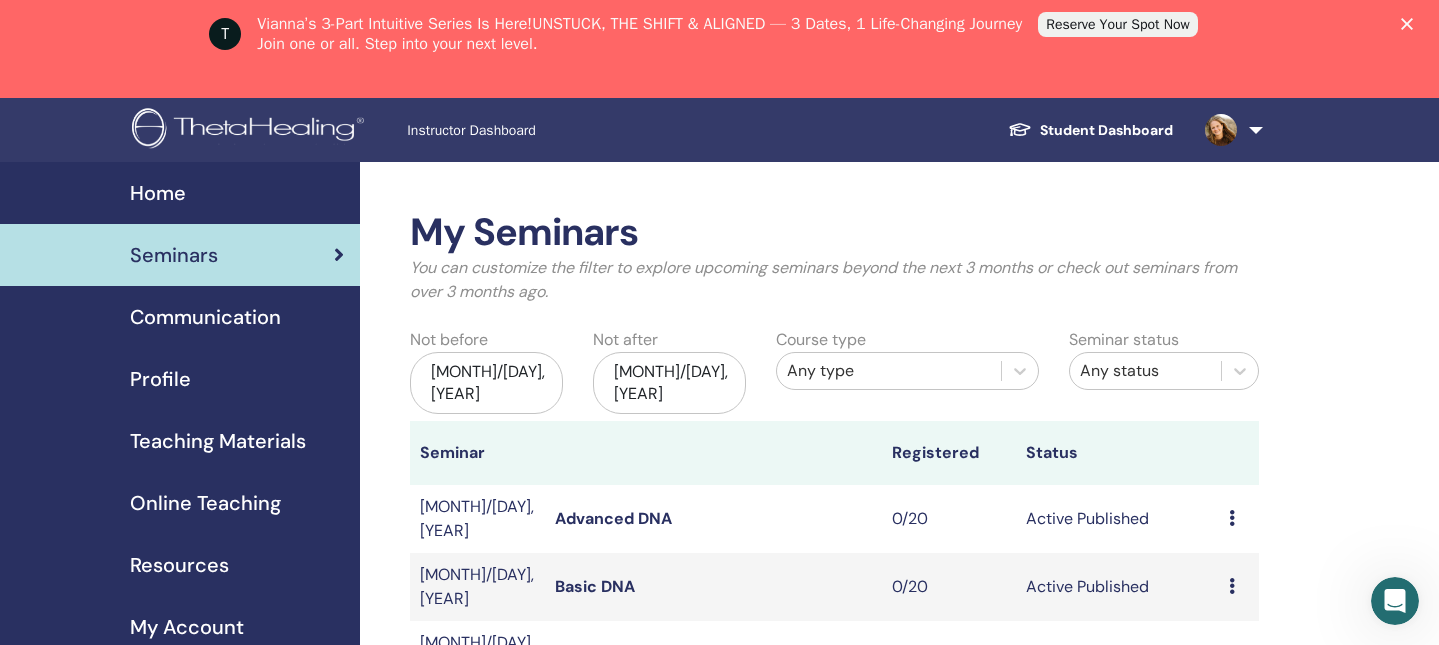 click on "My Seminars You can customize the filter to explore upcoming seminars beyond the next 3 months or check out seminars from over 3 months ago. Not before [MONTH]/[DAY], [YEAR] Not after [MONTH]/[DAY], [YEAR] Course type Any type Seminar status Any status Seminar Registered Status [MONTH]/[DAY], [YEAR] Advanced DNA 0/20 Active Published Preview Edit Attendees Cancel [MONTH]/[DAY], [YEAR] Basic DNA 0/20 Active Published Preview Edit Attendees Cancel [MONTH]/[DAY], [YEAR] Basic DNA 1/8 Completed Preview Attendees Create seminar Seminar Registrations Order No. Attendee Event Date" at bounding box center [899, 698] 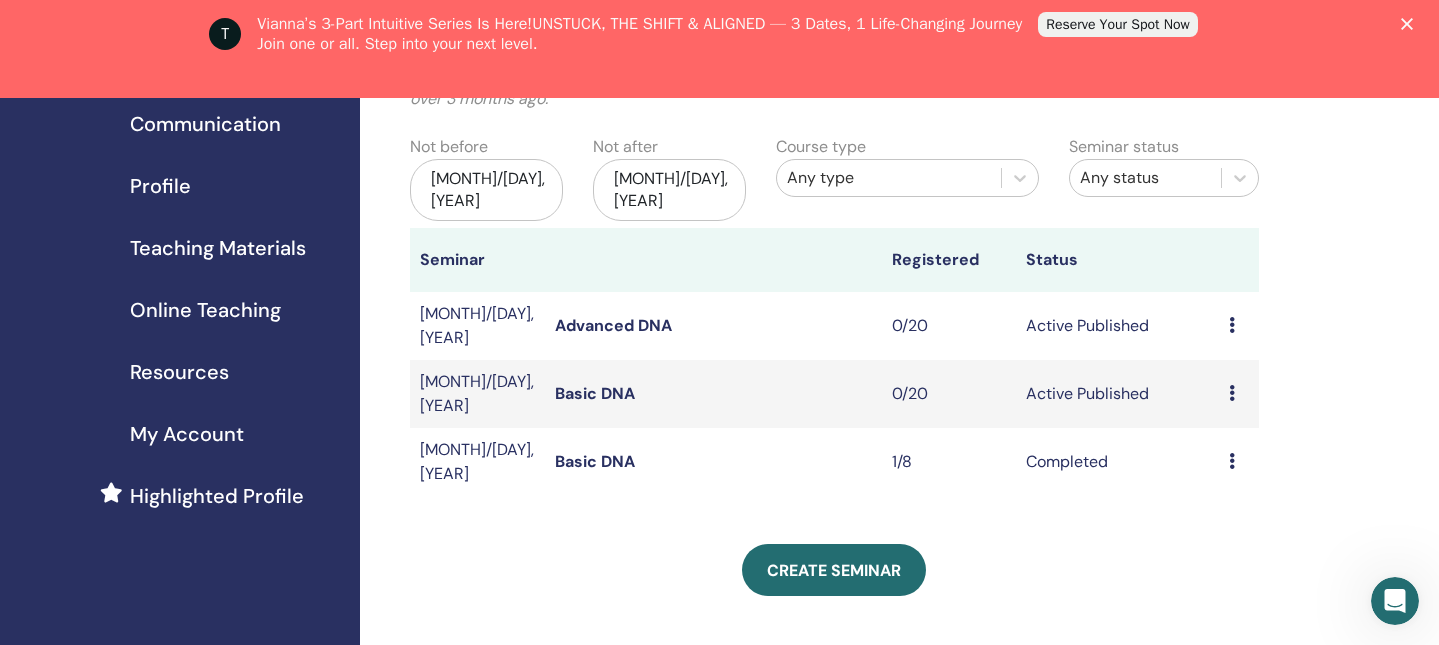 scroll, scrollTop: 200, scrollLeft: 0, axis: vertical 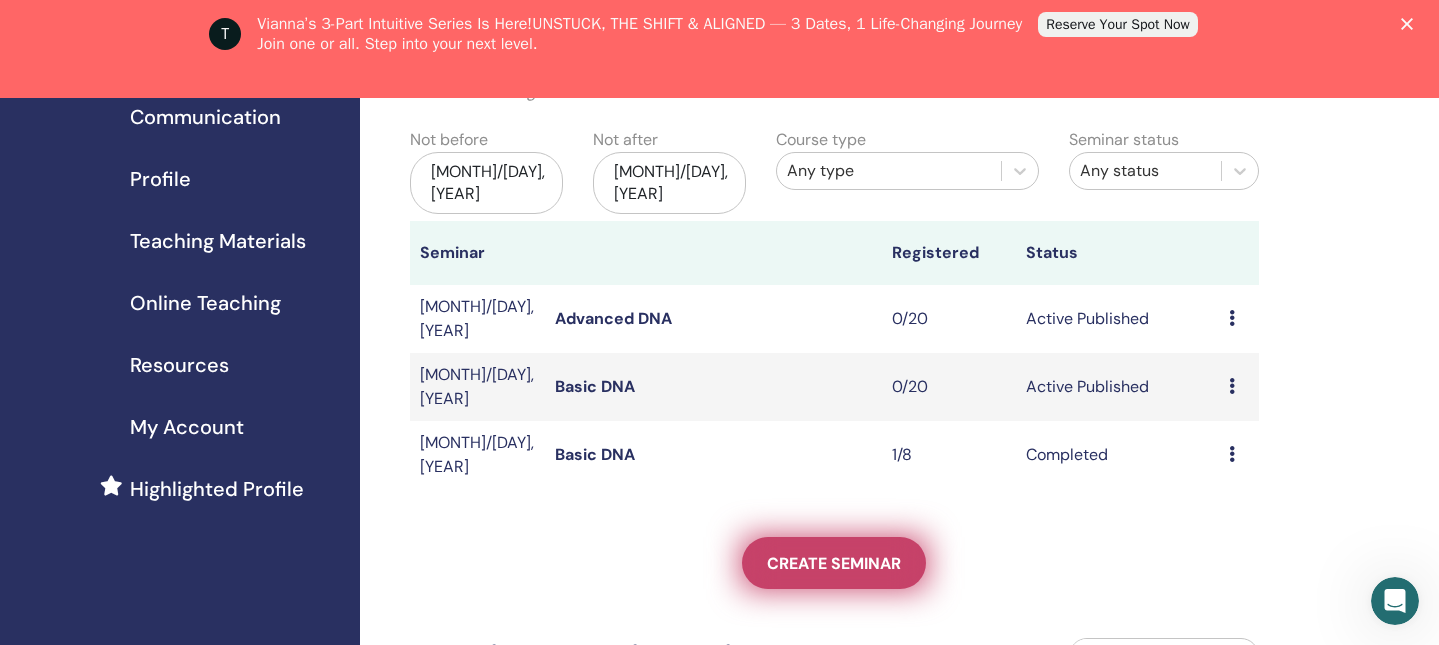 click on "Create seminar" at bounding box center [834, 563] 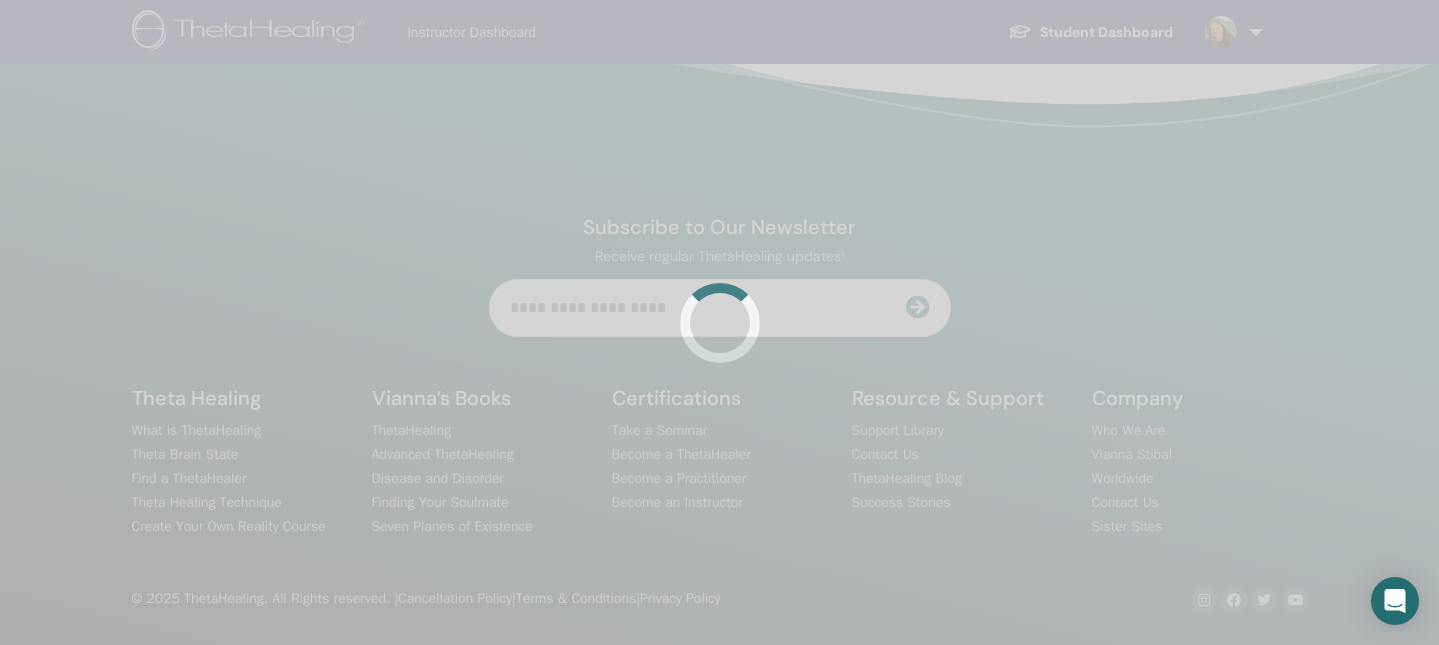 scroll, scrollTop: 0, scrollLeft: 0, axis: both 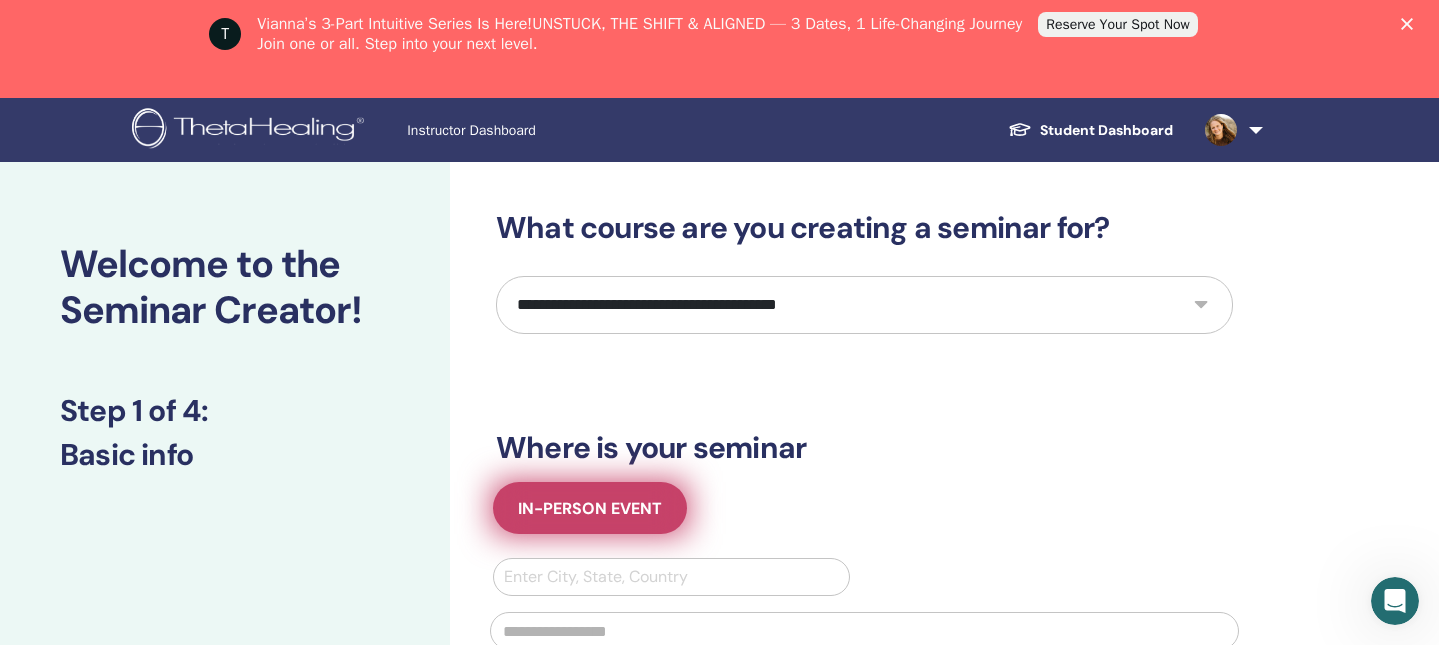 click on "In-Person Event" at bounding box center [590, 508] 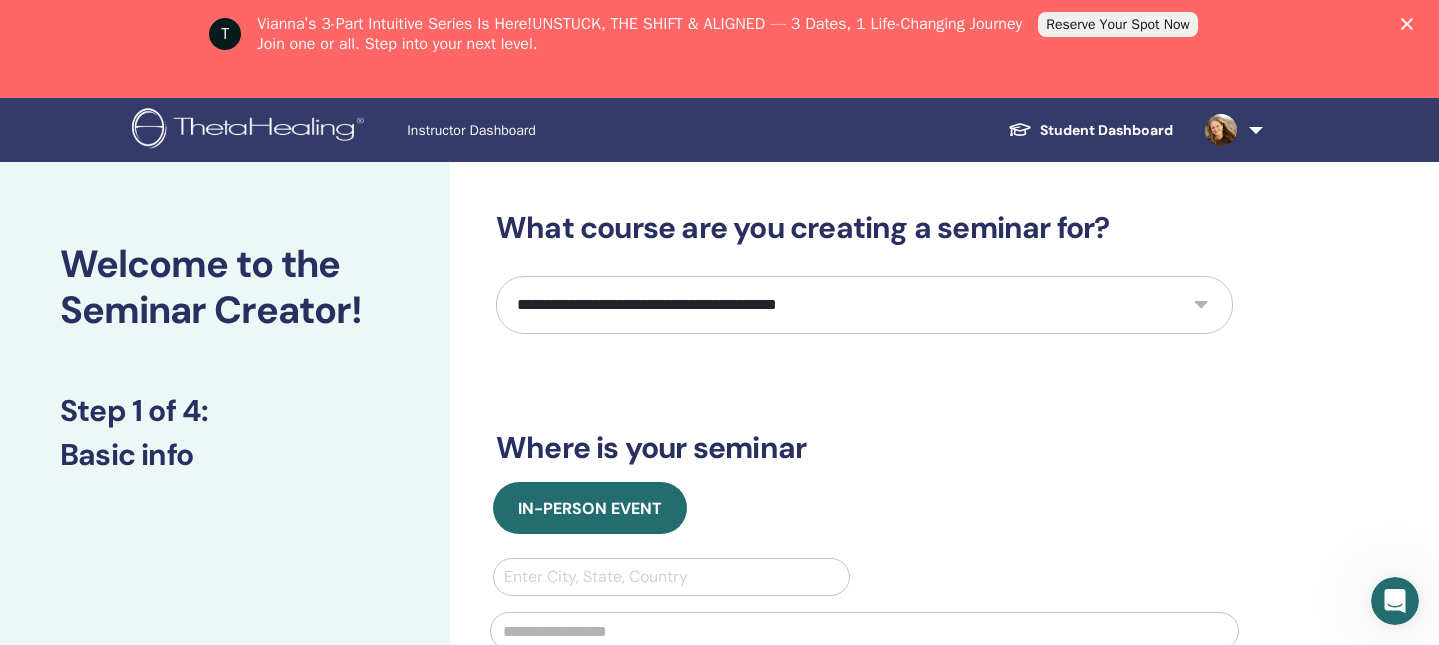 select on "*" 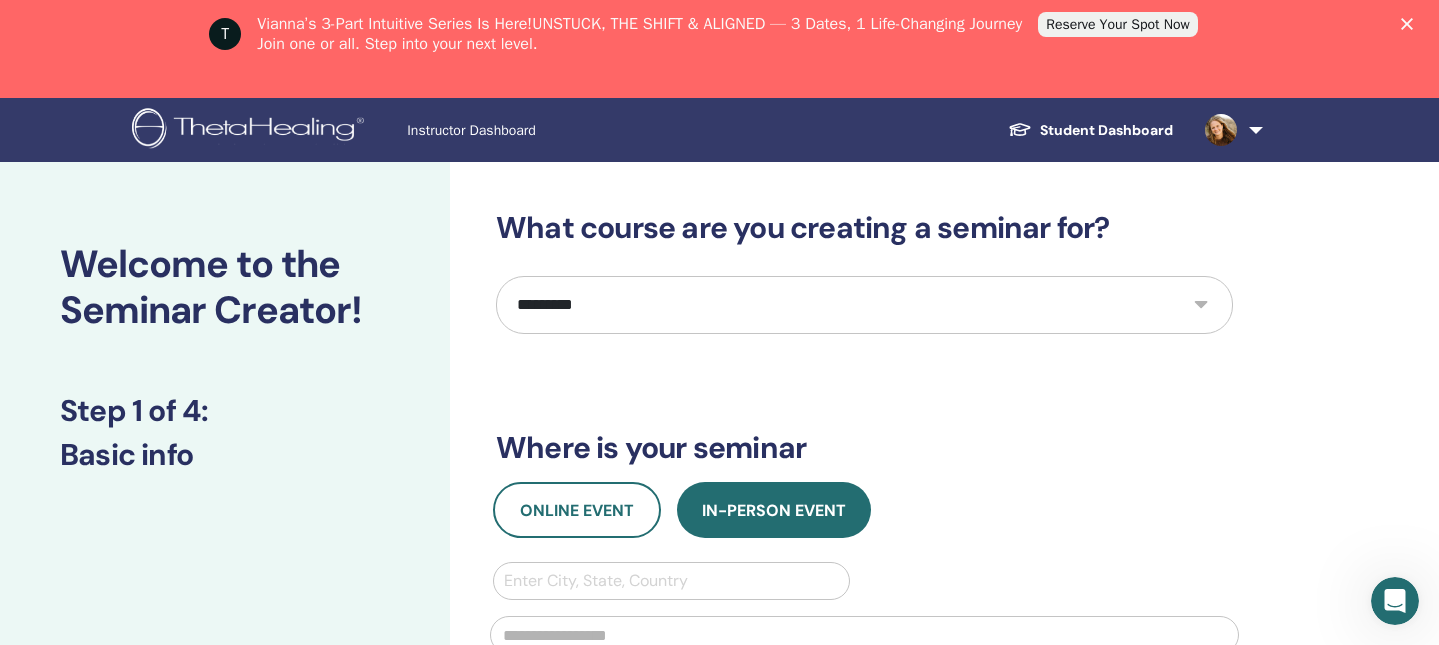 click on "Online Event In-Person Event" at bounding box center (864, 510) 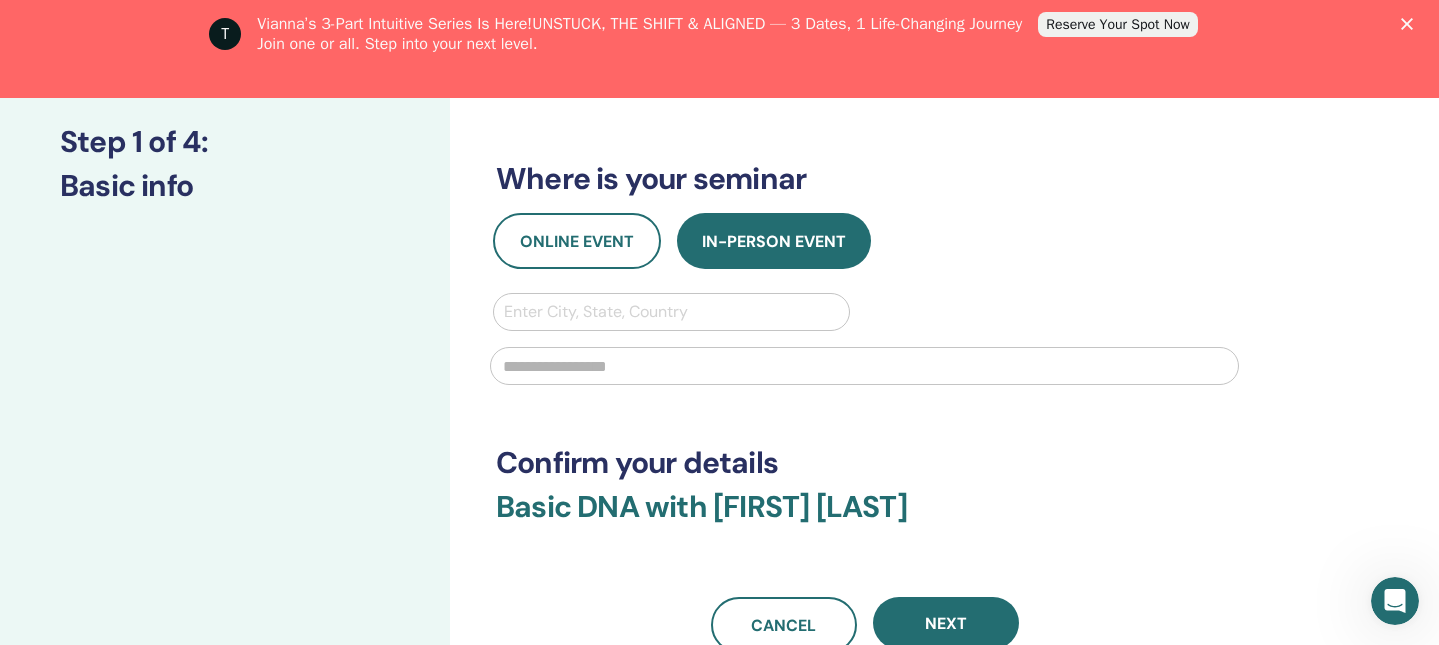 scroll, scrollTop: 270, scrollLeft: 0, axis: vertical 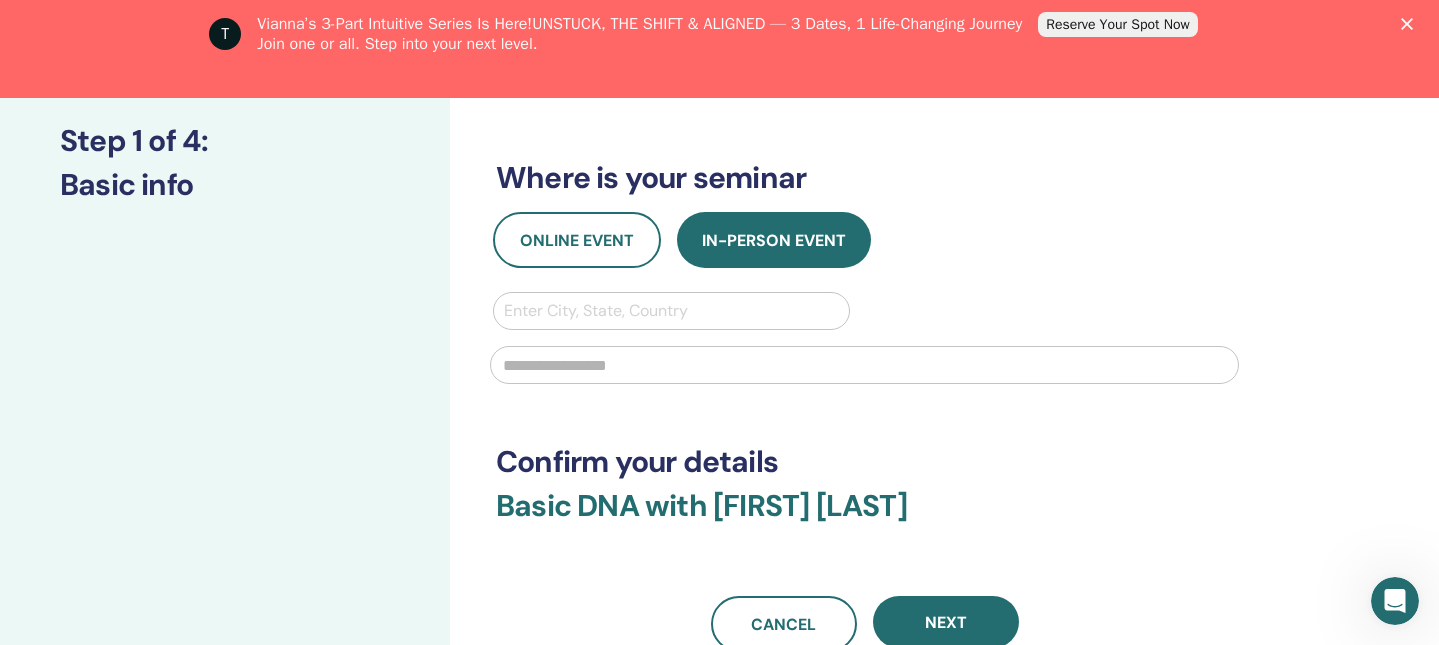 click at bounding box center [671, 311] 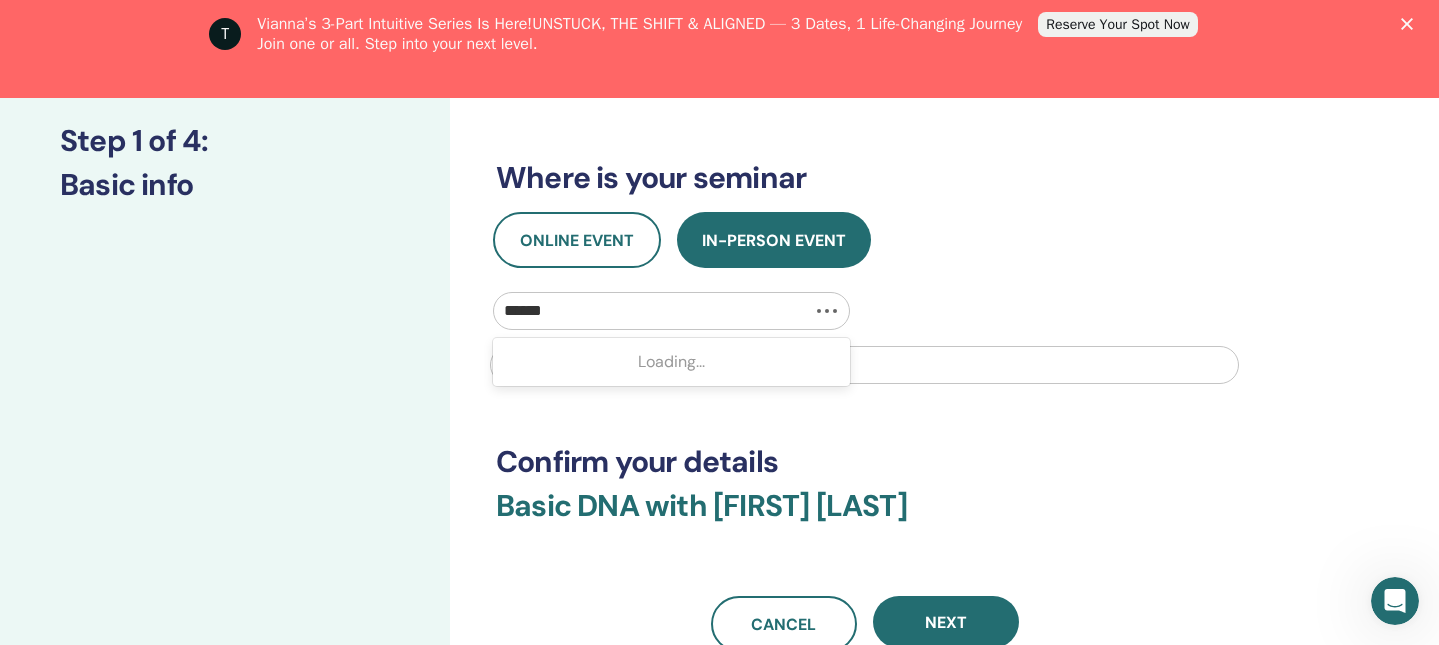 type on "*******" 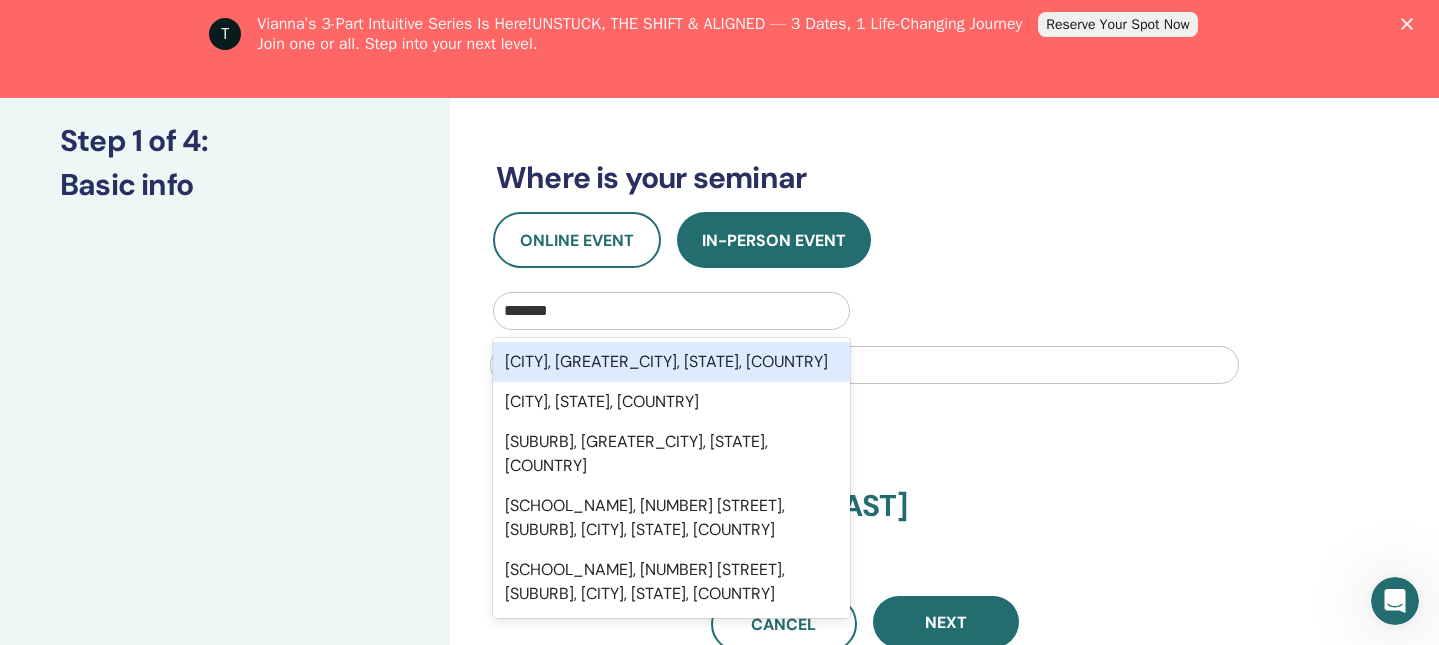 click on "[CITY], [GREATER_CITY], [STATE], [COUNTRY]" at bounding box center (671, 362) 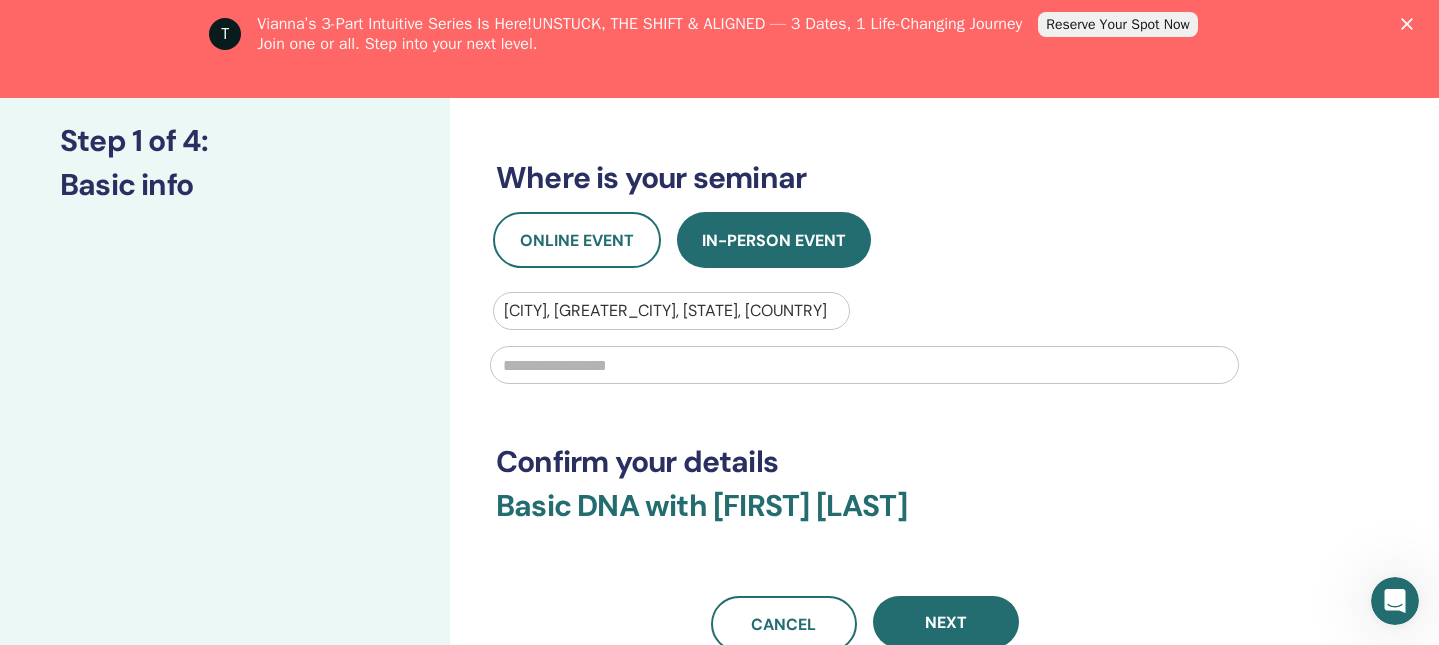 type on "*" 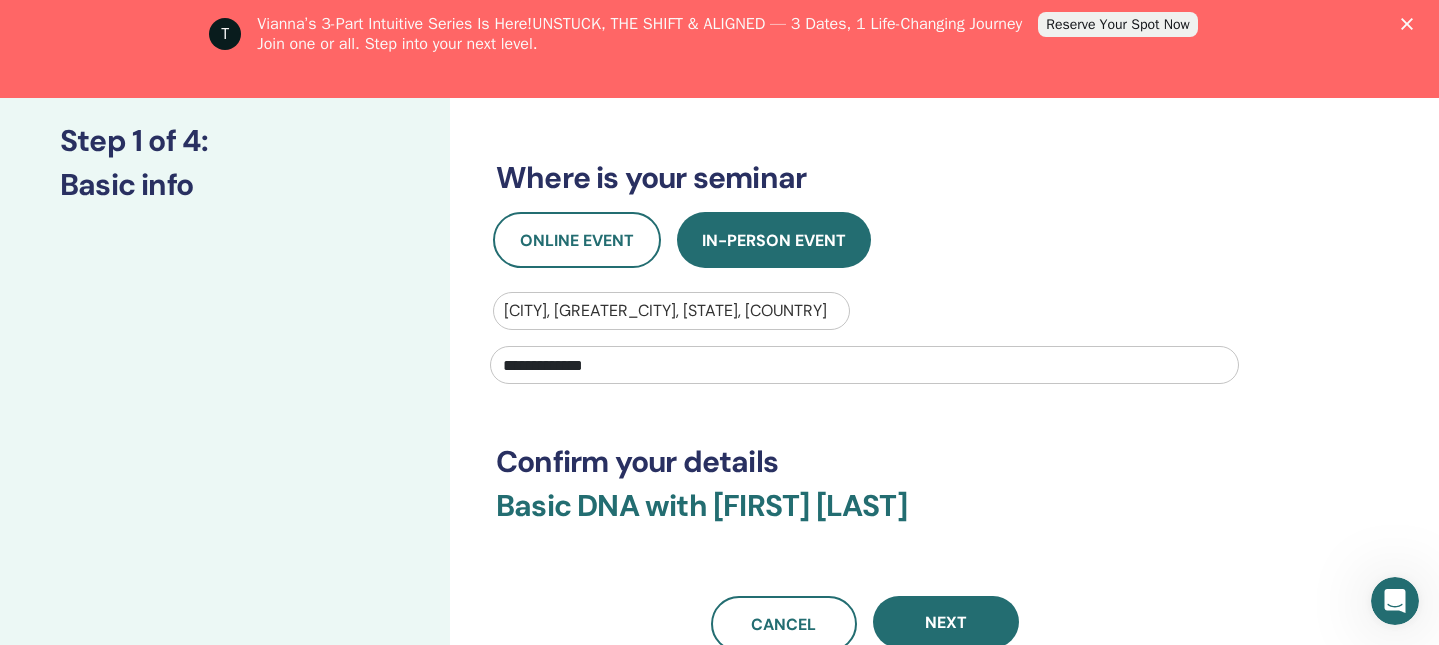type on "**********" 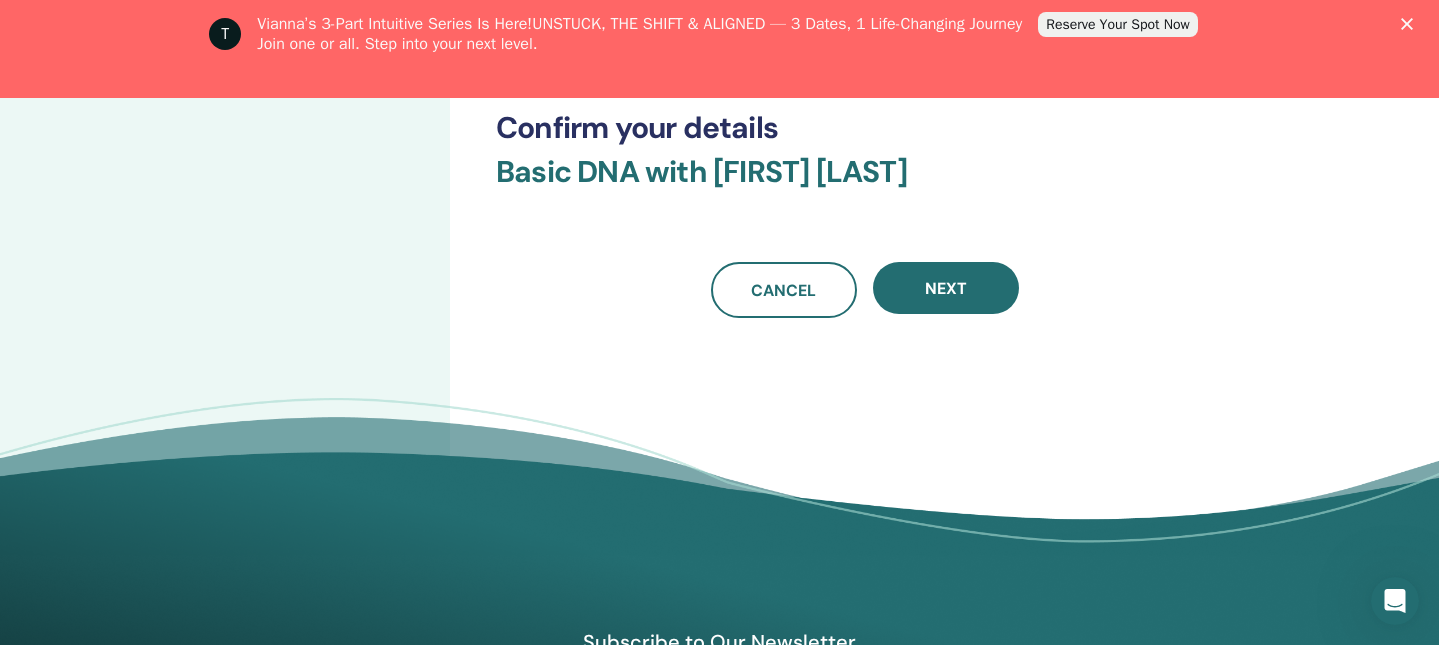 scroll, scrollTop: 626, scrollLeft: 0, axis: vertical 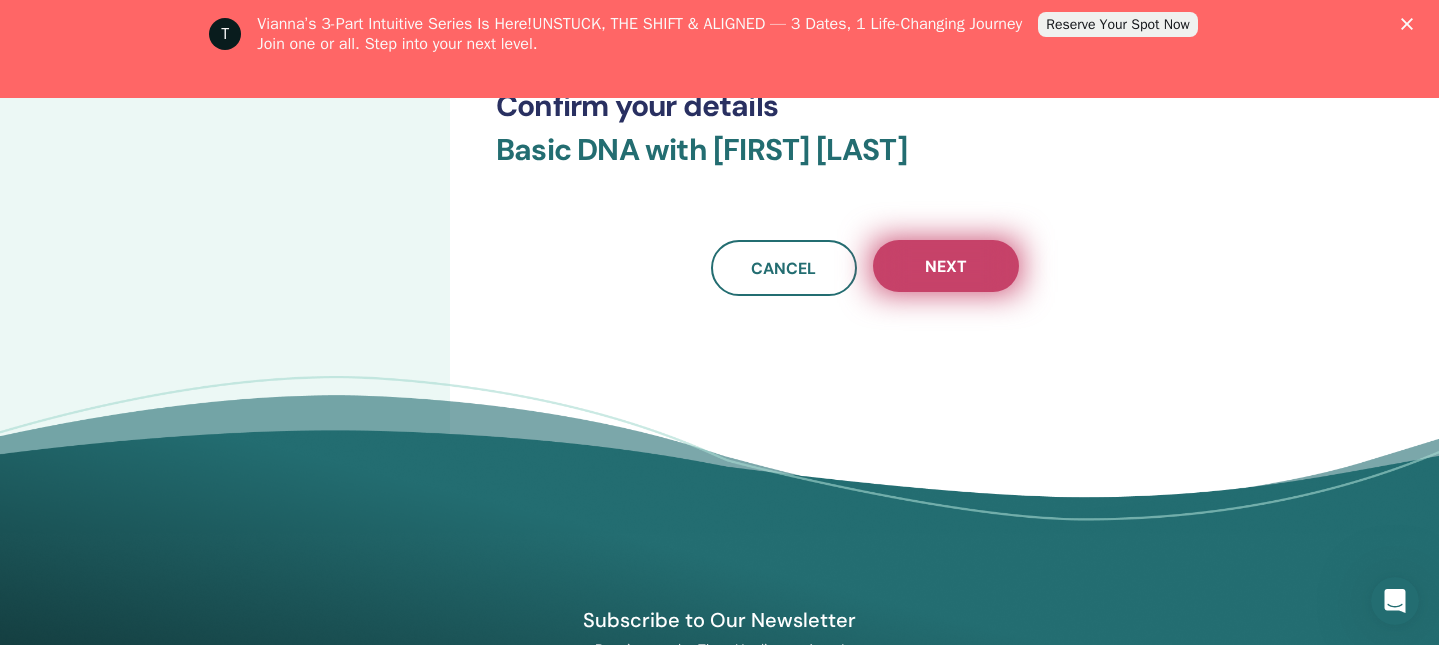 click on "Next" at bounding box center (946, 266) 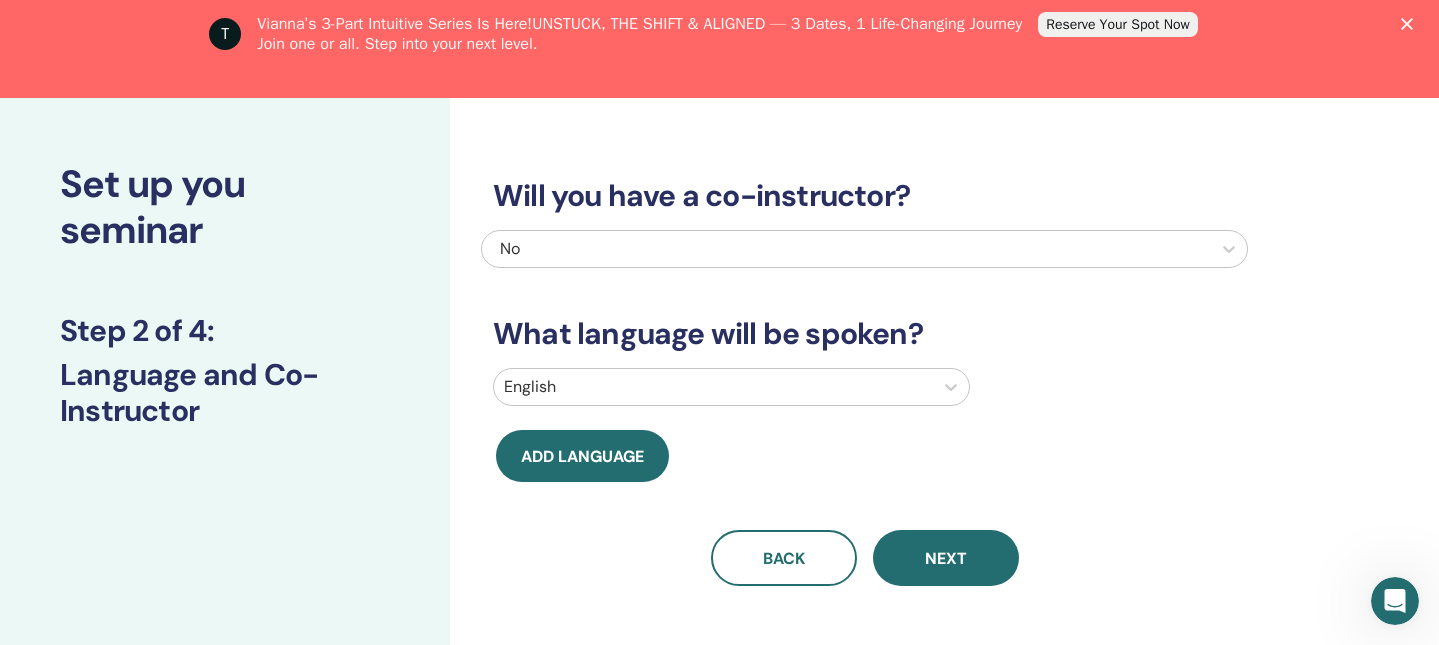 scroll, scrollTop: 89, scrollLeft: 0, axis: vertical 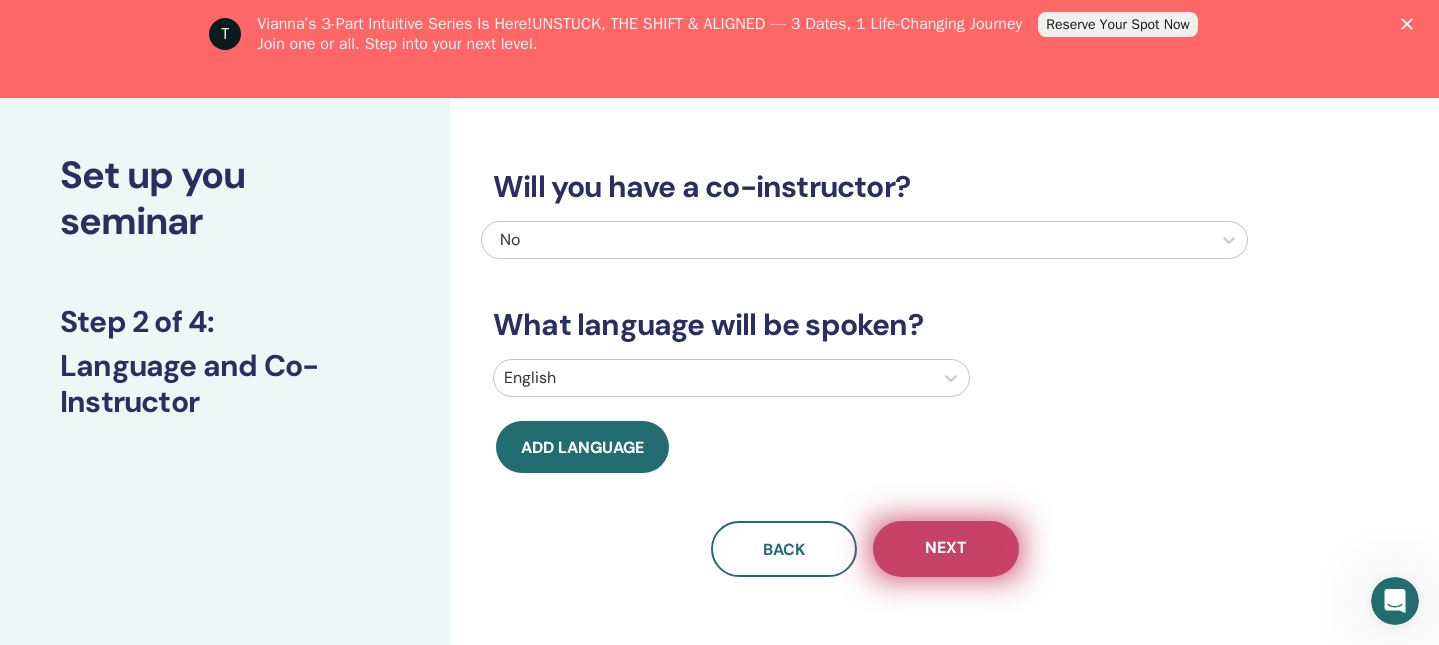 click on "Next" at bounding box center [946, 549] 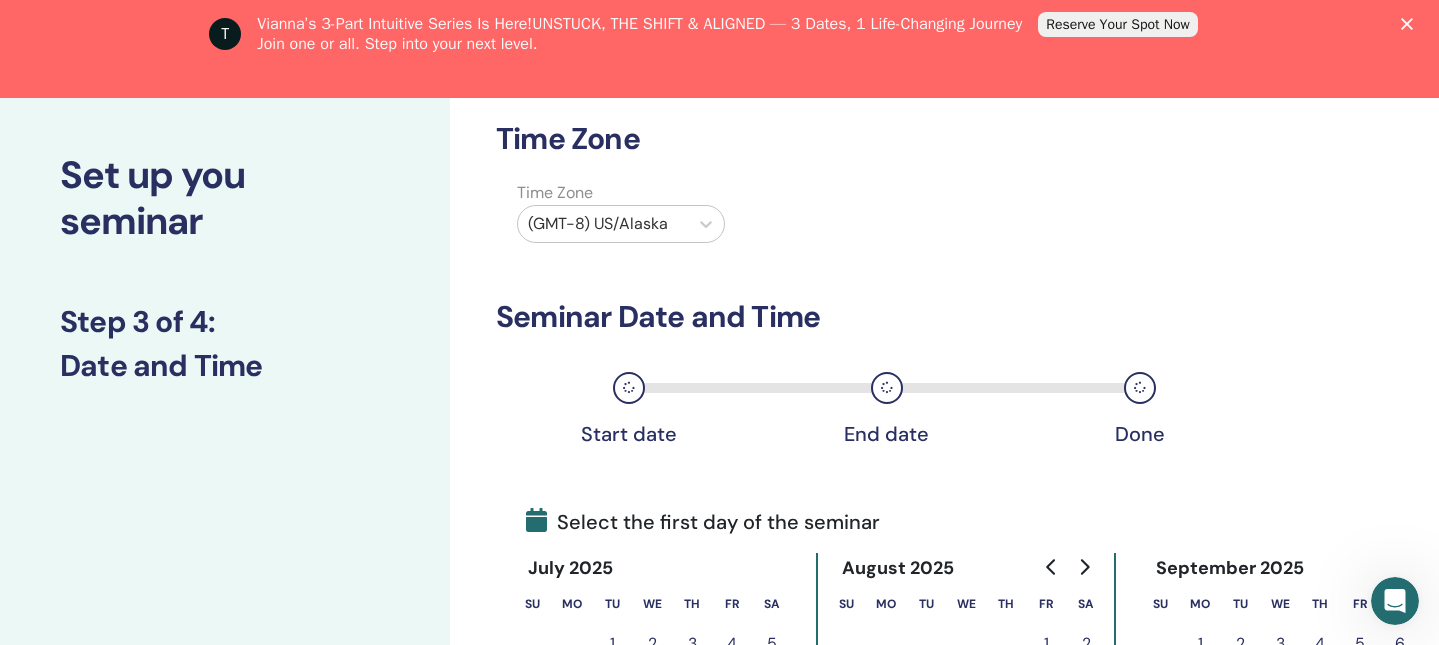 click on "Seminar Date and Time" at bounding box center (864, 317) 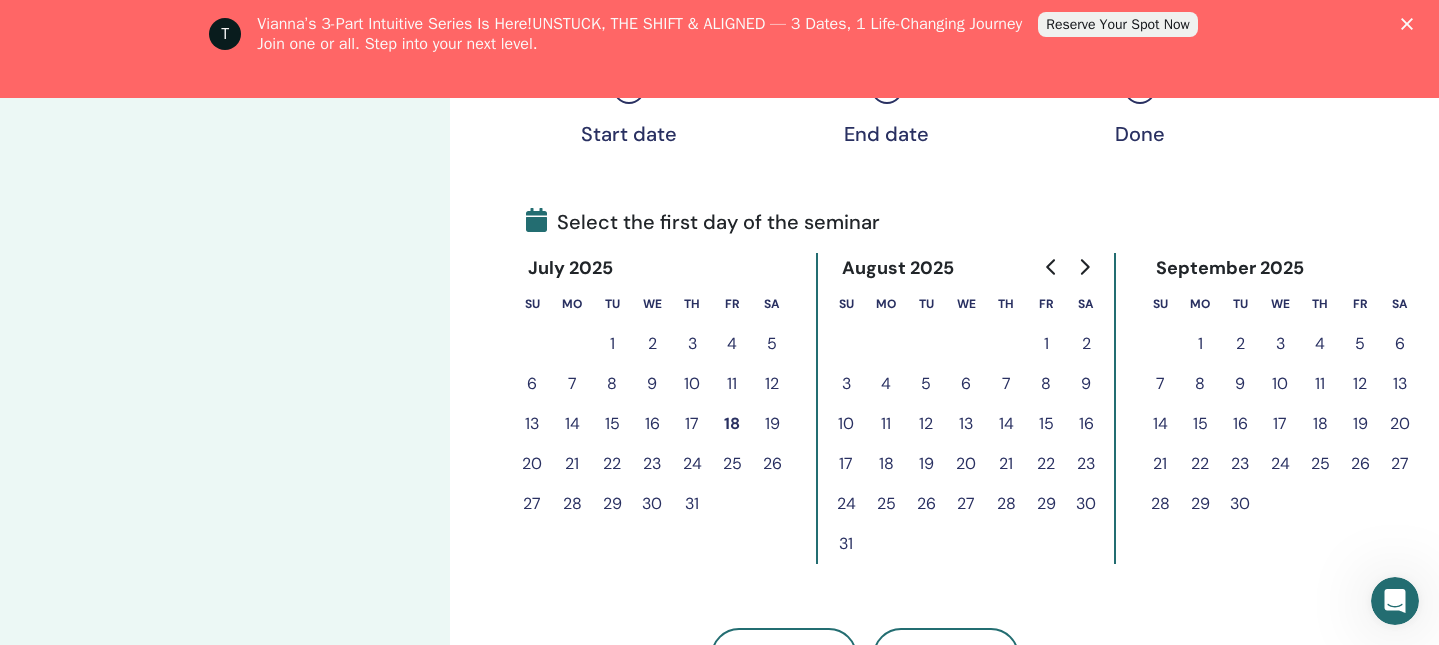 scroll, scrollTop: 405, scrollLeft: 0, axis: vertical 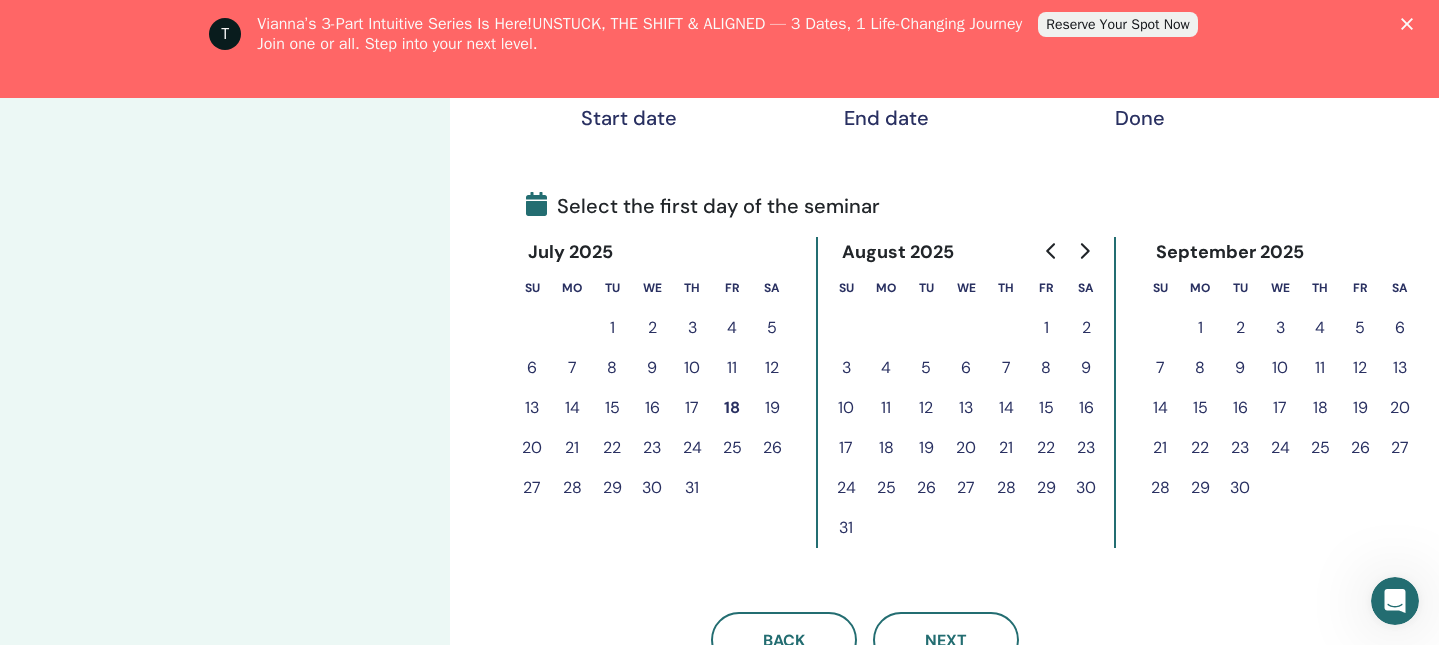 click on "26" at bounding box center [1360, 448] 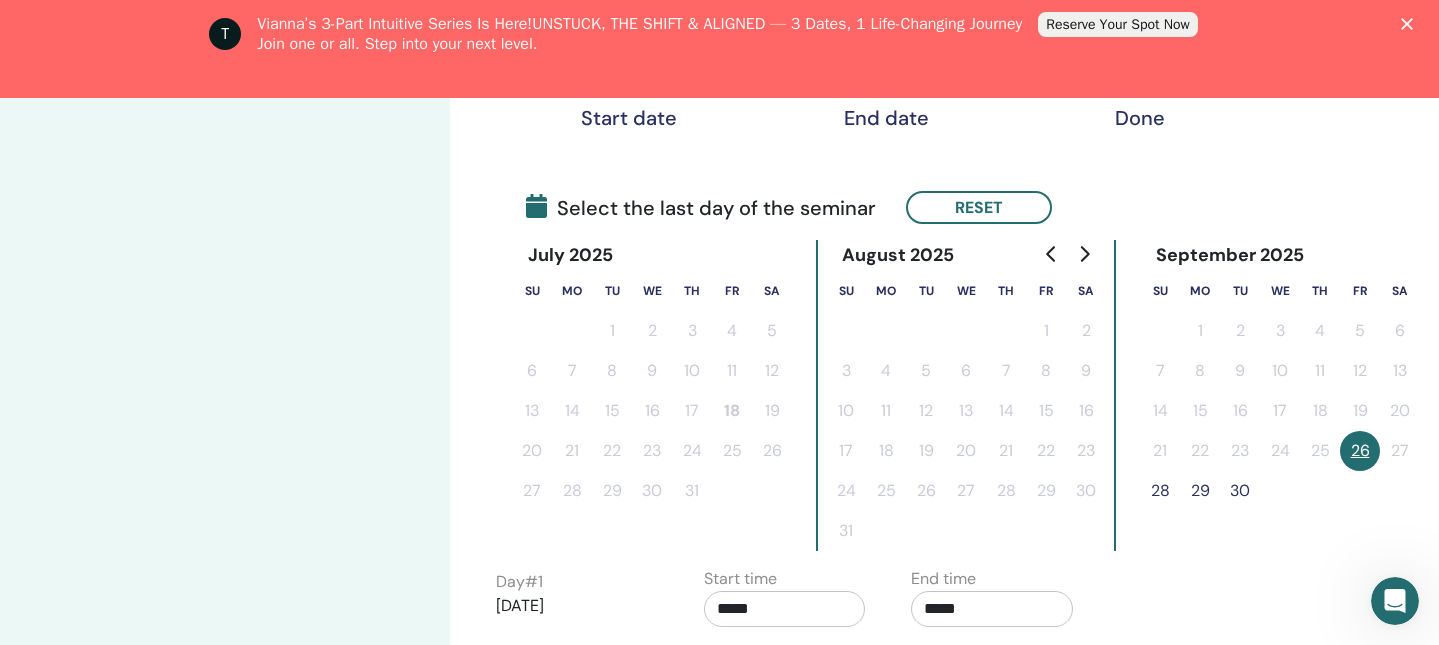 click on "28" at bounding box center [1160, 491] 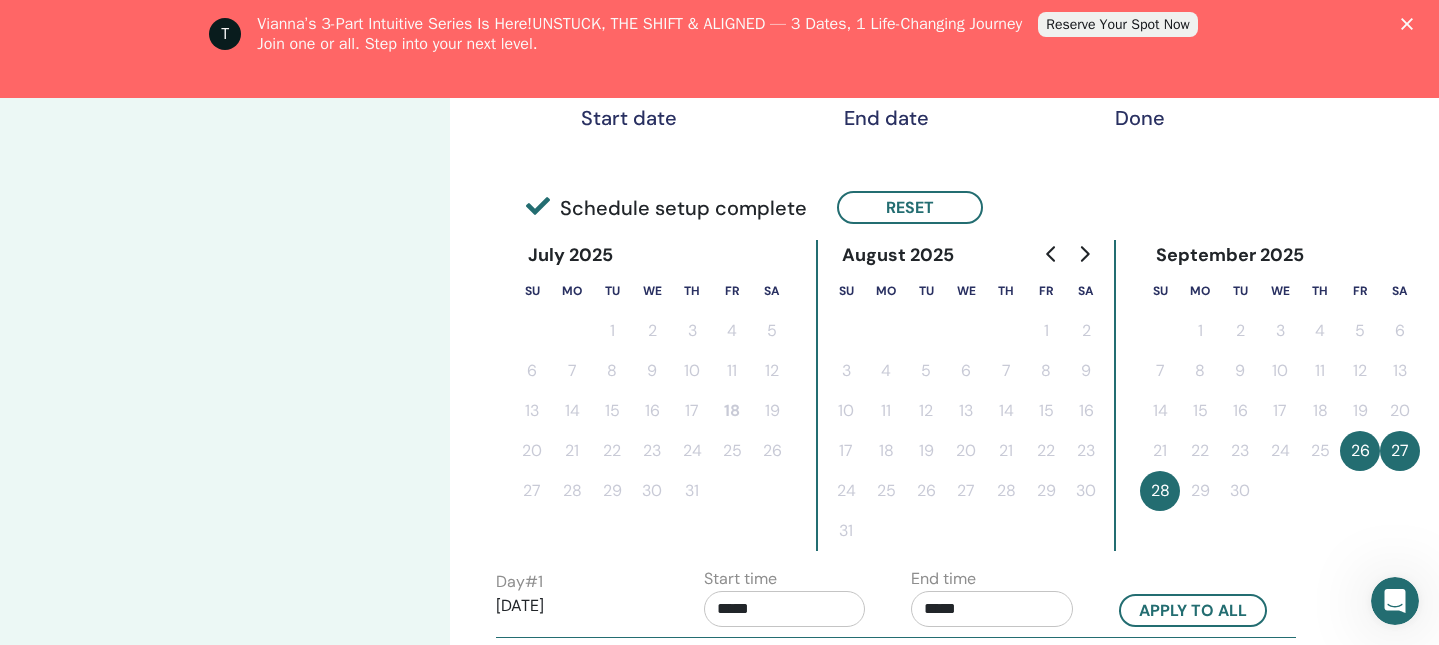 click on "September 2025 Su Mo Tu We Th Fr Sa 1 2 3 4 5 6 7 8 9 10 11 12 13 14 15 16 17 18 19 20 21 22 23 24 25 26 27 28 29 30" at bounding box center [1280, 395] 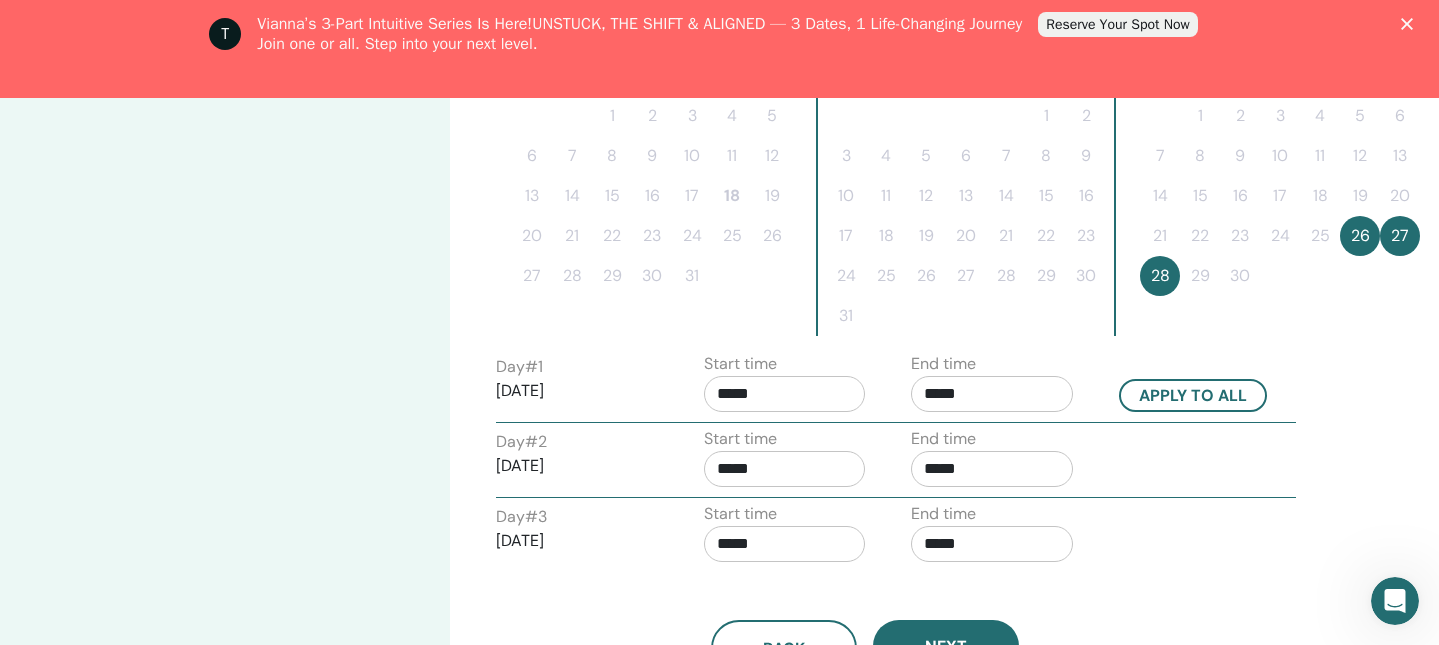 scroll, scrollTop: 631, scrollLeft: 0, axis: vertical 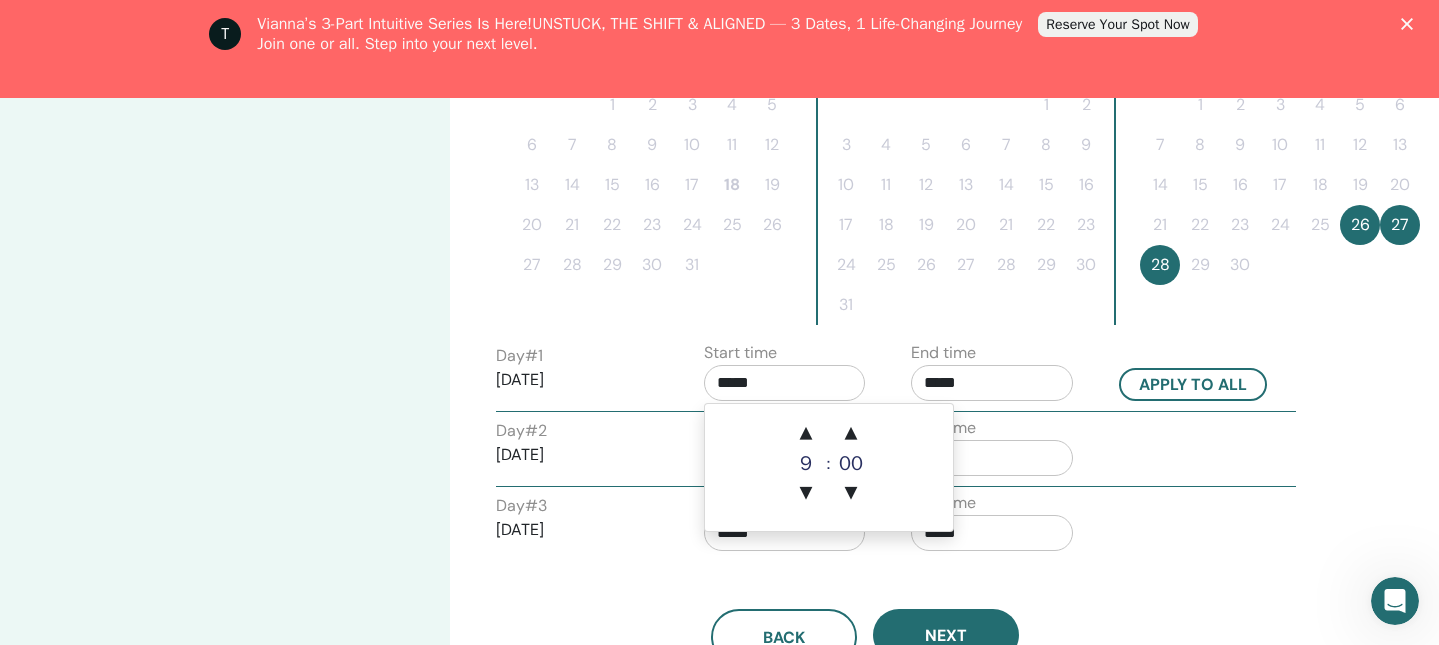 click on "*****" at bounding box center [785, 383] 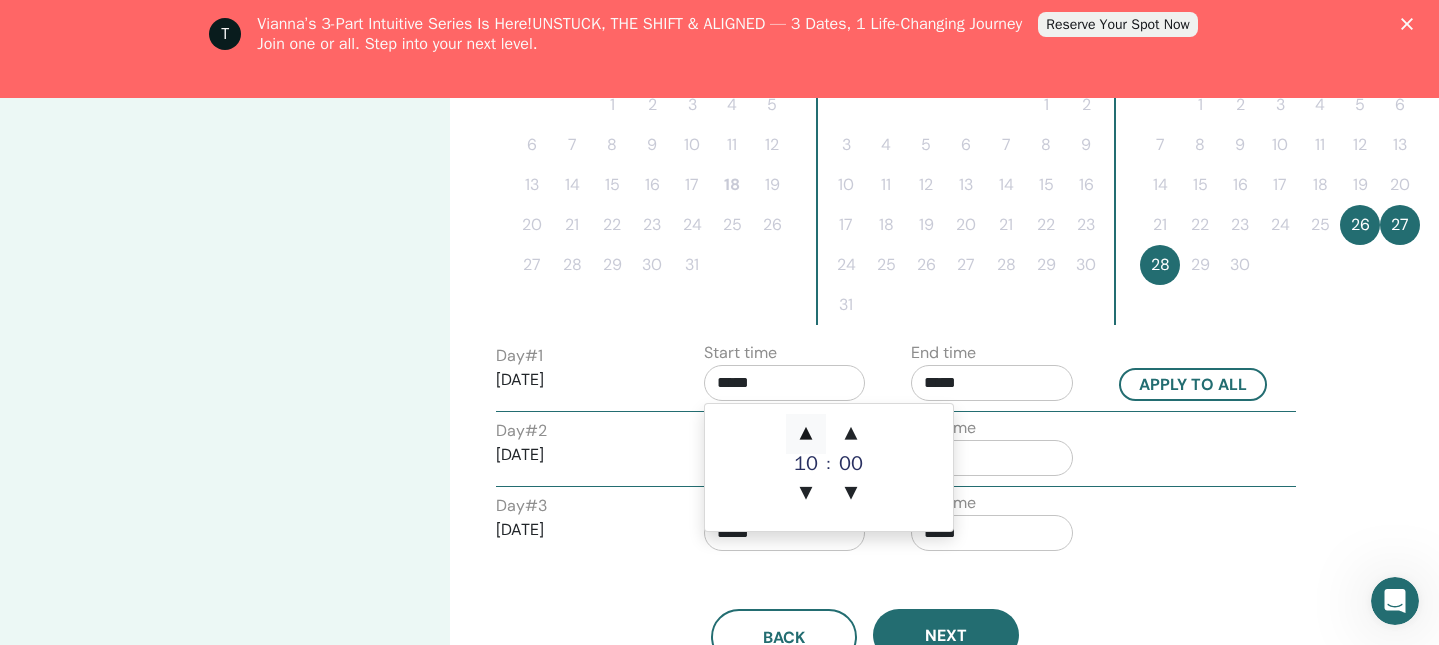 click on "▲" at bounding box center [806, 434] 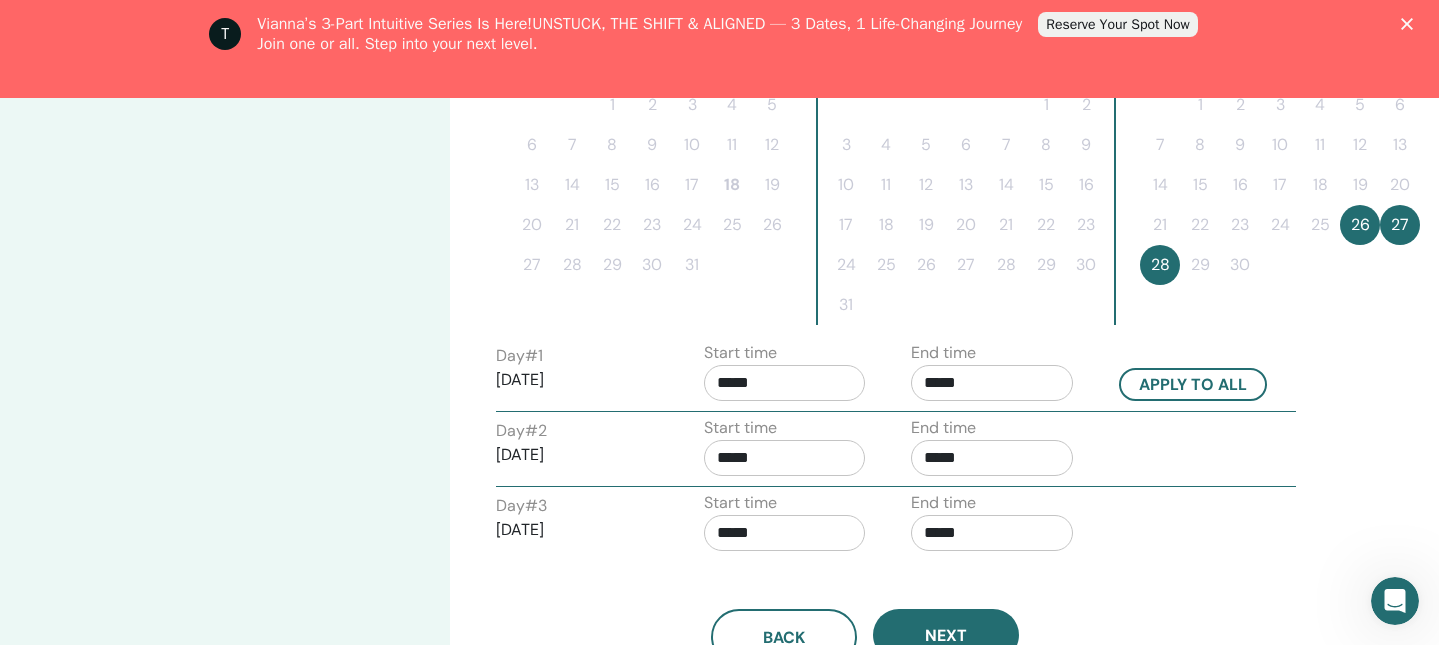 click on "Day  # 2 2025/09/27 Start time ***** End time *****" at bounding box center [896, 451] 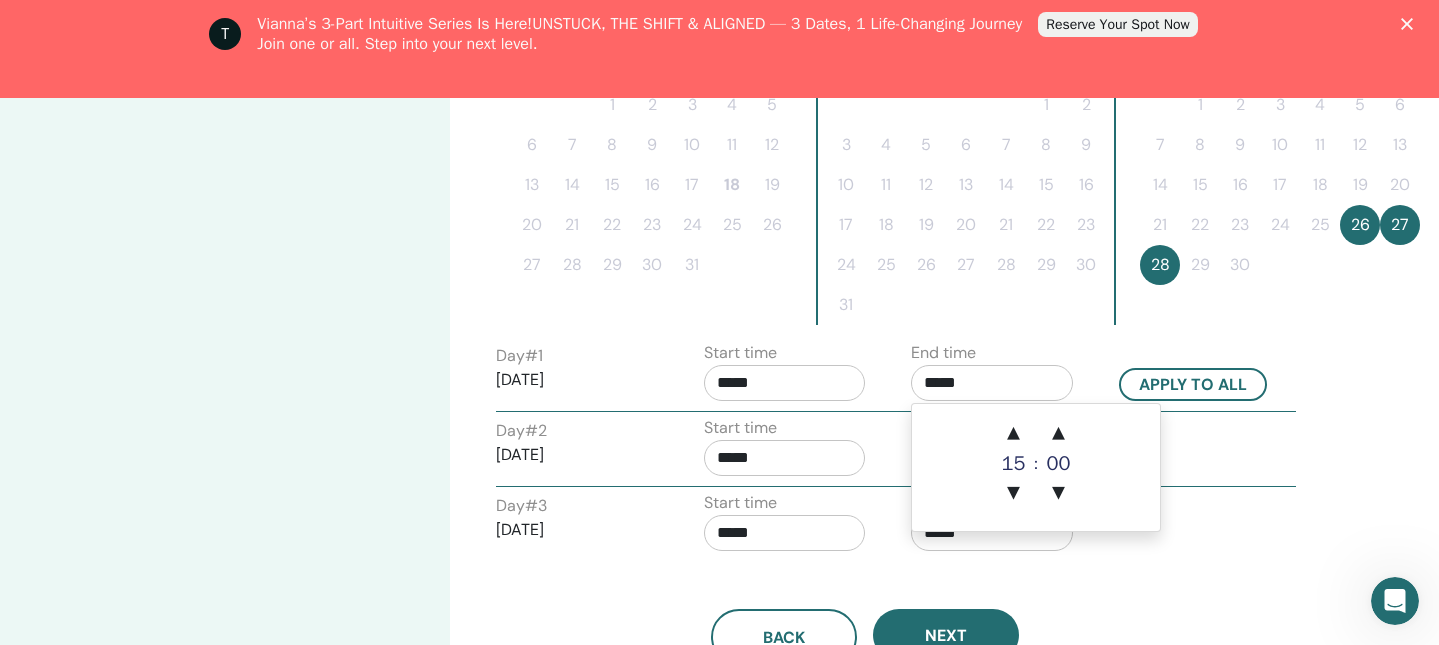 click on "*****" at bounding box center (992, 383) 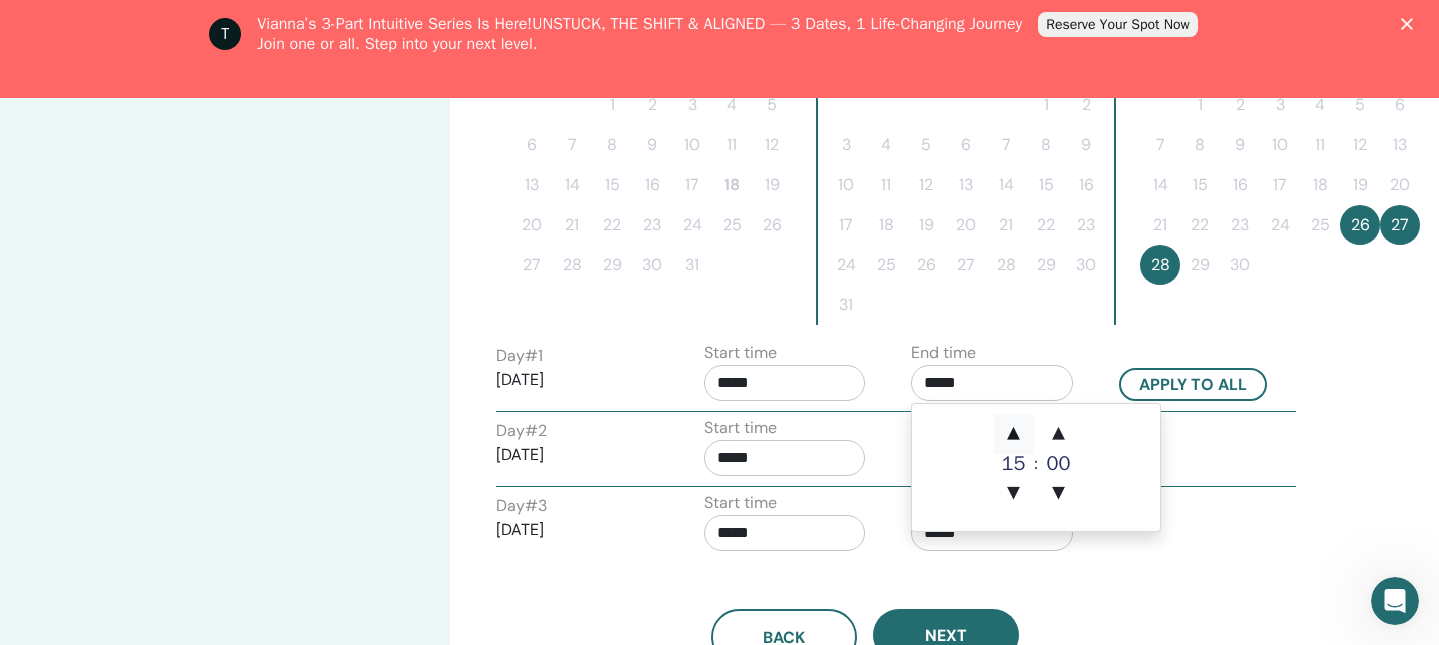 click on "▲" at bounding box center [1014, 434] 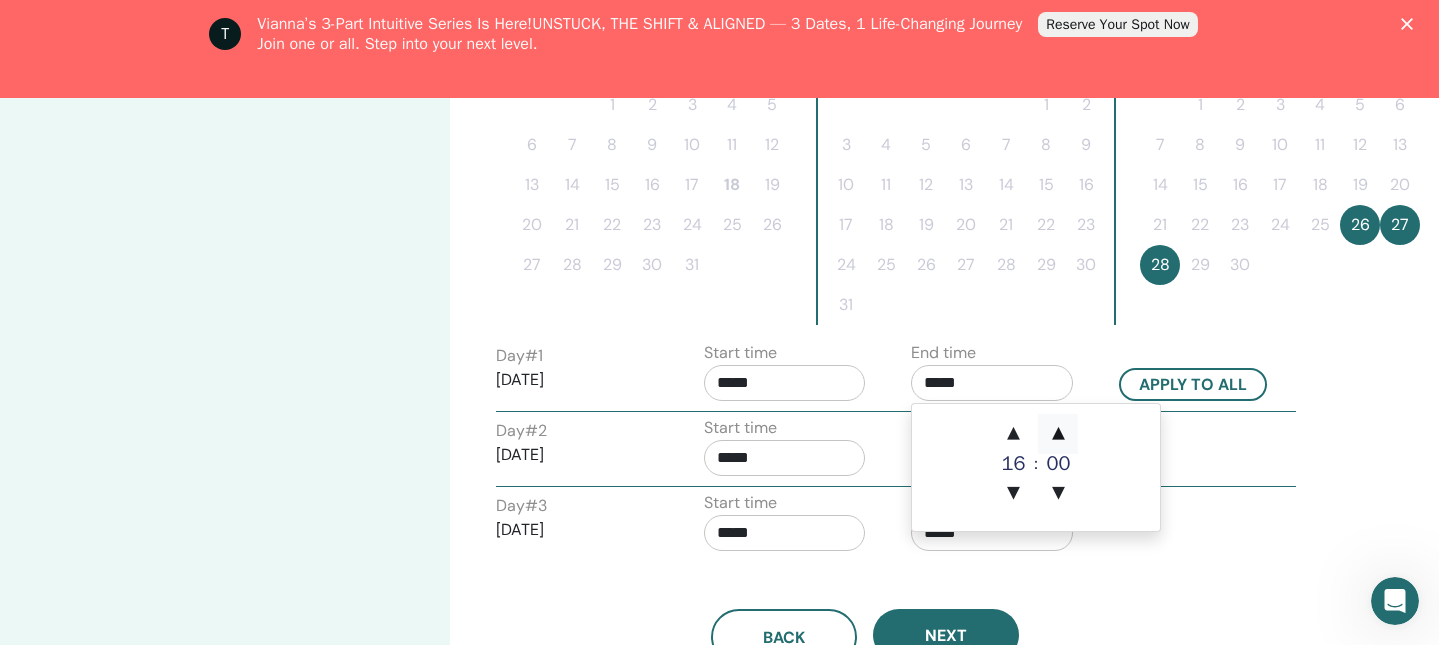 click on "▲" at bounding box center (1058, 434) 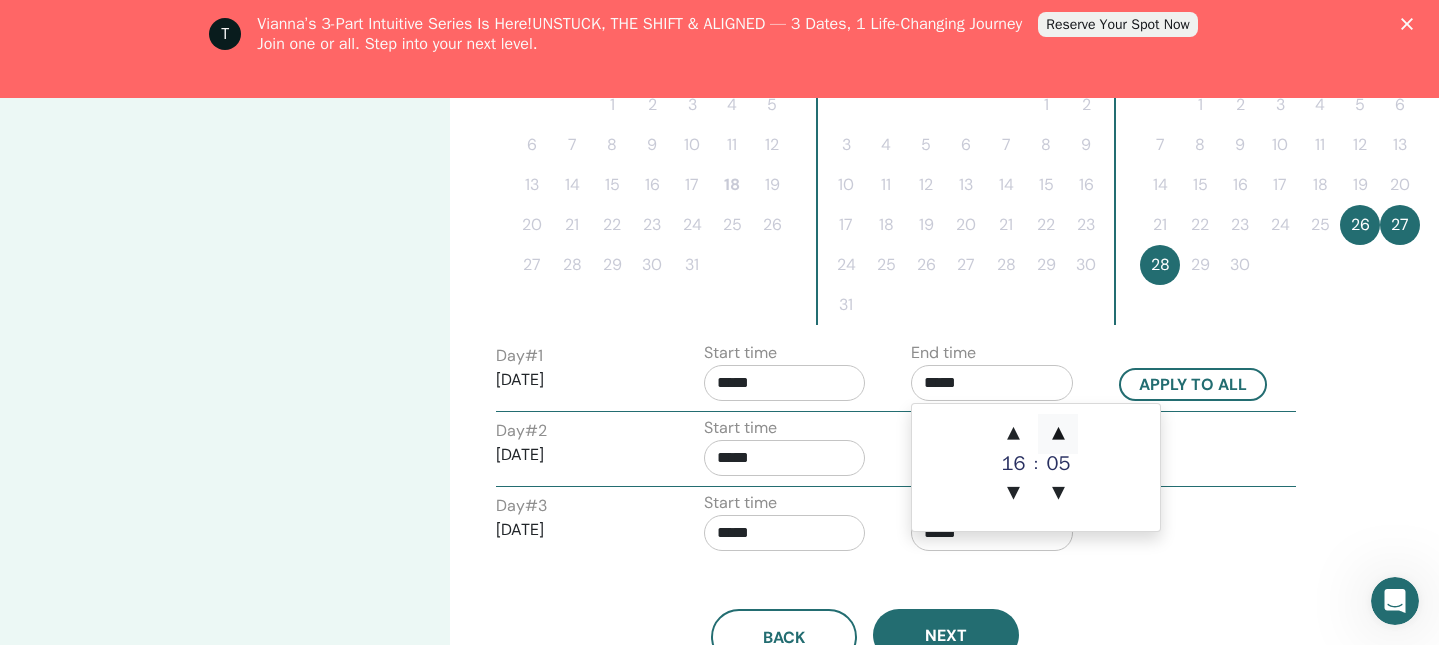 click on "▲" at bounding box center (1058, 434) 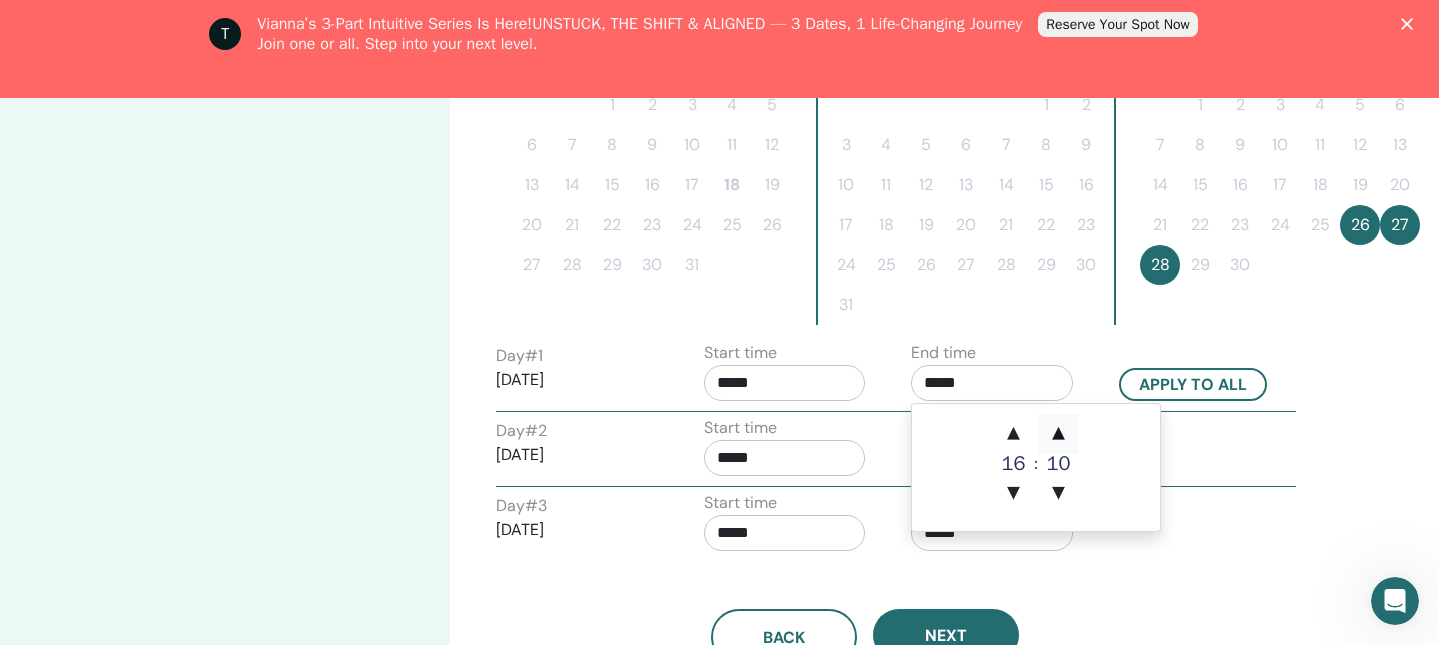 click on "▲" at bounding box center [1058, 434] 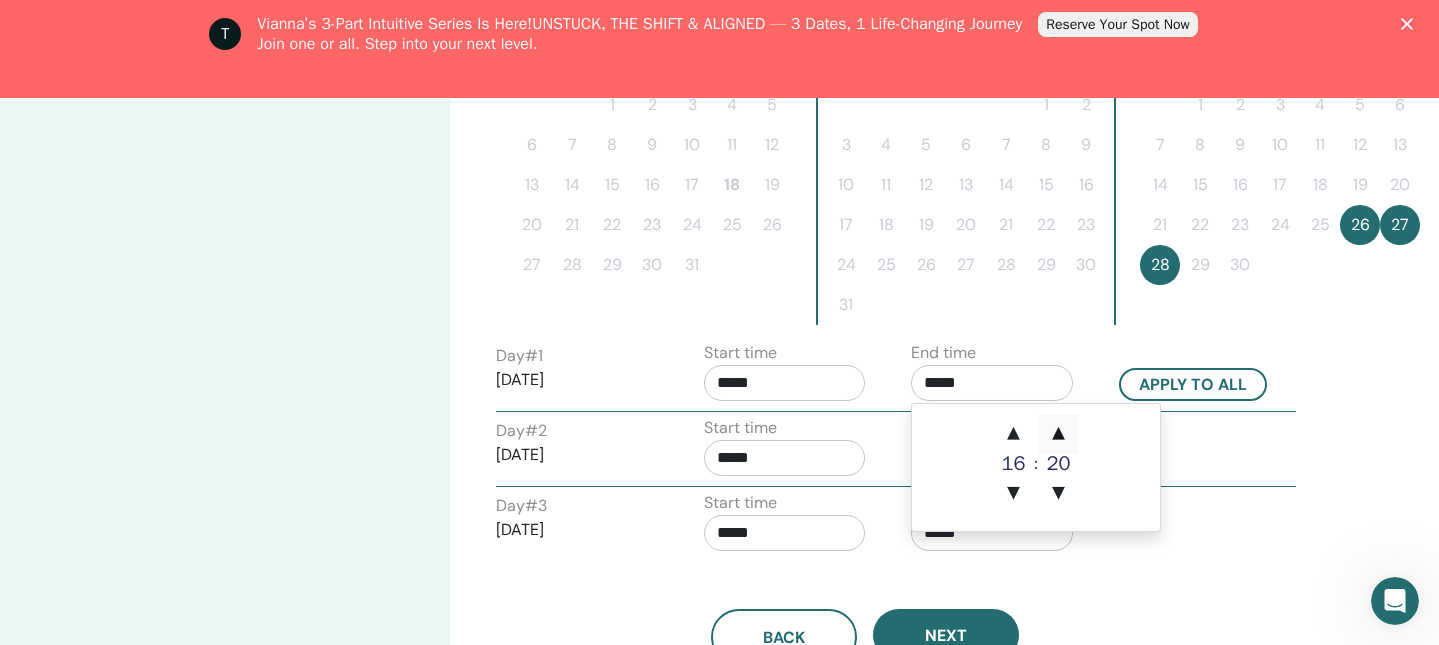 click on "▲" at bounding box center (1058, 434) 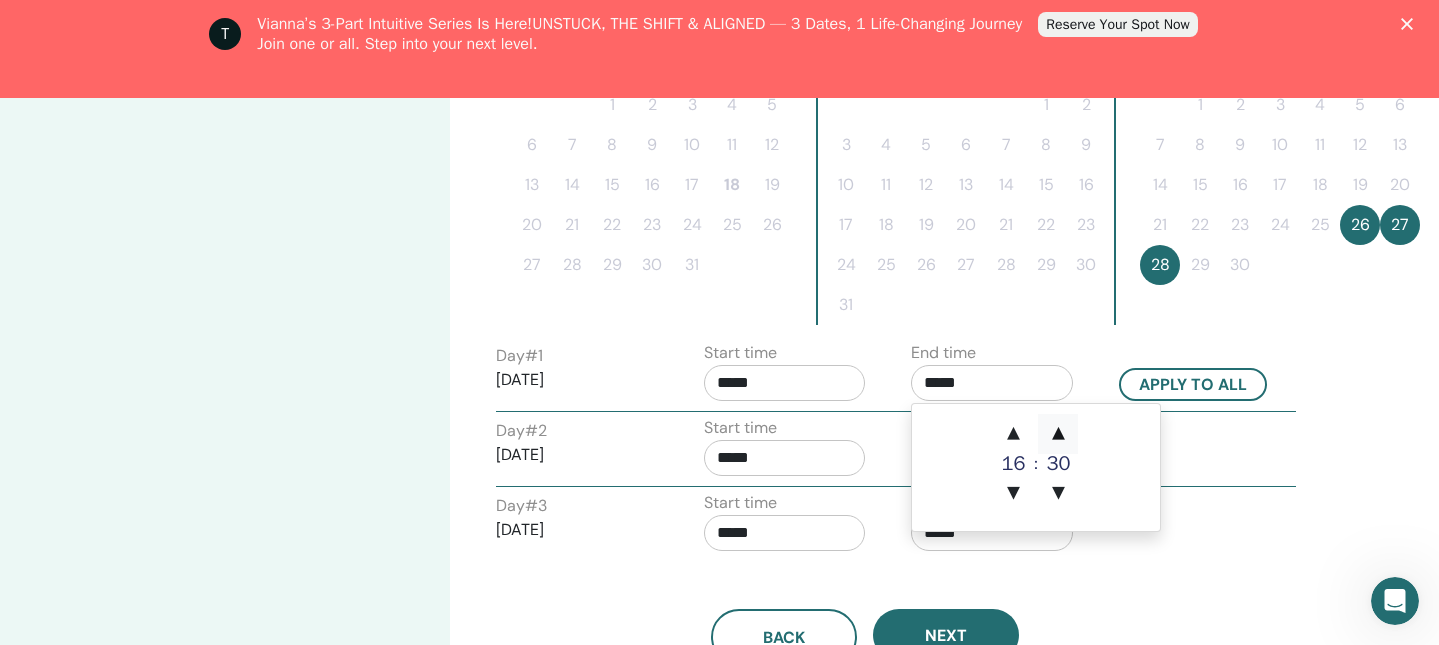 click on "▲" at bounding box center [1058, 434] 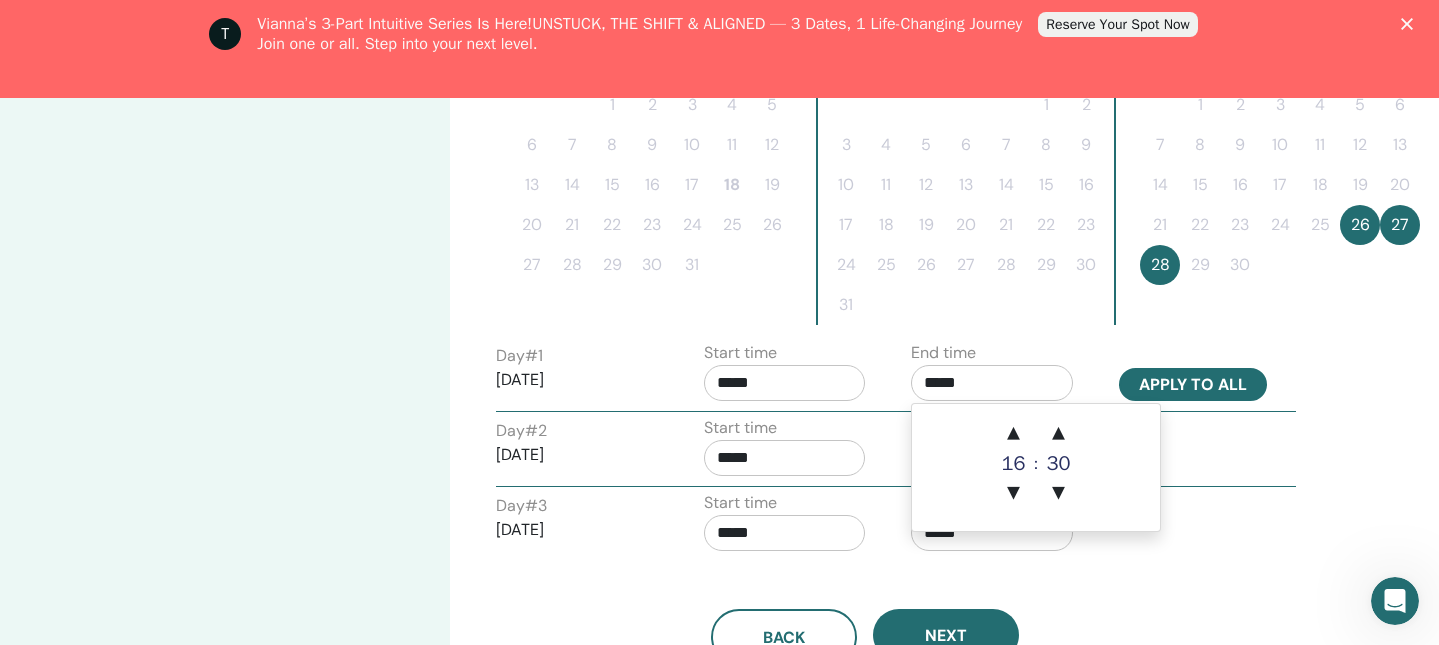 click on "Apply to all" at bounding box center (1193, 384) 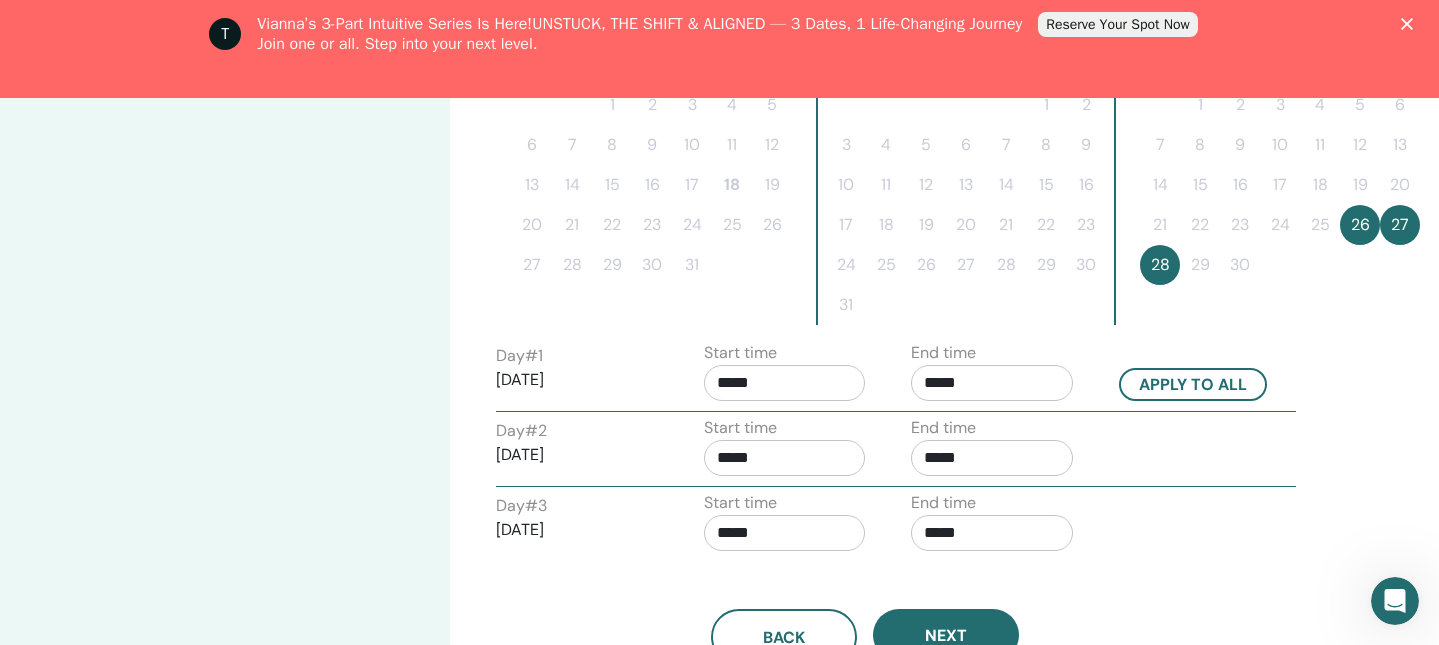 click on "Back Next" at bounding box center (864, 613) 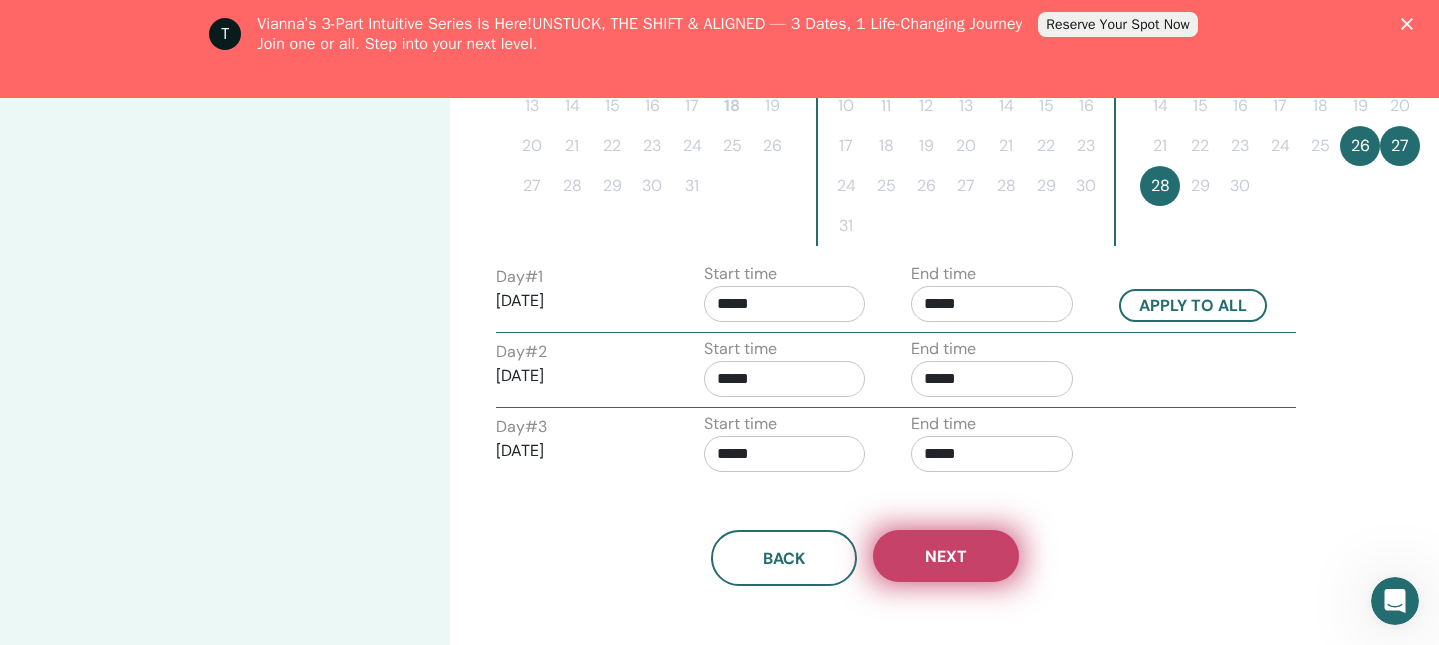click on "Next" at bounding box center [946, 556] 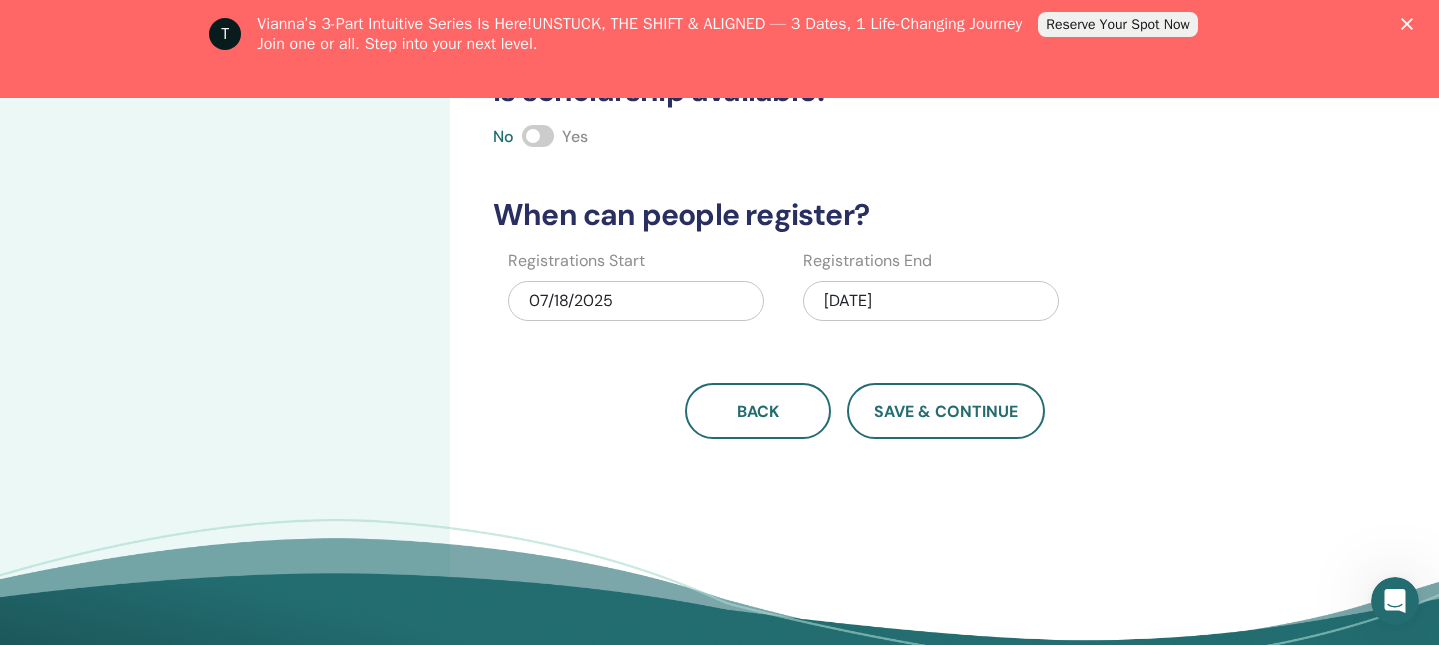 drag, startPoint x: 1106, startPoint y: 238, endPoint x: 1120, endPoint y: 231, distance: 15.652476 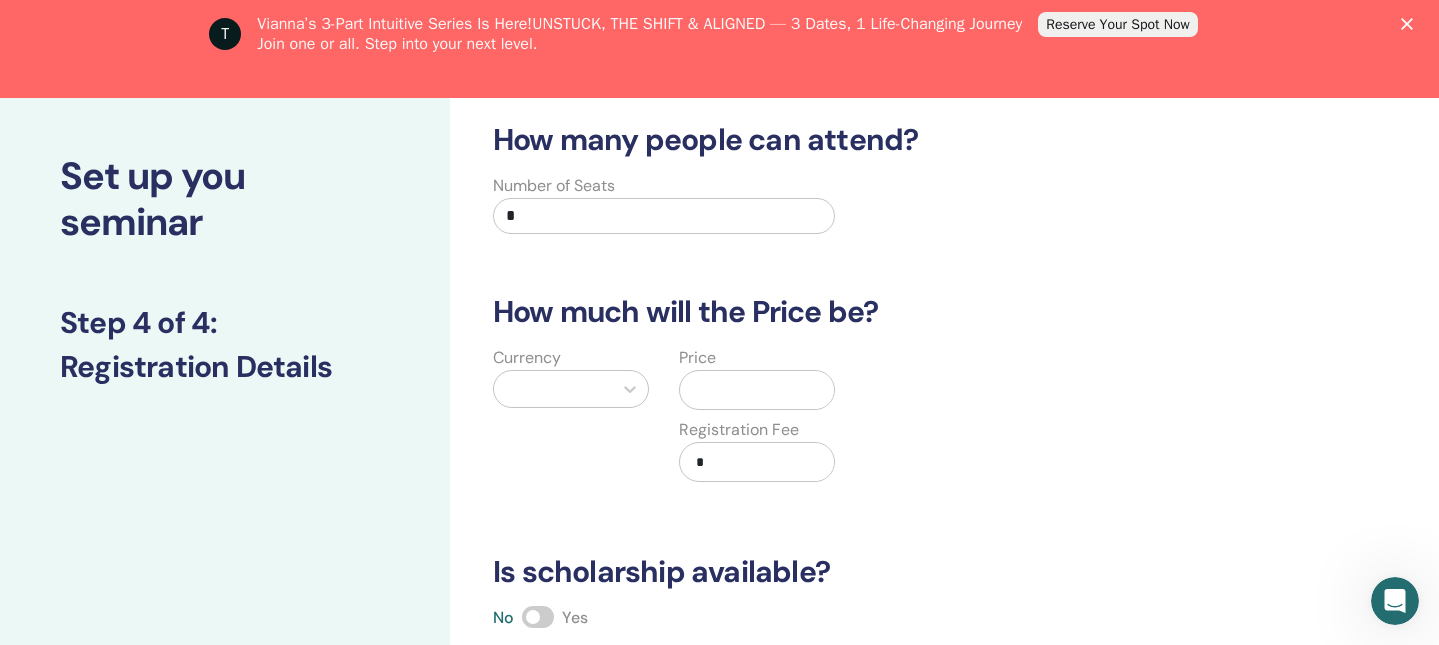 scroll, scrollTop: -6, scrollLeft: 0, axis: vertical 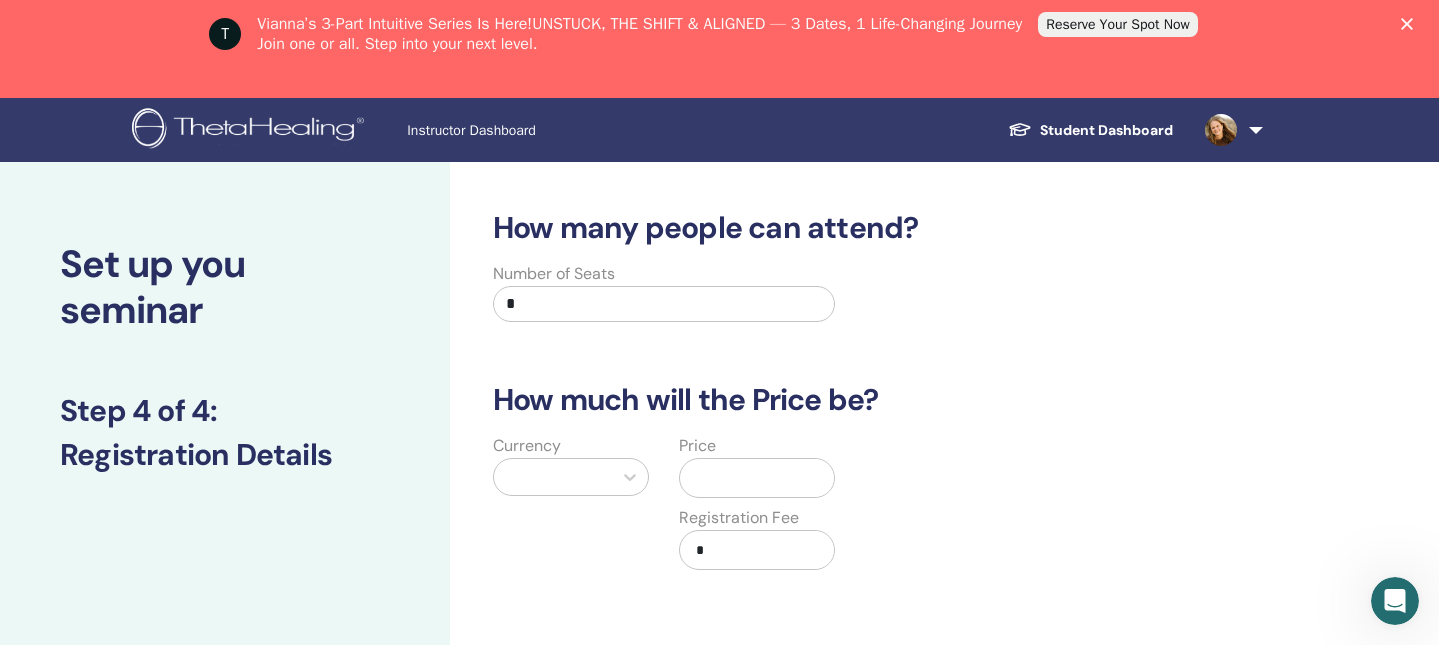 click on "*" at bounding box center [664, 304] 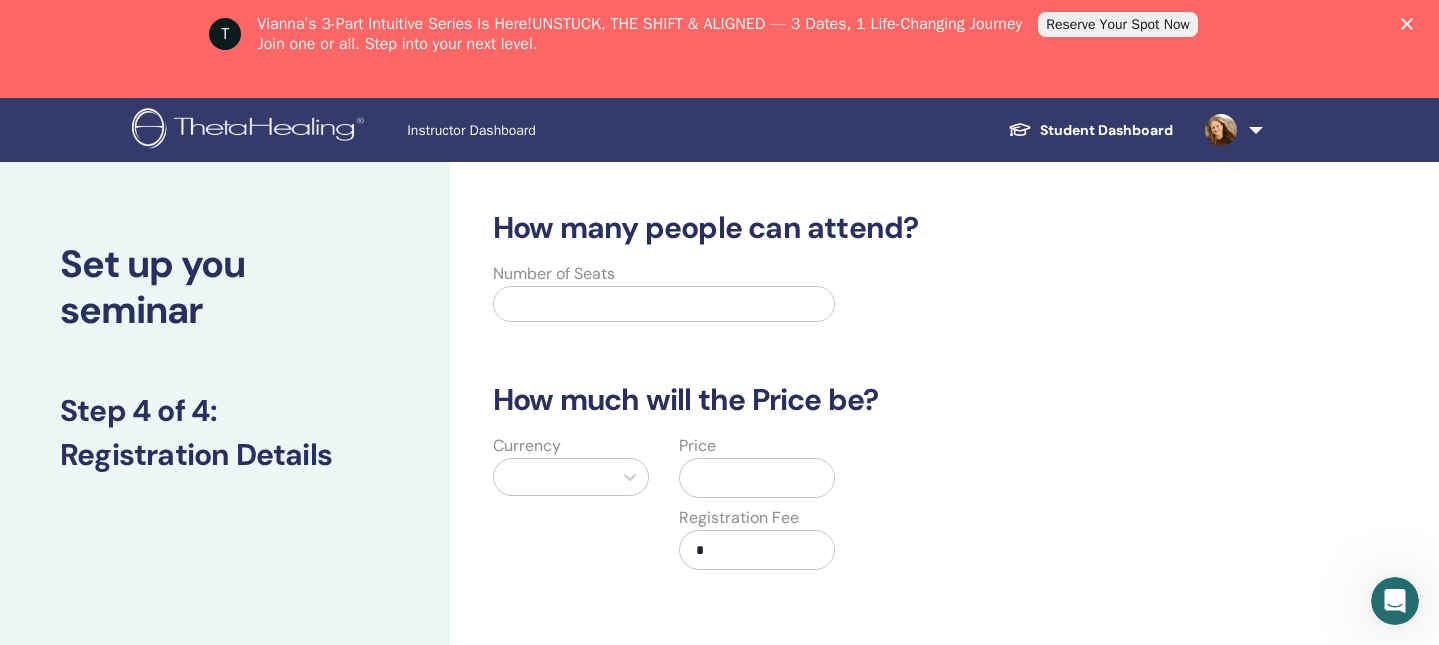 scroll, scrollTop: 0, scrollLeft: 0, axis: both 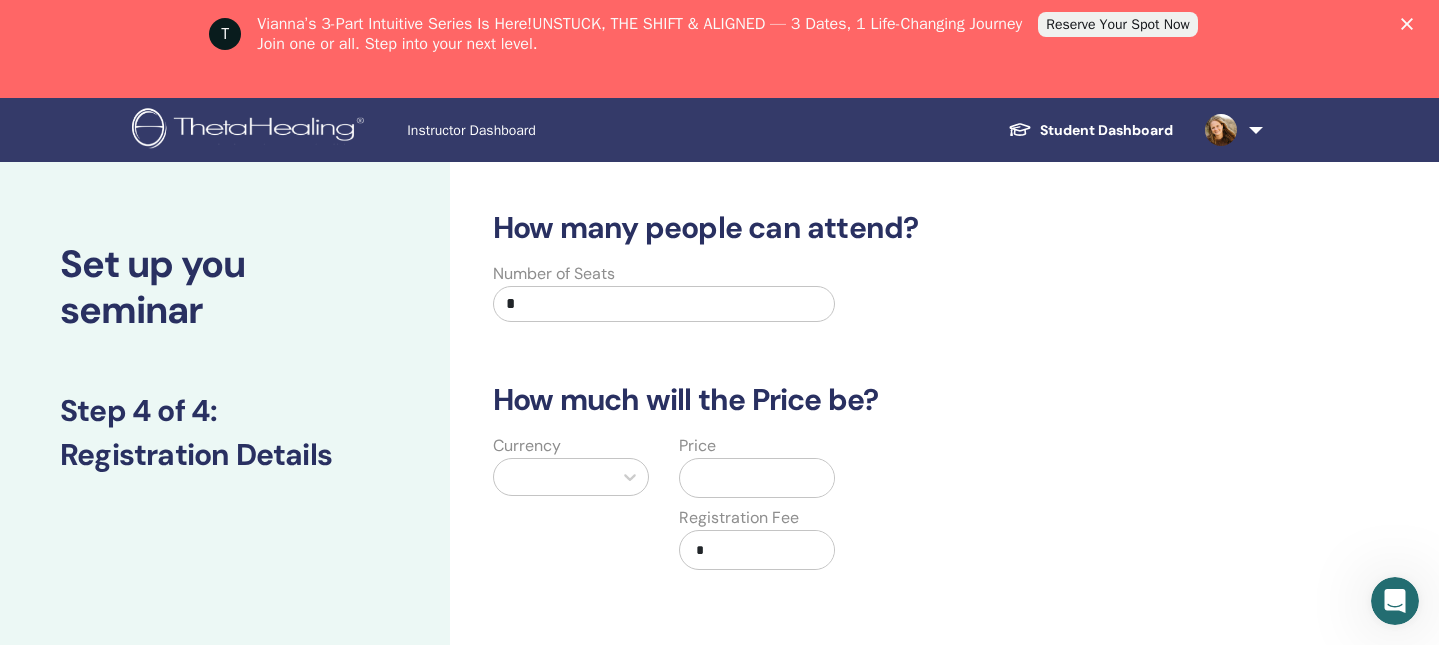 type on "*" 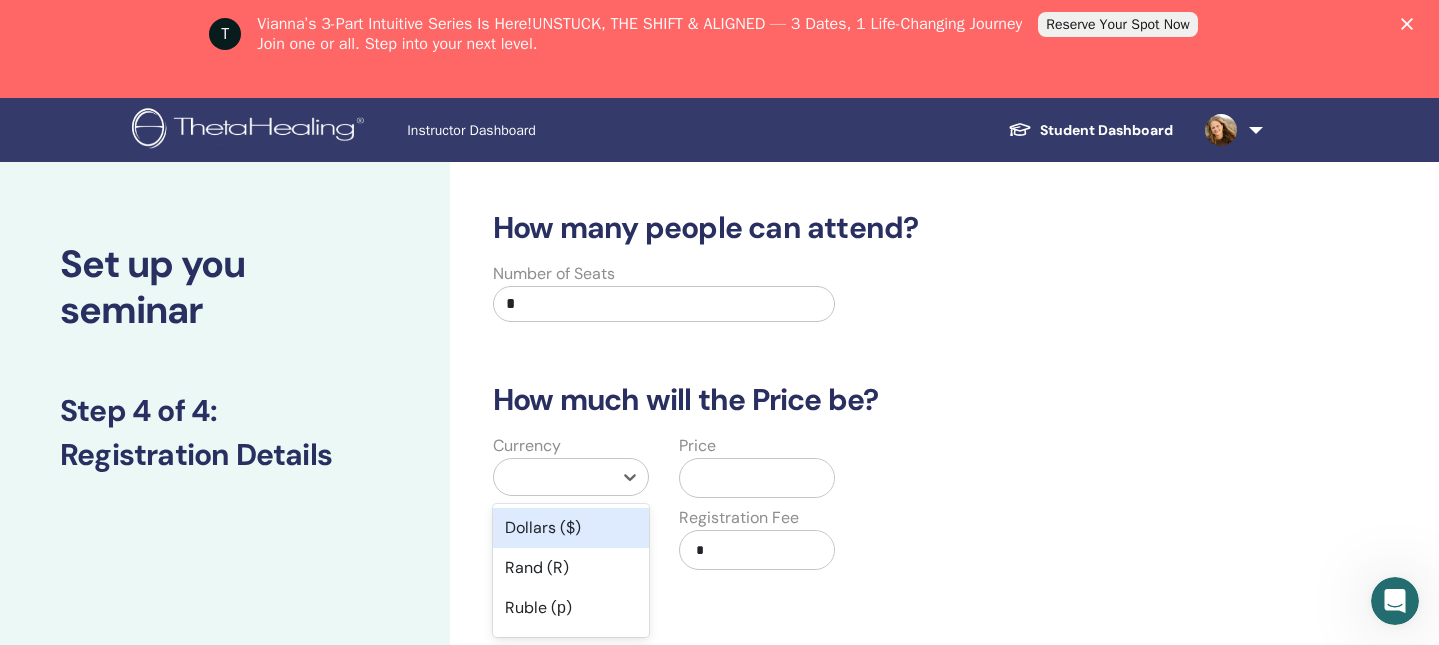 click on "option Dollars ($) focused, 1 of 45. 45 results available. Use Up and Down to choose options, press Enter to select the currently focused option, press Escape to exit the menu, press Tab to select the option and exit the menu. Dollars ($) Rand (R) Ruble (р) Peso (MXN) Shekel (₪) Pound (£) Rupee ( ₹) Yuan (CNY) Yen (¥) Polish Zloty (PLN) Brazilian Real (R) Australian Dollar (AUD) New Zealand Dollar (NZD) Canadian (CAD) Cuban Peso (CUP) Croatian Kuna (HRK) Ukrainian Hryvna (UAH) Romanian New Leu (RON) Swiss Franc (CHF) UAE Dirham (AED) Czech Koruna (Kč) Kuwaiti Dinar (د.ك) Omani Rial (﷼) Bahraini Dinar (.د.ب) Qatari Riyal (ر.ق) Saudi Riyal (ر.س) Iranian Rial (﷼) Bulgarian lev (лв.) Jordanian Dinar (د.ا) Hungarian Forint (HUF) Chilean Peso (CLP) Türk Lirası (₺) Turkish Lira (₺) Iraqi Dinar (ع.د) Euro (€) Danish Krone (DKK) Norwegian Krone (NOK) Swedish Krona (SEK) Egyptian Pound (E£) Argentine Peso (ARS) New Taiwan Dollar (TWD) South Korean Won (KRW) North Korean Won (KPW)" at bounding box center (571, 477) 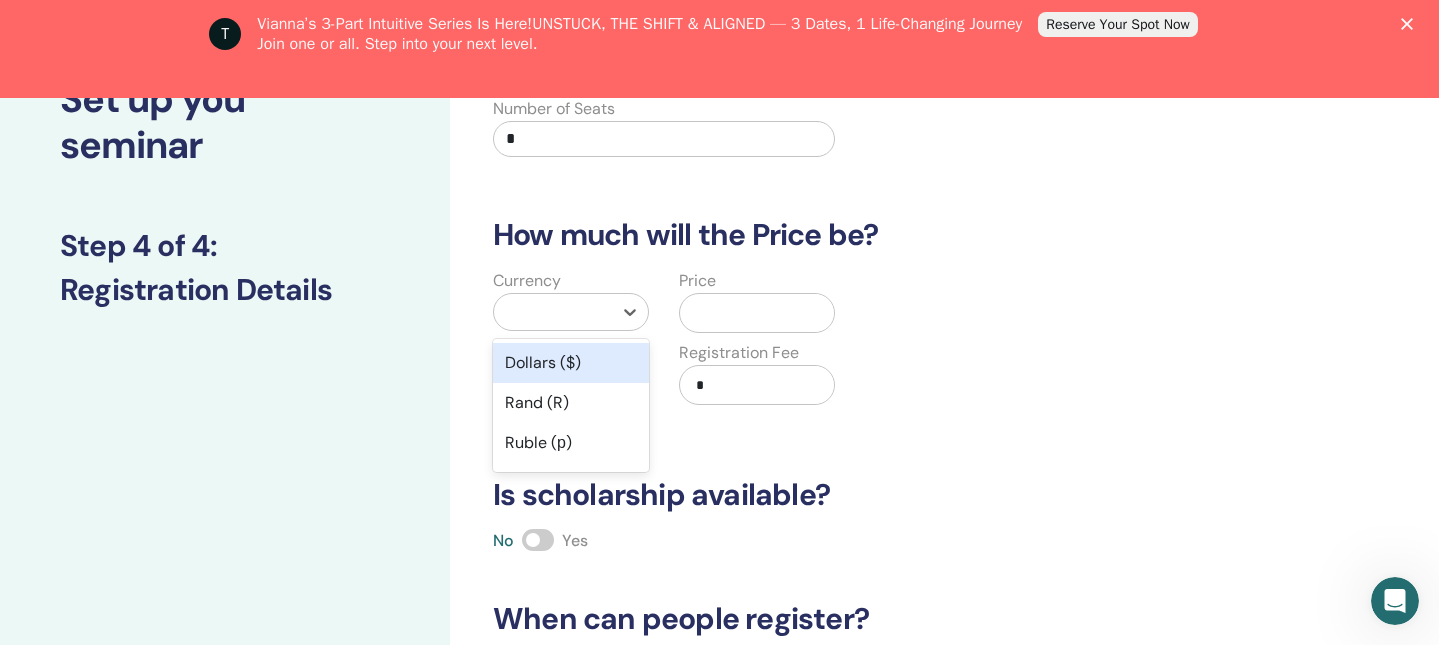 scroll, scrollTop: 167, scrollLeft: 0, axis: vertical 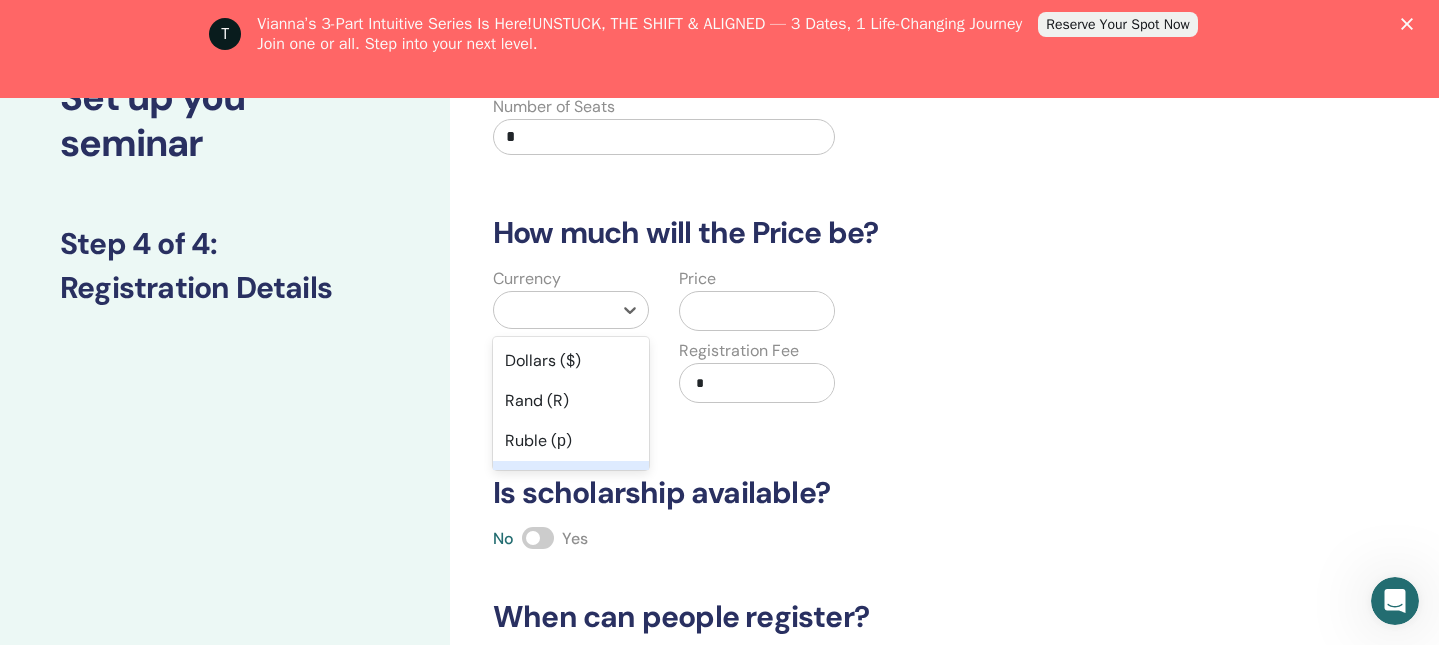 drag, startPoint x: 568, startPoint y: 370, endPoint x: 613, endPoint y: 409, distance: 59.548298 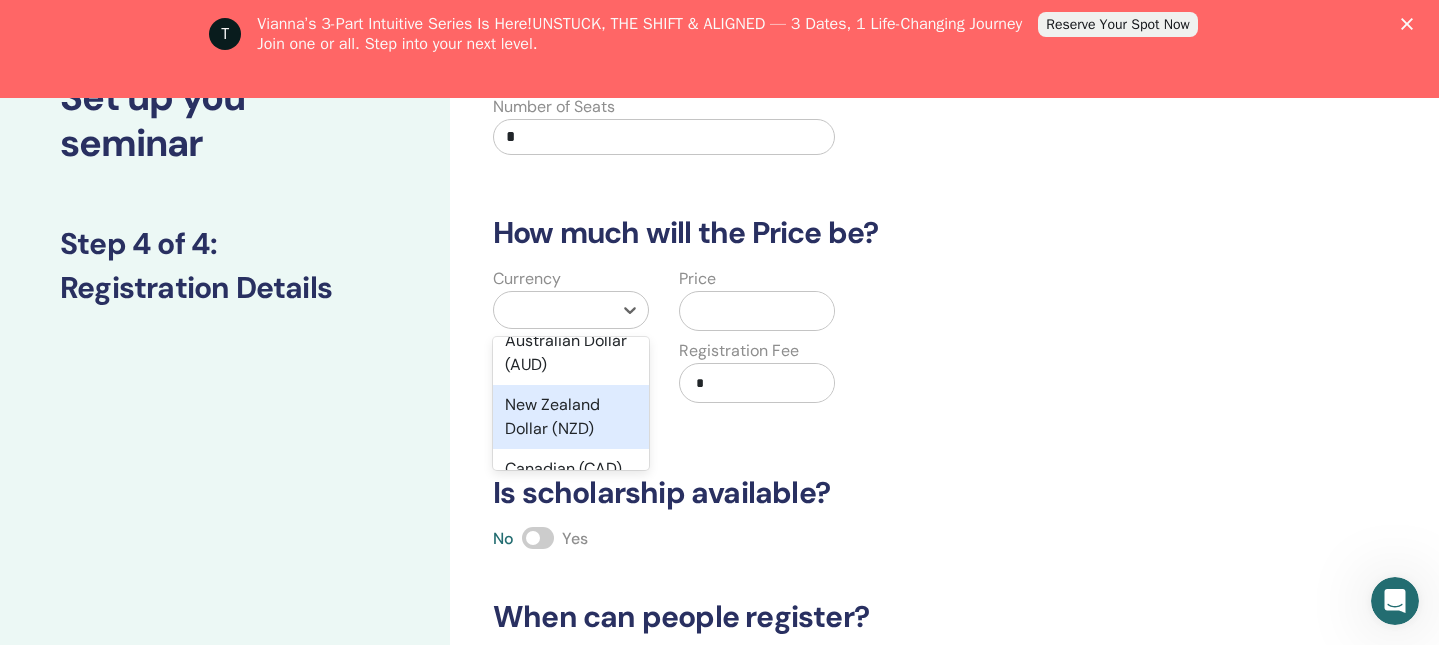 scroll, scrollTop: 422, scrollLeft: 0, axis: vertical 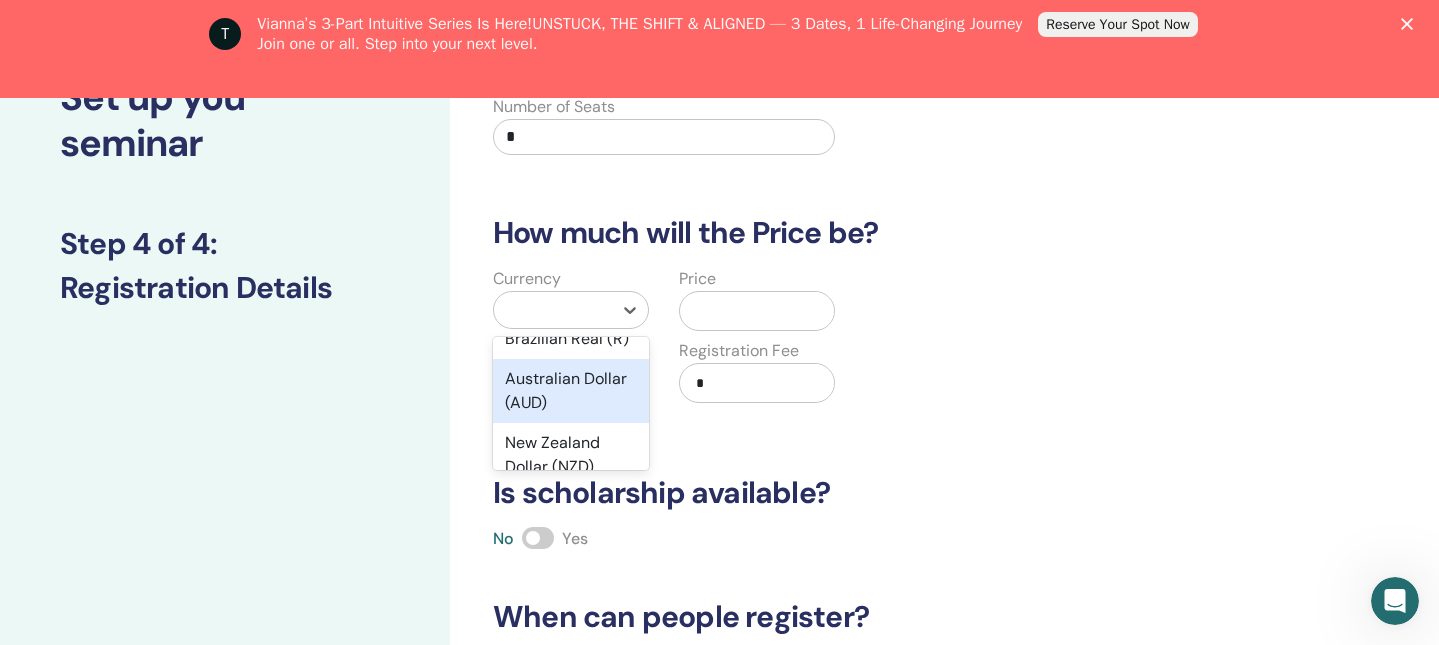 click on "Australian Dollar (AUD)" at bounding box center [571, 391] 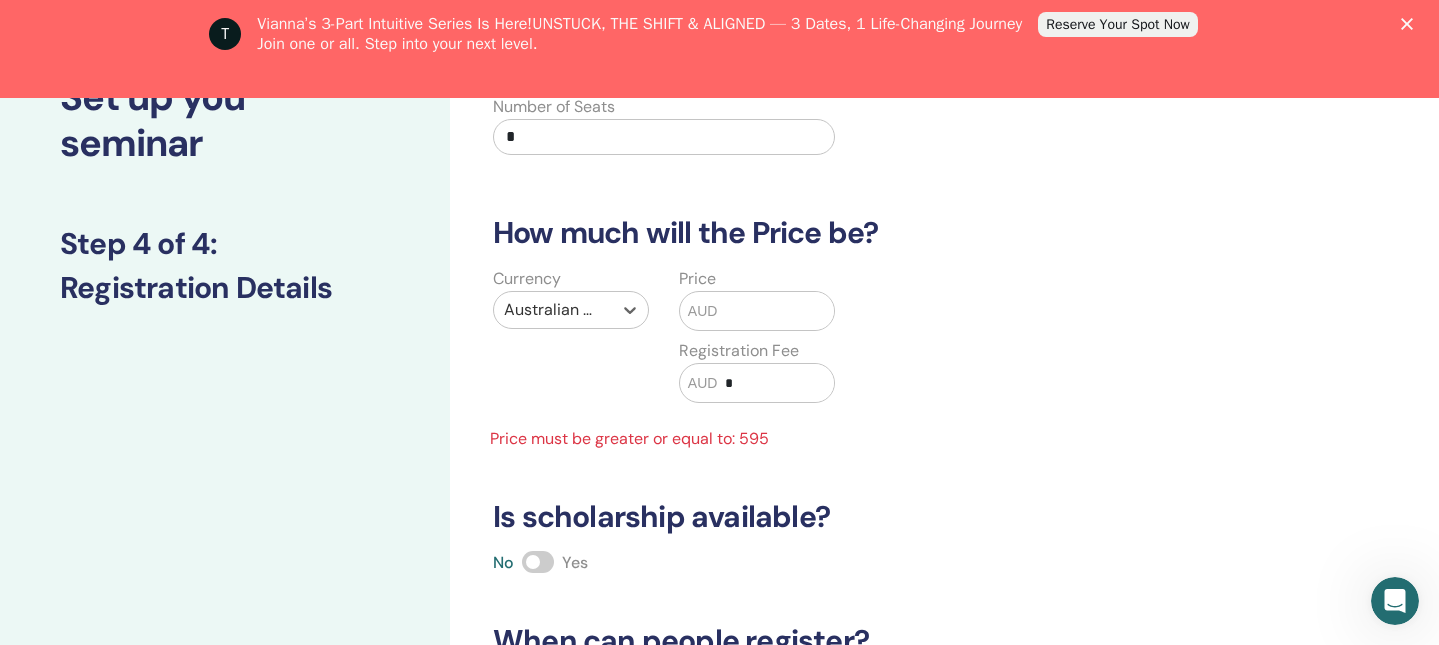 click at bounding box center [775, 311] 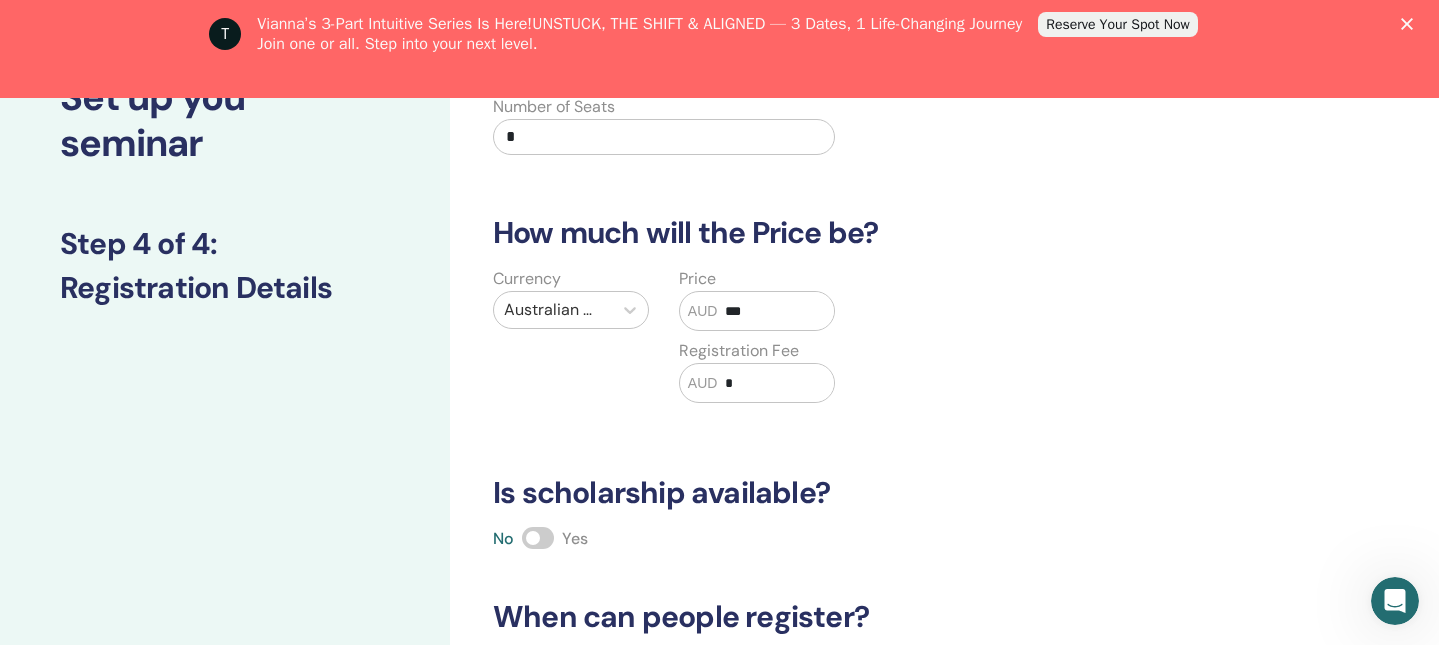 type on "***" 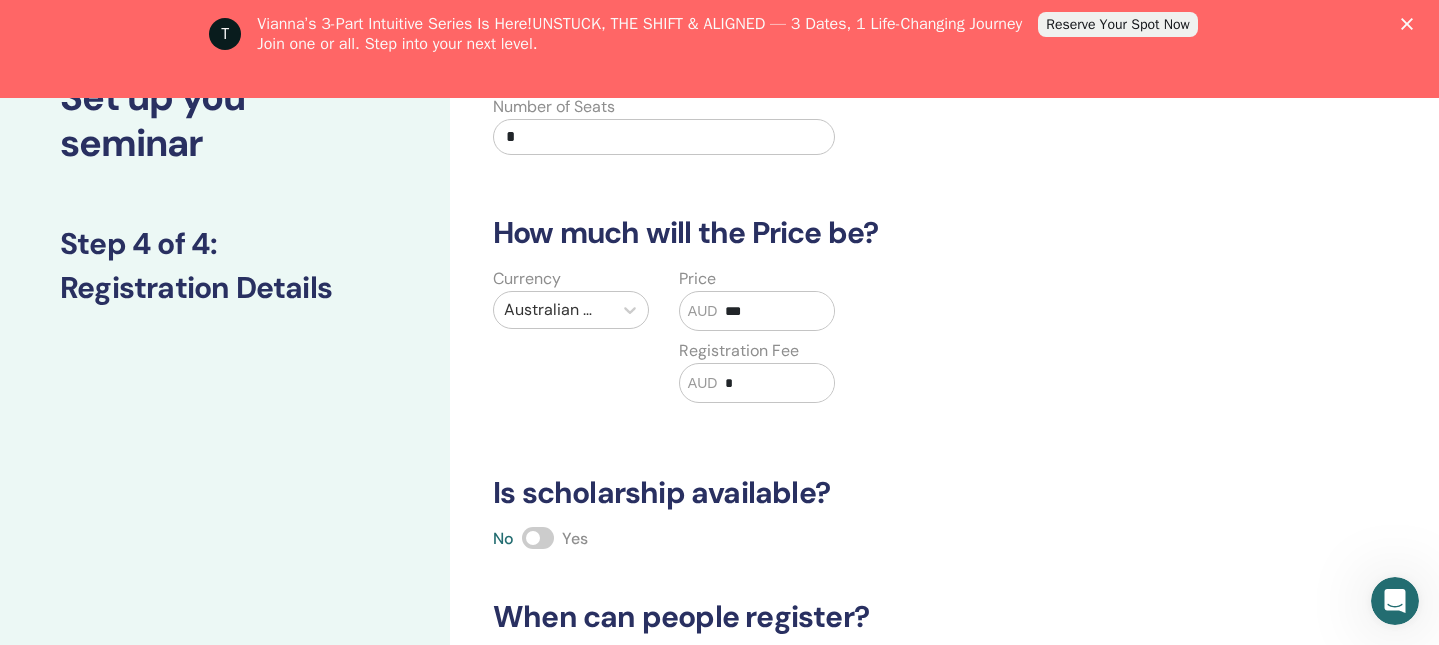 click on "*" at bounding box center [775, 383] 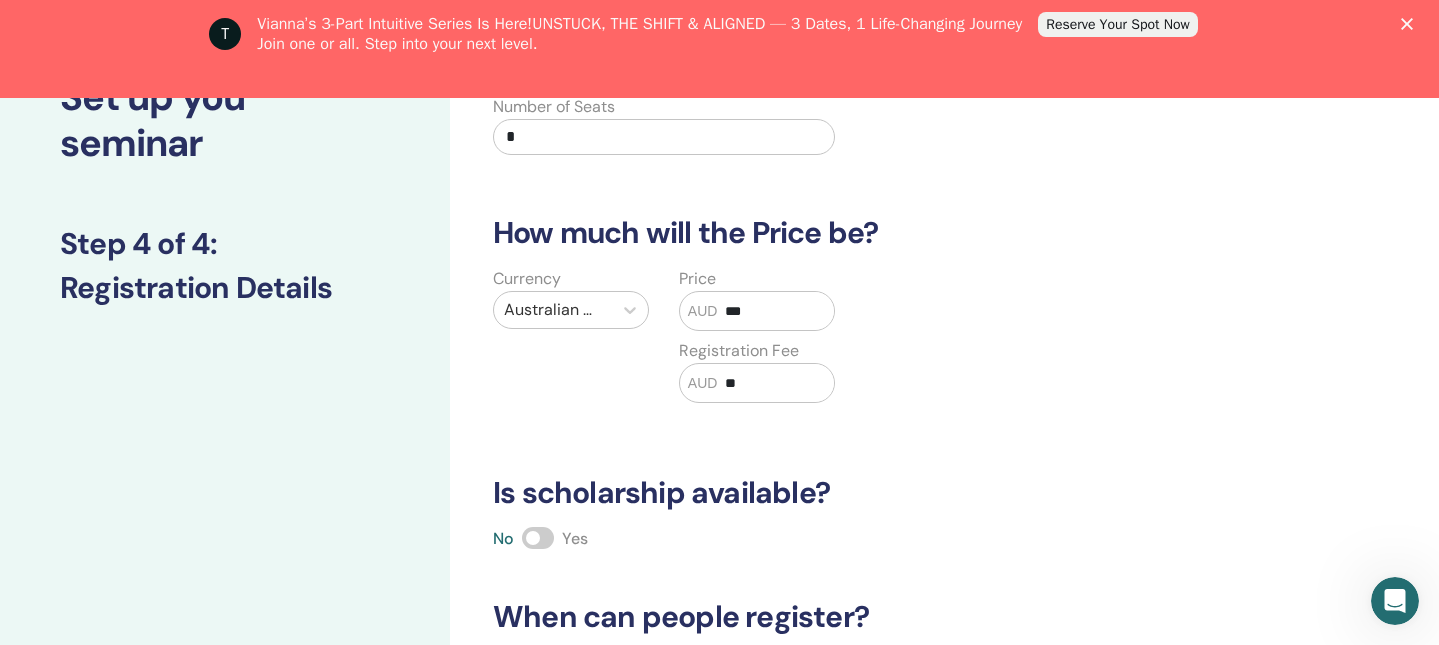 type on "**" 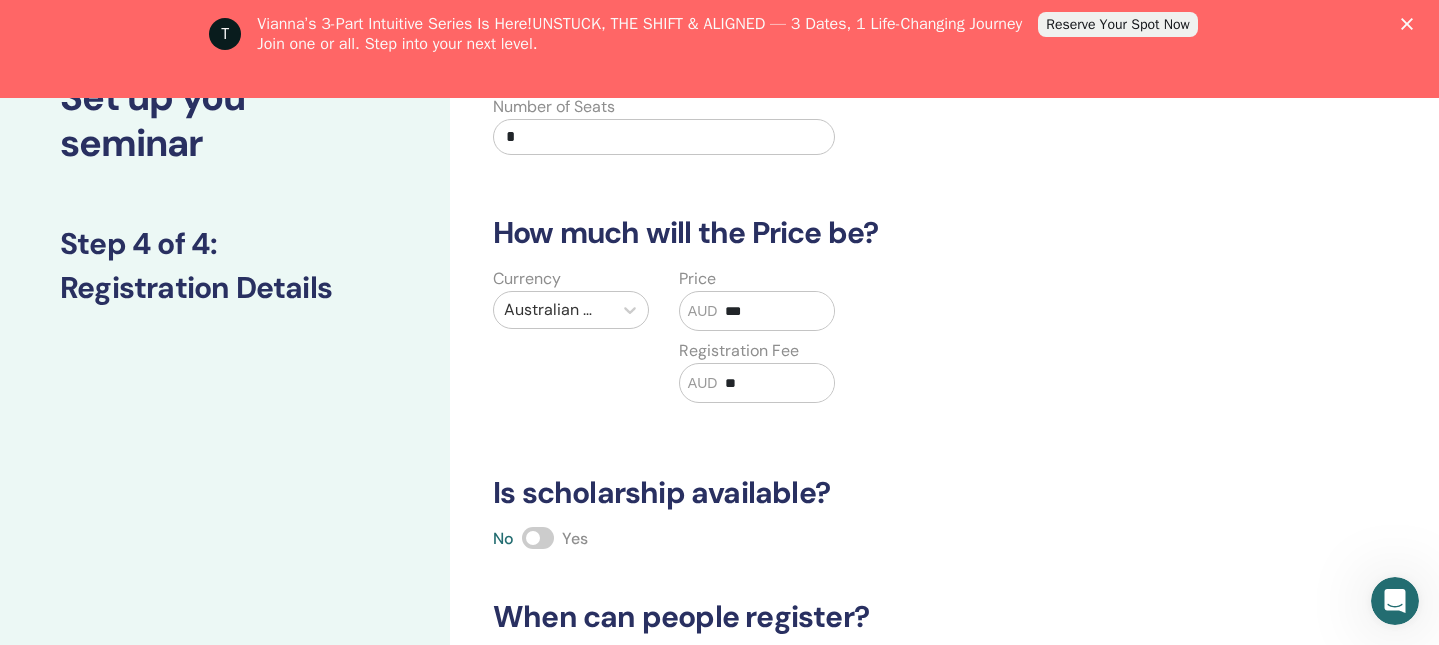 click on "Currency Australian Dollar (AUD) Price AUD *** Registration Fee AUD **" at bounding box center [849, 347] 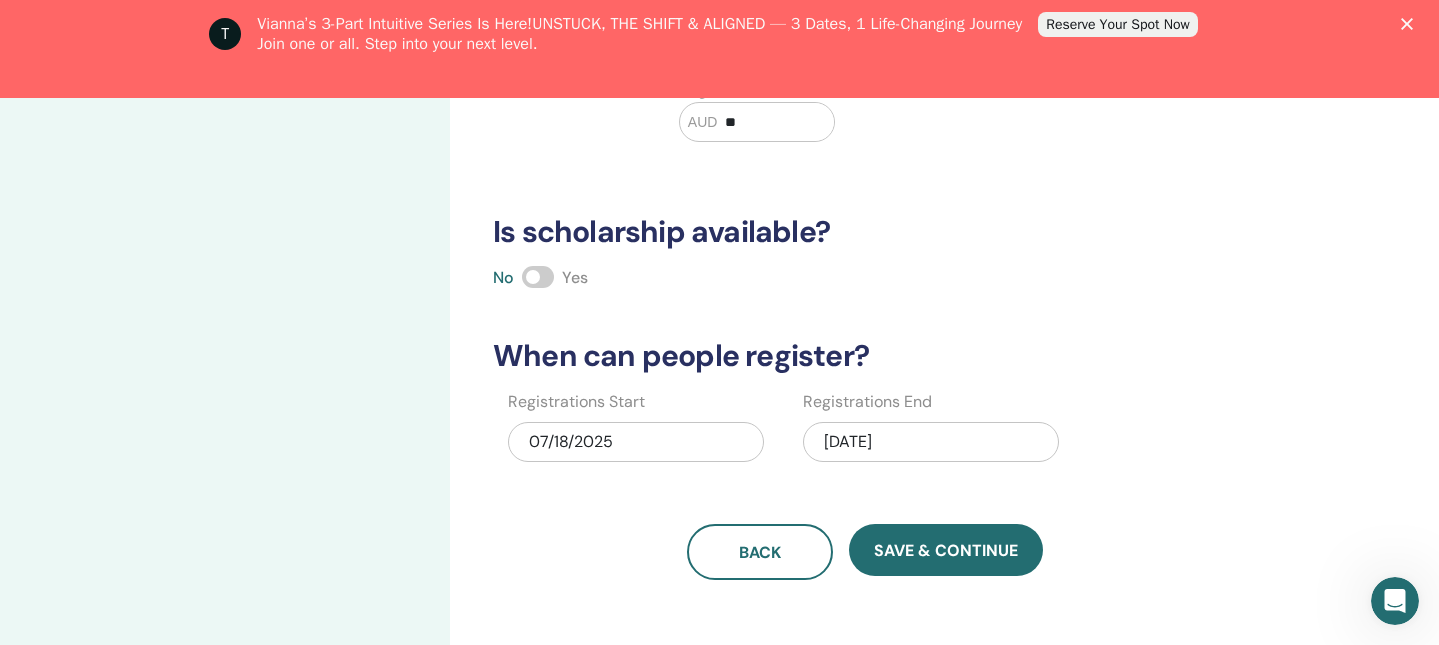 scroll, scrollTop: 433, scrollLeft: 0, axis: vertical 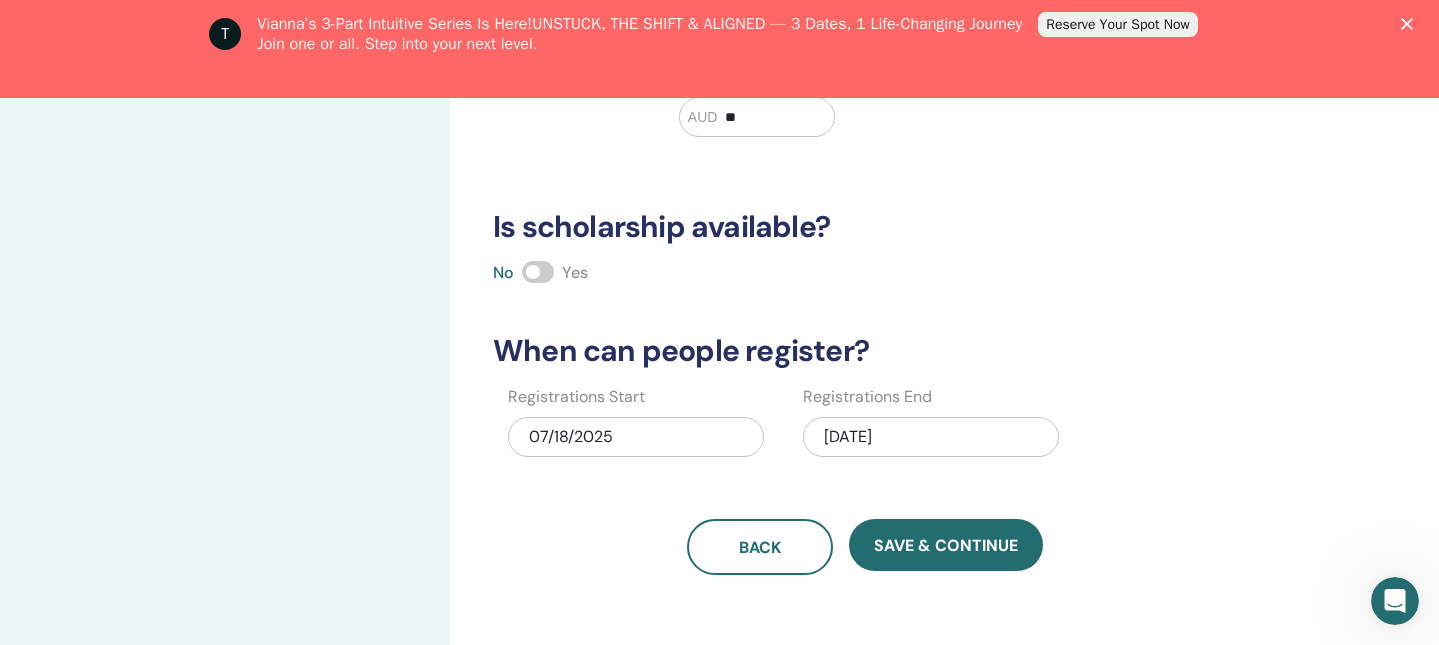 click on "07/18/2025" at bounding box center (636, 437) 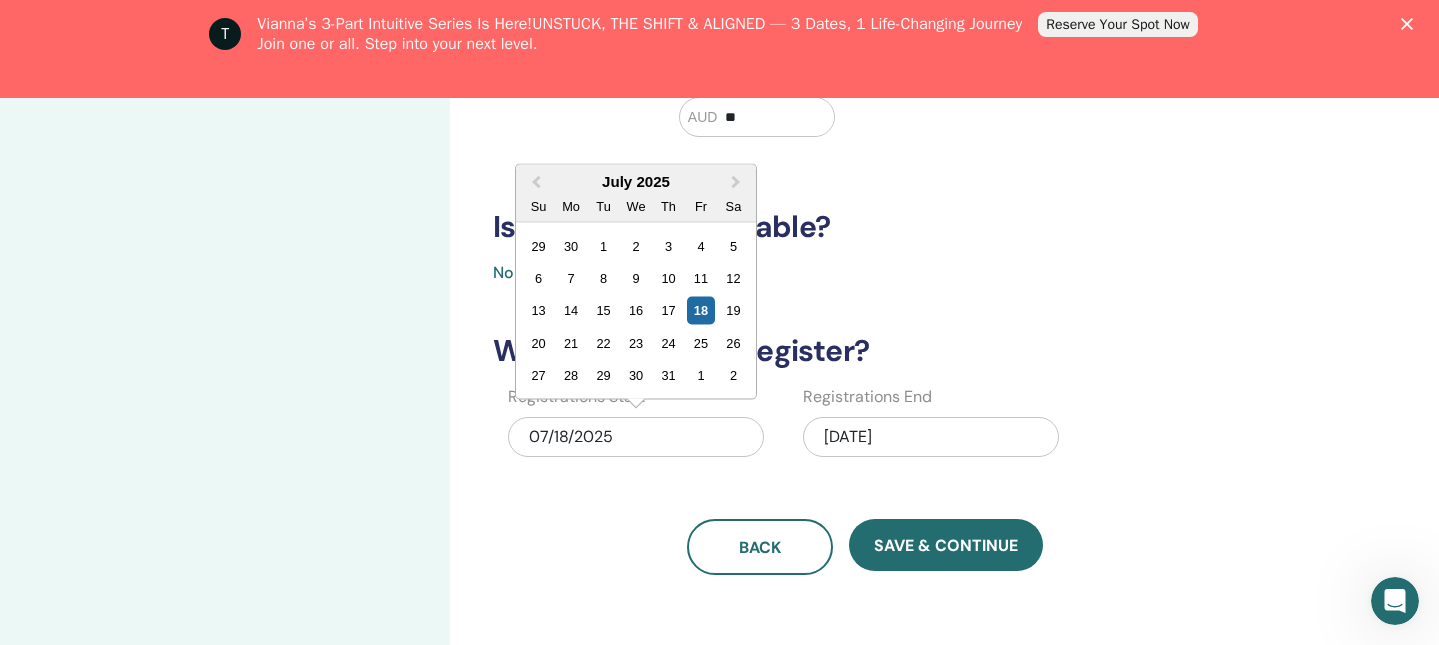 click on "09/28/2025" at bounding box center (931, 437) 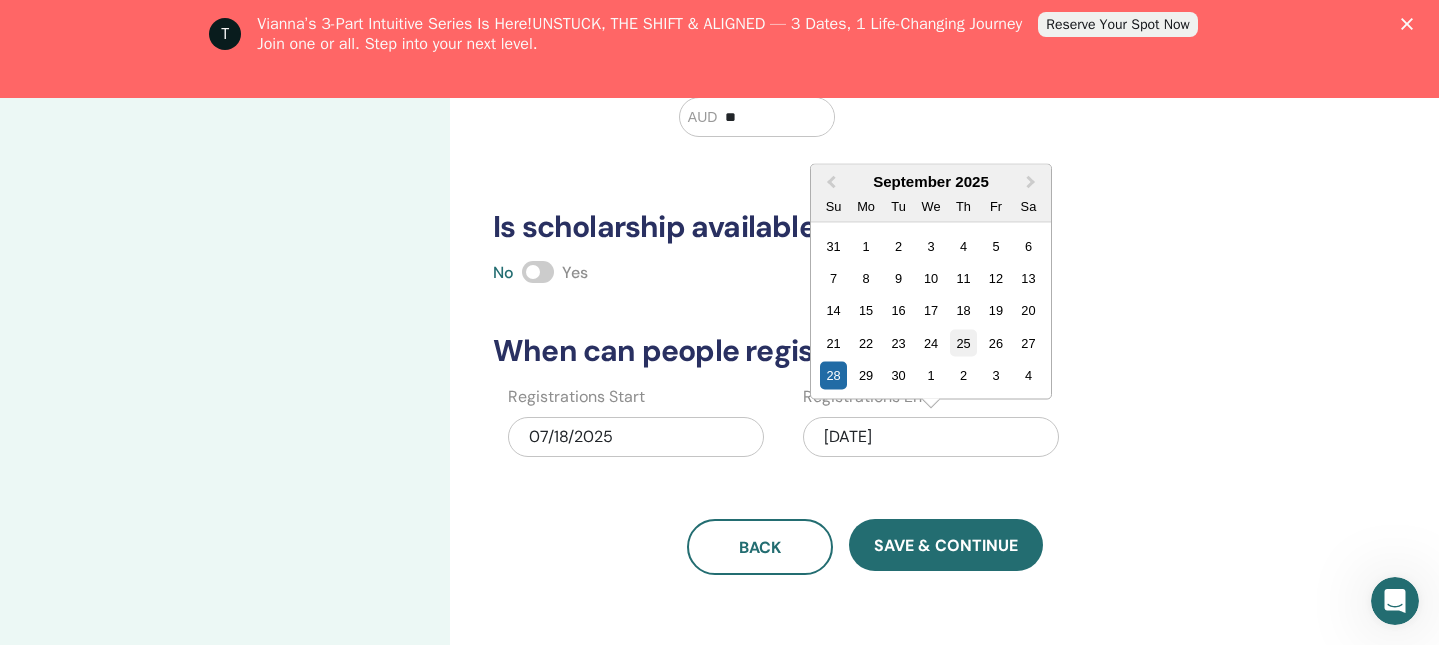 click on "25" at bounding box center (963, 342) 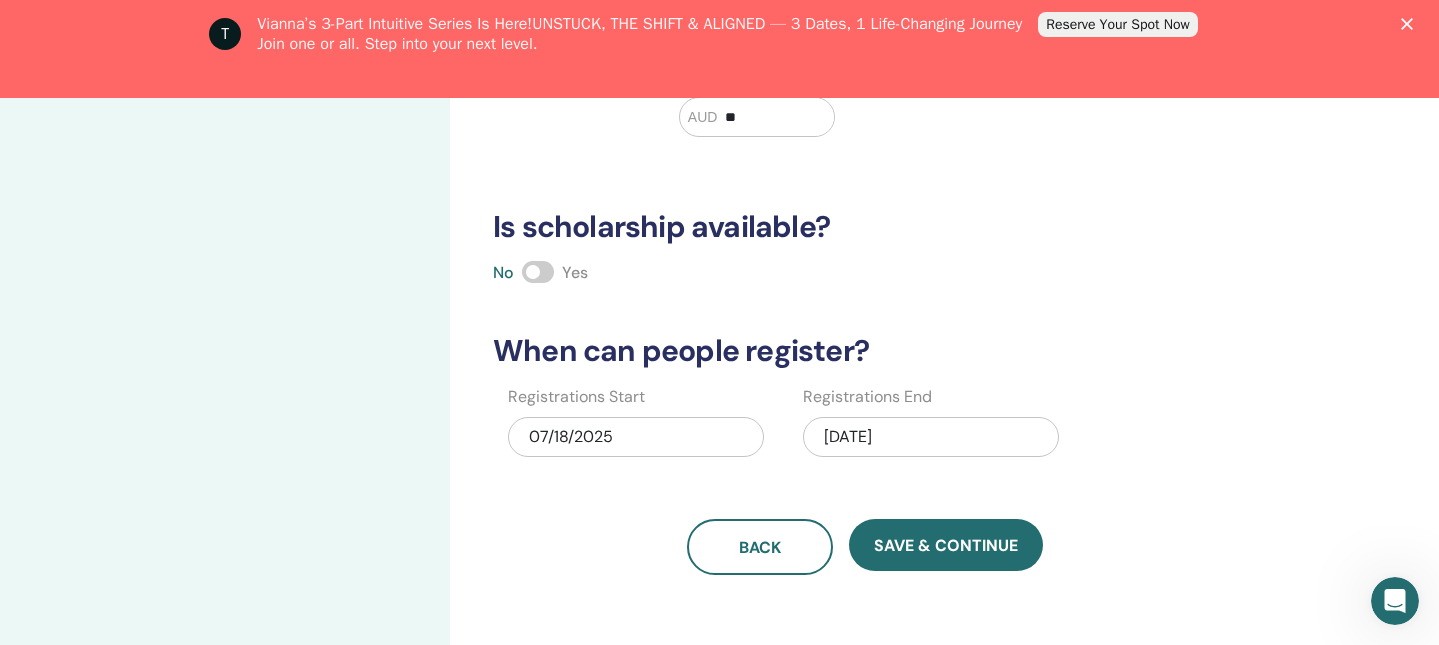 click on "09/25/2025" at bounding box center [931, 437] 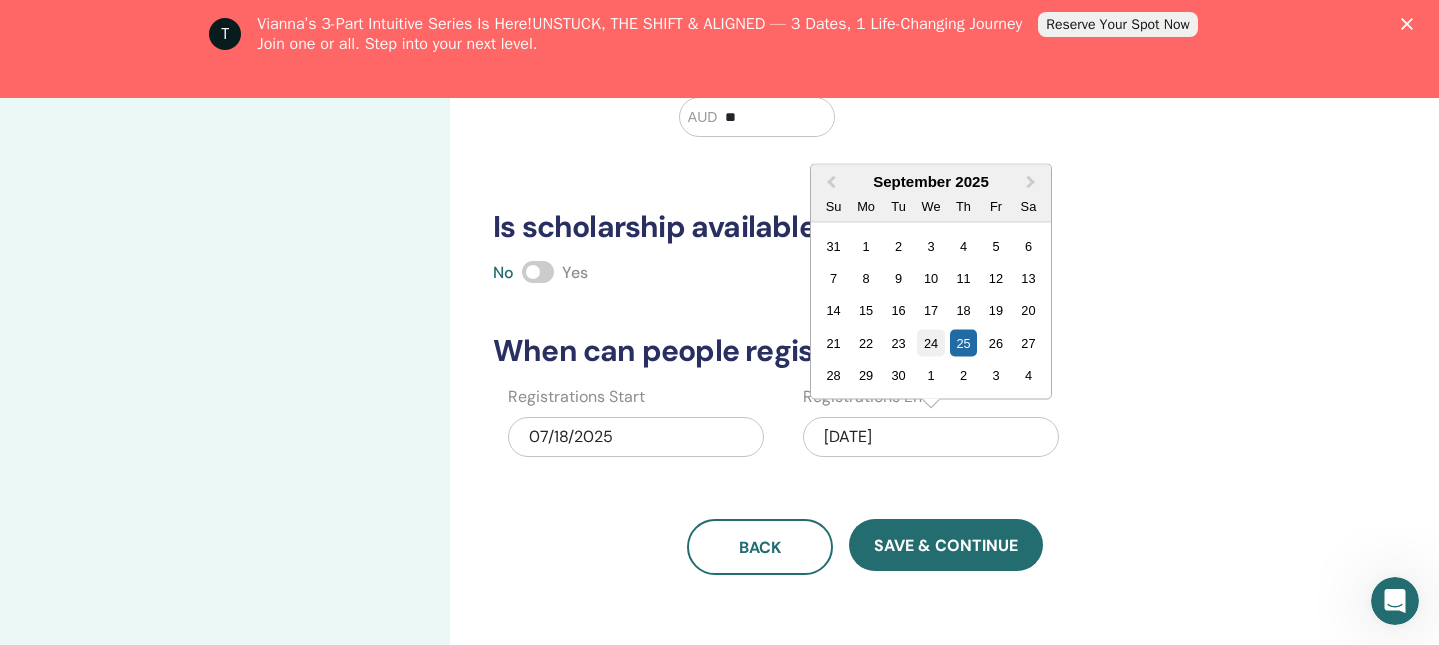 click on "24" at bounding box center (930, 342) 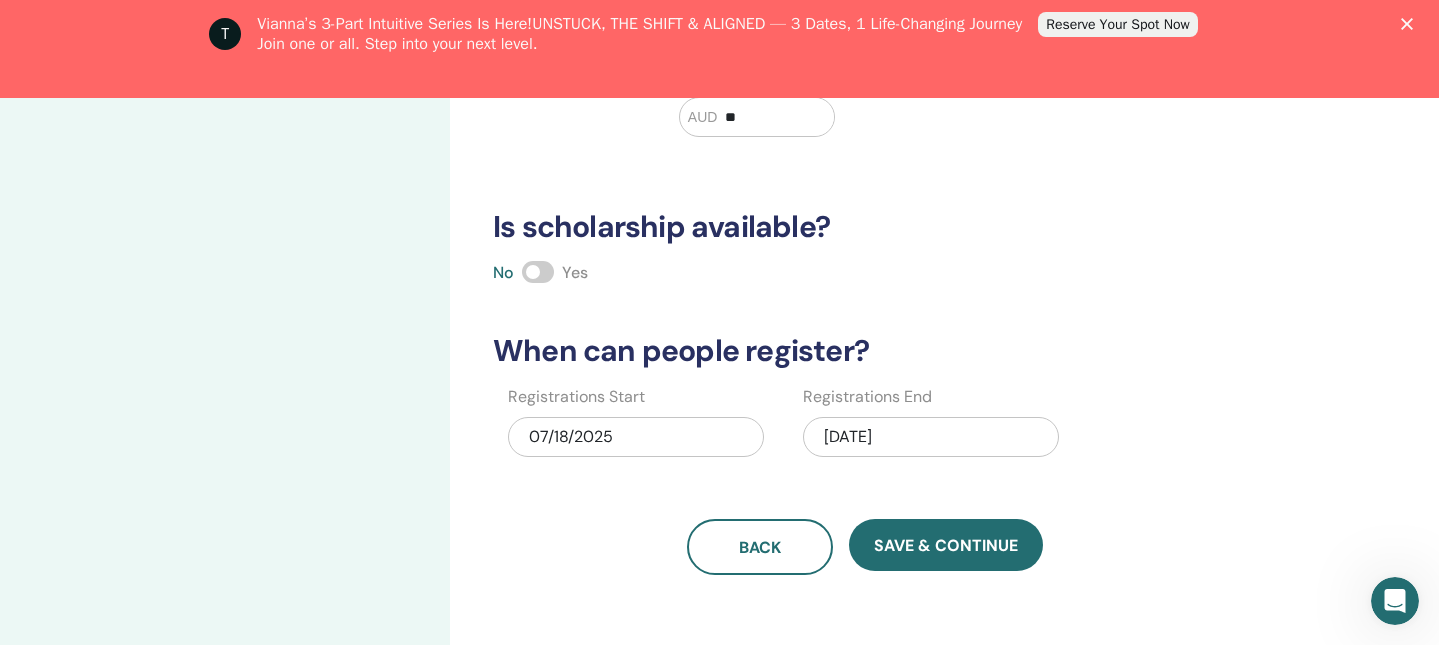 click on "Registrations Start 07/18/2025 Registrations End 09/24/2025" at bounding box center (849, 428) 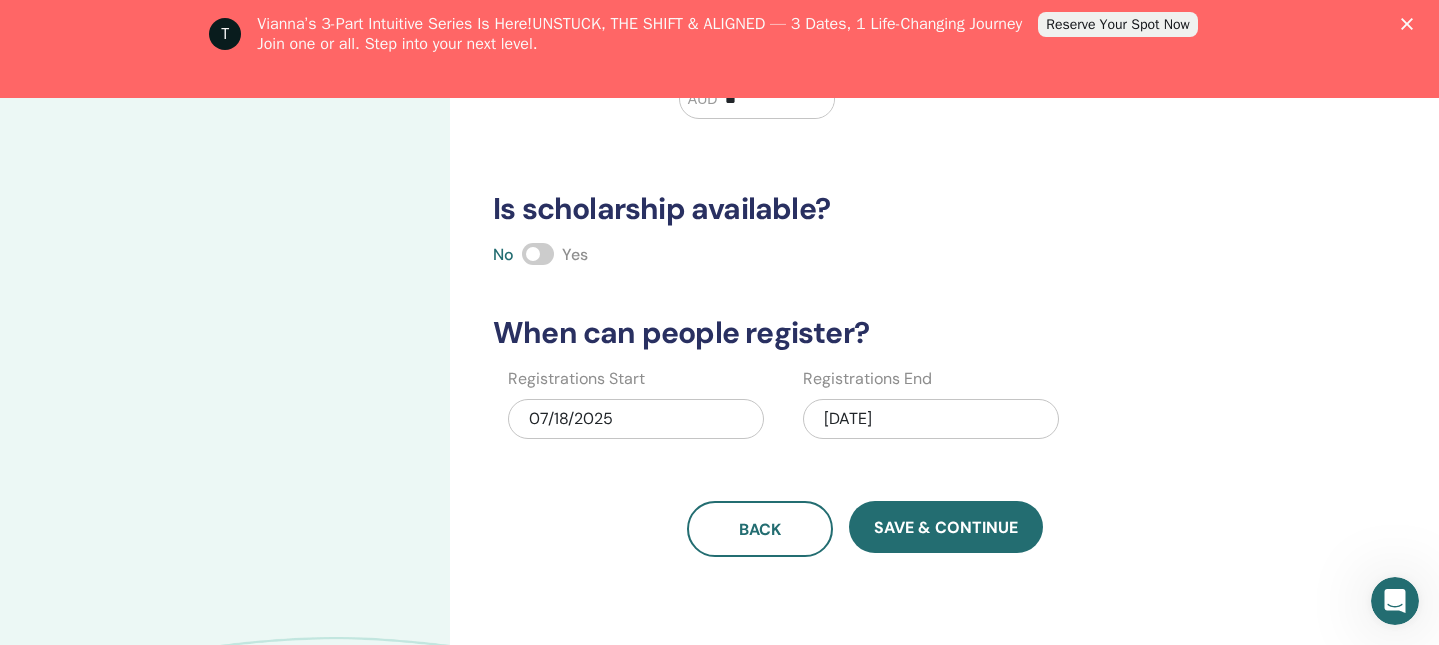 scroll, scrollTop: 502, scrollLeft: 0, axis: vertical 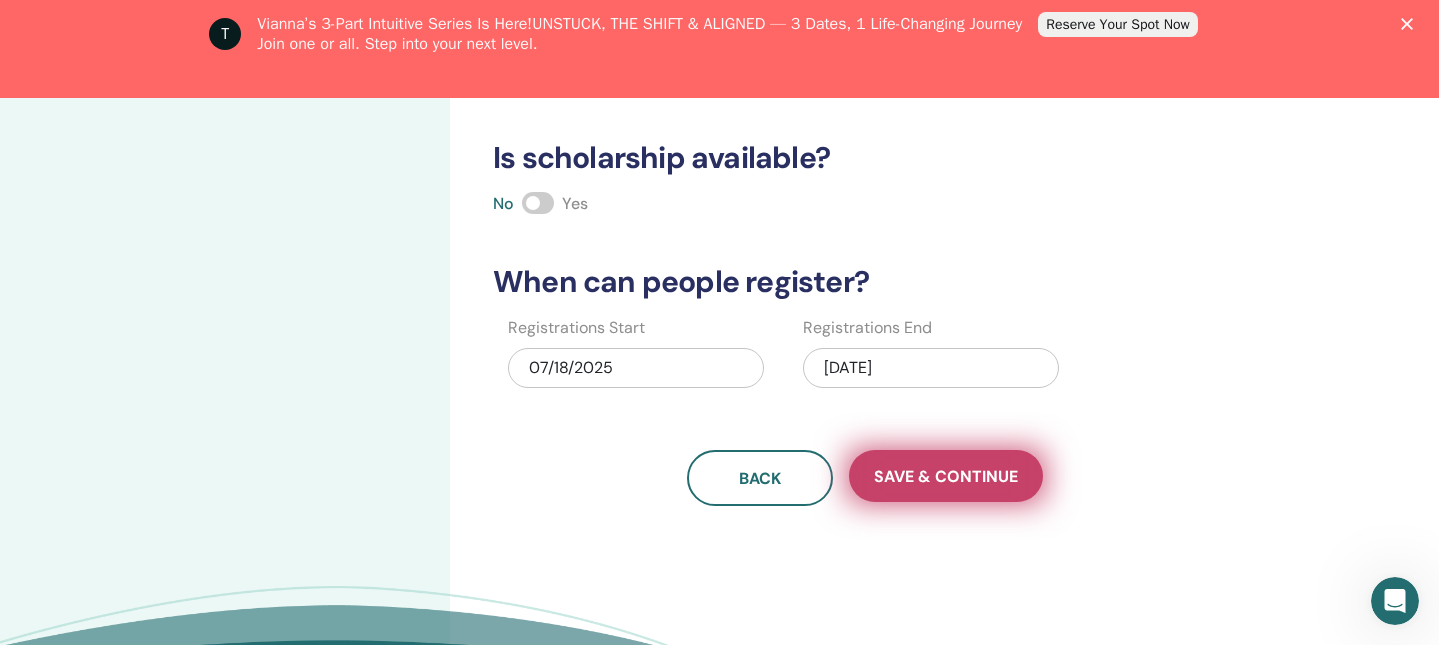 click on "Save & Continue" at bounding box center [946, 476] 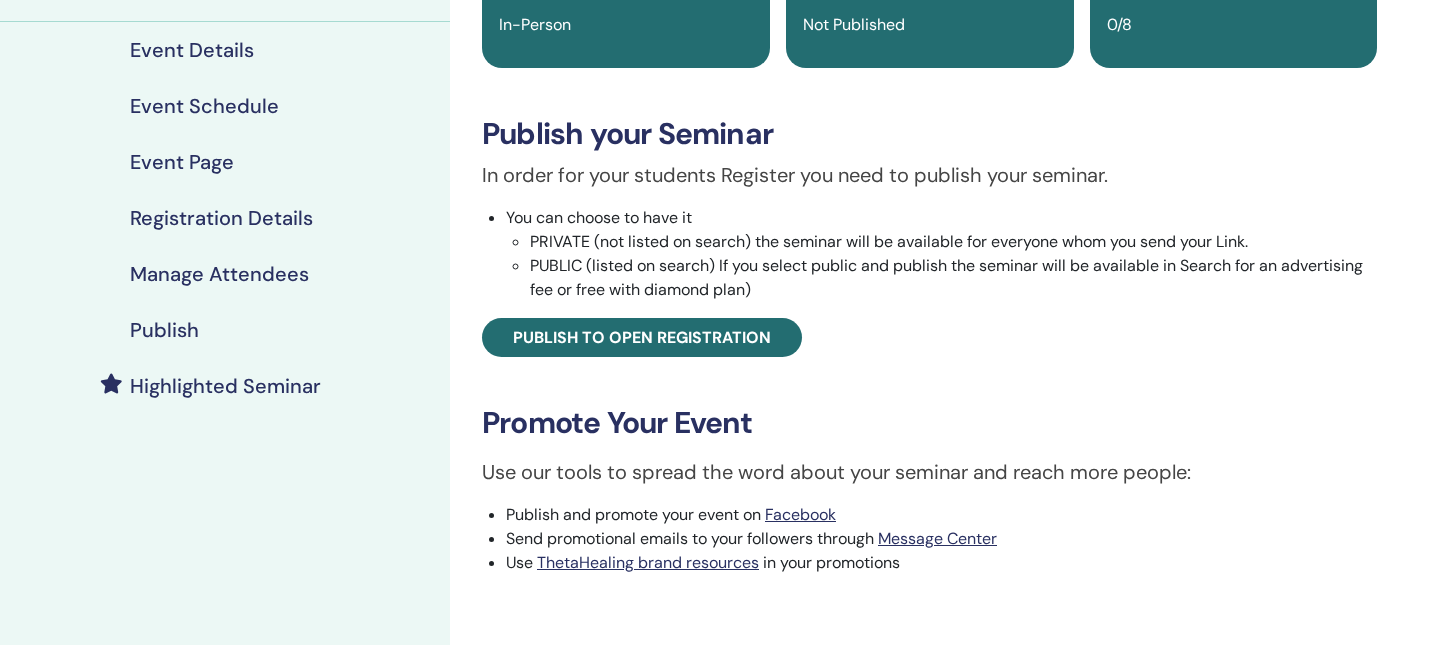 scroll, scrollTop: 317, scrollLeft: 0, axis: vertical 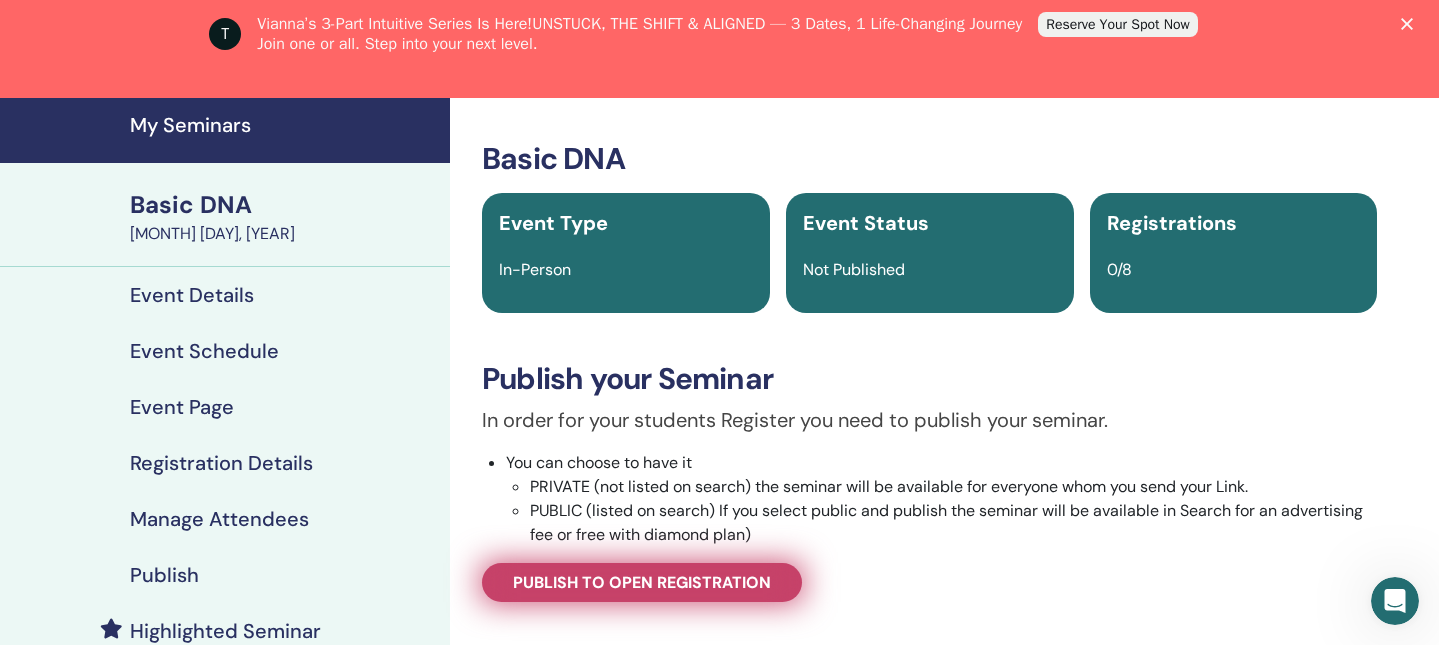 click on "Publish to open registration" at bounding box center [642, 582] 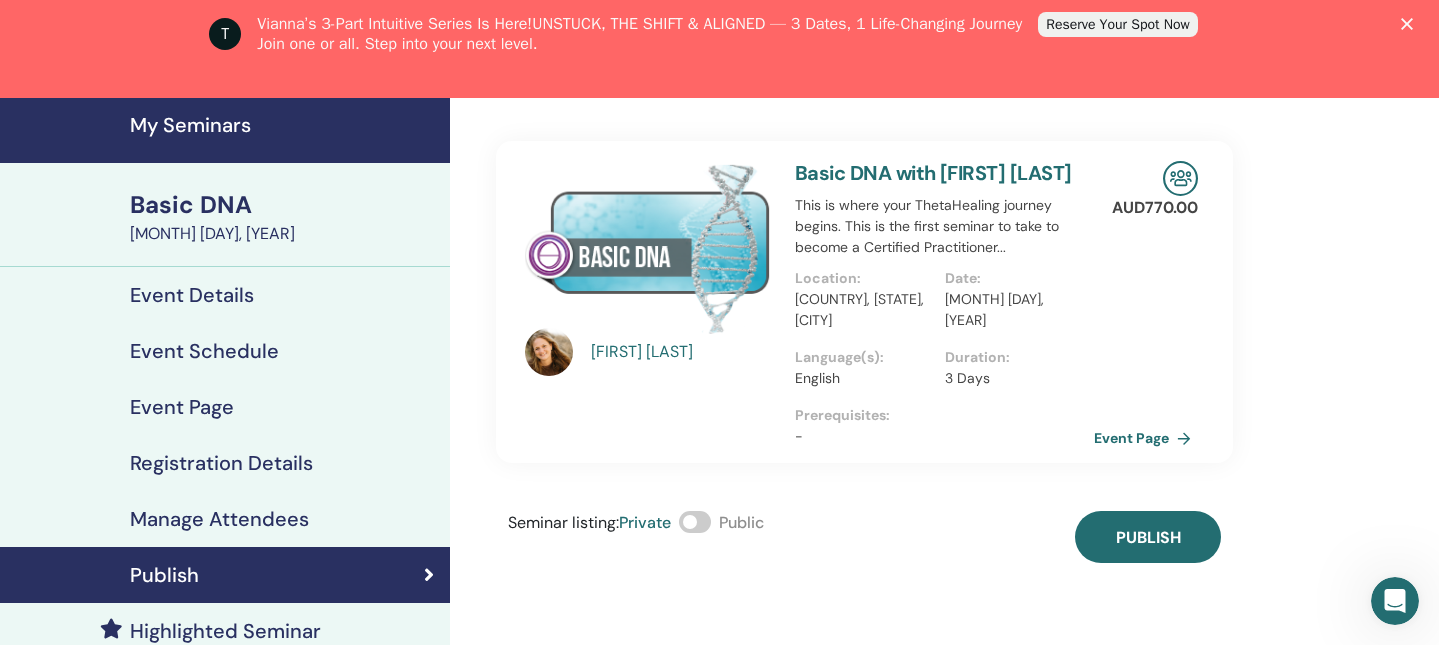 click at bounding box center (695, 522) 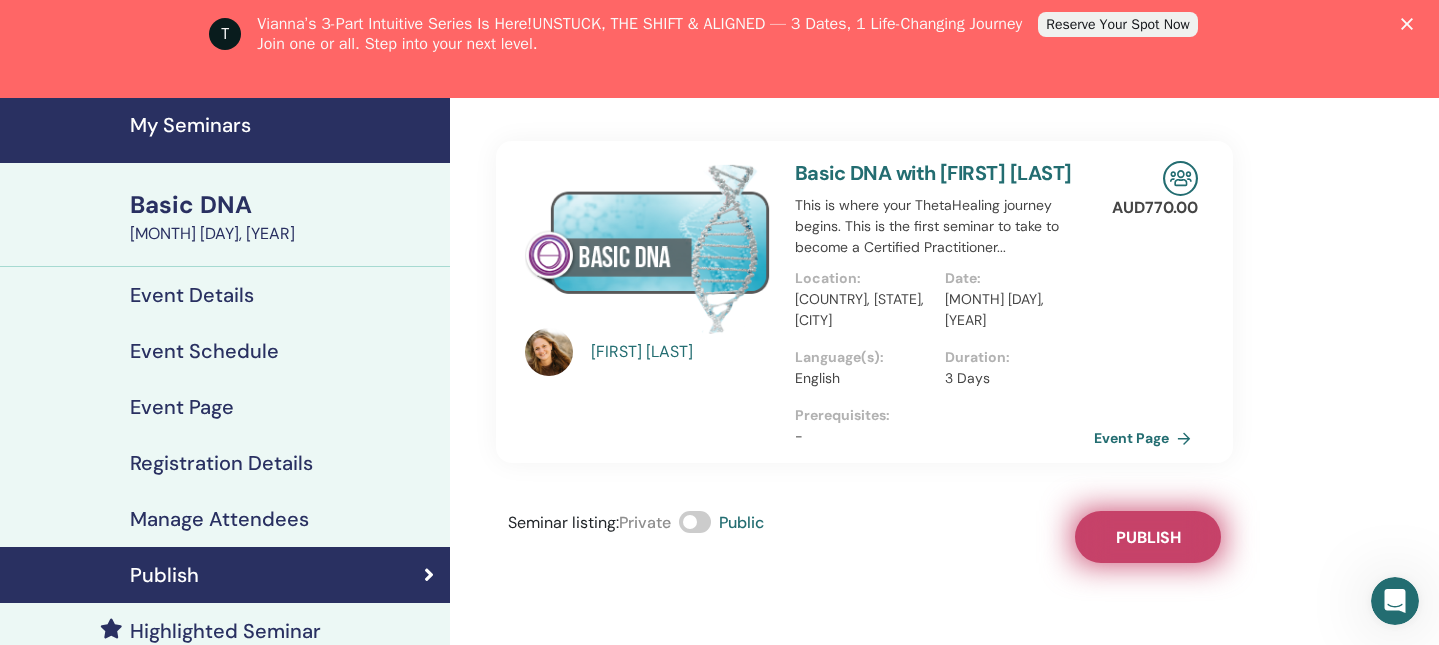 click on "Publish" at bounding box center [1148, 537] 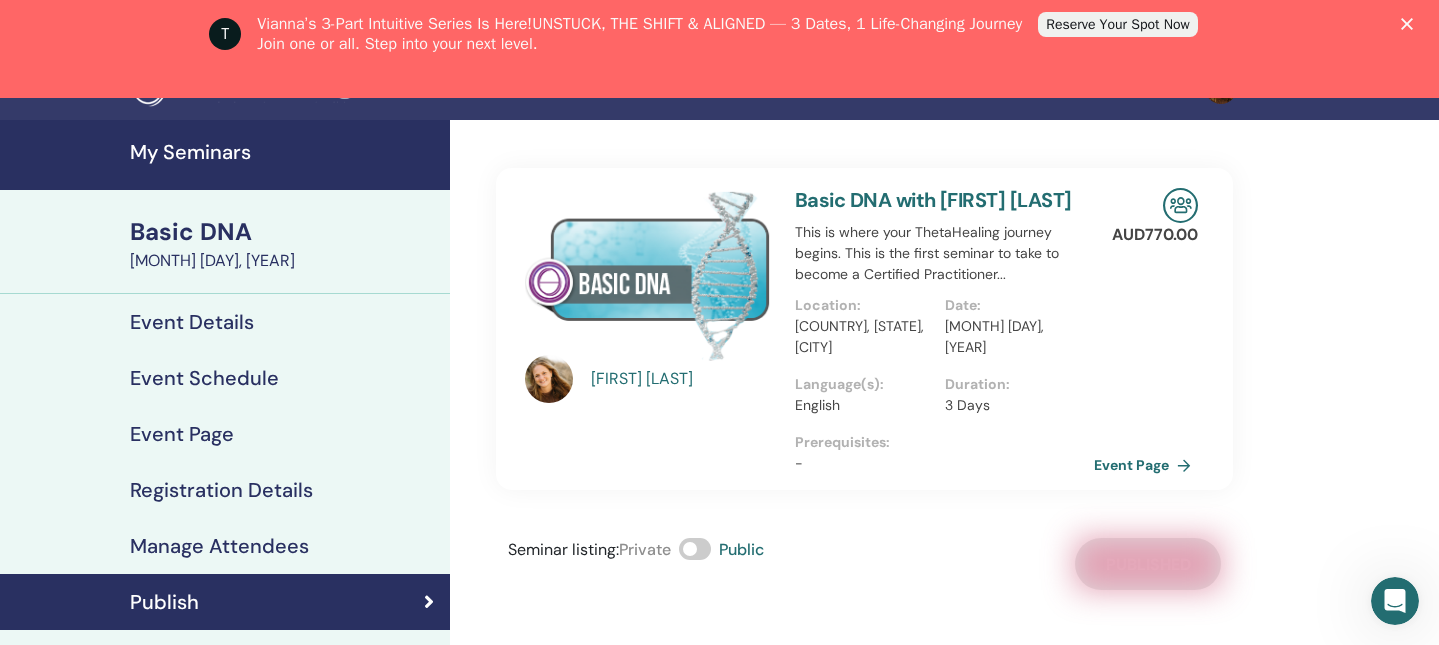 scroll, scrollTop: 107, scrollLeft: 0, axis: vertical 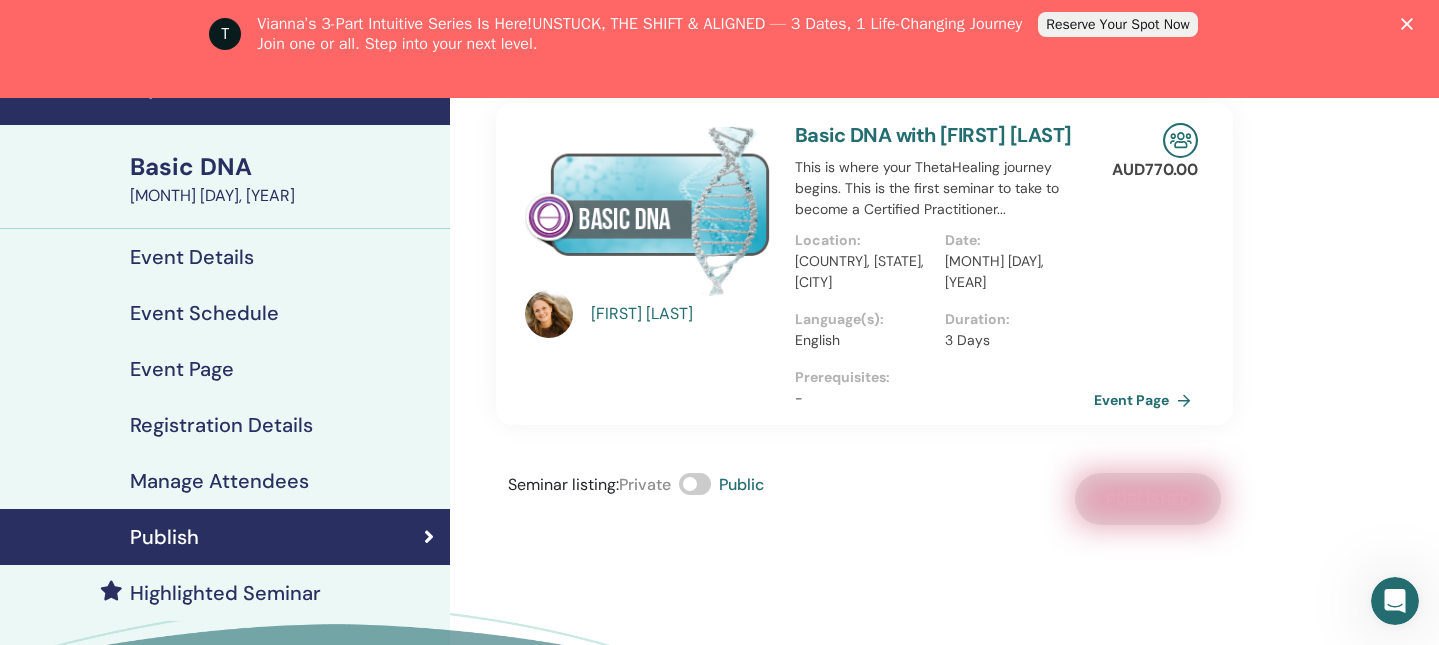 click on "Event Schedule" at bounding box center [225, 313] 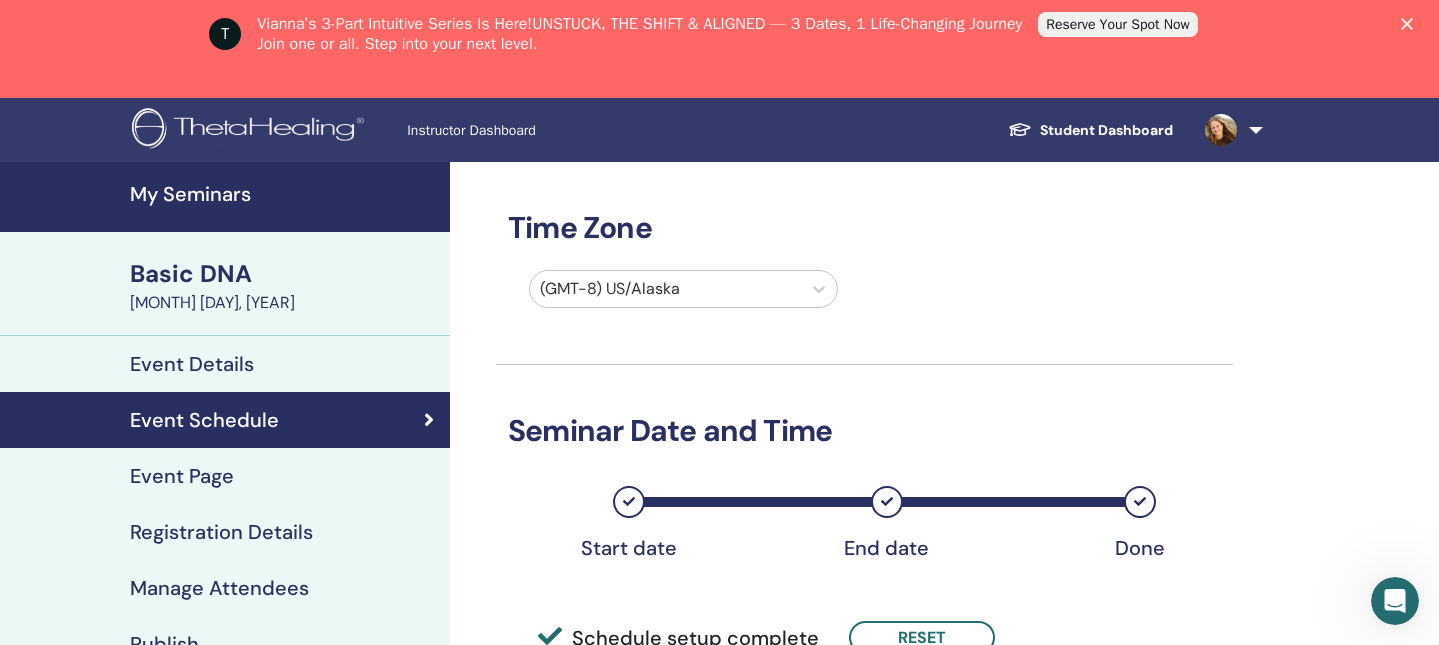 scroll, scrollTop: 0, scrollLeft: 0, axis: both 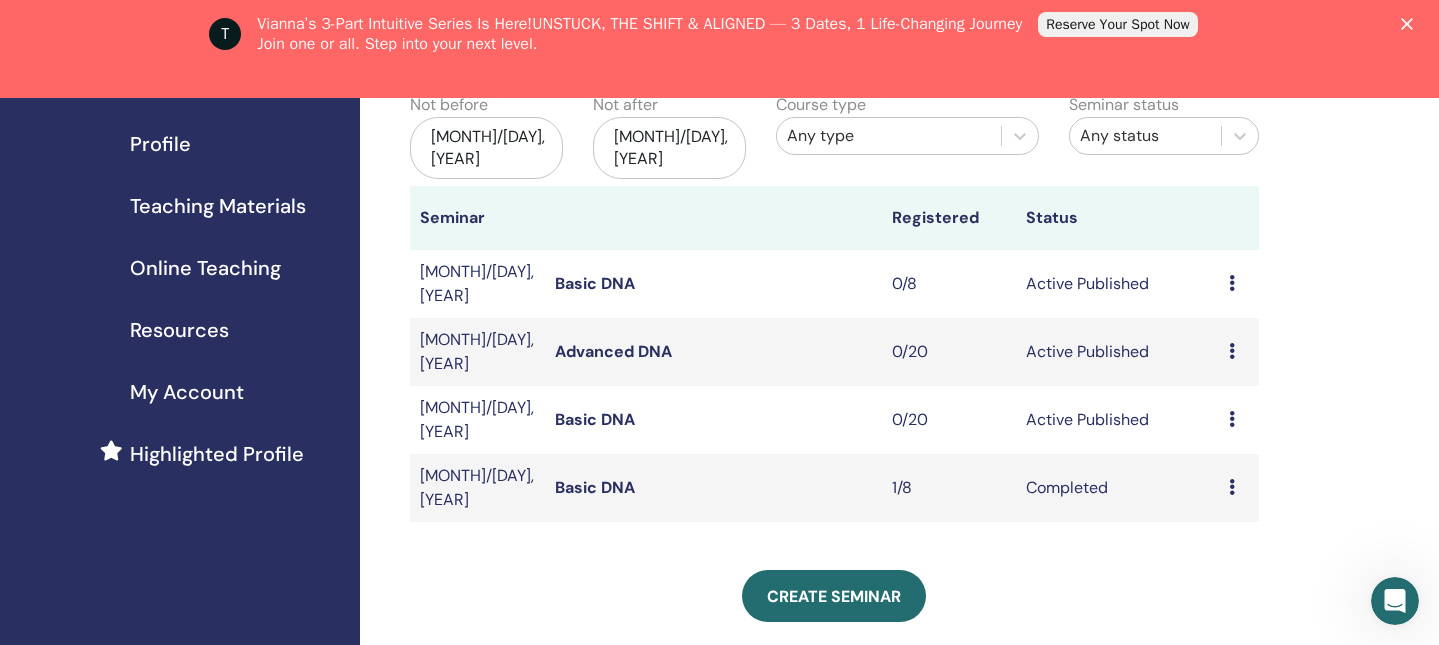 click on "Basic DNA" at bounding box center (595, 419) 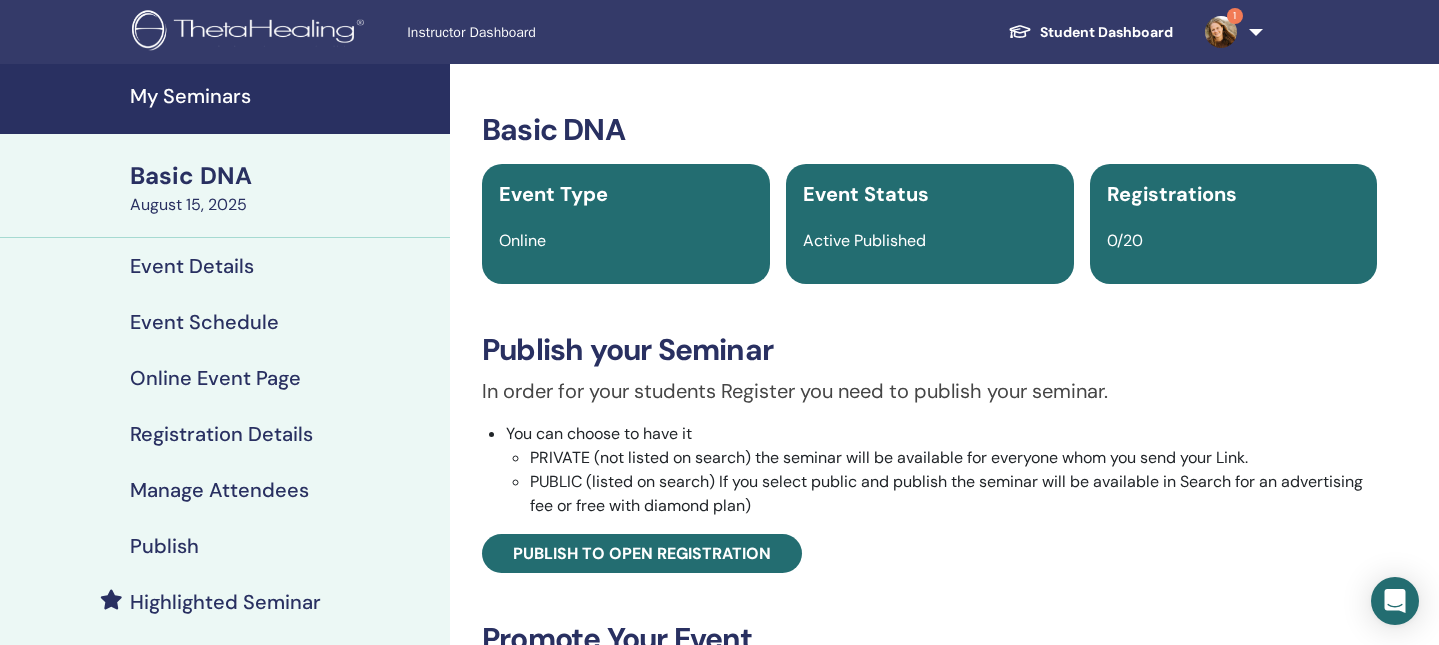 scroll, scrollTop: 0, scrollLeft: 0, axis: both 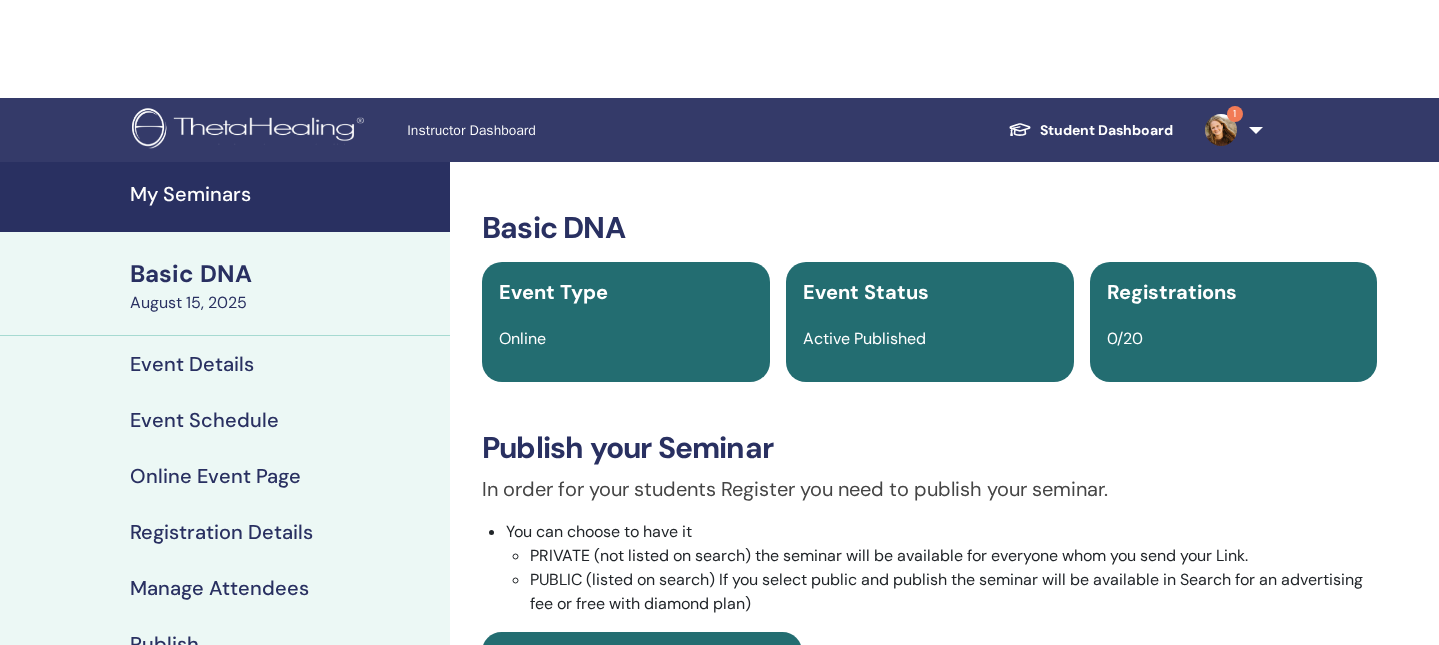 click on "Basic DNA Event Type Online Event Status Active Published Registrations 0/20 Publish your Seminar In order for your students Register you need to publish your seminar. You can choose to have it PRIVATE (not listed on search) the seminar will be available for everyone whom you send your Link. PUBLIC (listed on search) If you select public and publish the seminar will be available in Search for an advertising fee or free with diamond plan) Publish to open registration Promote Your Event Use our tools to spread the word about your seminar and reach more people: Publish and promote your event on   Facebook Send promotional emails to your followers through   Message Center Use   ThetaHealing brand resources   in your promotions Your Link Your event URL https://www.thetahealing.com/seminar-358691-details.html" at bounding box center [929, 646] 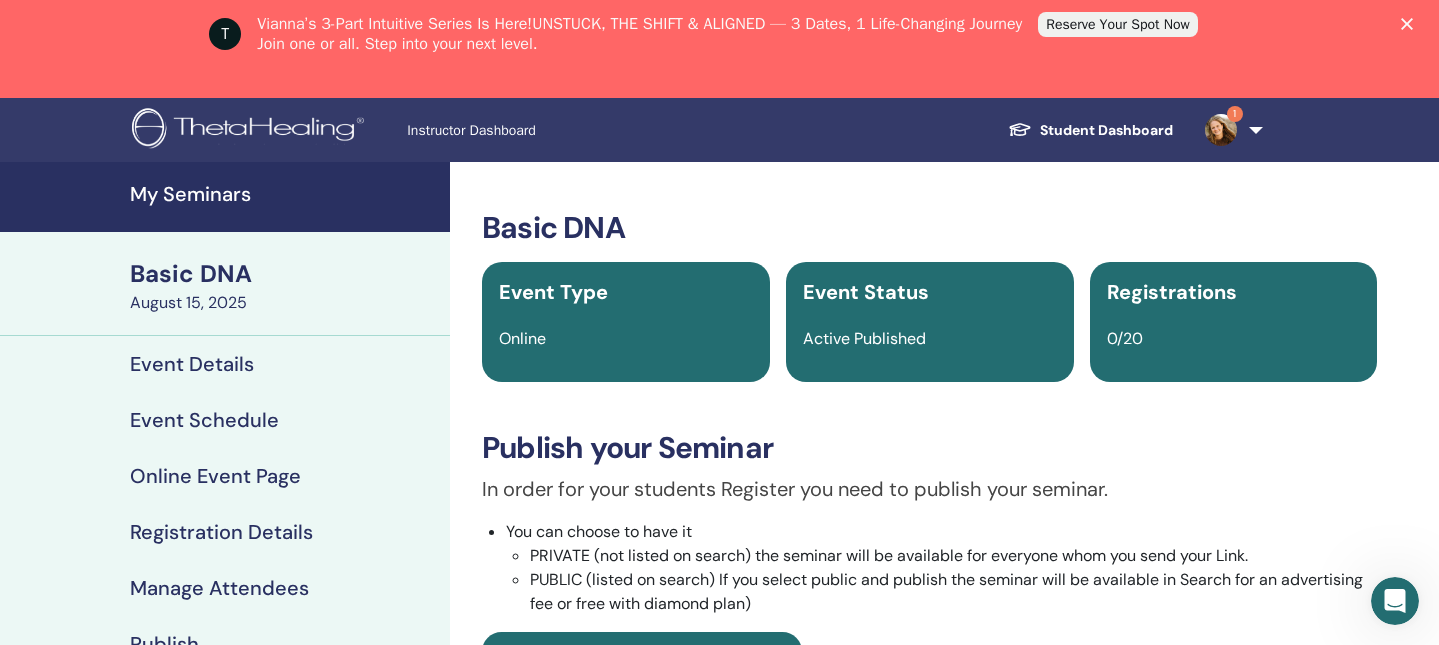 scroll, scrollTop: 0, scrollLeft: 0, axis: both 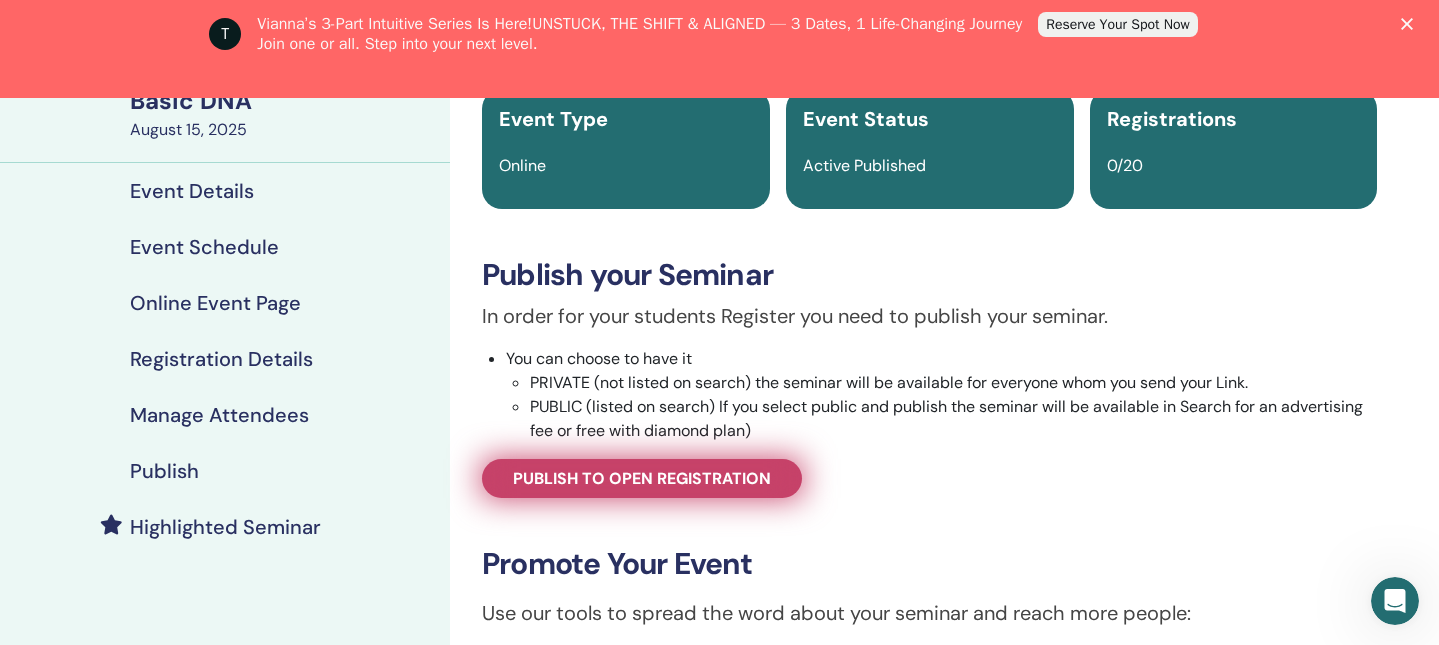 click on "Publish to open registration" at bounding box center [642, 478] 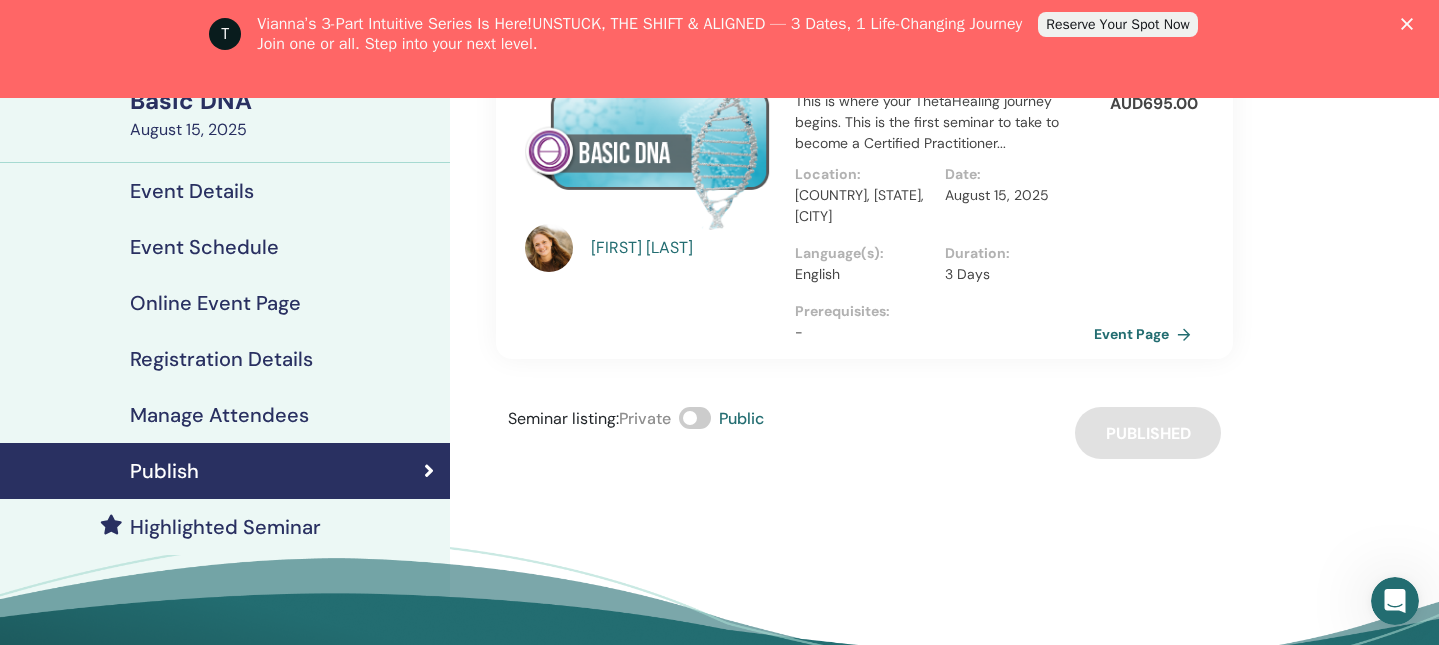 click on "Basic DNA with [FIRST] [LAST] This is where your ThetaHealing journey begins. This is the first seminar to take to become a Certified Practitioner... Location : [COUNTRY], [STATE], [CITY] Date : August 15, 2025 Language(s) : English Duration : 3 Days Prerequisites : - AUD 695.00 Event Page Seminar listing :  Private Public Published" at bounding box center (864, 224) 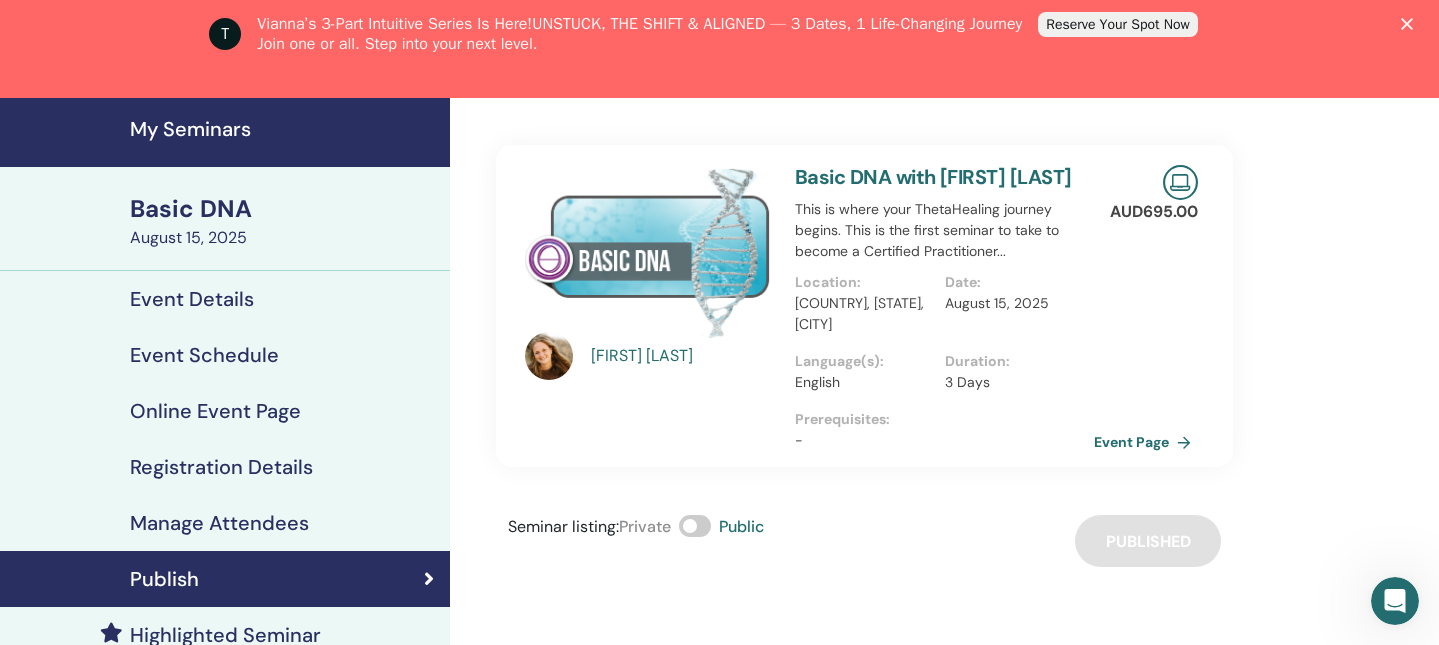 scroll, scrollTop: 25, scrollLeft: 0, axis: vertical 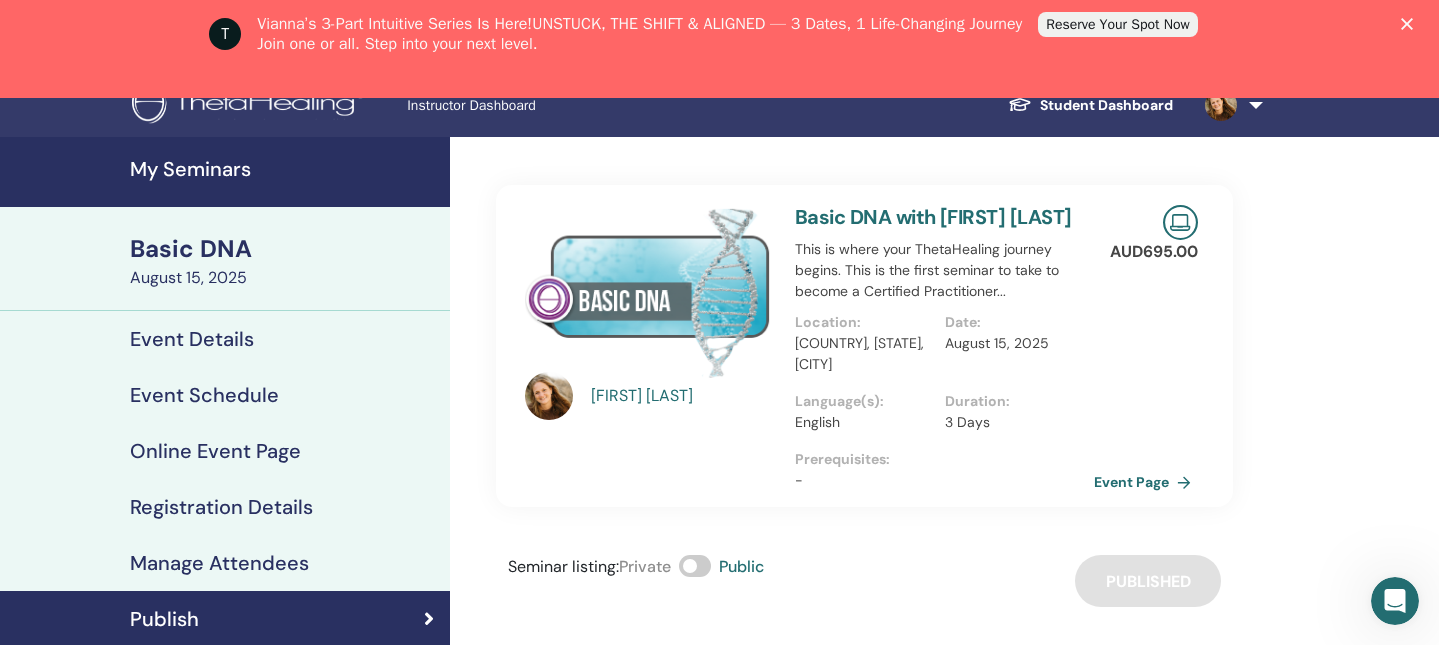 click on "Registration Details" at bounding box center (221, 507) 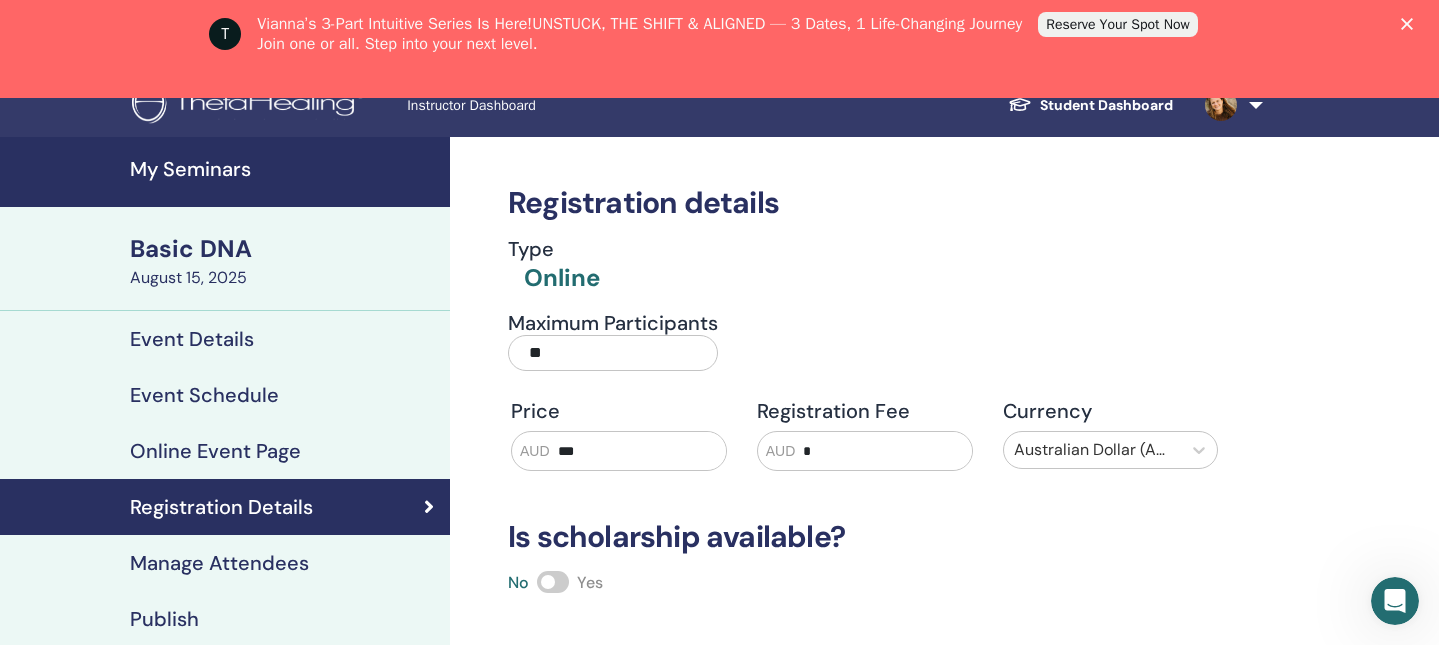 click on "No Yes" at bounding box center (864, 583) 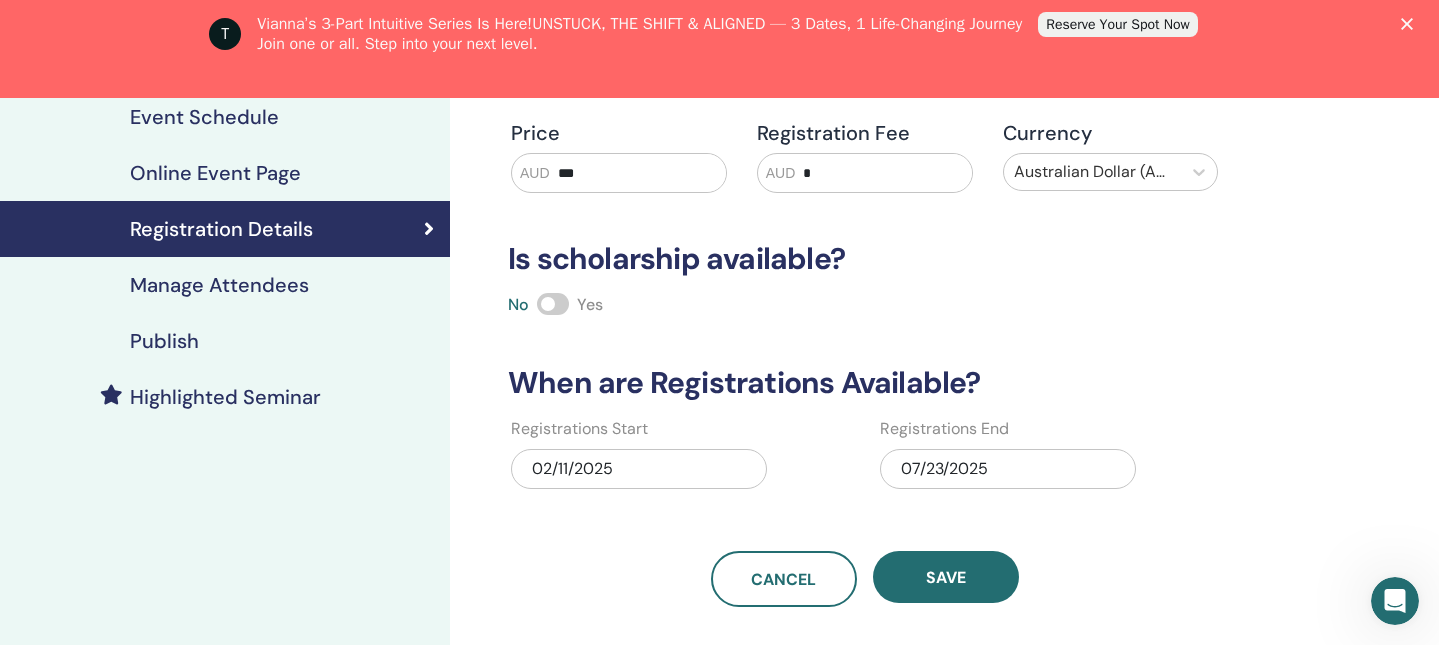 scroll, scrollTop: 304, scrollLeft: 0, axis: vertical 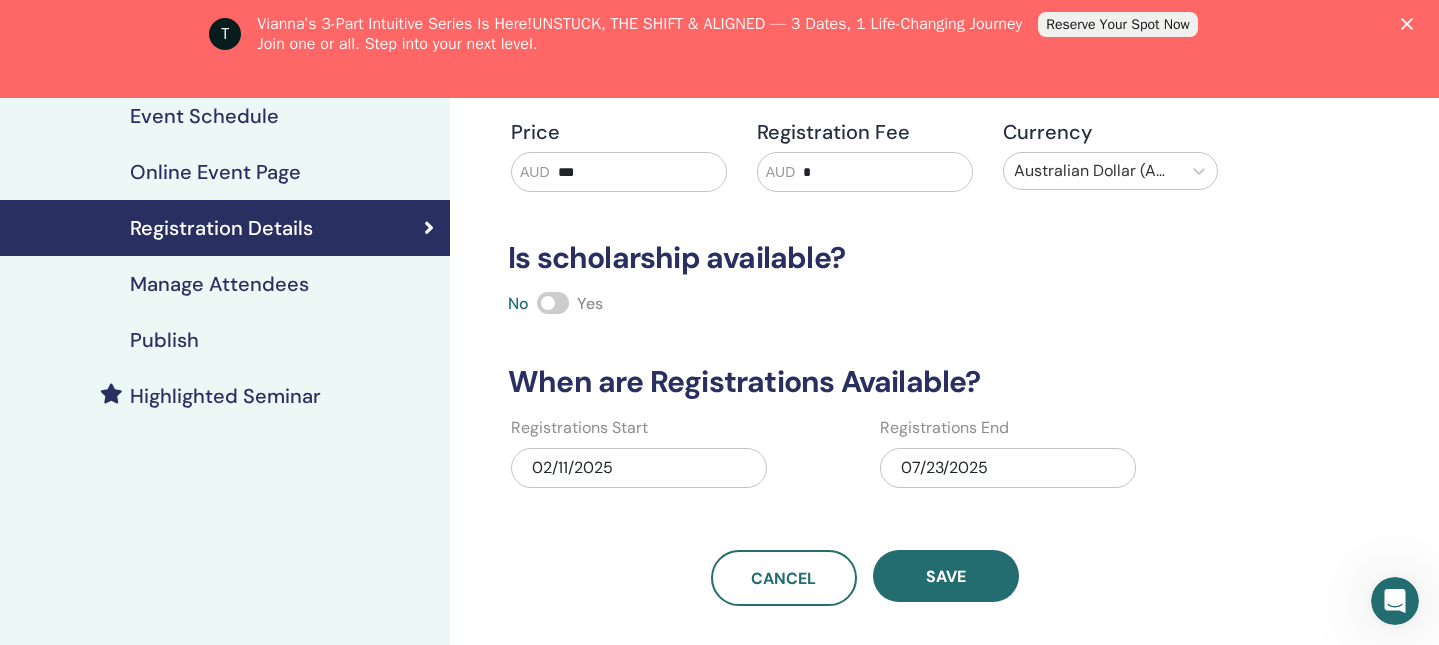click on "07/23/2025" at bounding box center [1008, 468] 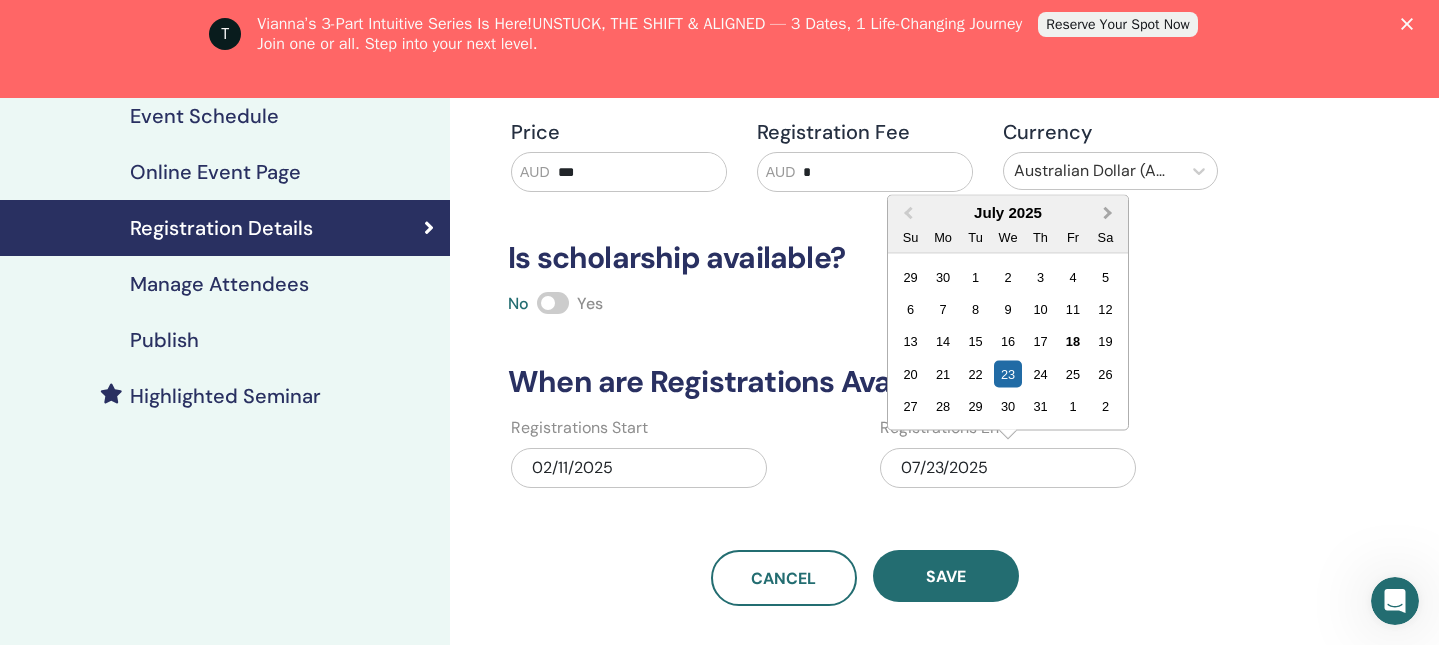 click on "Next Month" at bounding box center (1108, 212) 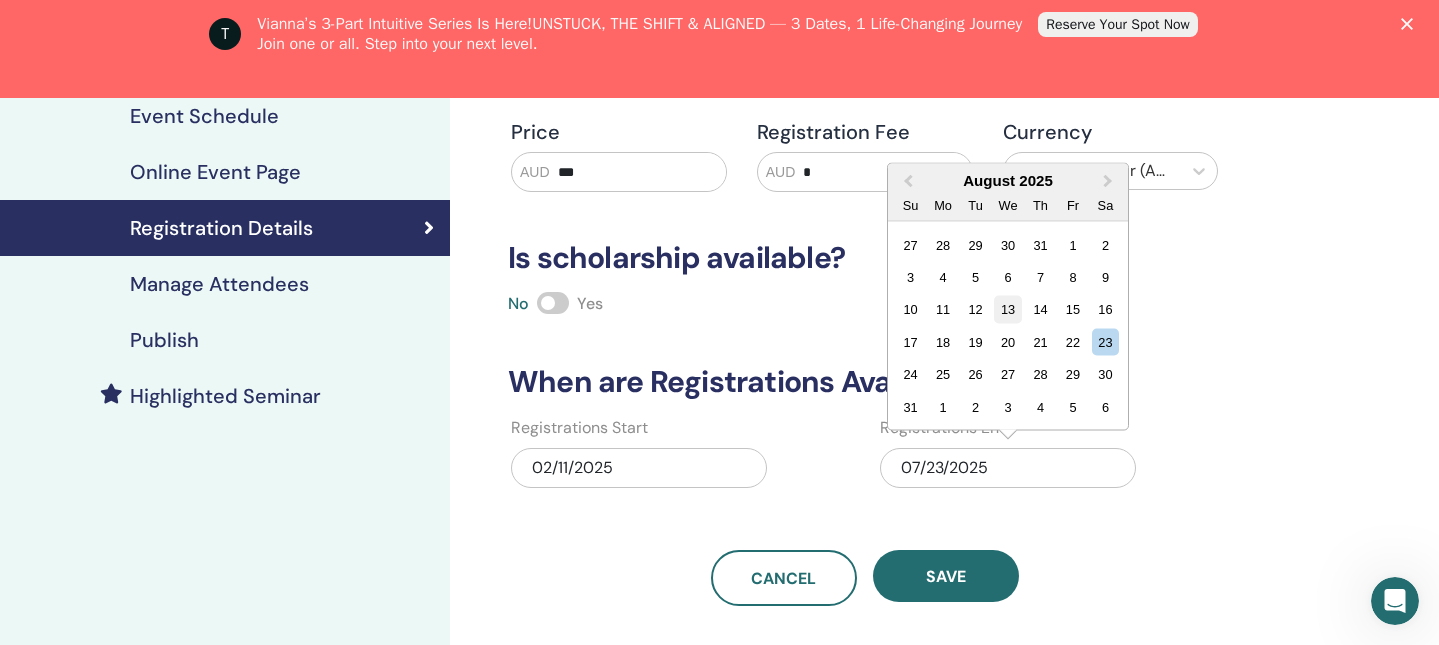 click on "13" at bounding box center [1007, 309] 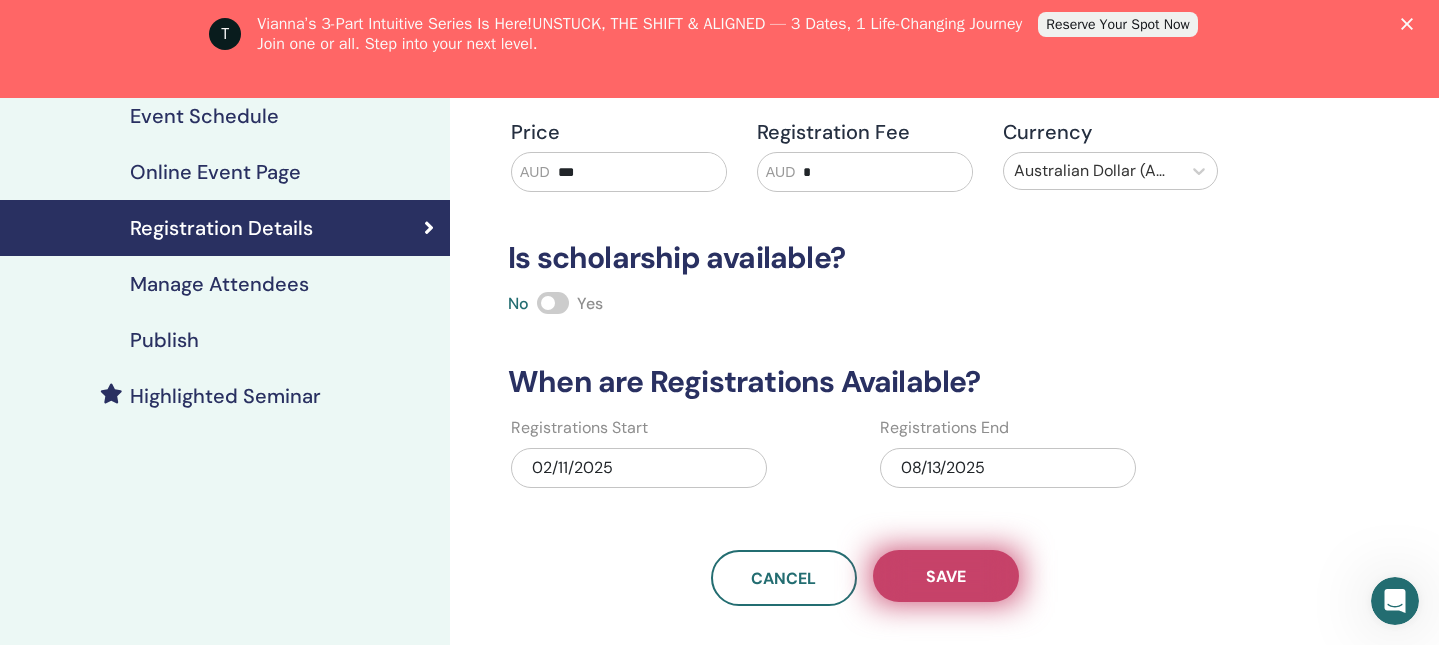 click on "Save" at bounding box center [946, 576] 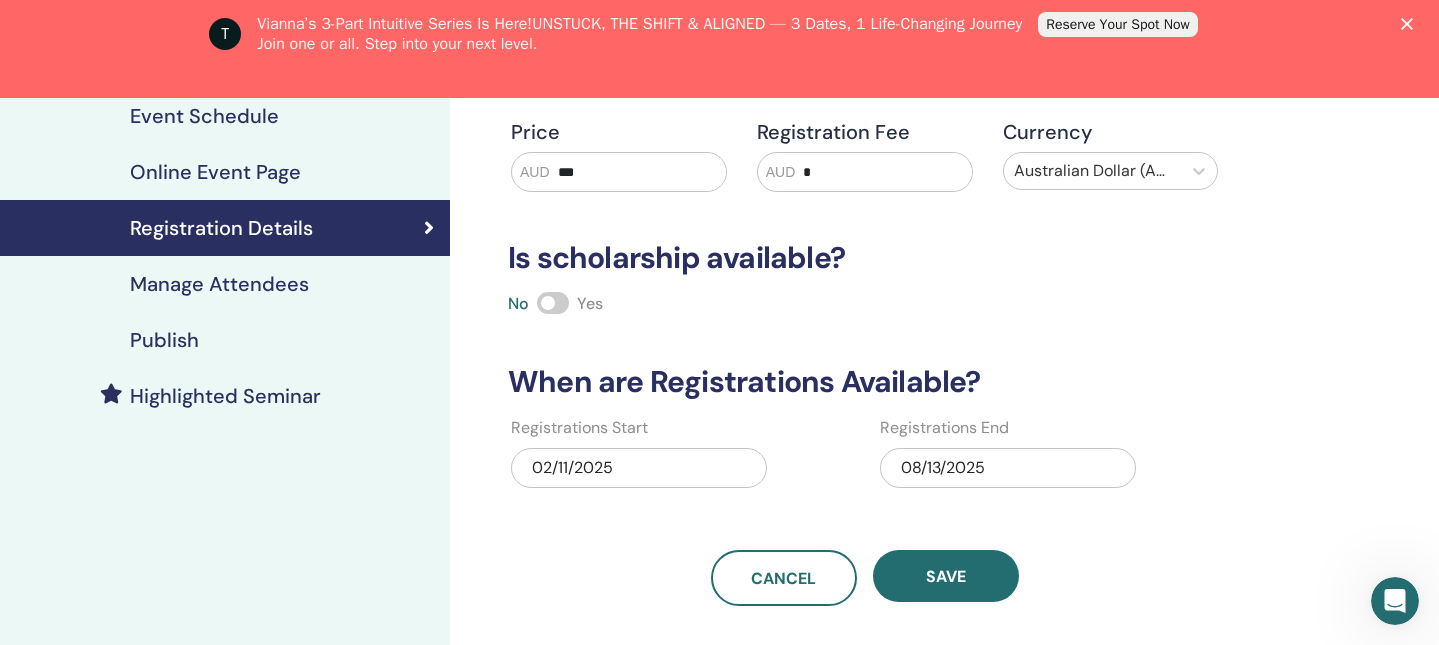 click on "08/13/2025" at bounding box center [1008, 468] 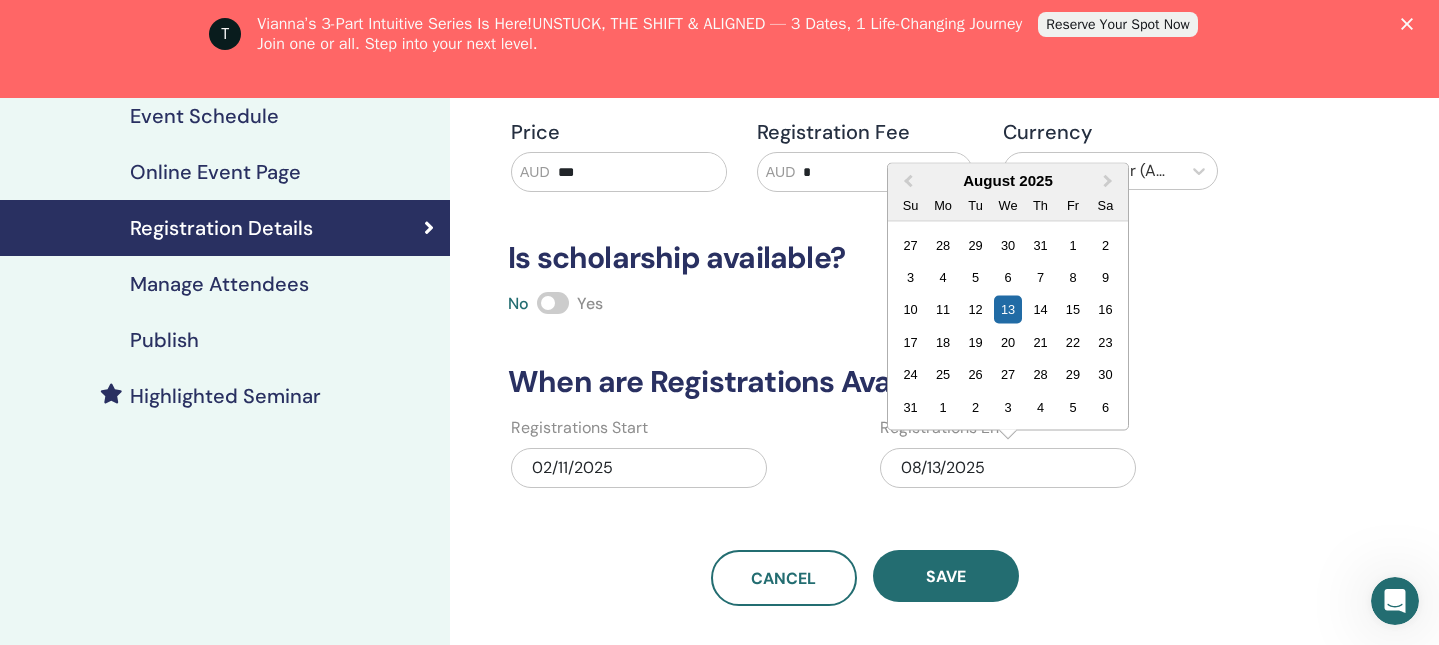click on "Registration details Type Online Maximum Participants ** Price AUD *** Registration Fee AUD * Currency Australian Dollar (AUD) Is scholarship available? No Yes When are Registrations Available? Registrations Start 02/11/2025 Registrations End 08/13/2025 Previous Month Next Month August 2025 Su Mo Tu We Th Fr Sa 27 28 29 30 31 1 2 3 4 5 6 7 8 9 10 11 12 13 14 15 16 17 18 19 20 21 22 23 24 25 26 27 28 29 30 31 1 2 3 4 5 6 Cancel Save" at bounding box center (929, 372) 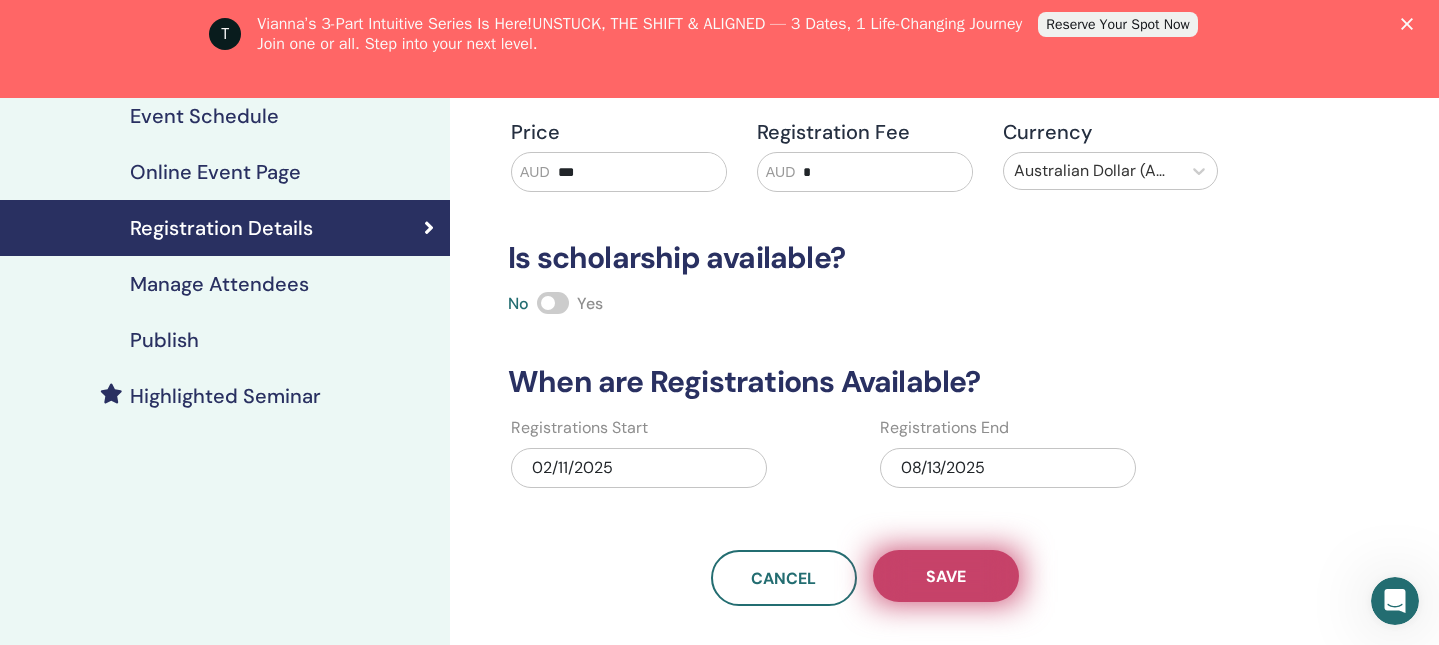 click on "Save" at bounding box center [946, 576] 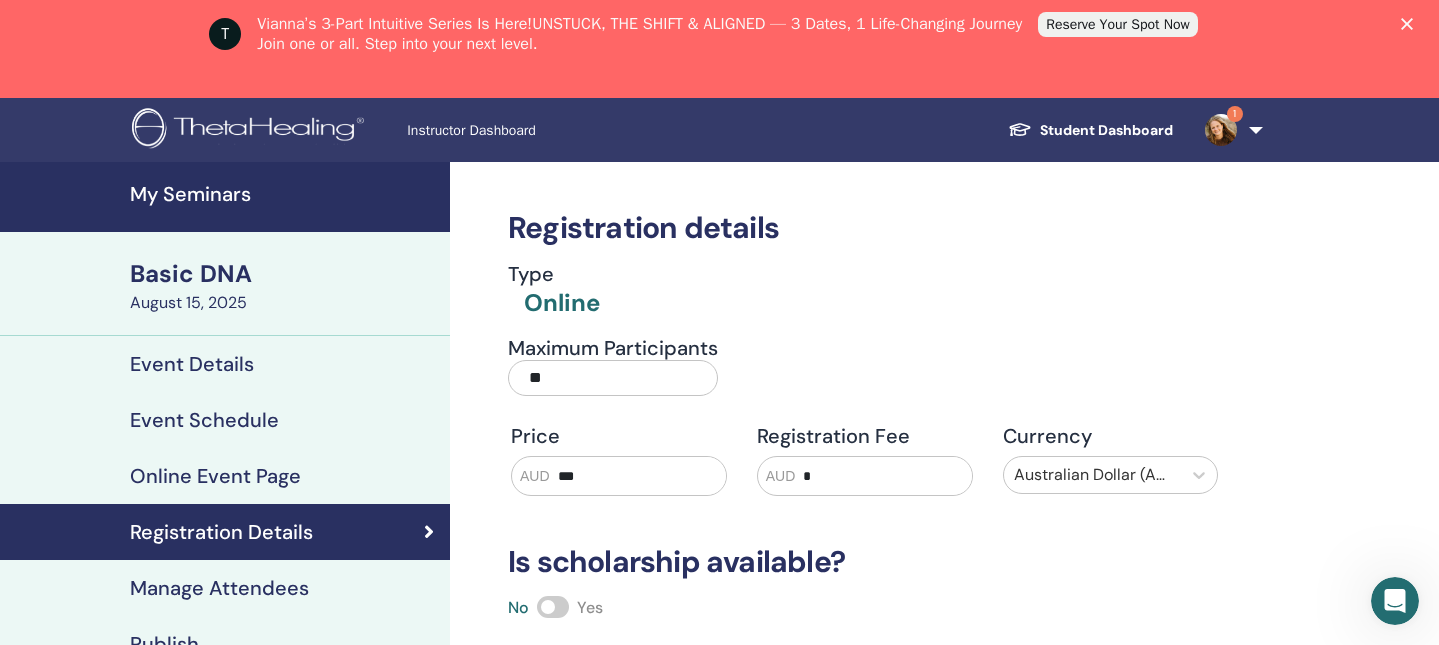 scroll, scrollTop: 0, scrollLeft: 0, axis: both 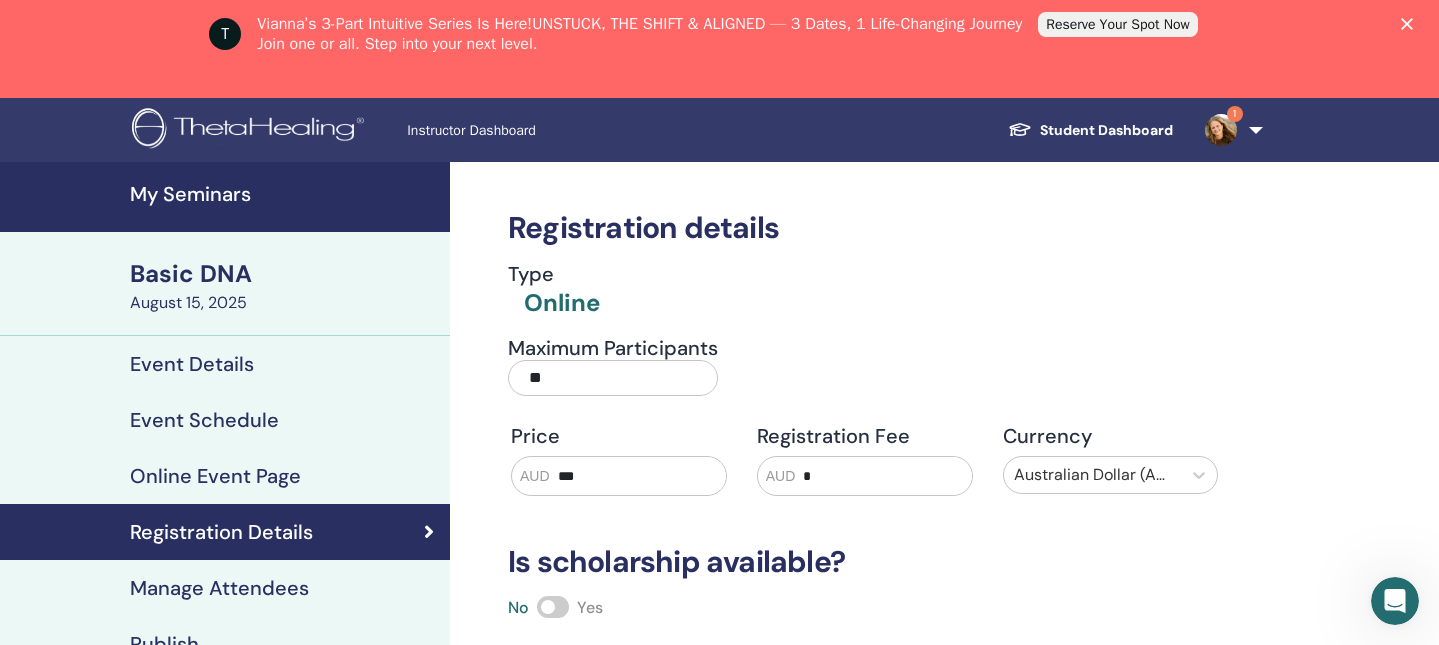 click at bounding box center (1221, 130) 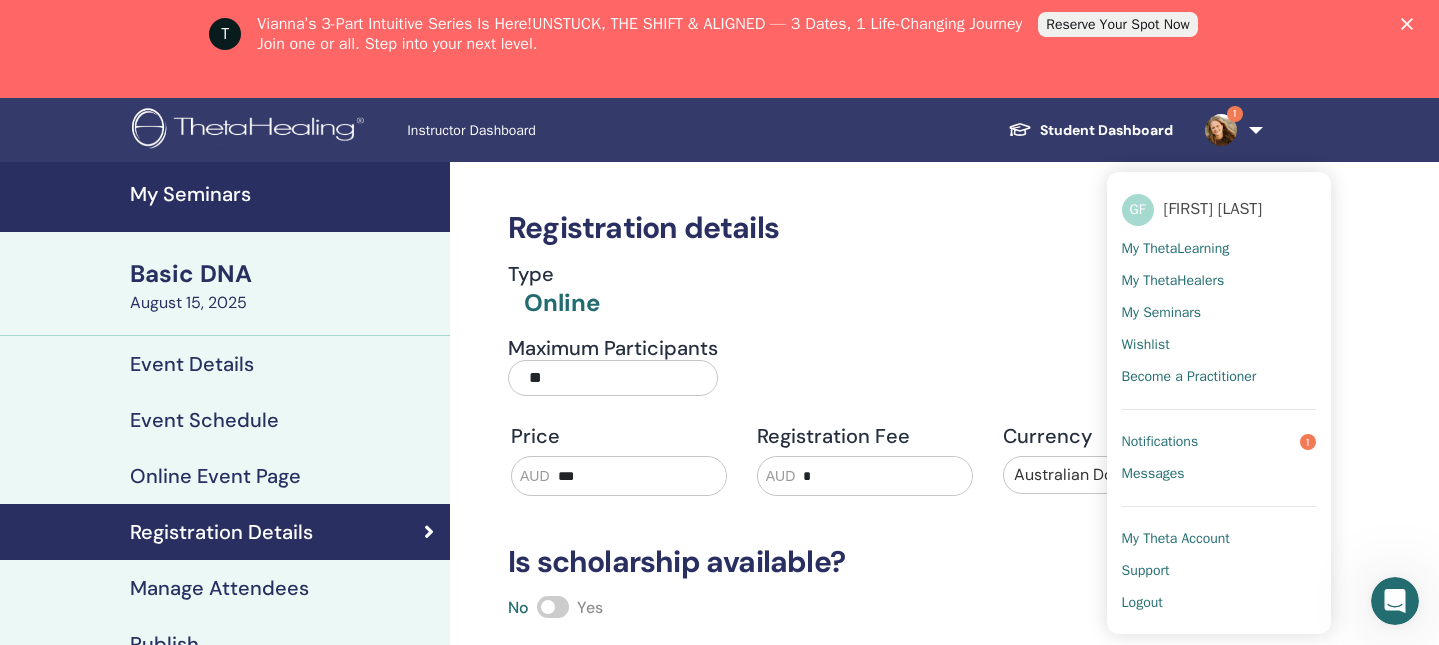 click on "Notifications" at bounding box center [1160, 442] 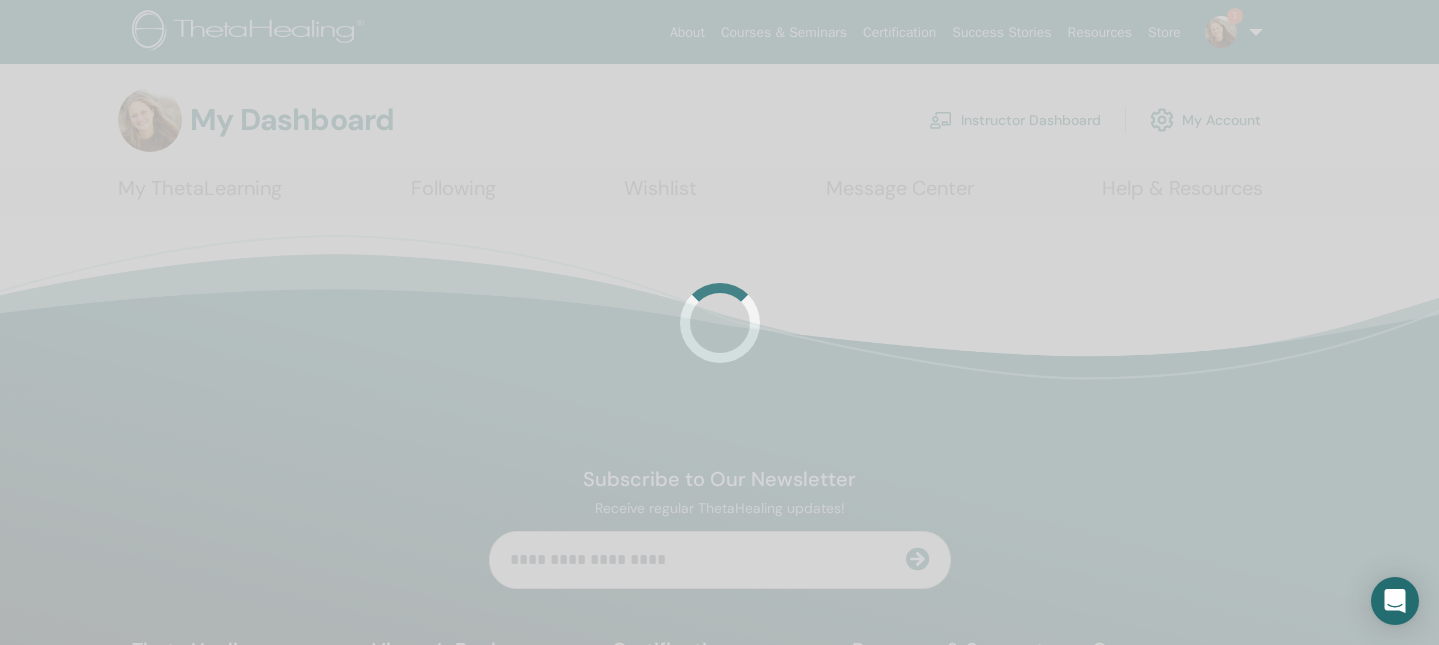 scroll, scrollTop: 0, scrollLeft: 0, axis: both 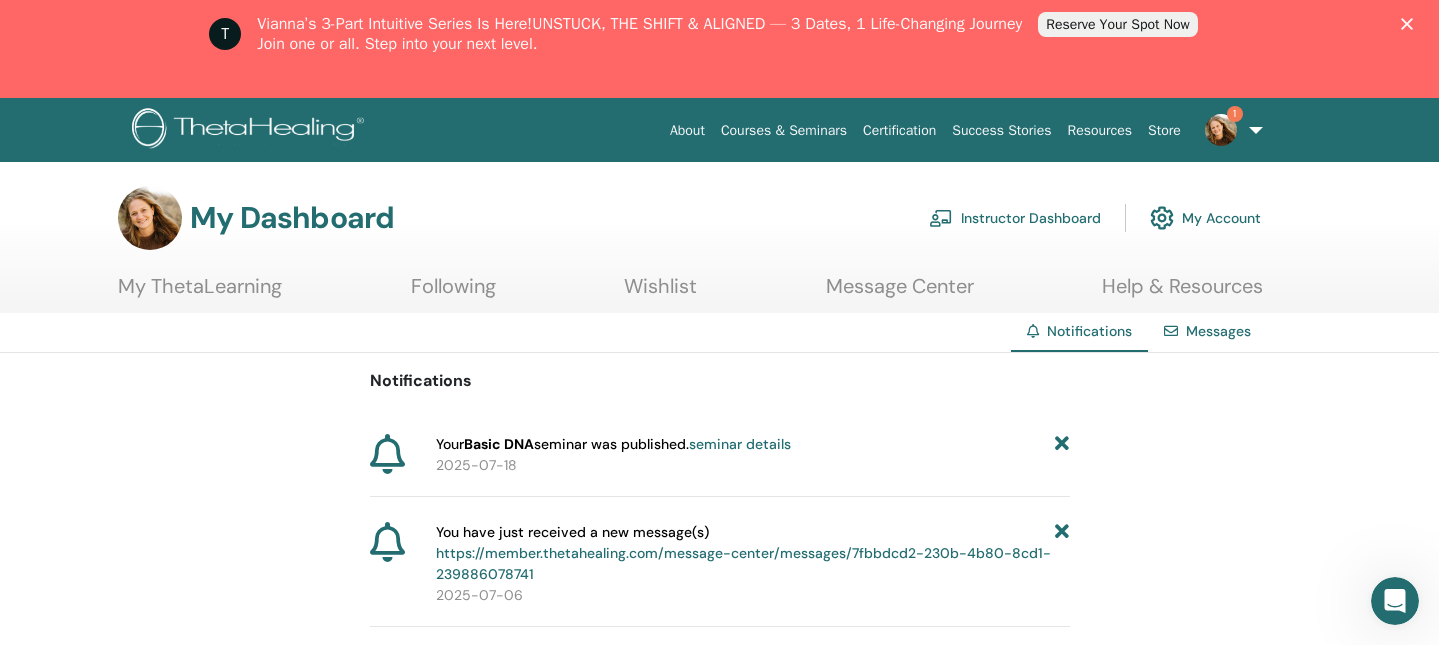 click on "Instructor Dashboard" at bounding box center [1015, 218] 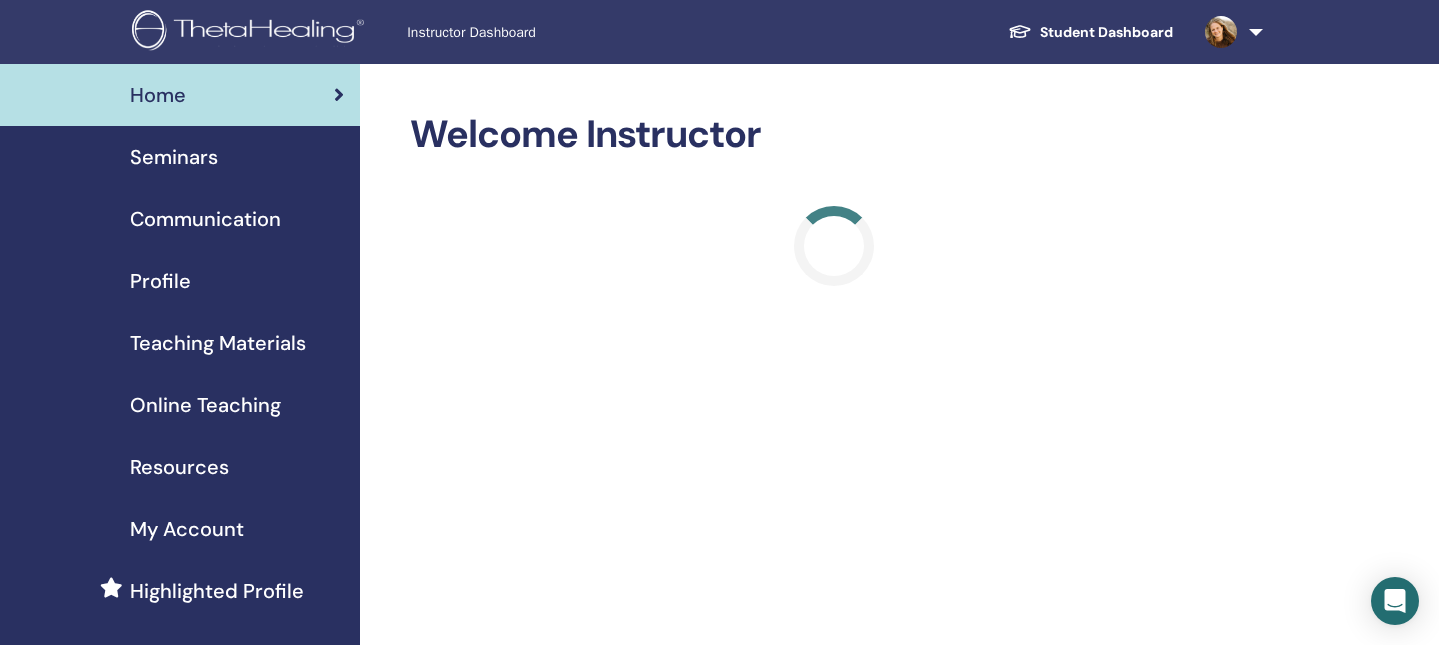scroll, scrollTop: 0, scrollLeft: 0, axis: both 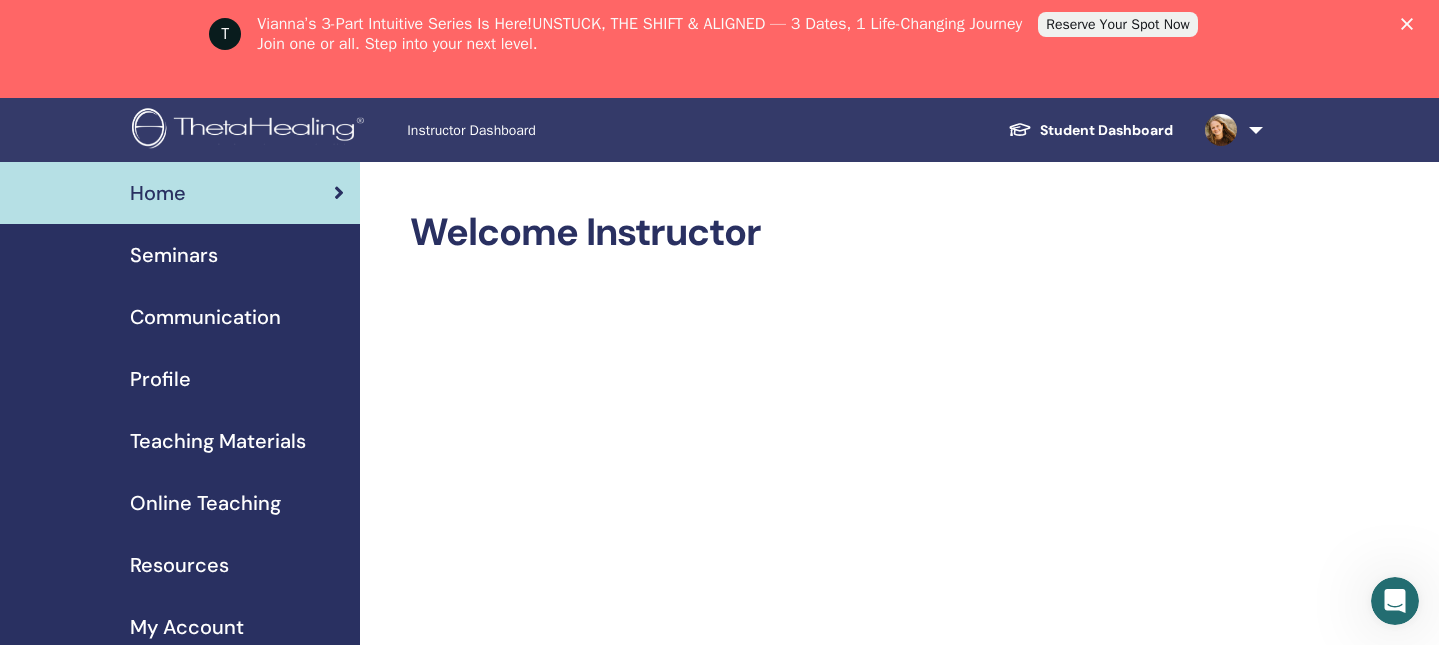 click on "Welcome Instructor" at bounding box center [899, 1564] 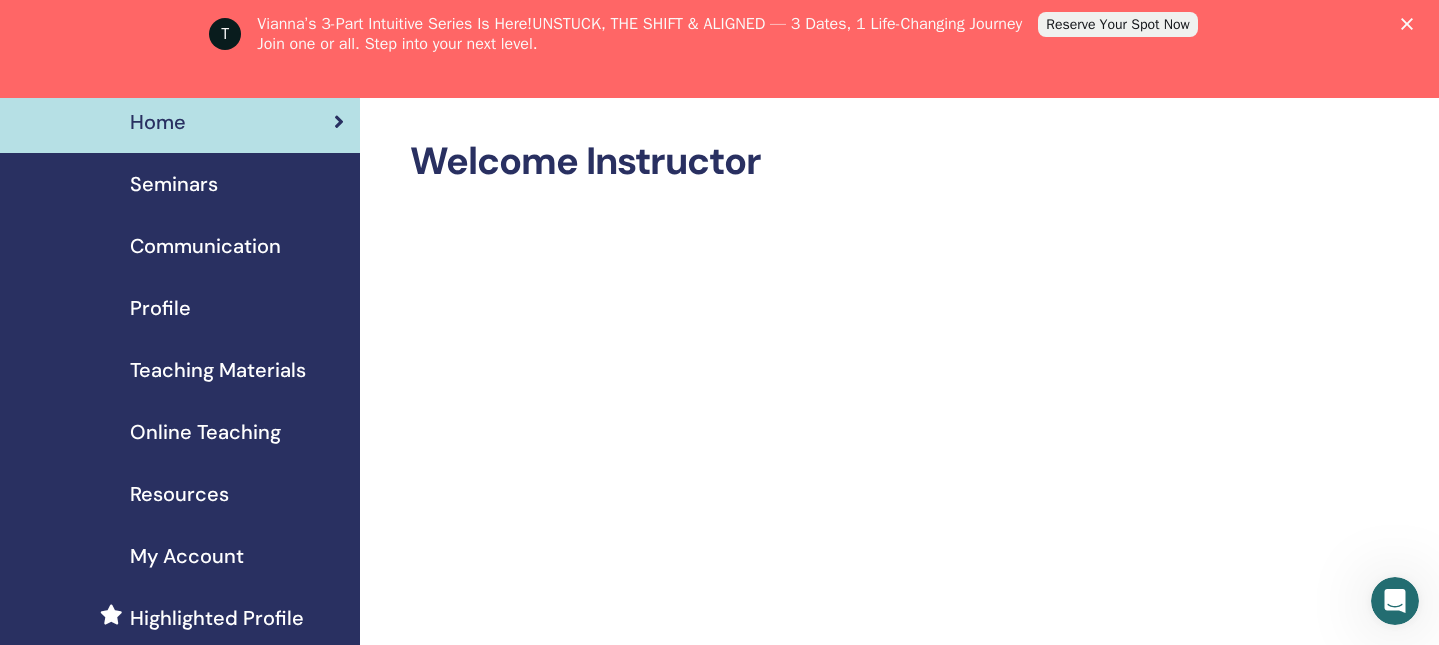scroll, scrollTop: 41, scrollLeft: 0, axis: vertical 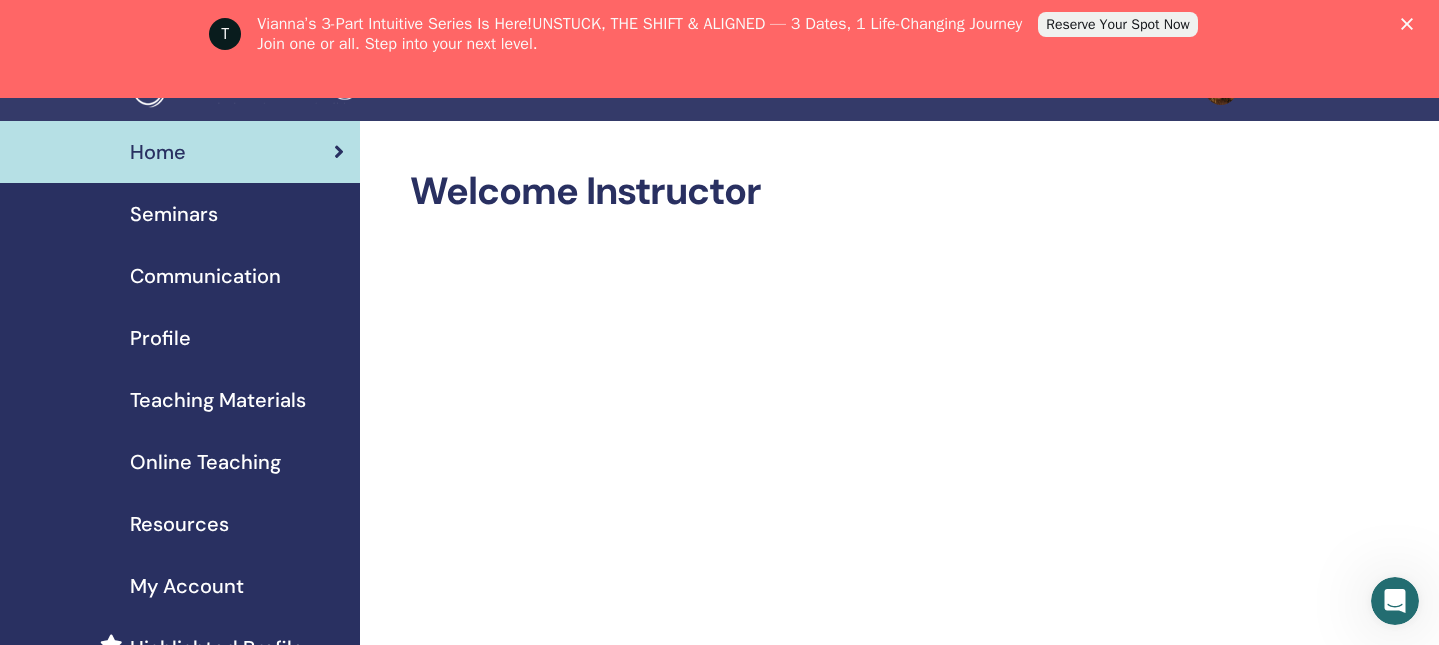 click on "My Account" at bounding box center (187, 586) 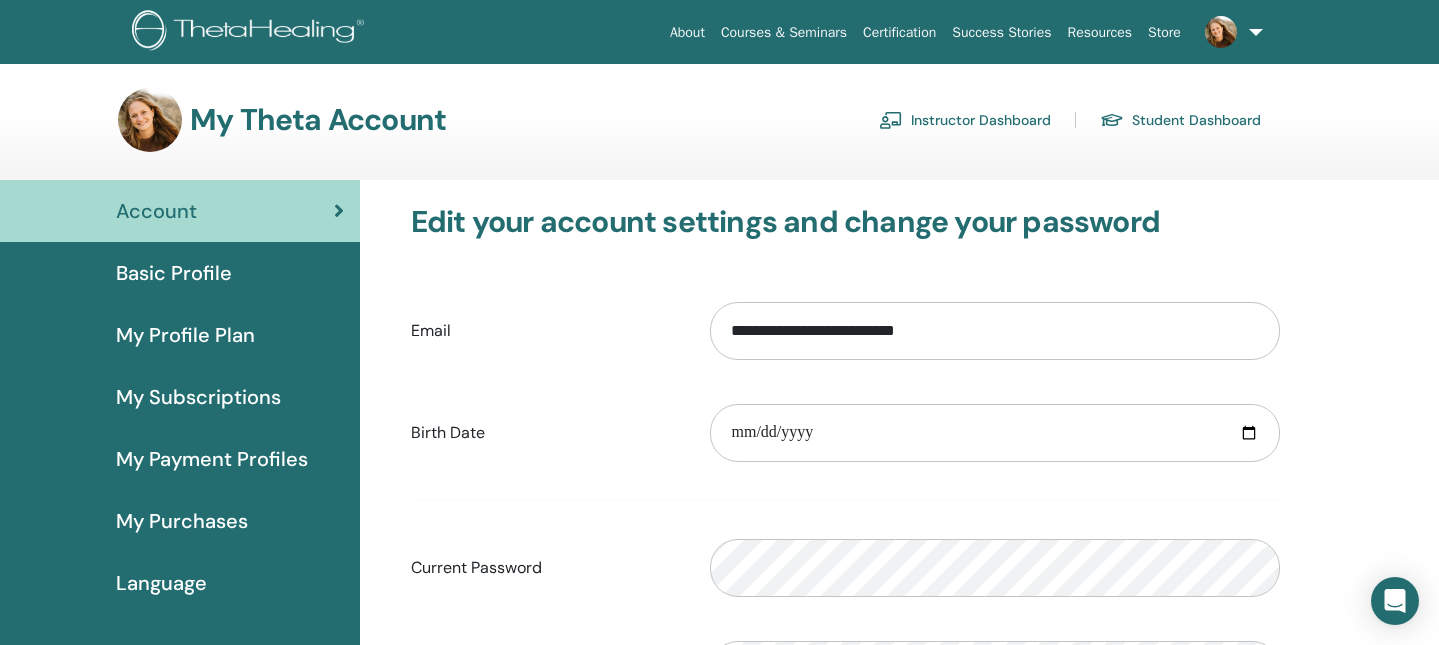 scroll, scrollTop: 140, scrollLeft: 0, axis: vertical 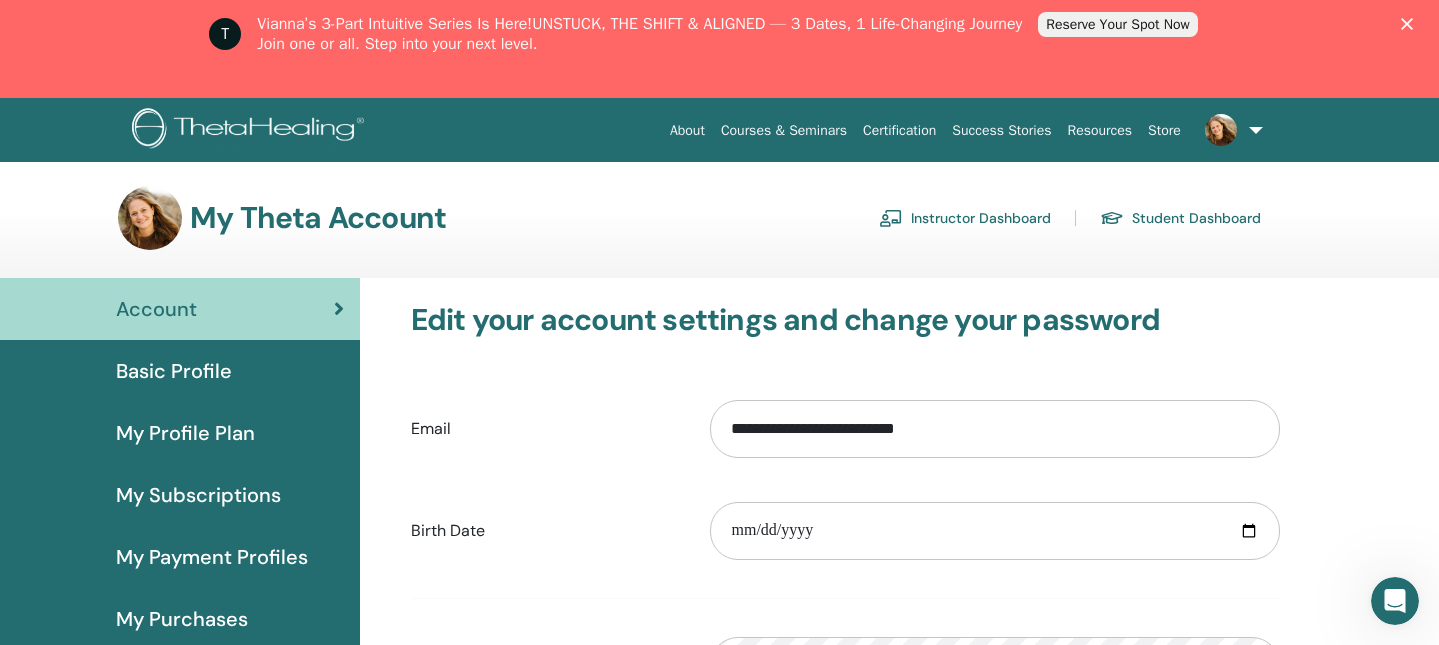 click on "Basic Profile" at bounding box center [174, 371] 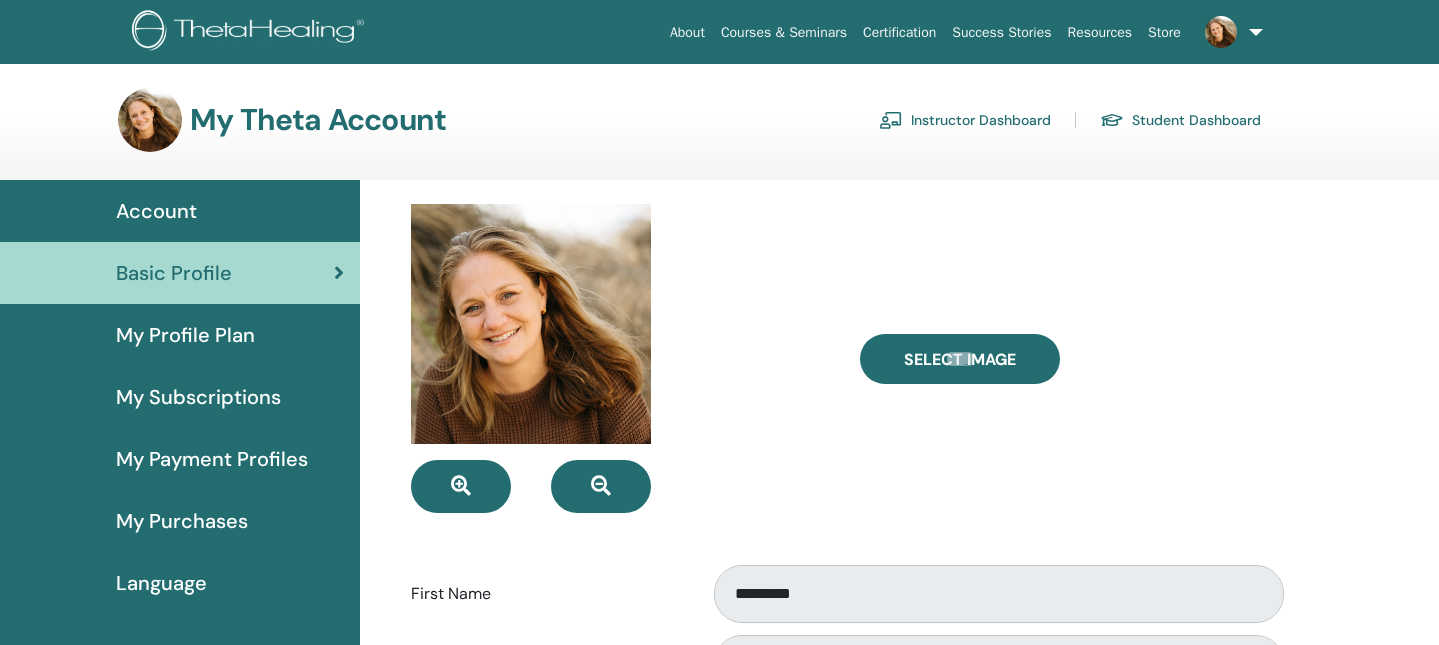 scroll, scrollTop: 0, scrollLeft: 0, axis: both 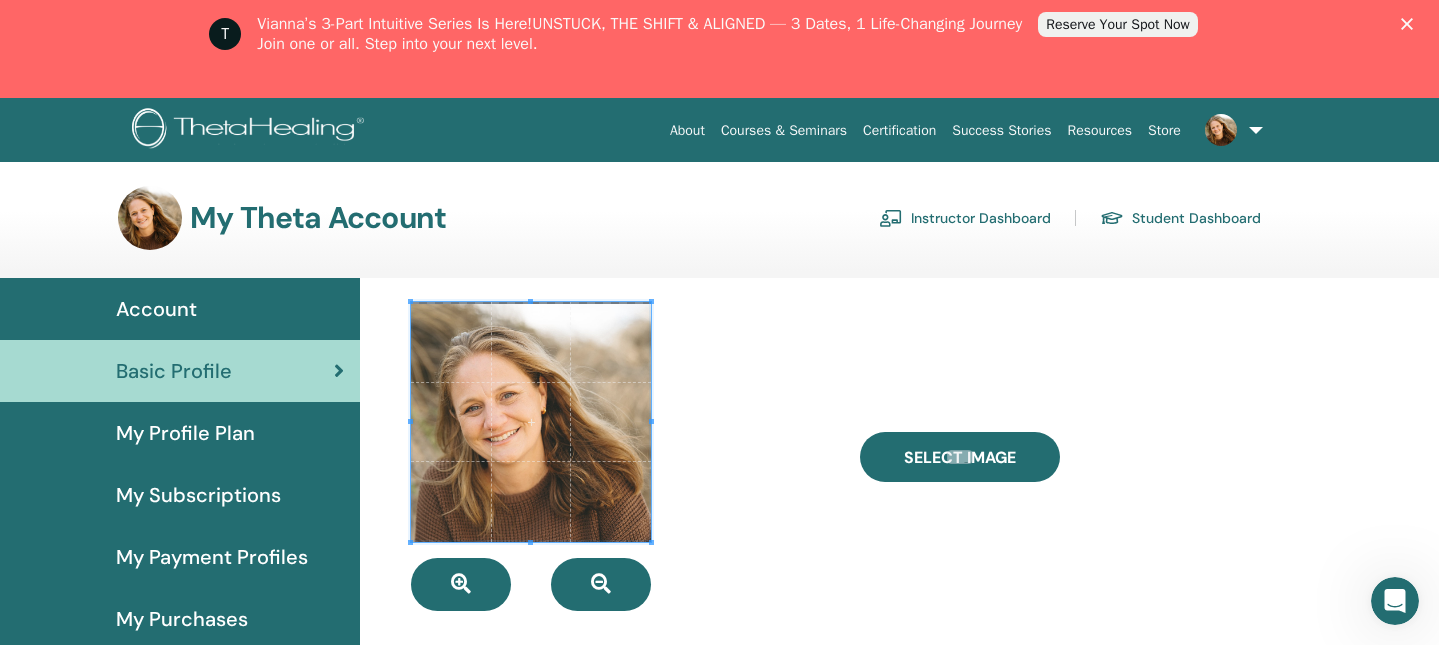click on "Instructor Dashboard" at bounding box center (965, 218) 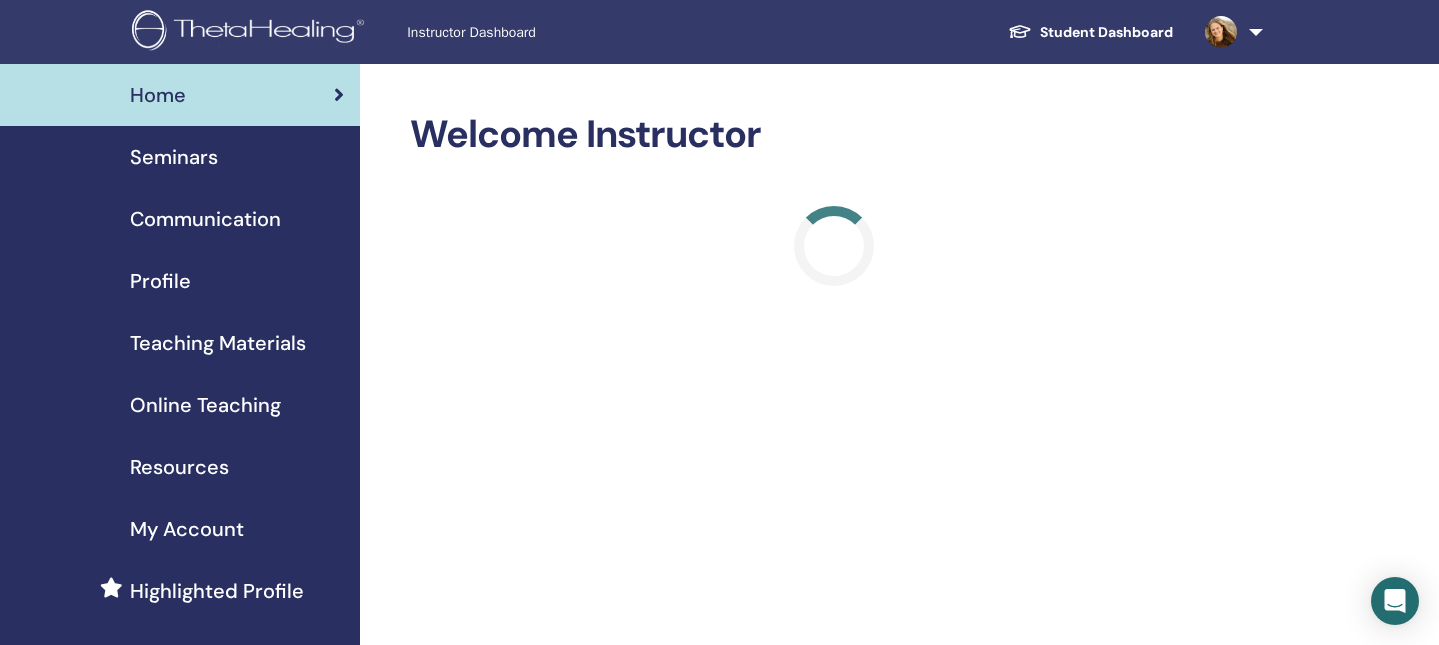 scroll, scrollTop: 0, scrollLeft: 0, axis: both 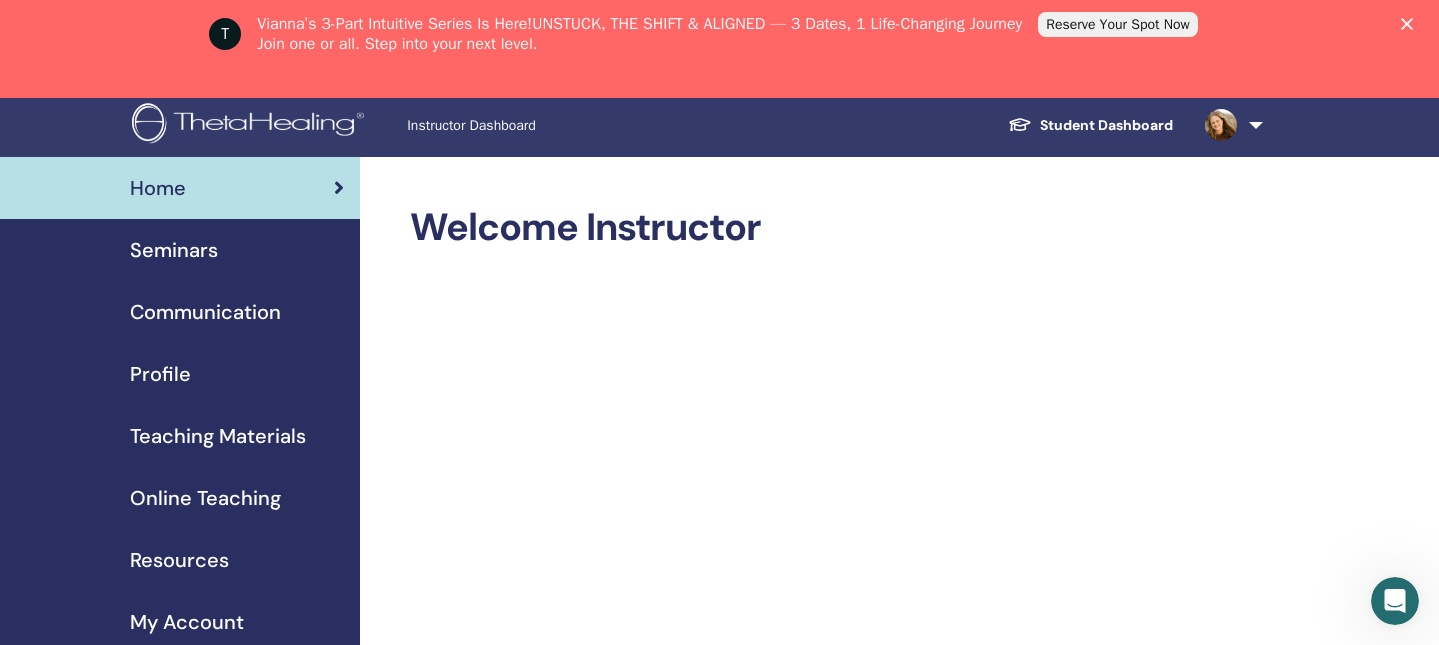 click on "Seminars" at bounding box center [174, 250] 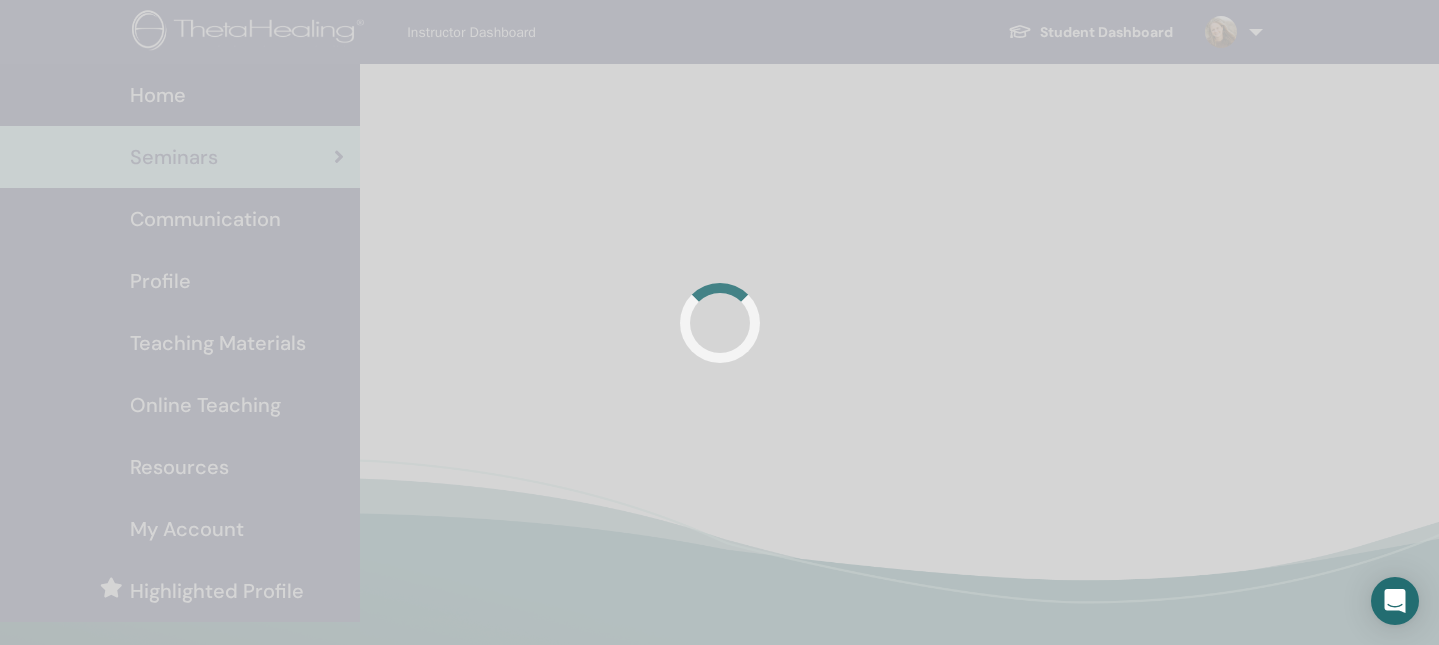 scroll, scrollTop: 0, scrollLeft: 0, axis: both 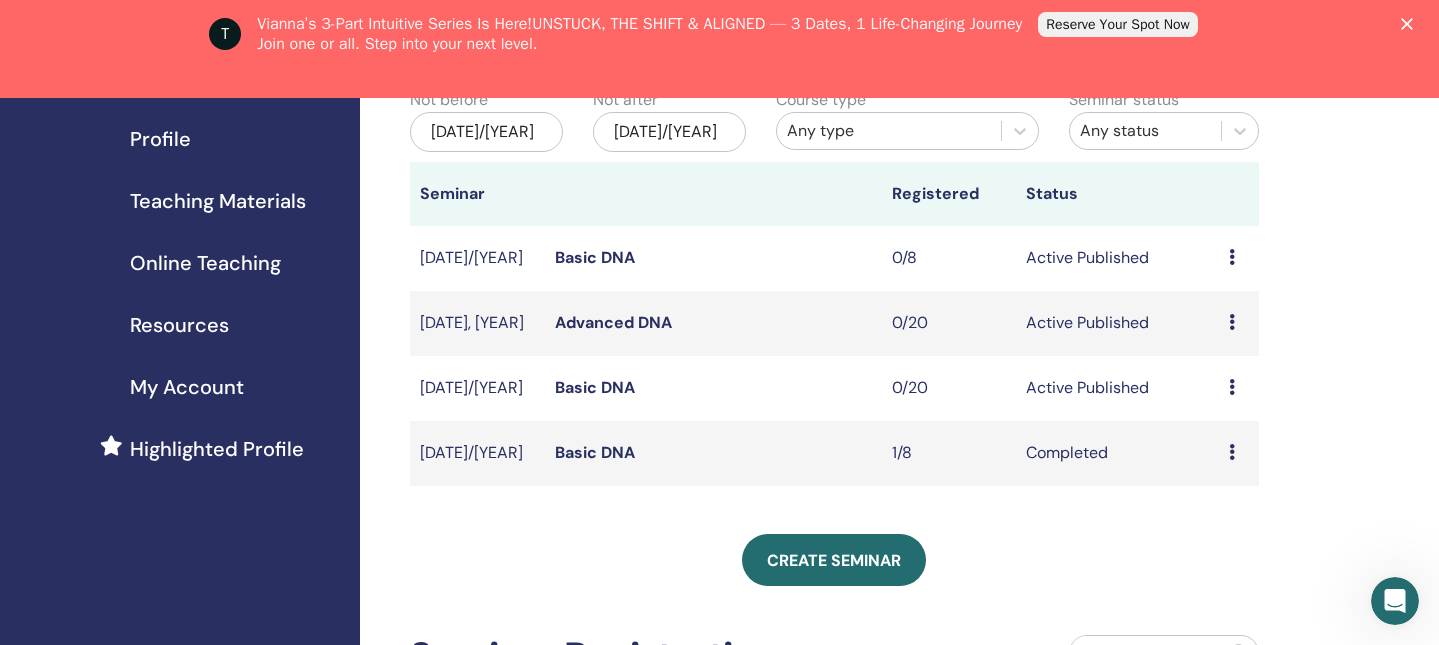 click on "My Seminars You can customize the filter to explore upcoming seminars beyond the next 3 months or check out seminars from over 3 months ago. Not before Apr/18, 2025 Not after Oct/18, 2025 Course type Any type Seminar status Any status Seminar Registered Status Sep/26, 2025 Basic DNA 0/8 Active Published Preview Edit Attendees Cancel Aug/29, 2025 Advanced DNA 0/20 Active Published Preview Edit Attendees Cancel Aug/15, 2025 Basic DNA 0/20 Active Published Preview Edit Attendees Cancel Jun/14, 2025 Basic DNA 1/8 Completed Preview Attendees Create seminar Seminar Registrations Order No. Attendee Event Date" at bounding box center [899, 476] 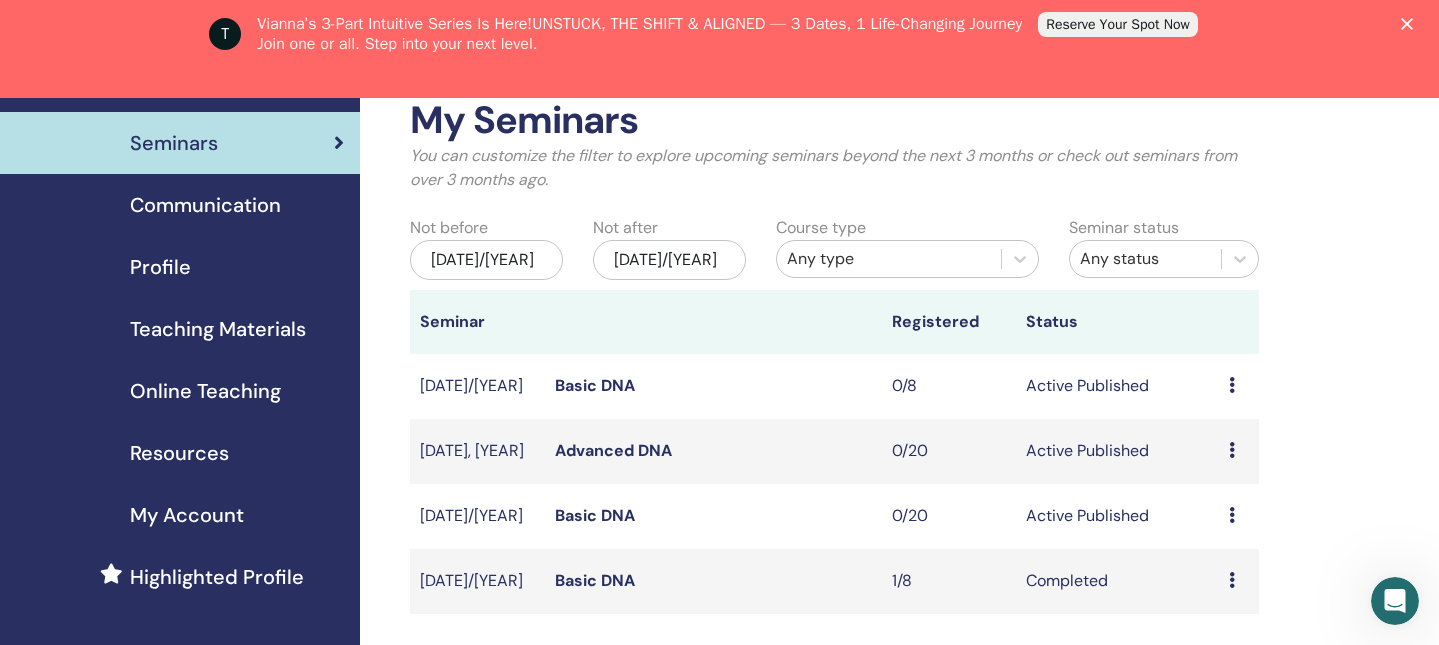 scroll, scrollTop: 99, scrollLeft: 0, axis: vertical 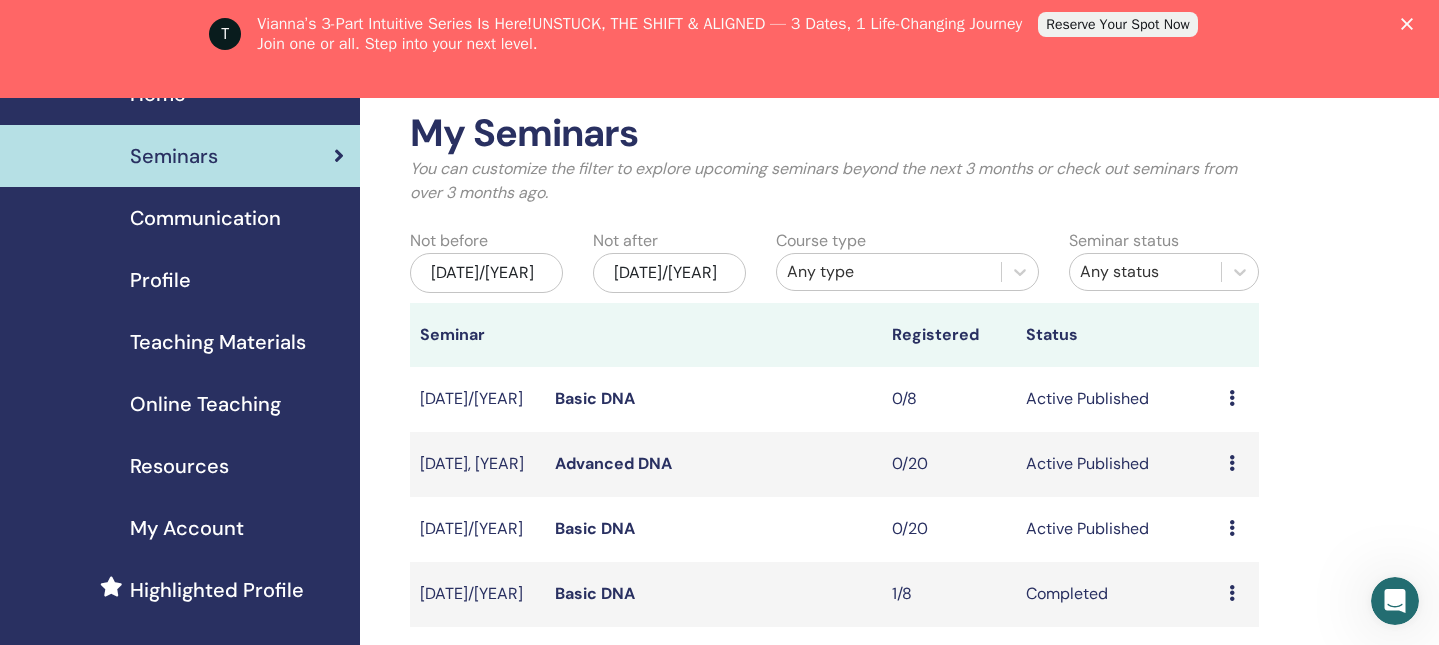click on "Advanced DNA" at bounding box center [613, 463] 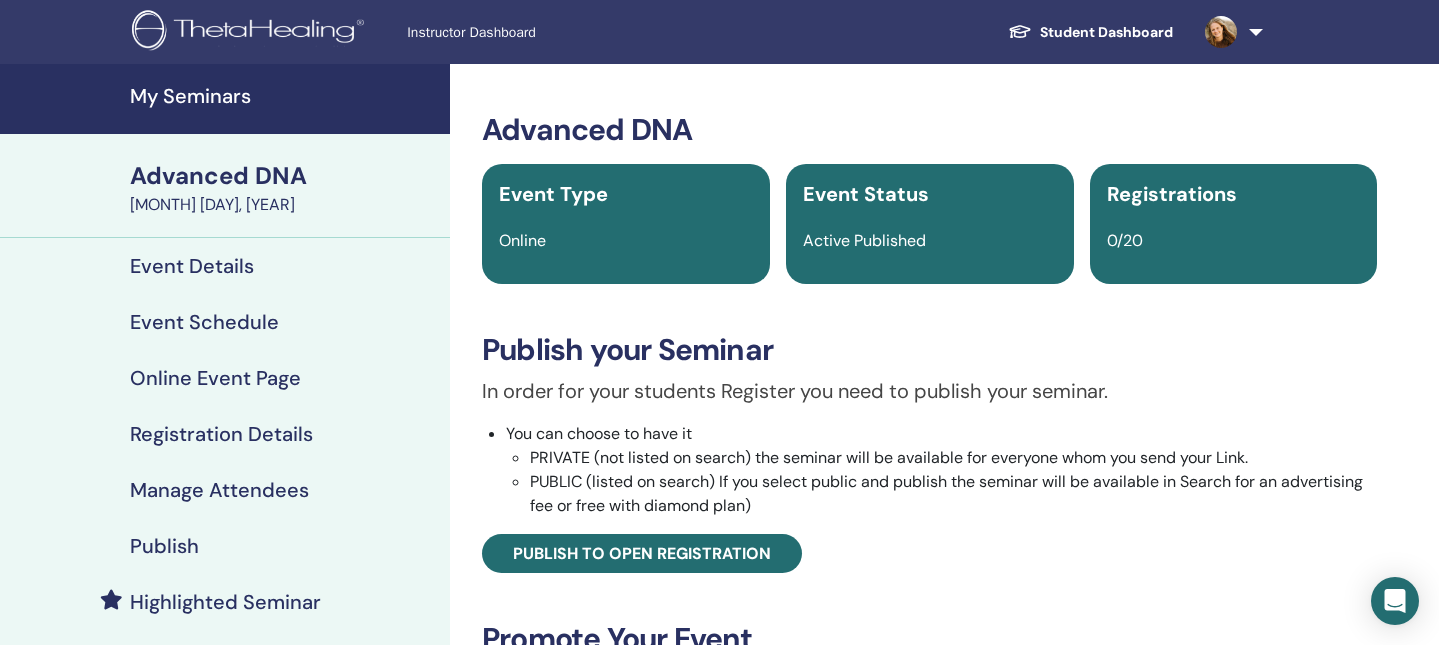 scroll, scrollTop: 0, scrollLeft: 0, axis: both 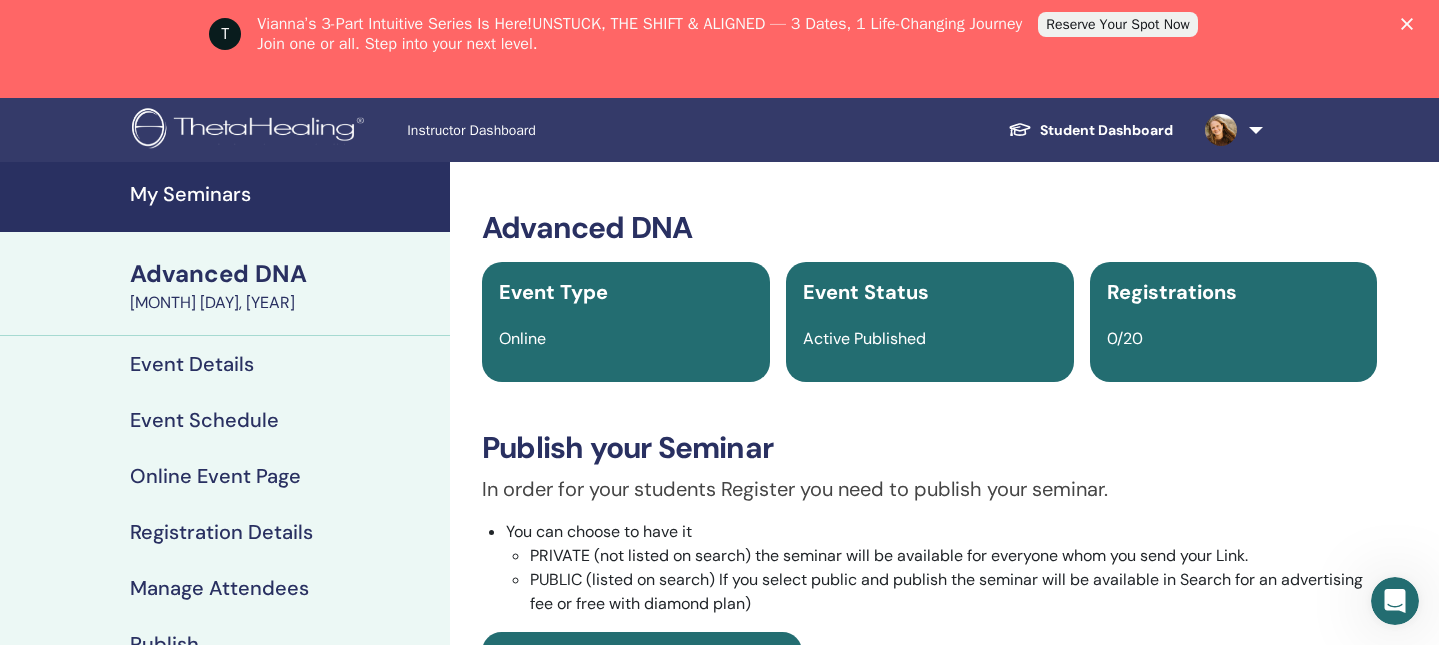 click on "Advanced DNA Event Type Online Event Status Active Published Registrations 0/20 Publish your Seminar In order for your students Register you need to publish your seminar. You can choose to have it PRIVATE (not listed on search) the seminar will be available for everyone whom you send your Link. PUBLIC (listed on search) If you select public and publish the seminar will be available in Search for an advertising fee or free with diamond plan) Publish to open registration Promote Your Event Use our tools to spread the word about your seminar and reach more people: Publish and promote your event on   Facebook Send promotional emails to your followers through   Message Center Use   ThetaHealing brand resources   in your promotions Your Link Your event URL https://www.thetahealing.com/seminar-328414-details.html" at bounding box center (929, 646) 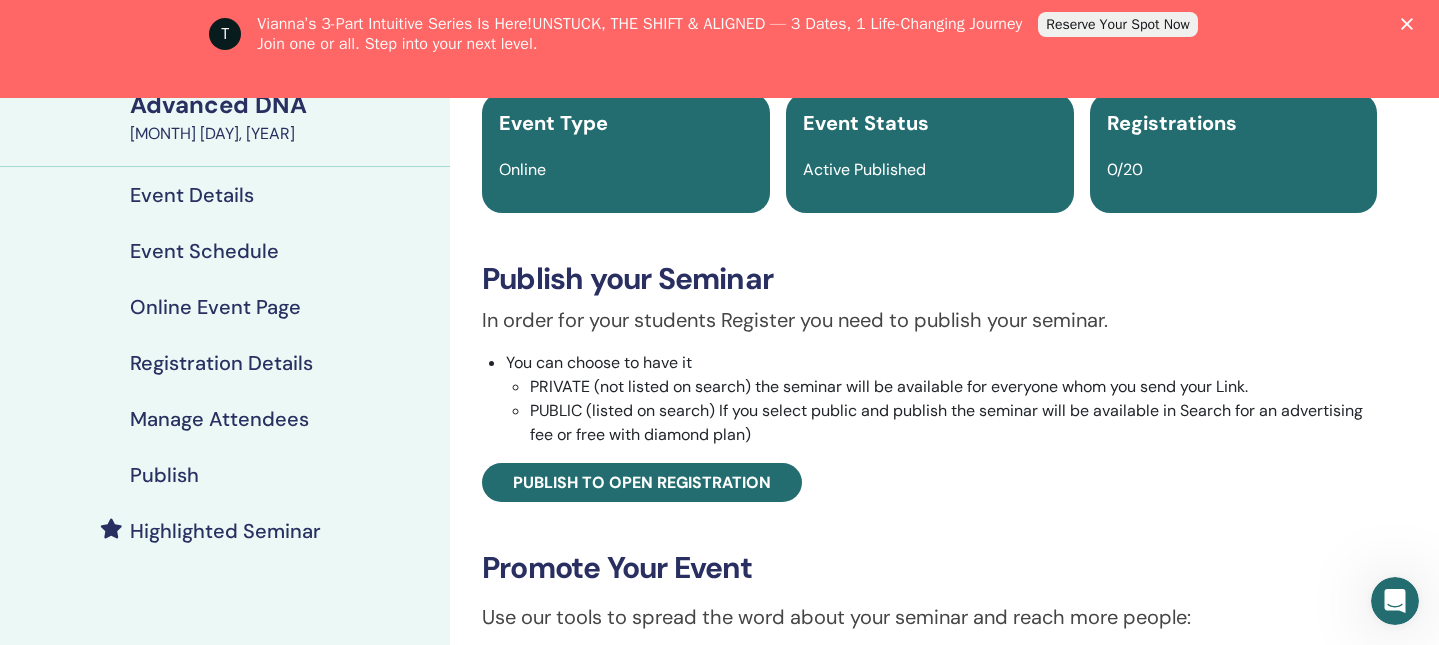 scroll, scrollTop: 144, scrollLeft: 0, axis: vertical 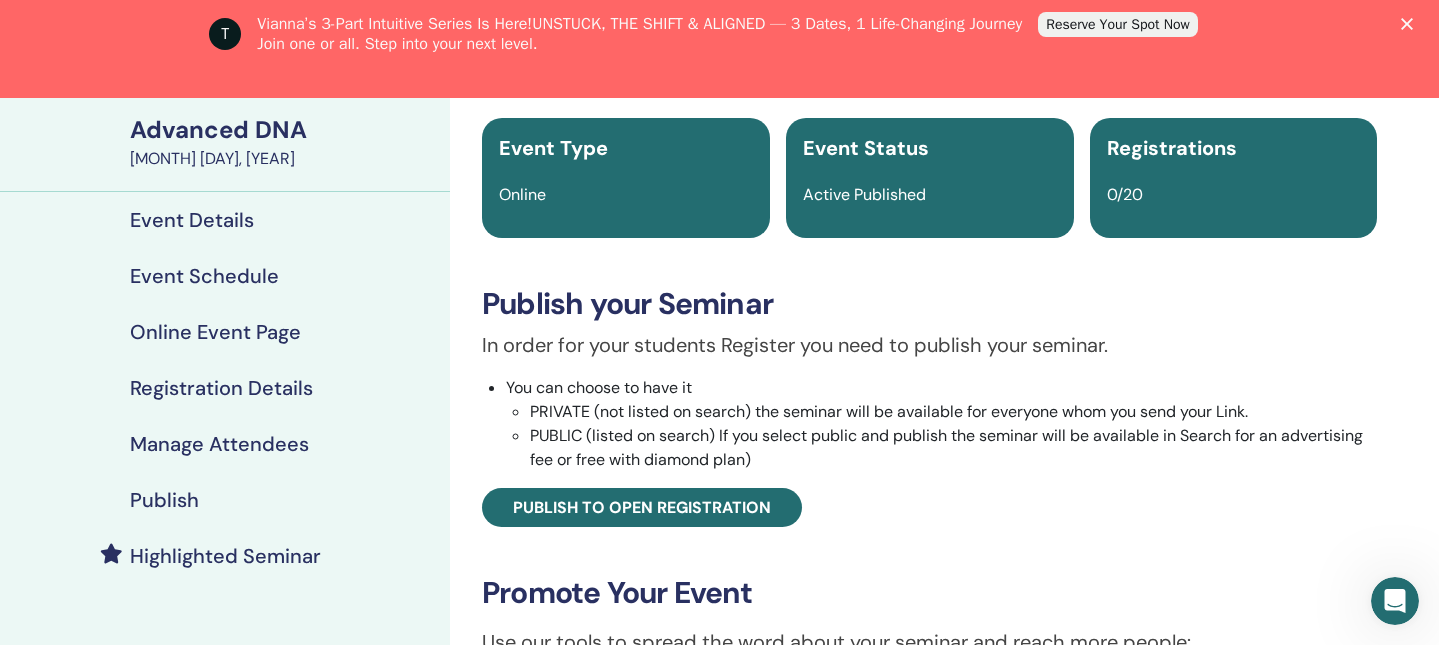click on "Event Schedule" at bounding box center [204, 276] 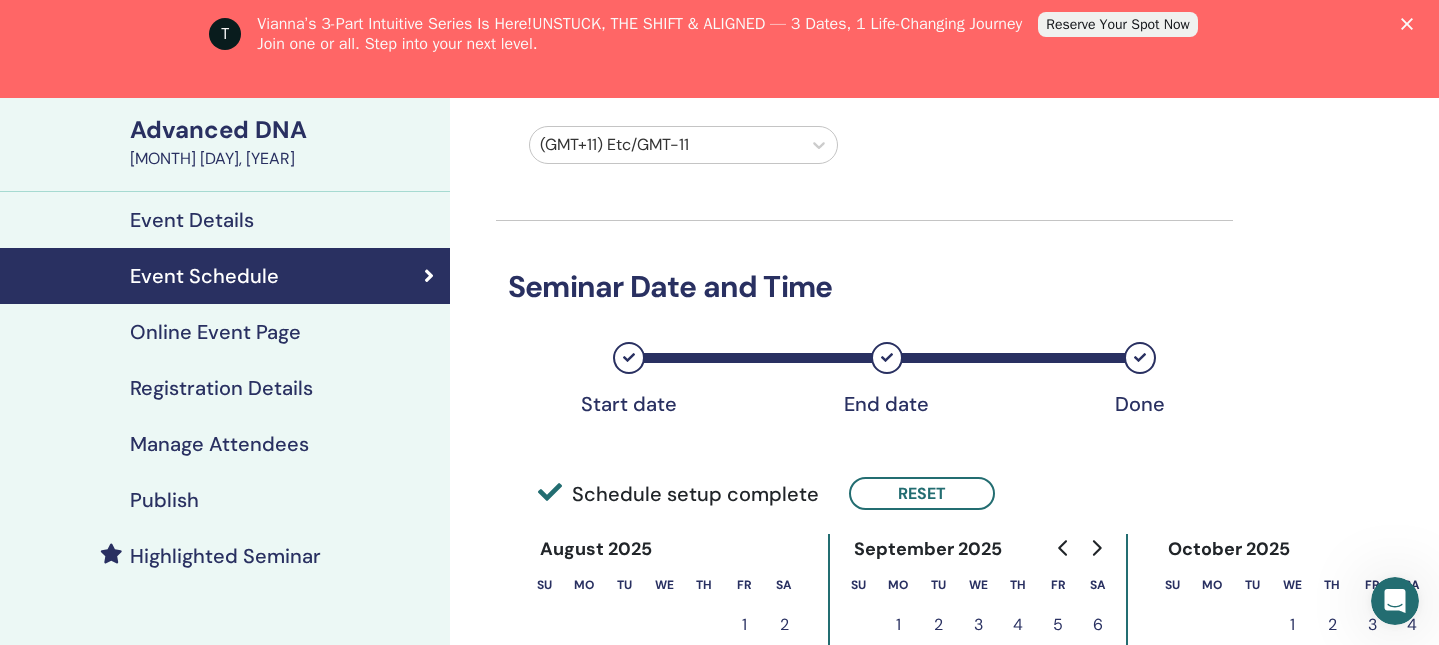 click on "Time Zone (GMT+11) Etc/GMT-11 Seminar Date and Time Start date End date Done Schedule setup complete Reset August 2025 Su Mo Tu We Th Fr Sa 1 2 3 4 5 6 7 8 9 10 11 12 13 14 15 16 17 18 19 20 21 22 23 24 25 26 27 28 29 30 31 September 2025 Su Mo Tu We Th Fr Sa 1 2 3 4 5 6 7 8 9 10 11 12 13 14 15 16 17 18 19 20 21 22 23 24 25 26 27 28 29 30 October 2025 Su Mo Tu We Th Fr Sa 1 2 3 4 5 6 7 8 9 10 11 12 13 14 15 16 17 18 19 20 21 22 23 24 25 26 27 28 29 30 31 Day  # 1 [DATE] Start time ***** End time ***** Apply to all Day  # 2 [DATE] Start time ***** End time ***** Day  # 3 [DATE] Start time ***** End time ***** Cancel Save" at bounding box center [929, 749] 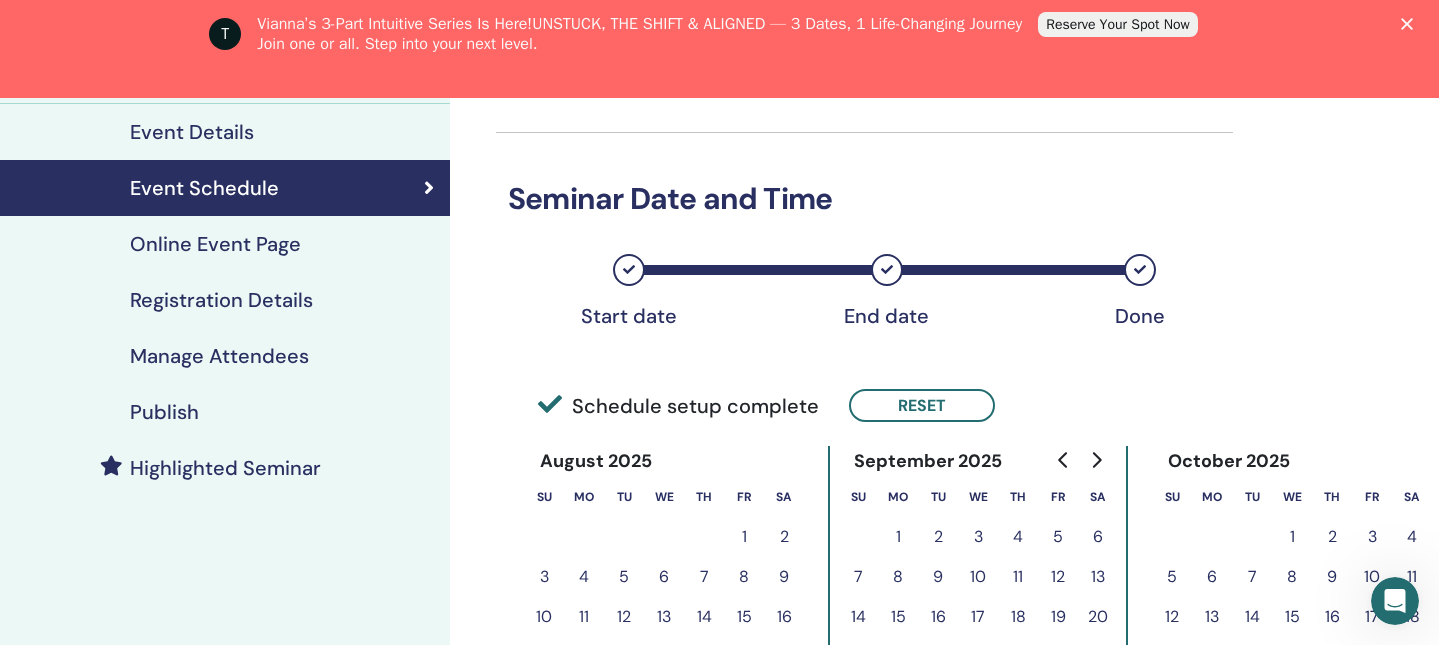 scroll, scrollTop: 227, scrollLeft: 0, axis: vertical 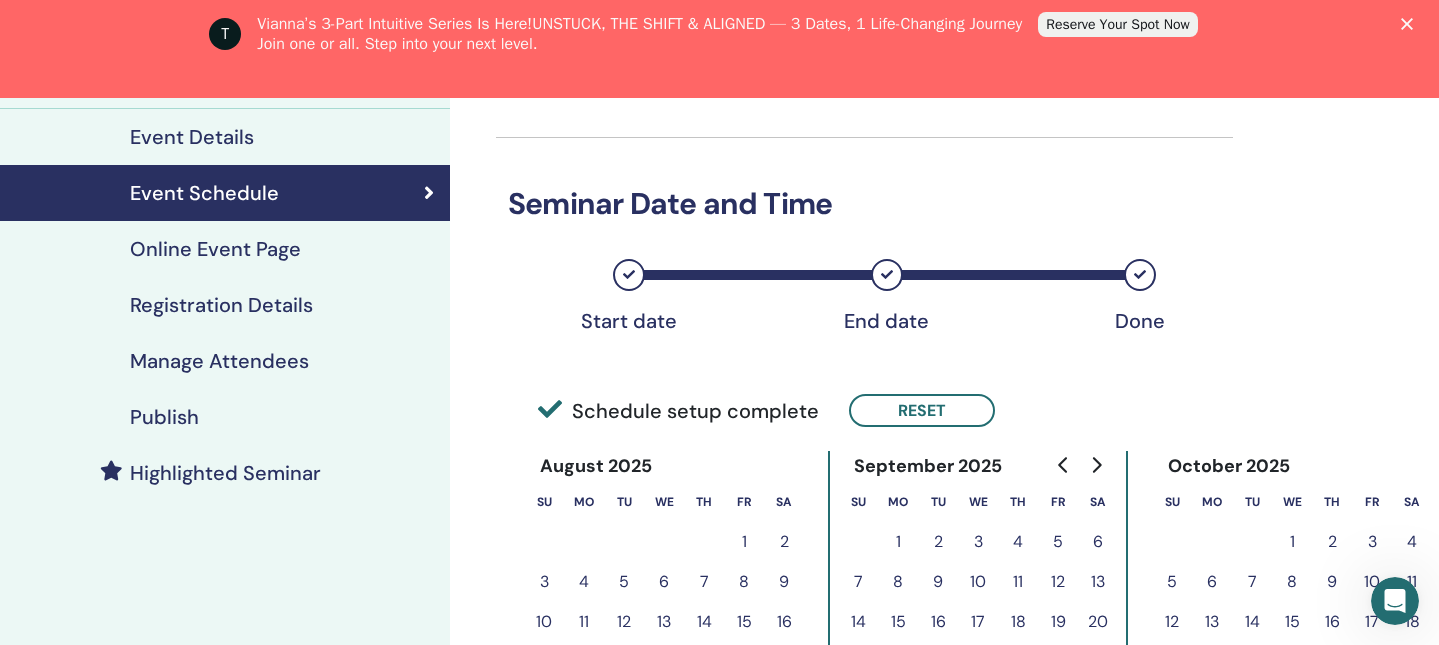 click on "Registration Details" at bounding box center (221, 305) 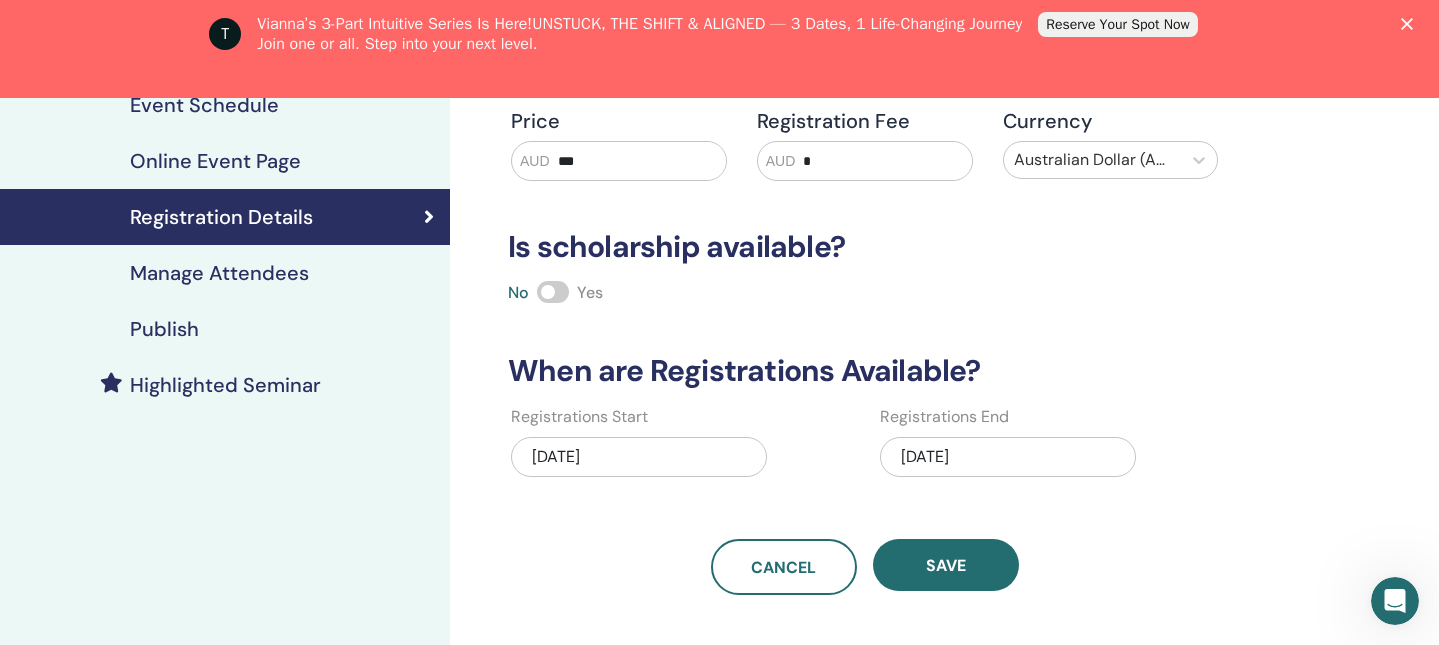 scroll, scrollTop: 316, scrollLeft: 0, axis: vertical 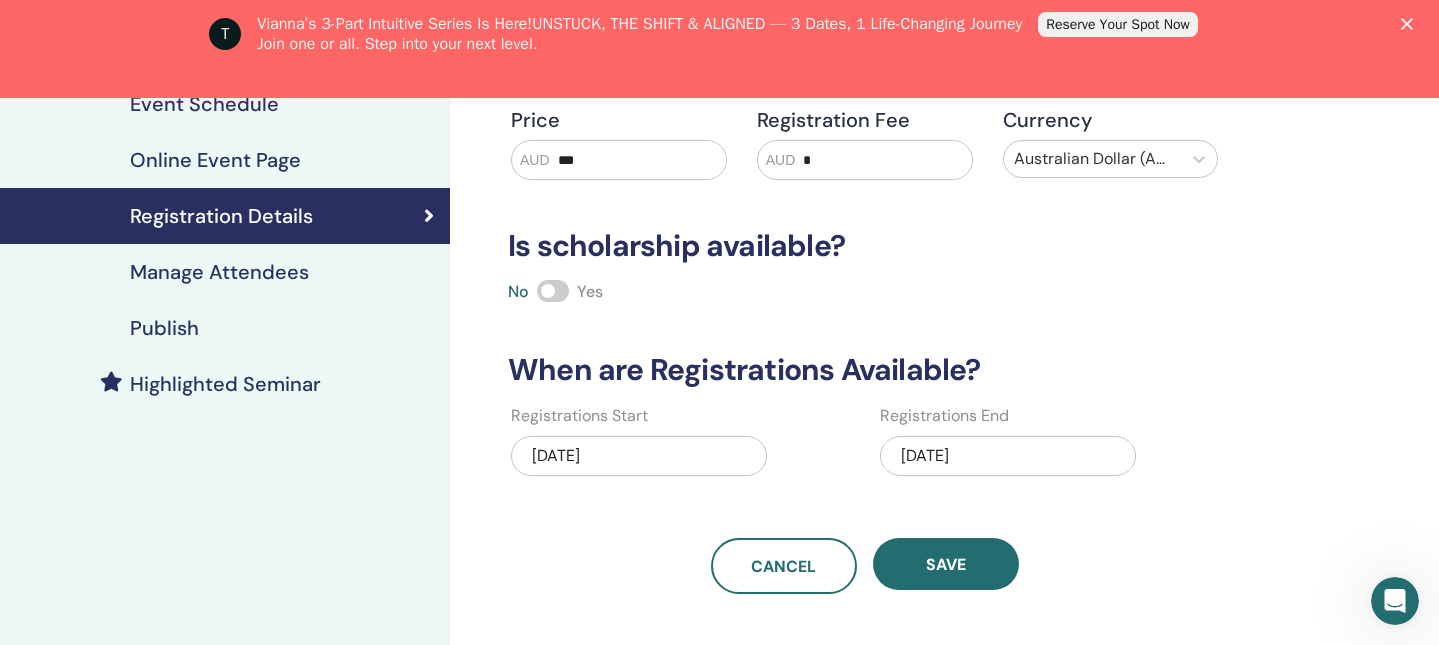 click on "08/07/2025" at bounding box center [1008, 456] 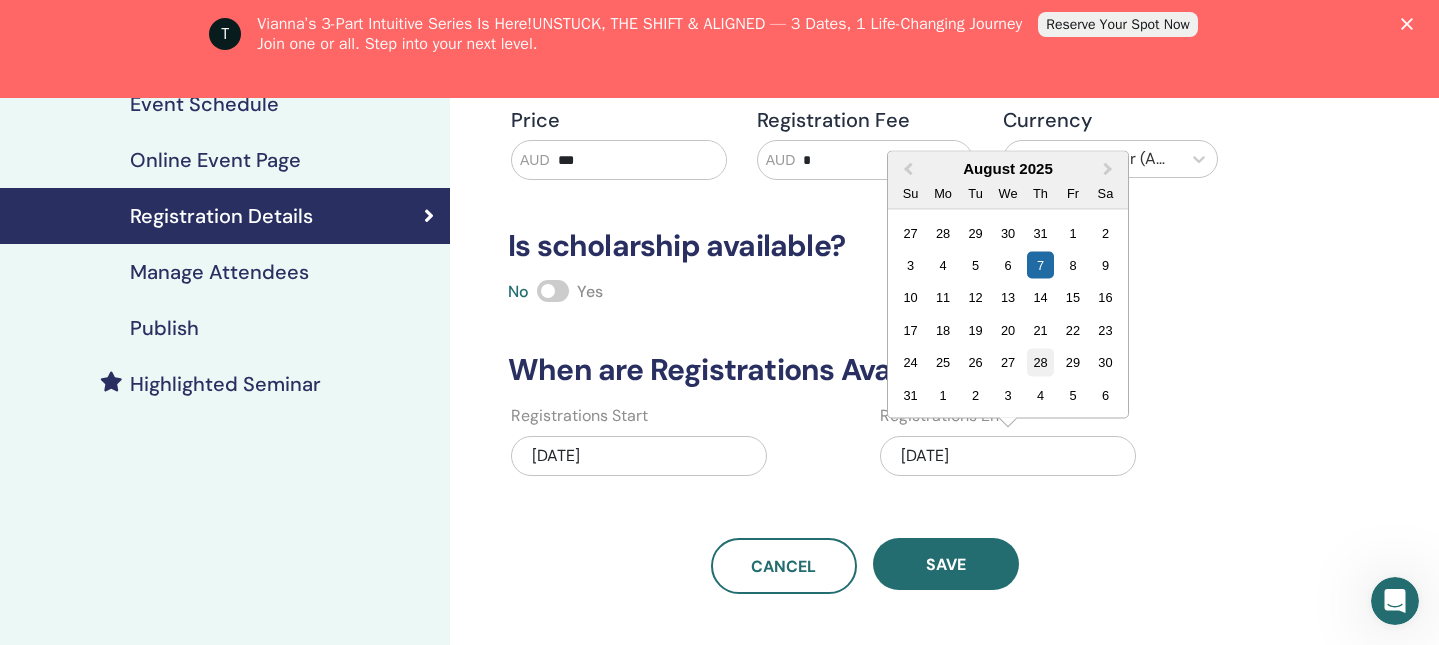 click on "28" at bounding box center (1040, 362) 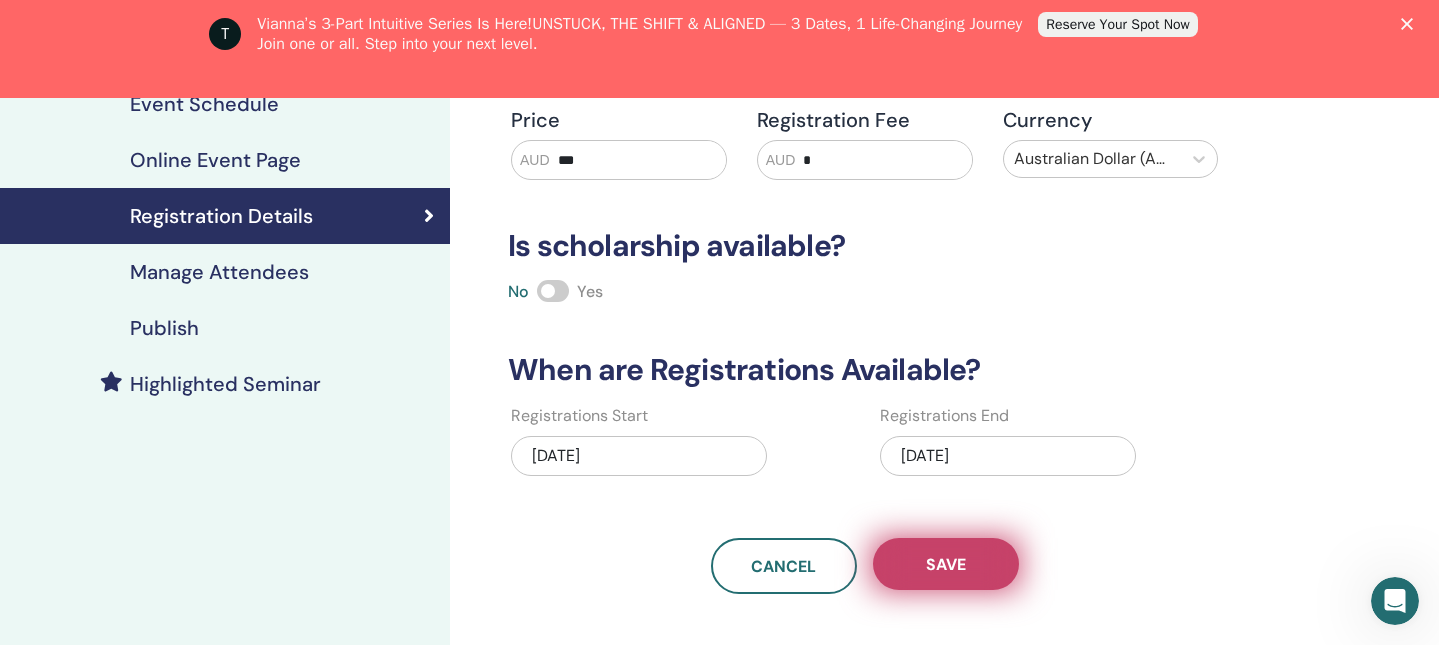 click on "Save" at bounding box center (946, 564) 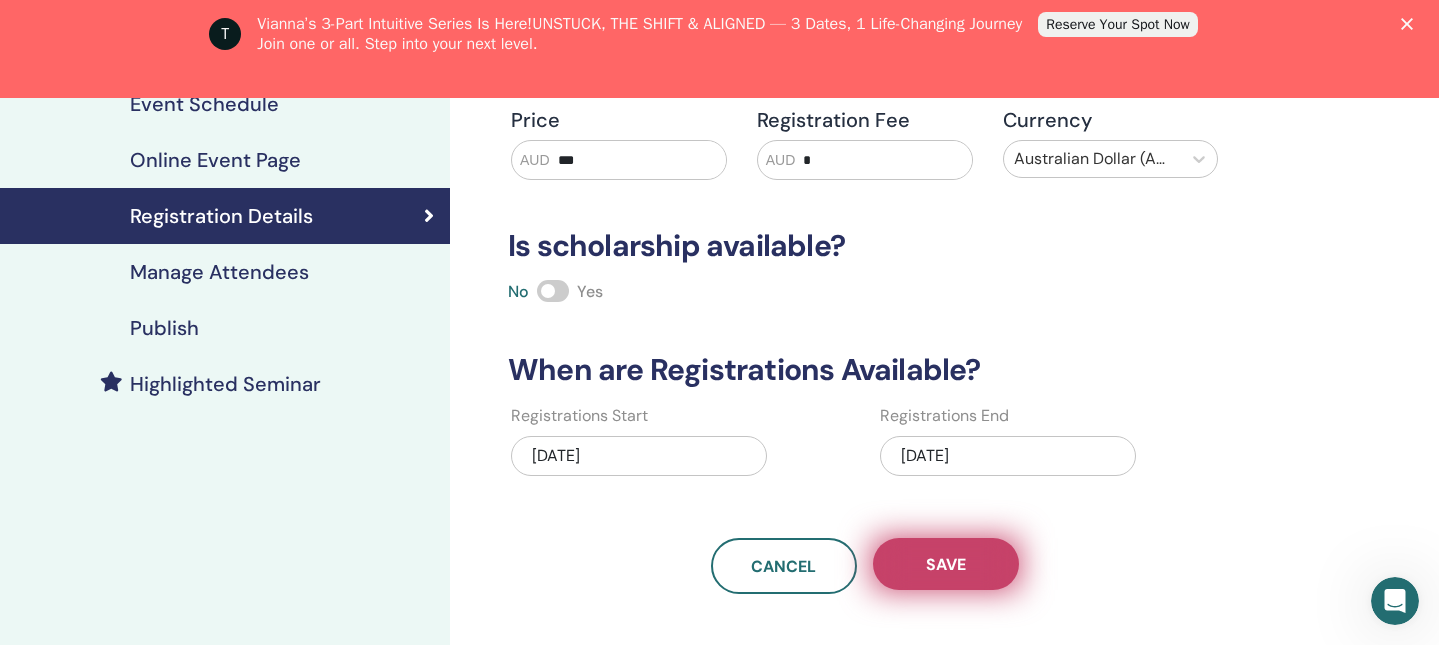 click on "Save" at bounding box center (946, 564) 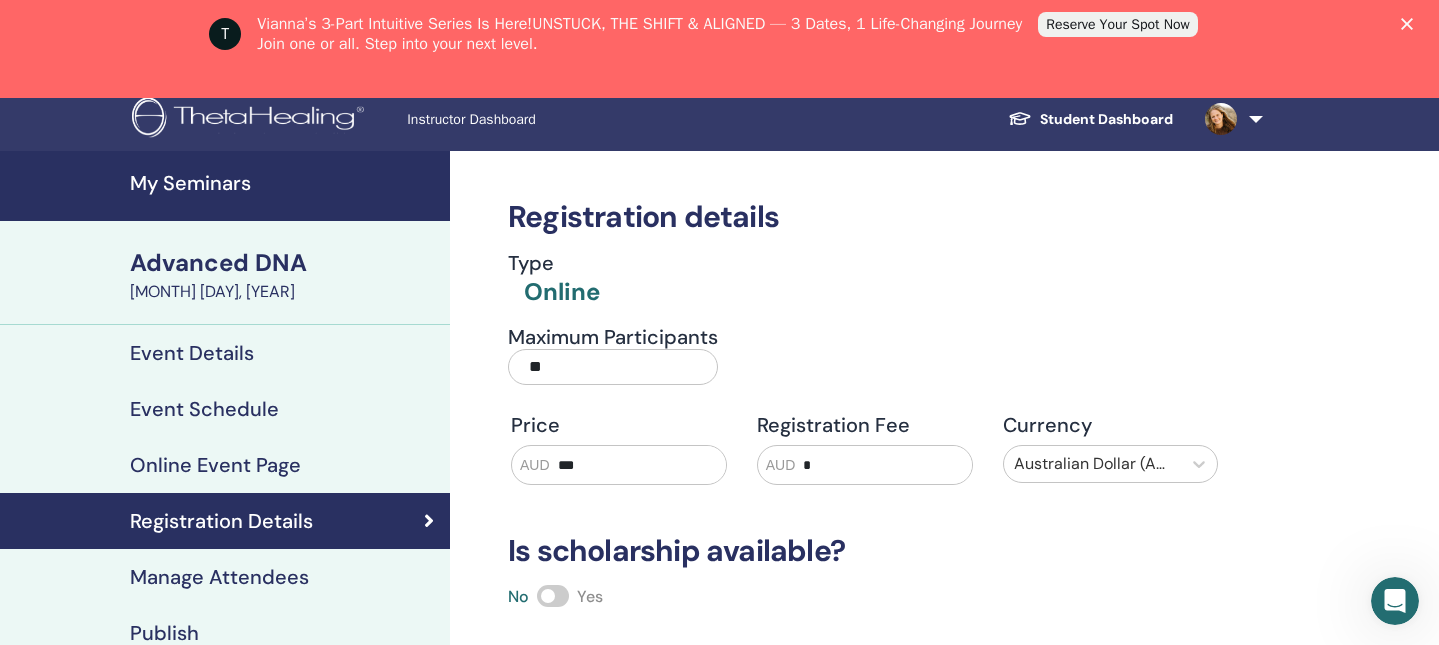 scroll, scrollTop: -1, scrollLeft: 0, axis: vertical 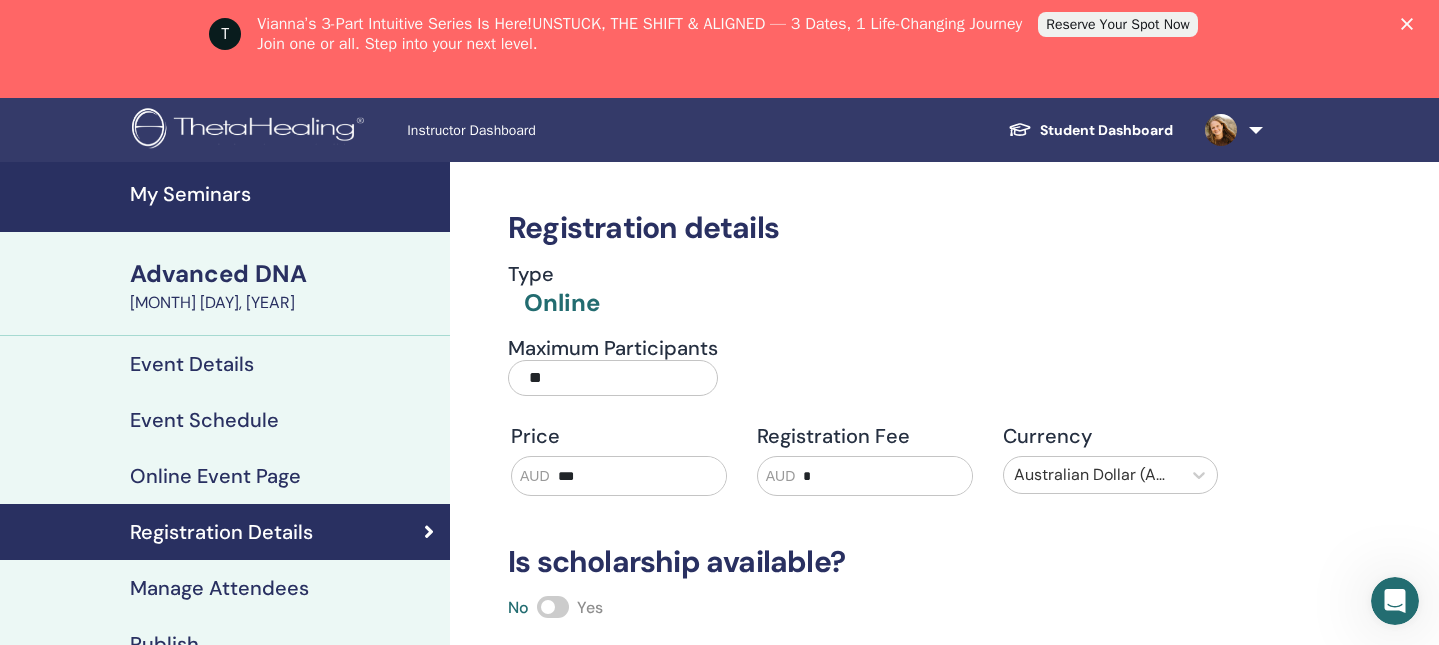 click on "My Seminars" at bounding box center (284, 194) 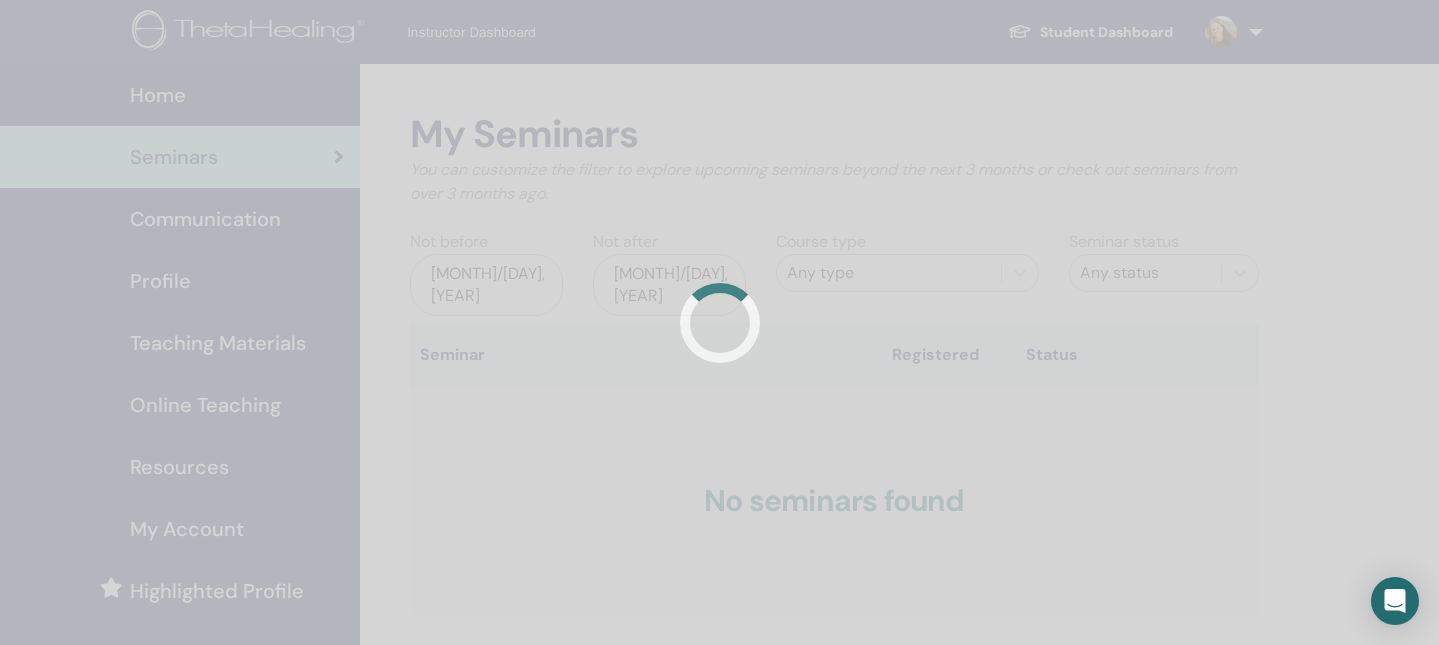 scroll, scrollTop: 0, scrollLeft: 0, axis: both 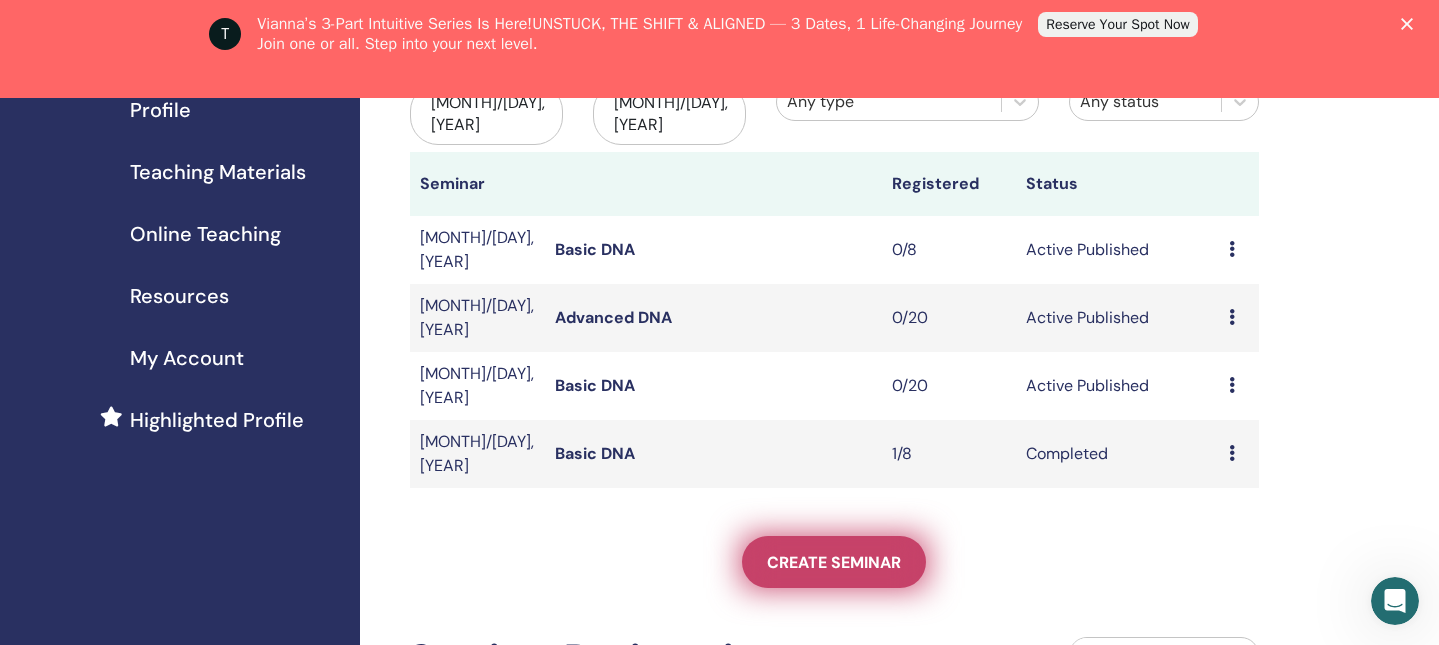 click on "Create seminar" at bounding box center [834, 562] 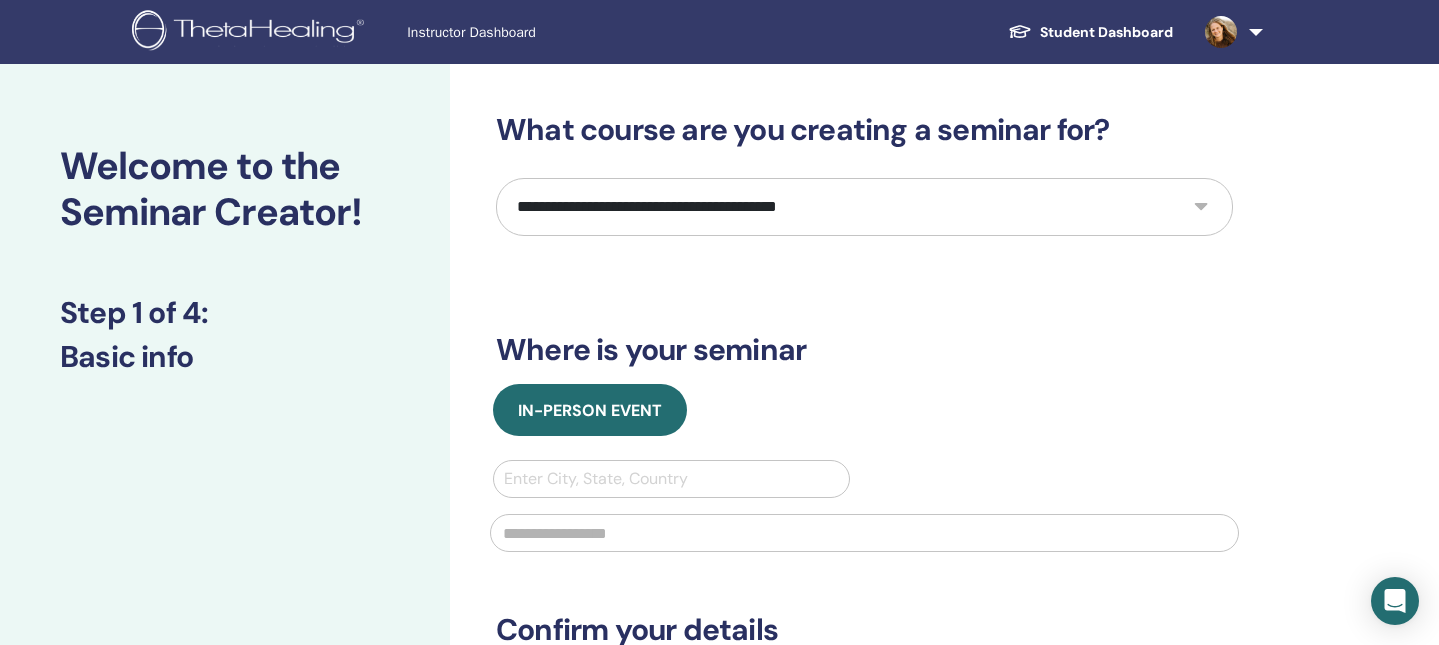 scroll, scrollTop: 0, scrollLeft: 0, axis: both 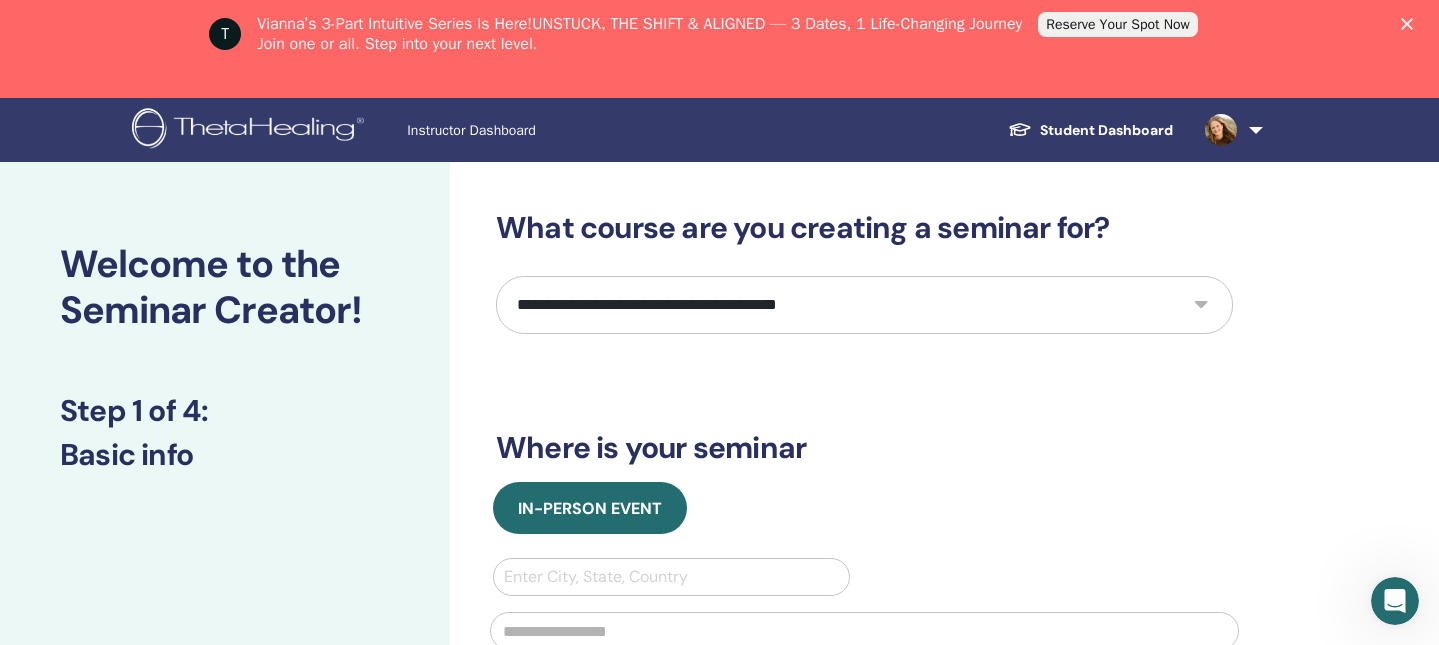 select on "*" 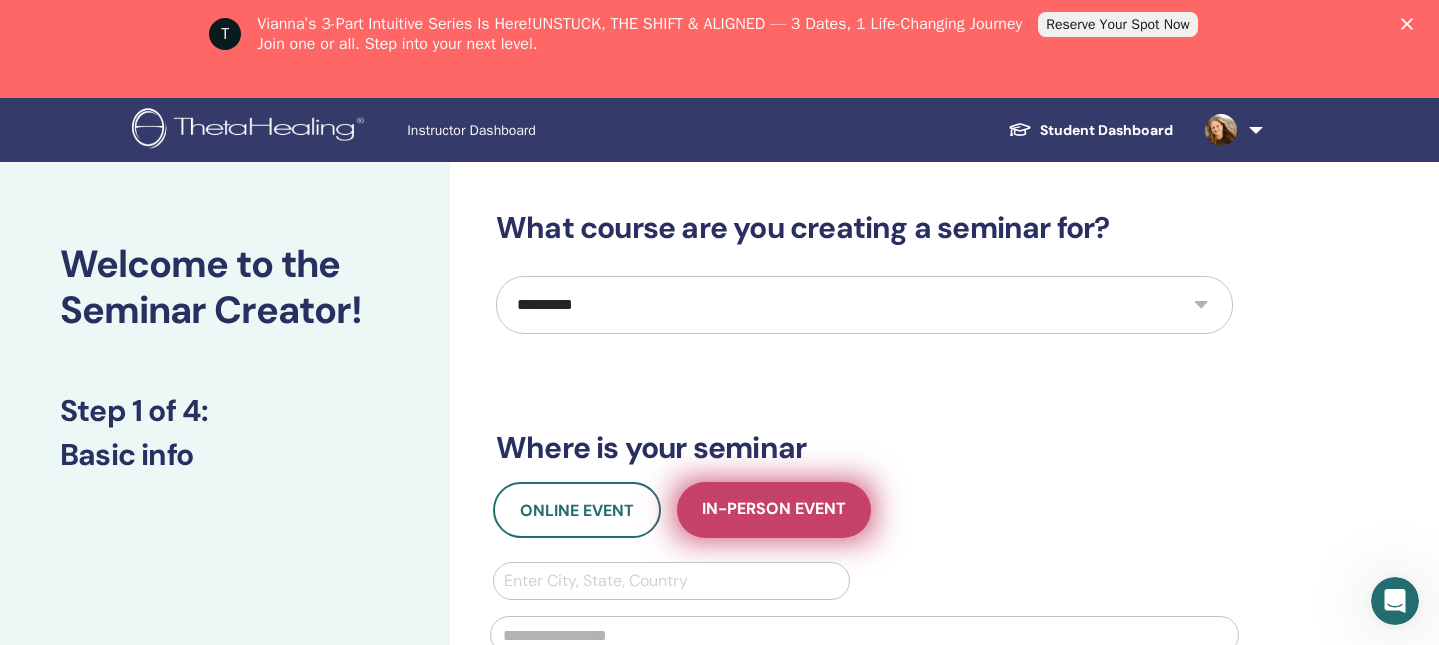 click on "In-Person Event" at bounding box center (774, 510) 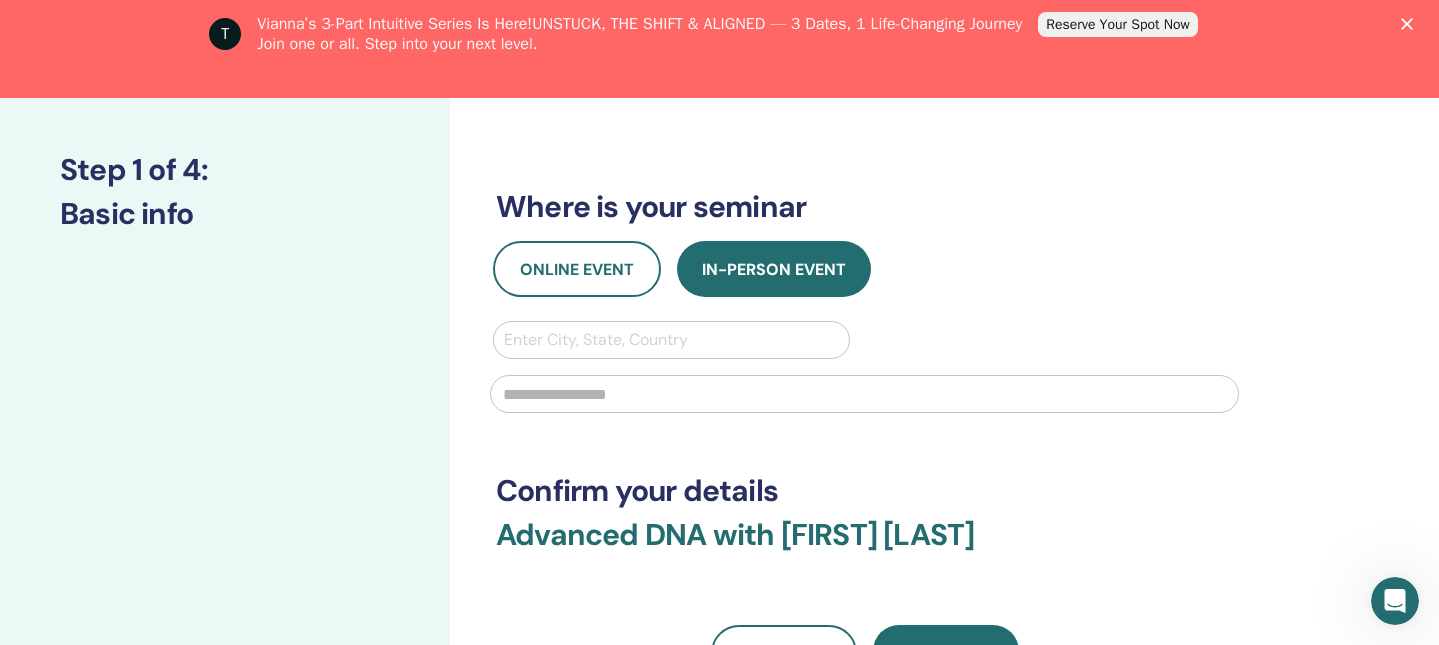 scroll, scrollTop: 244, scrollLeft: 0, axis: vertical 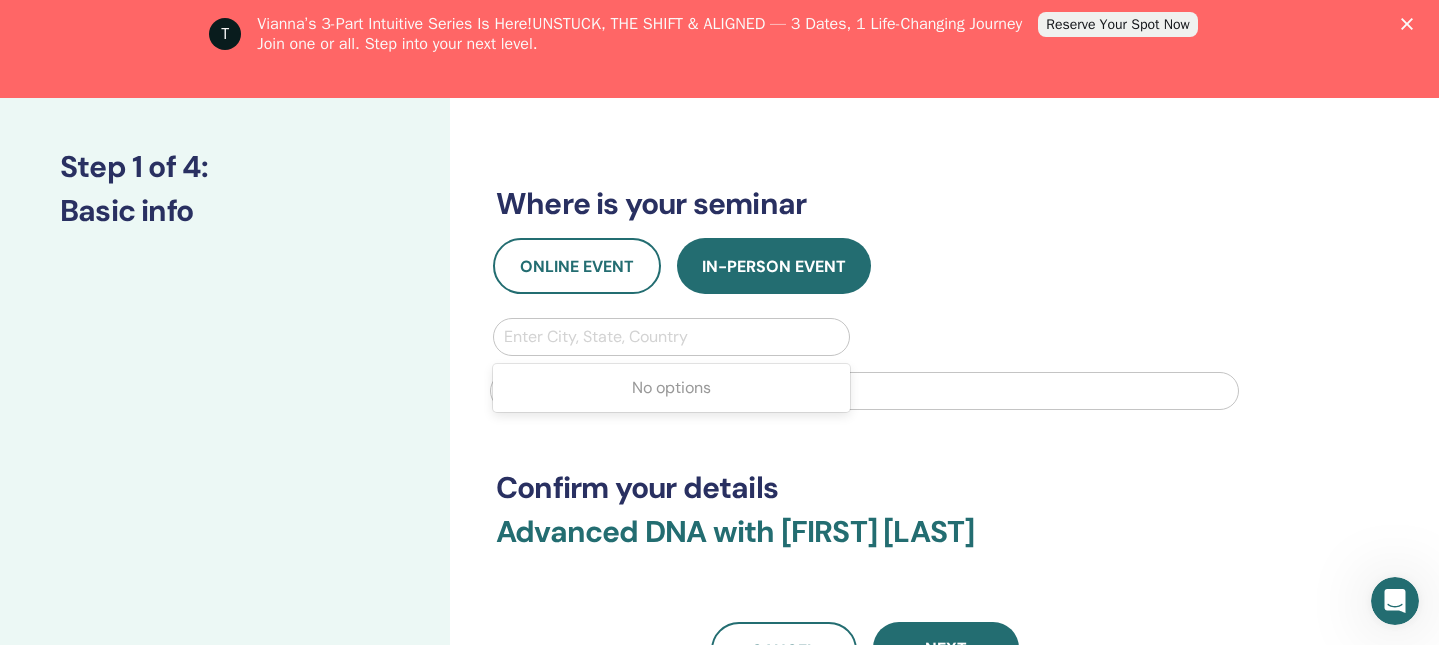 click at bounding box center [671, 337] 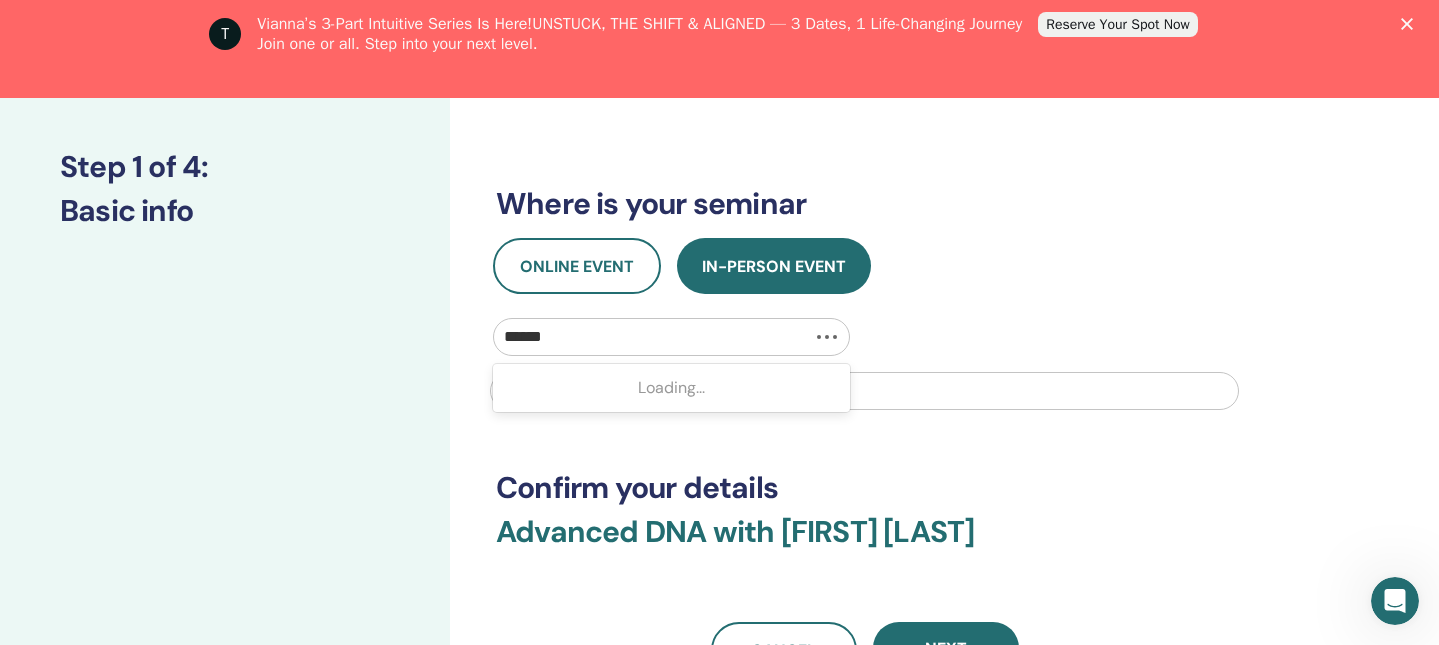 type on "*******" 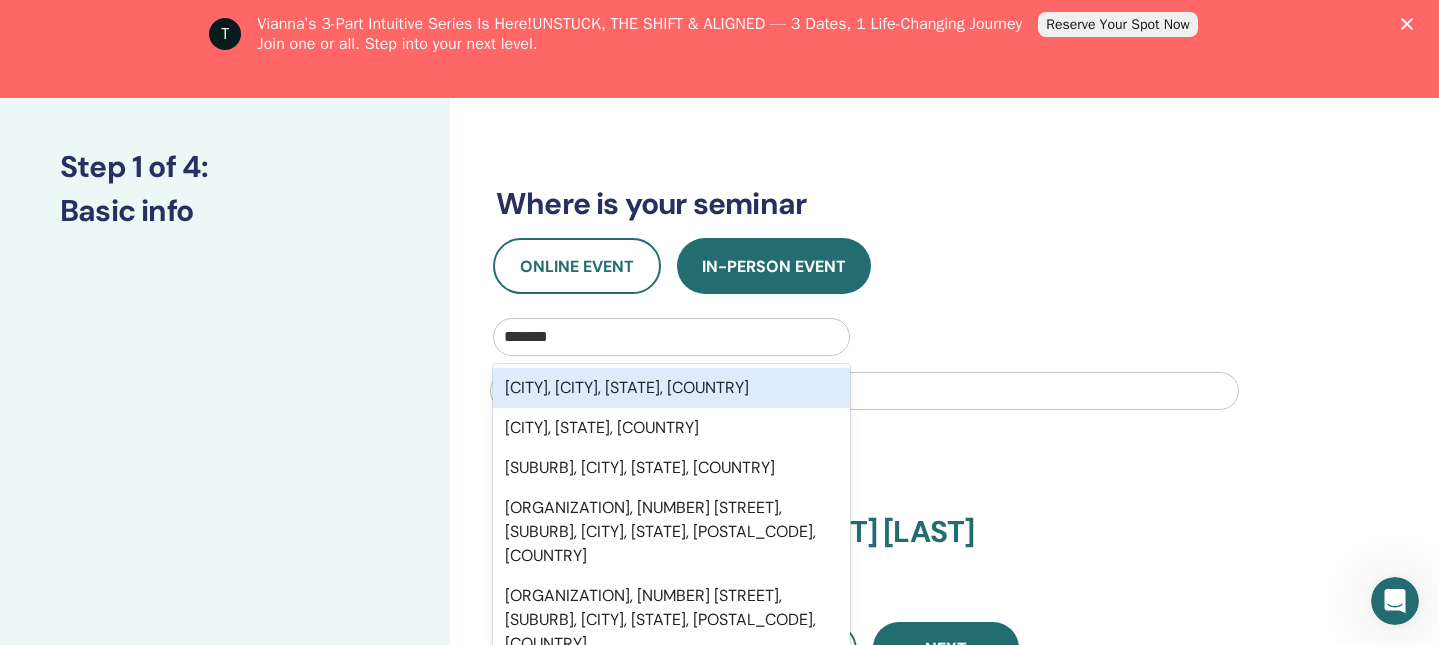 click on "[CITY], [CITY], [STATE], [COUNTRY]" at bounding box center [671, 388] 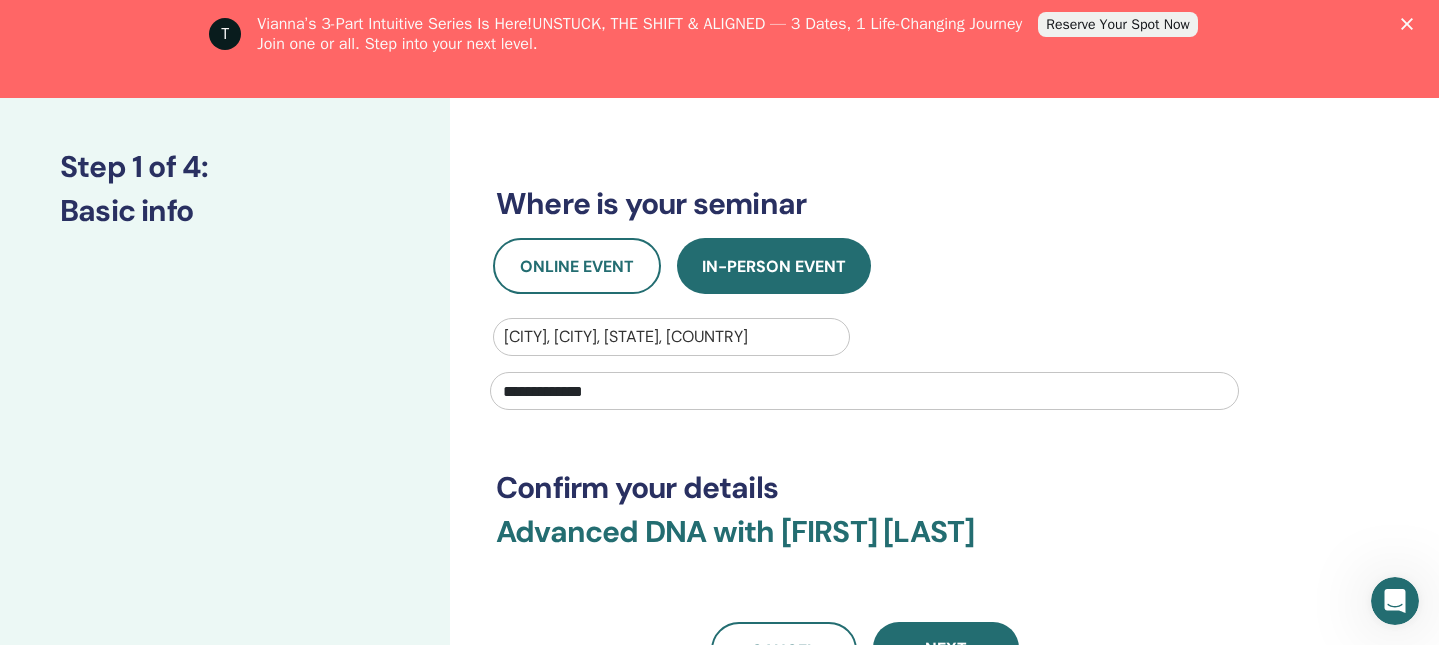 type on "**********" 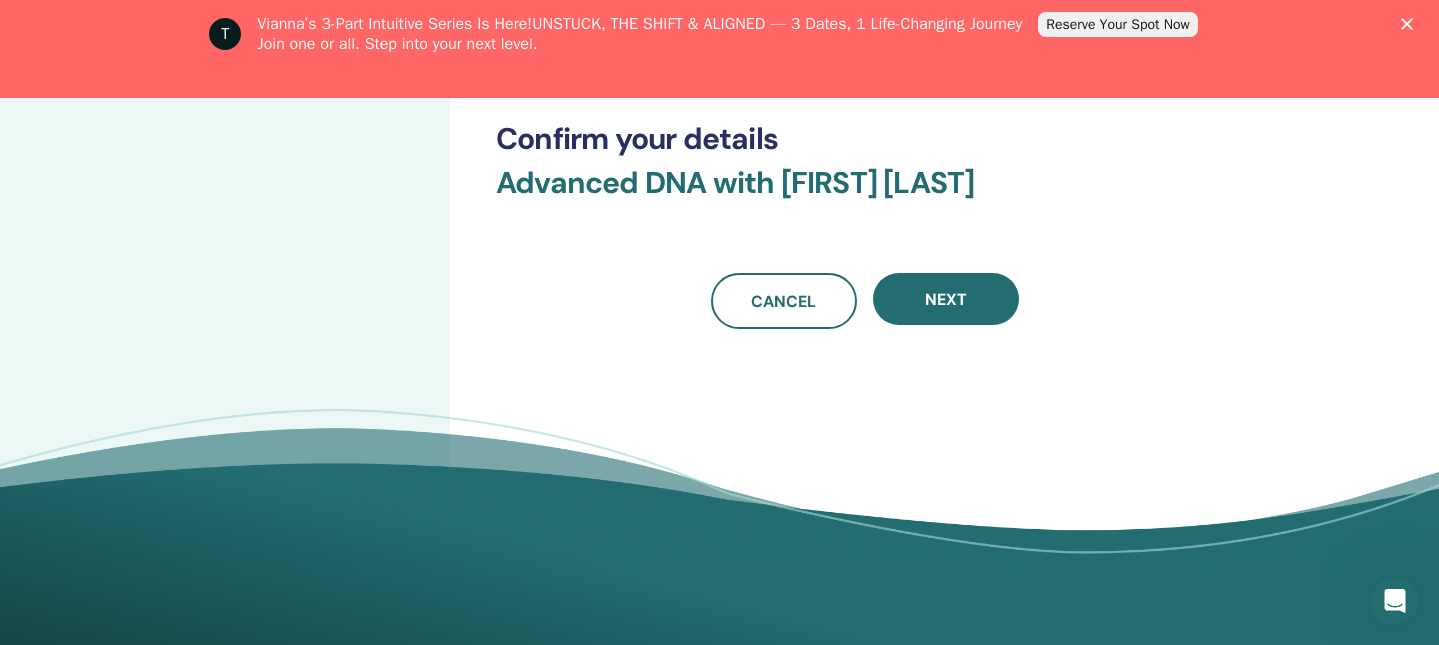 scroll, scrollTop: 596, scrollLeft: 0, axis: vertical 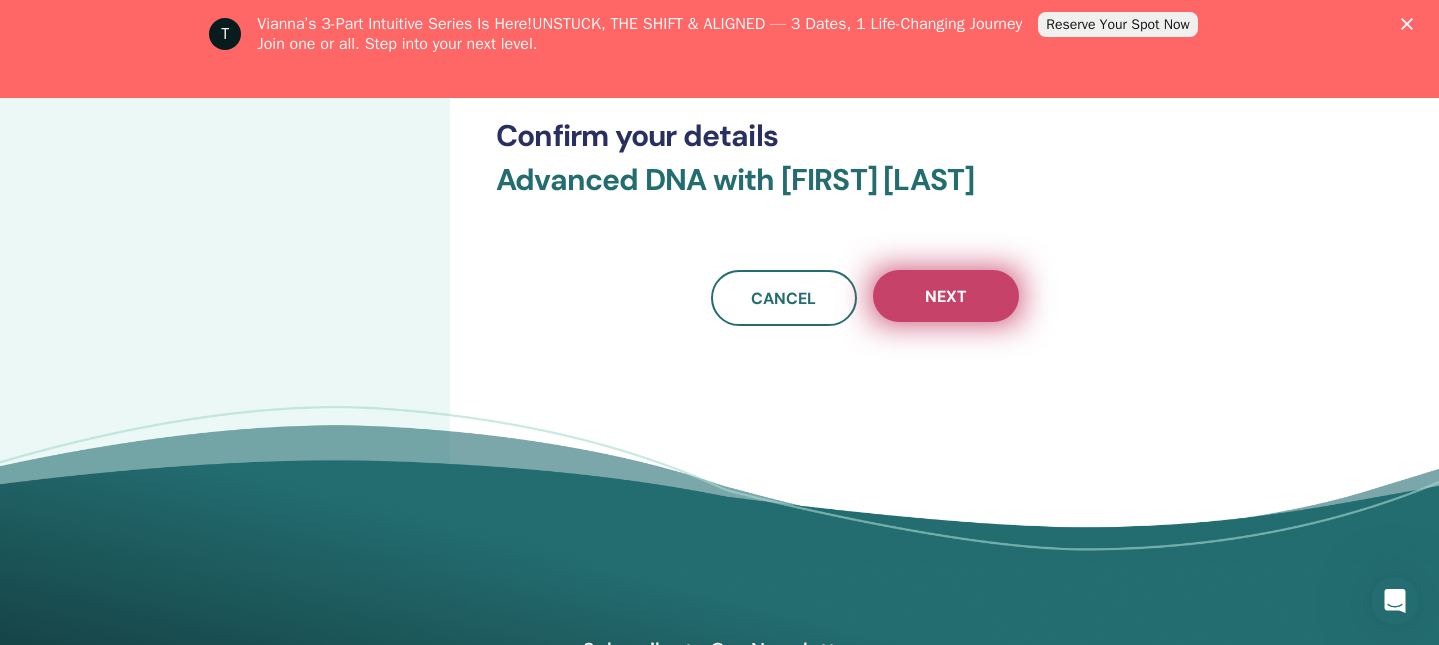 click on "Next" at bounding box center (946, 296) 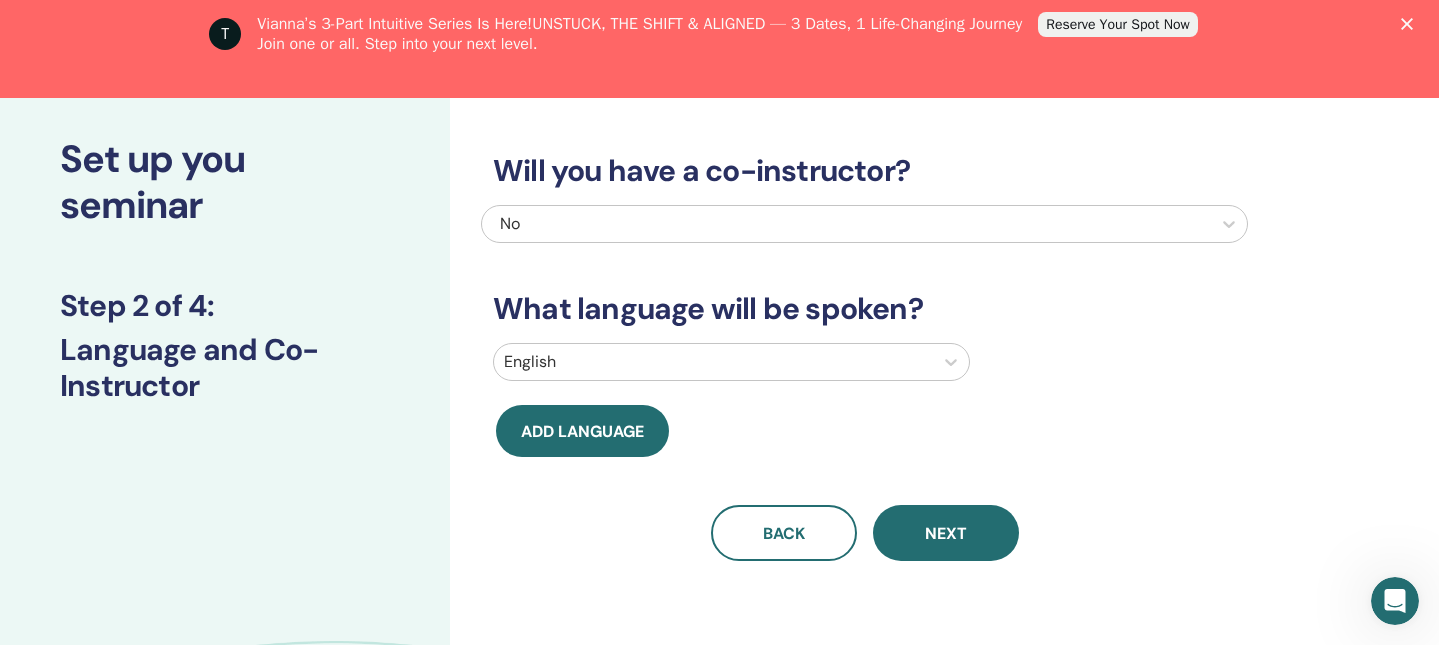scroll, scrollTop: 96, scrollLeft: 0, axis: vertical 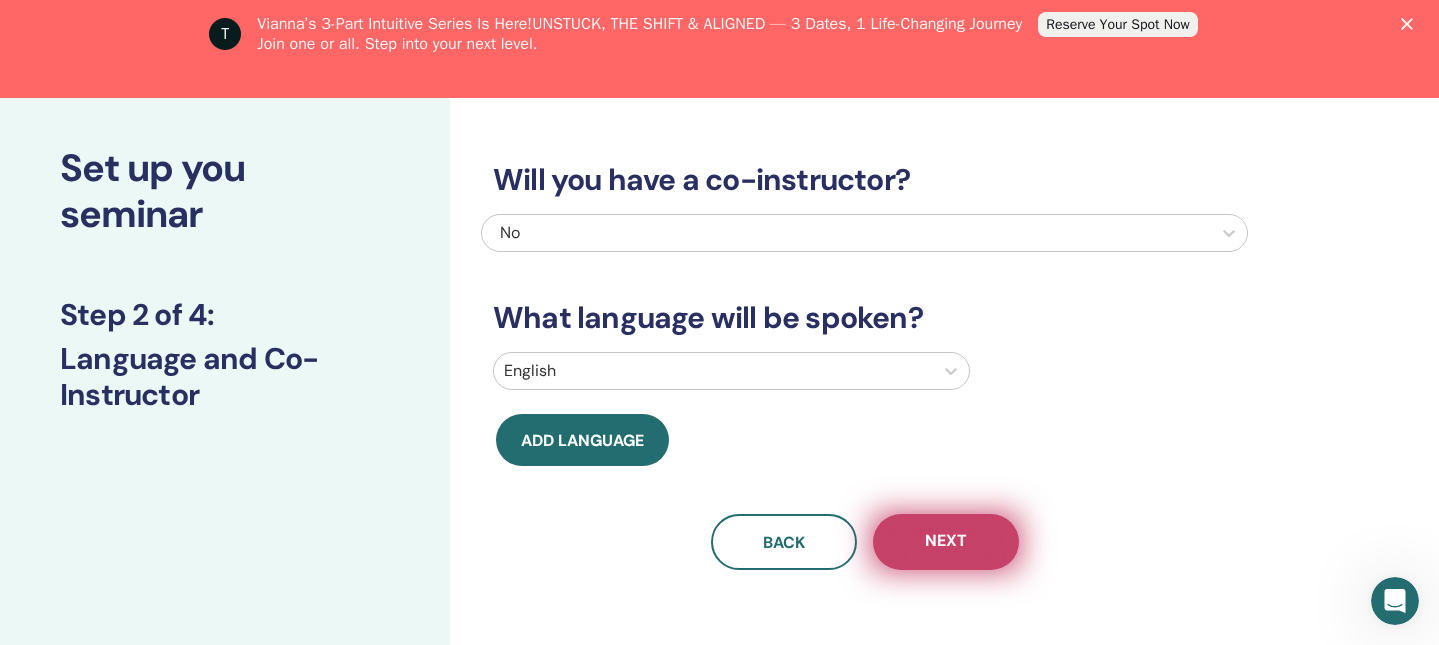 click on "Next" at bounding box center [946, 542] 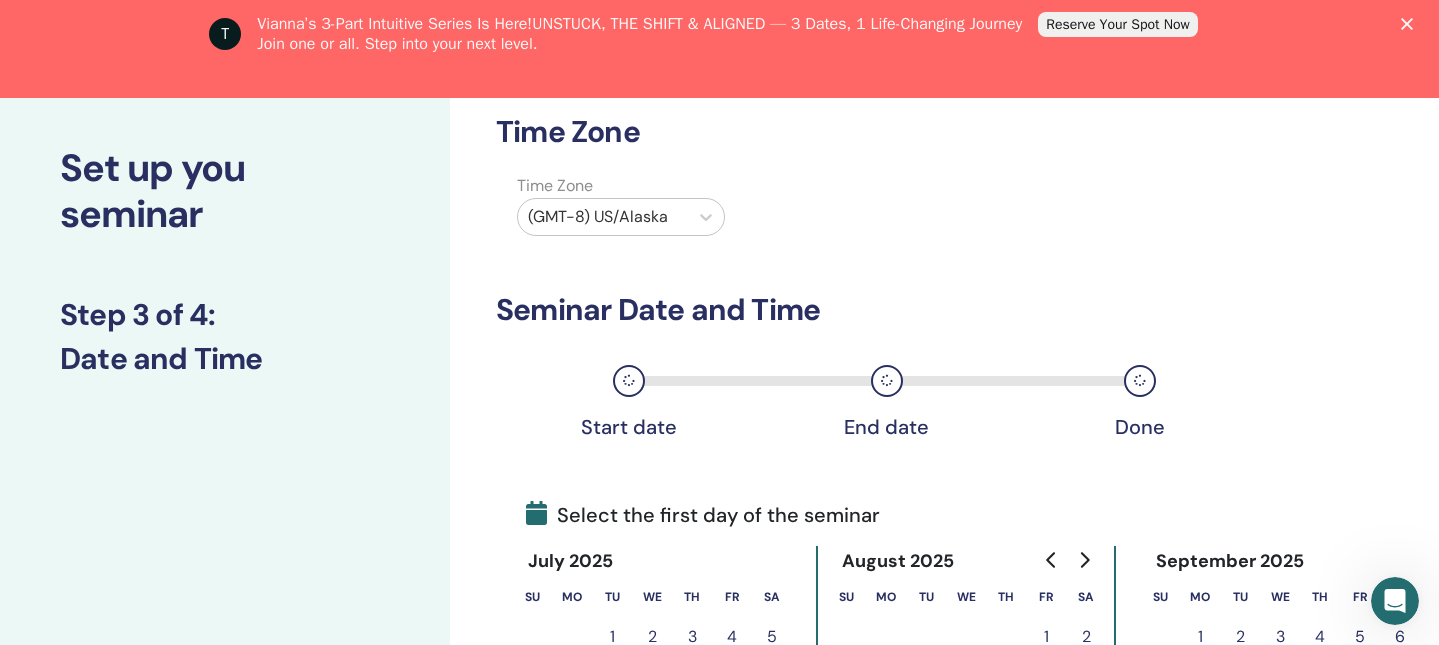 click on "Time Zone Time Zone (GMT-8) US/Alaska Seminar Date and Time Start date End date Done Select the first day of the seminar July 2025 Su Mo Tu We Th Fr Sa 1 2 3 4 5 6 7 8 9 10 11 12 13 14 15 16 17 18 19 20 21 22 23 24 25 26 27 28 29 30 31 August 2025 Su Mo Tu We Th Fr Sa 1 2 3 4 5 6 7 8 9 10 11 12 13 14 15 16 17 18 19 20 21 22 23 24 25 26 27 28 29 30 31 September 2025 Su Mo Tu We Th Fr Sa 1 2 3 4 5 6 7 8 9 10 11 12 13 14 15 16 17 18 19 20 21 22 23 24 25 26 27 28 29 30 Back Next" at bounding box center [864, 545] 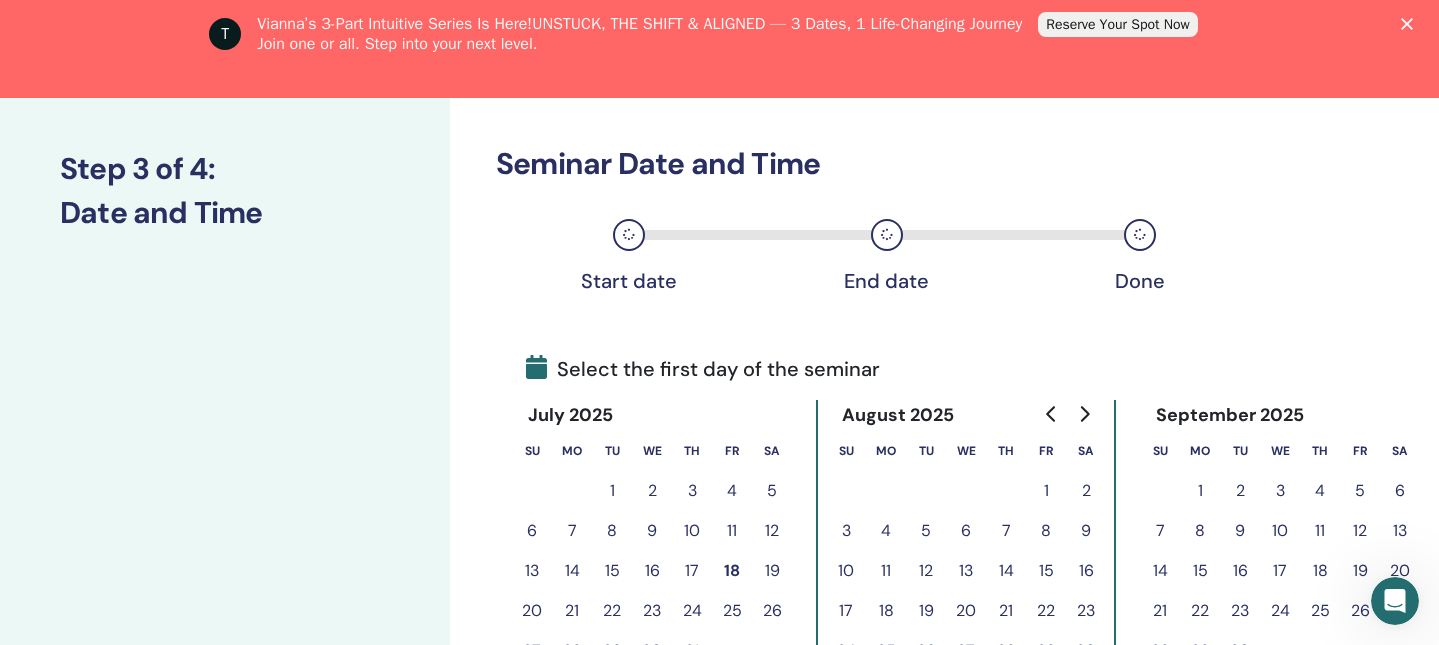 scroll, scrollTop: 304, scrollLeft: 0, axis: vertical 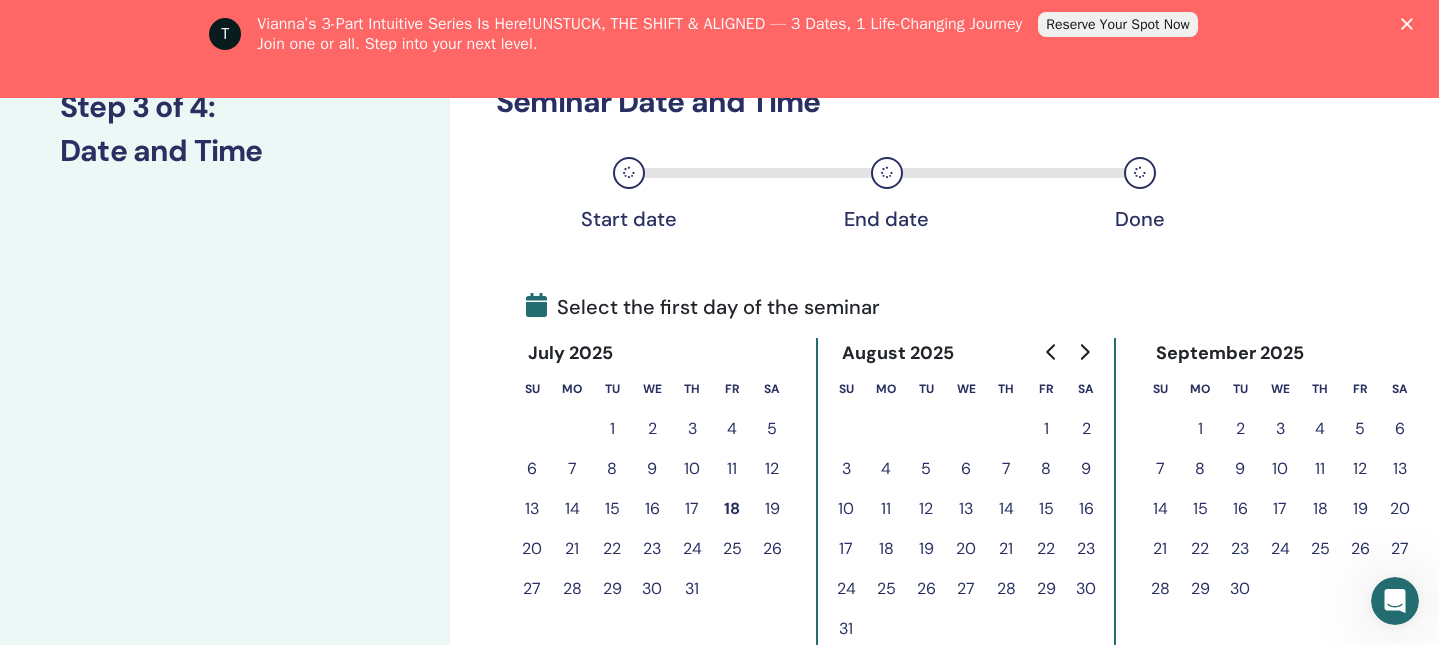 click 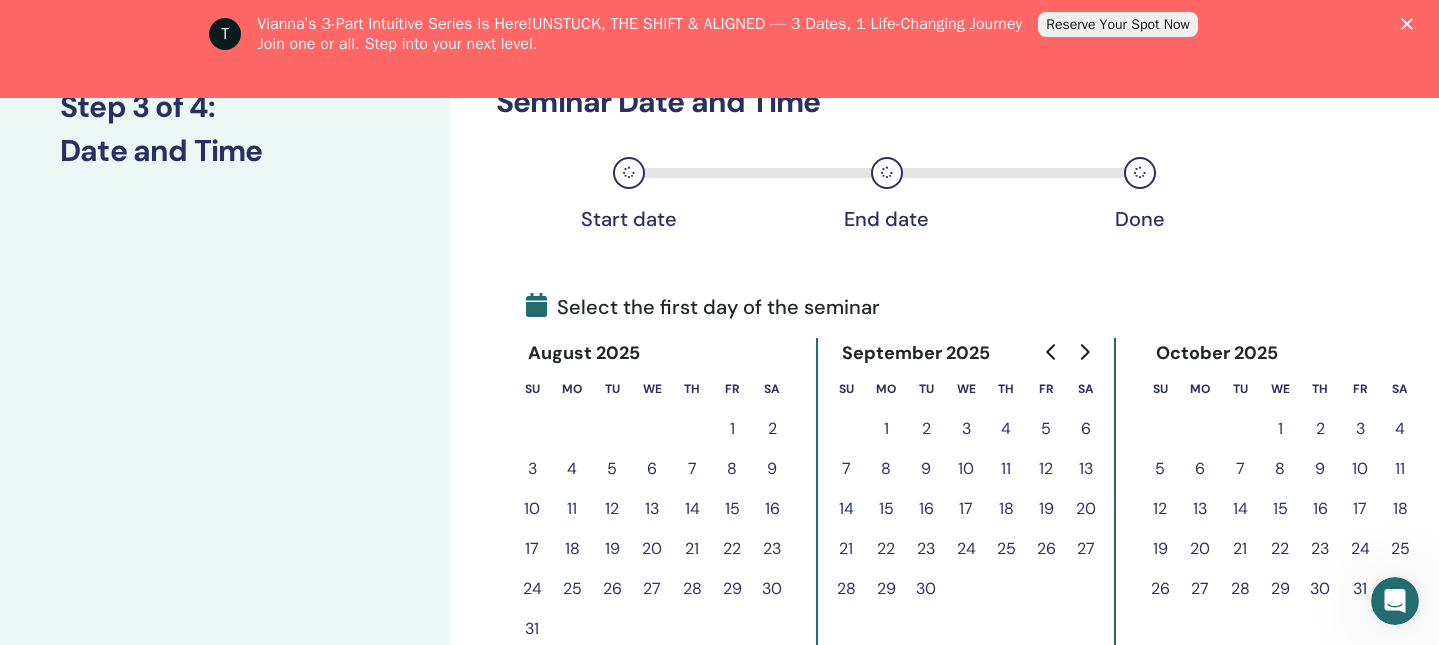 click on "24" at bounding box center [1360, 549] 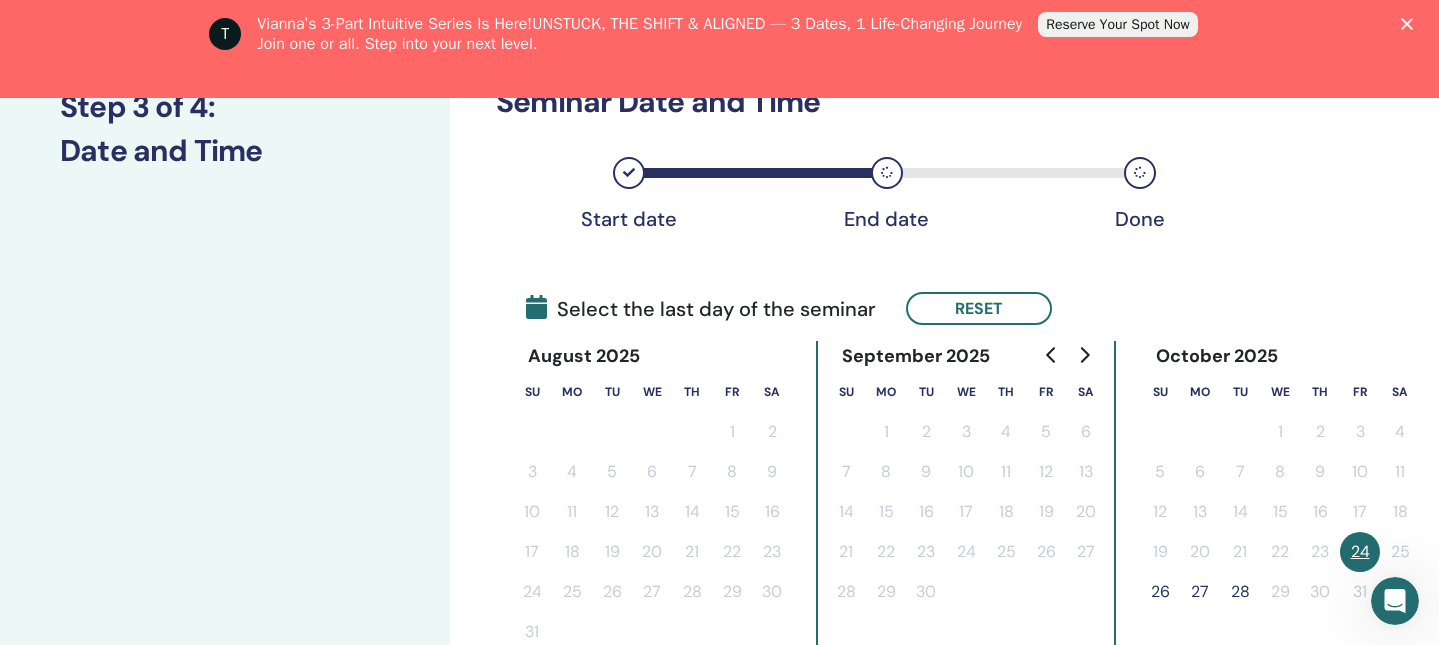 click on "27" at bounding box center (1200, 592) 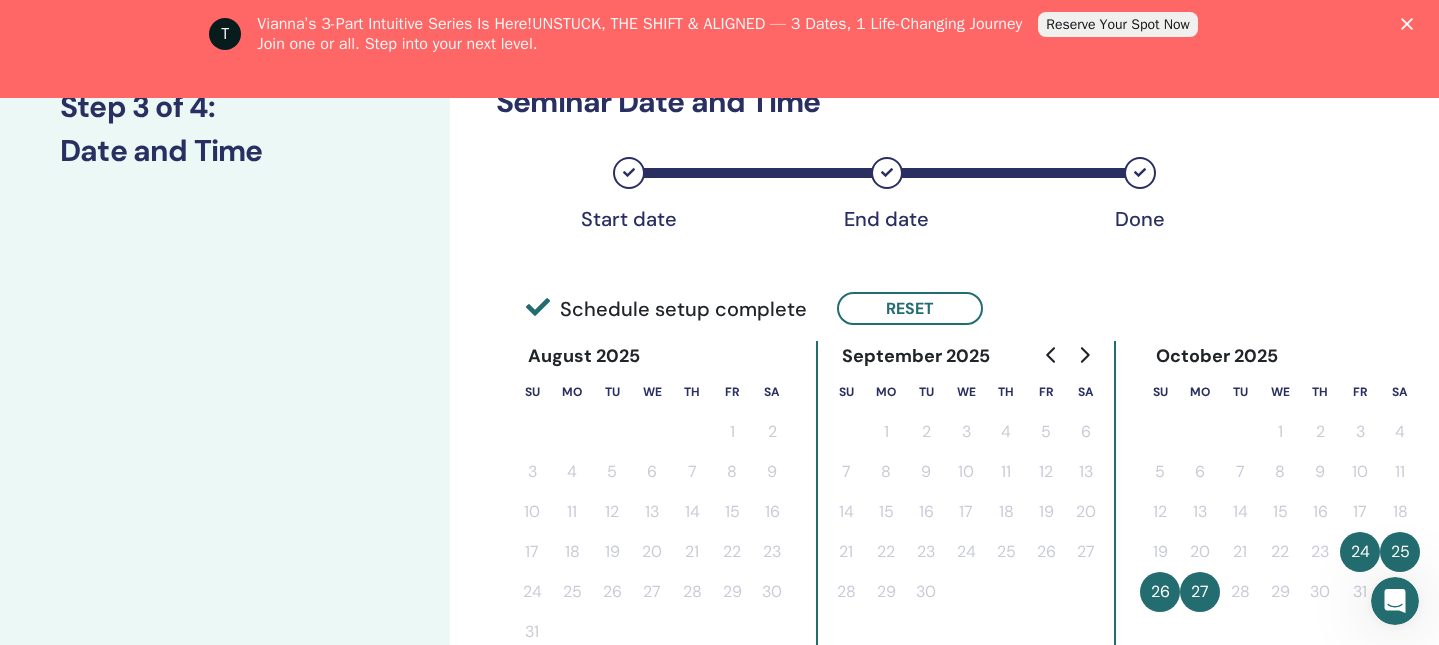 click on "Time Zone Time Zone (GMT-8) US/Alaska Seminar Date and Time Start date End date Done Schedule setup complete Reset August 2025 Su Mo Tu We Th Fr Sa 1 2 3 4 5 6 7 8 9 10 11 12 13 14 15 16 17 18 19 20 21 22 23 24 25 26 27 28 29 30 31 September 2025 Su Mo Tu We Th Fr Sa 1 2 3 4 5 6 7 8 9 10 11 12 13 14 15 16 17 18 19 20 21 22 23 24 25 26 27 28 29 30 October 2025 Su Mo Tu We Th Fr Sa 1 2 3 4 5 6 7 8 9 10 11 12 13 14 15 16 17 18 19 20 21 22 23 24 25 26 27 28 29 30 31 Day  # 1 2025/10/24 Start time ***** End time ***** Apply to all Day  # 2 2025/10/25 Start time ***** End time ***** Day  # 3 2025/10/26 Start time ***** End time ***** Day  # 4 2025/10/27 Start time ***** End time ***** Back Next" at bounding box center [929, 602] 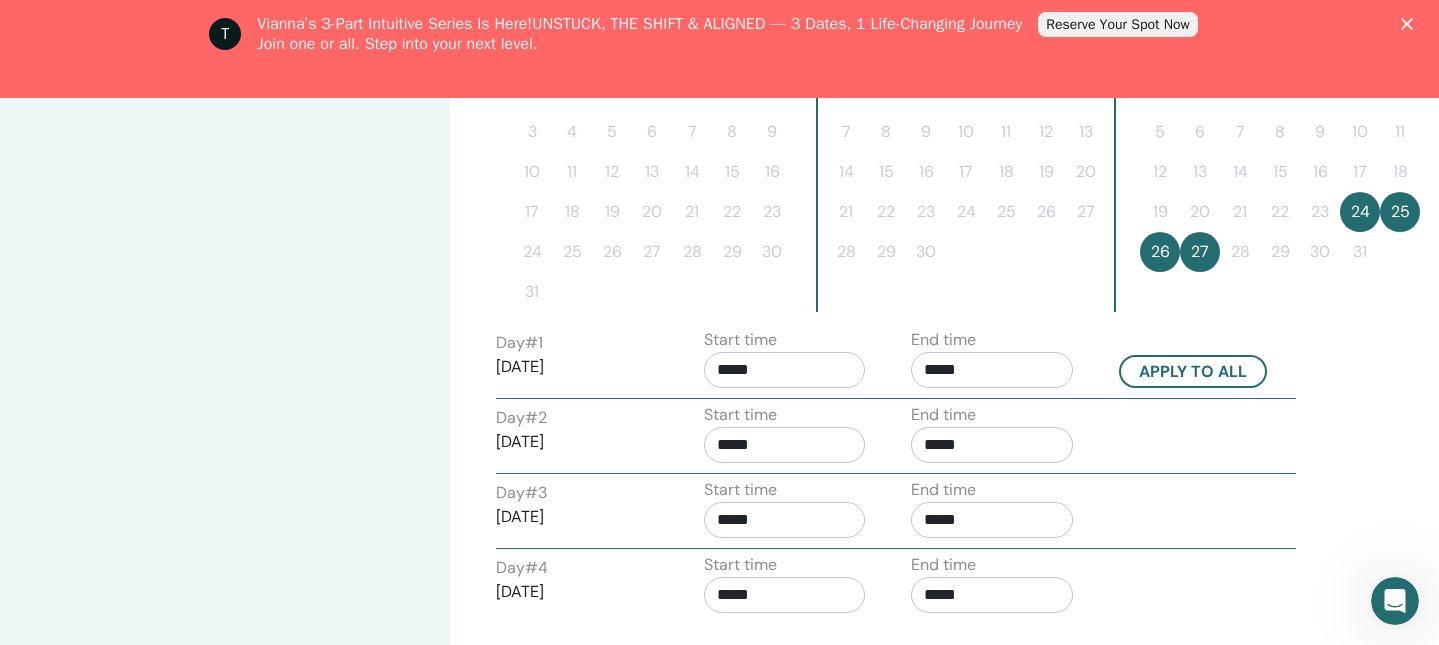 scroll, scrollTop: 655, scrollLeft: 0, axis: vertical 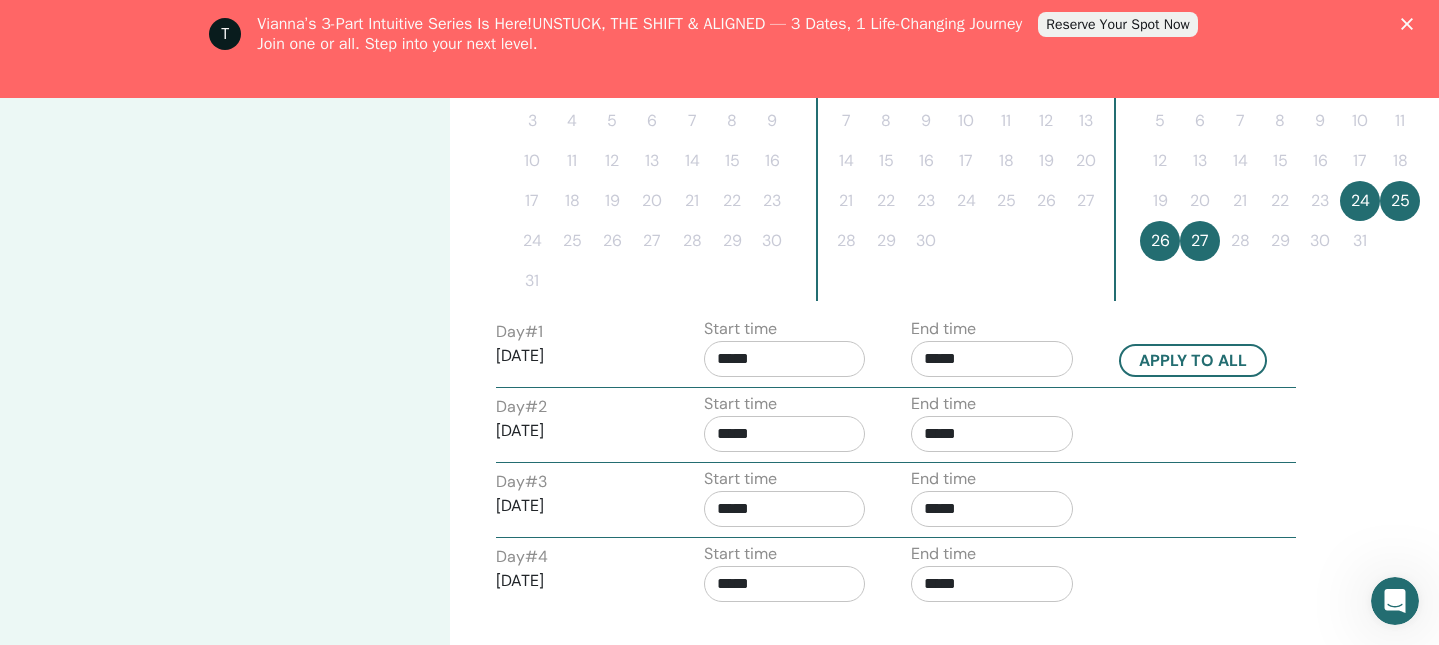 click on "26" at bounding box center [1160, 241] 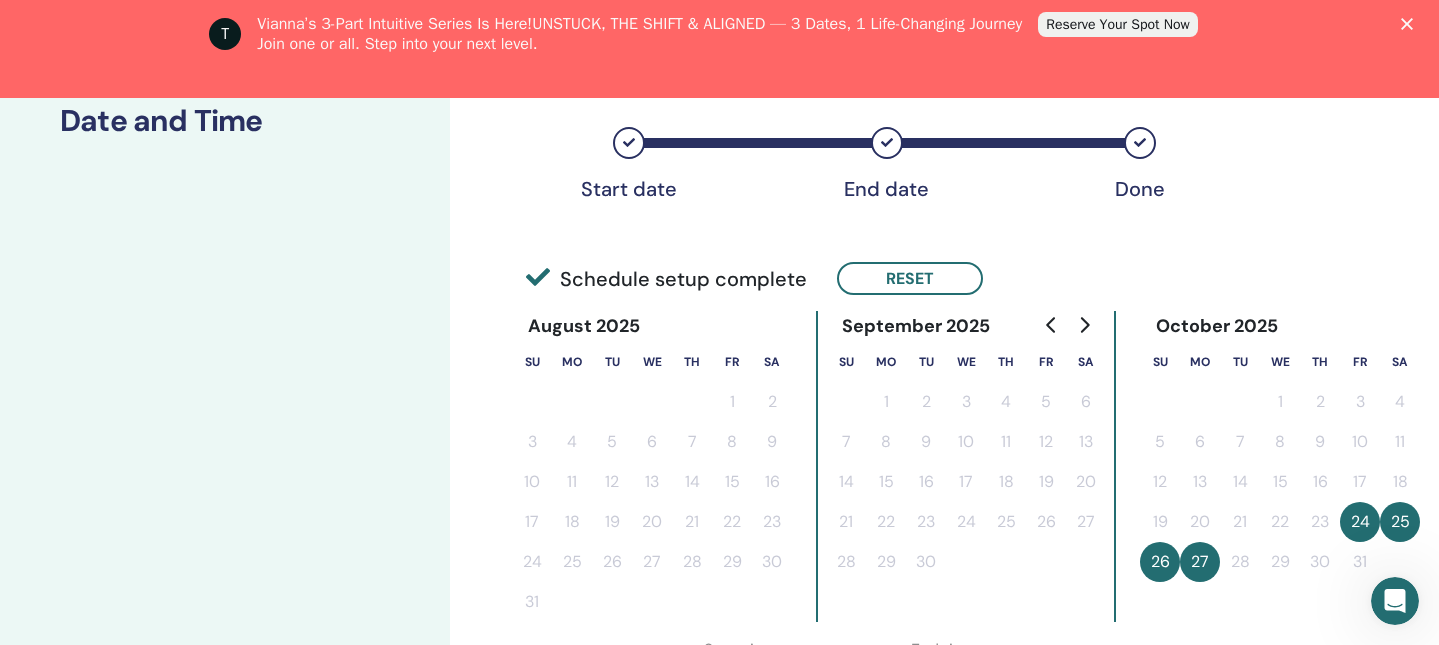 scroll, scrollTop: 331, scrollLeft: 0, axis: vertical 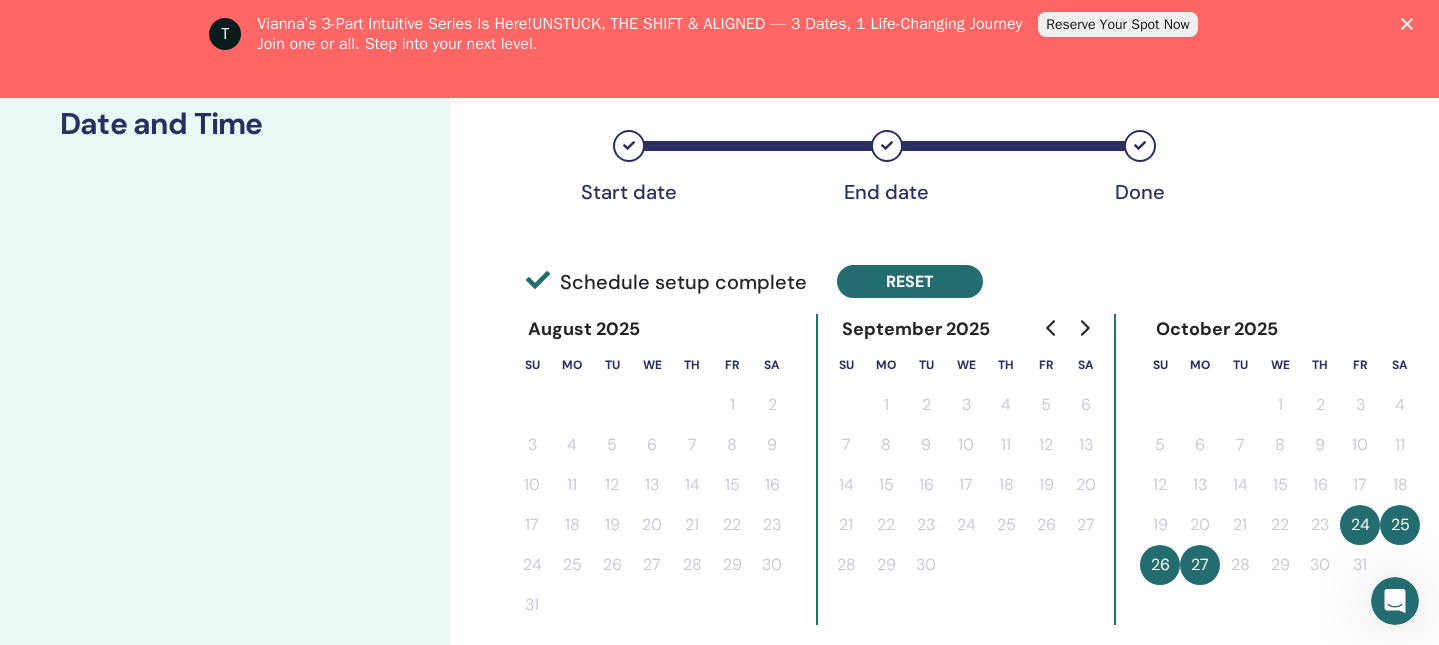 click on "Reset" at bounding box center (910, 281) 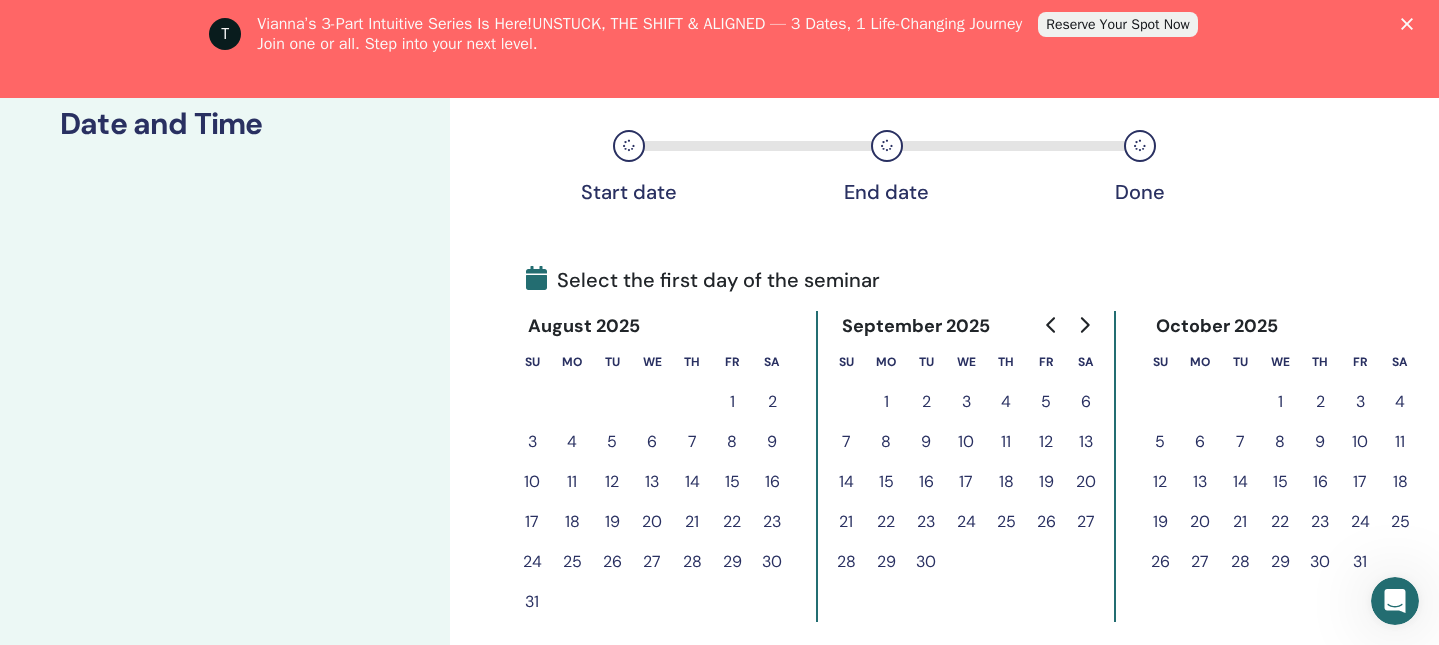 click on "24" at bounding box center (1360, 522) 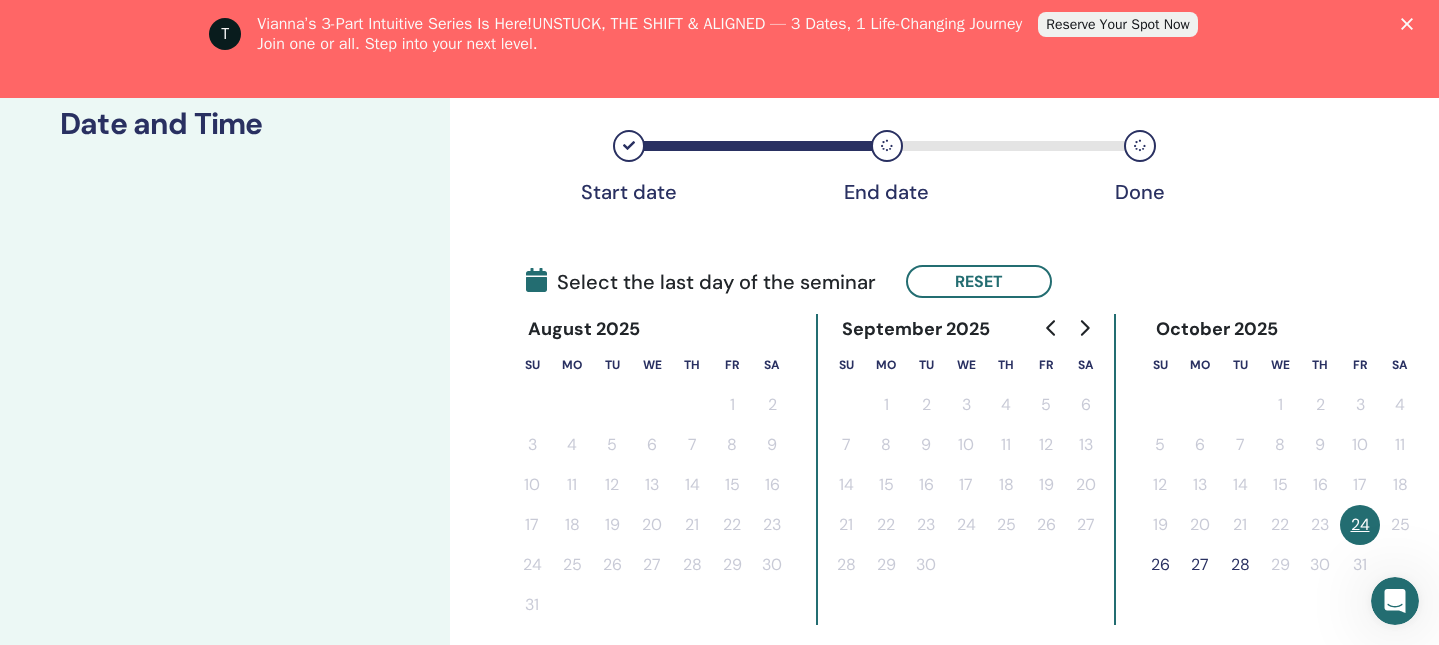 click on "26" at bounding box center [1160, 565] 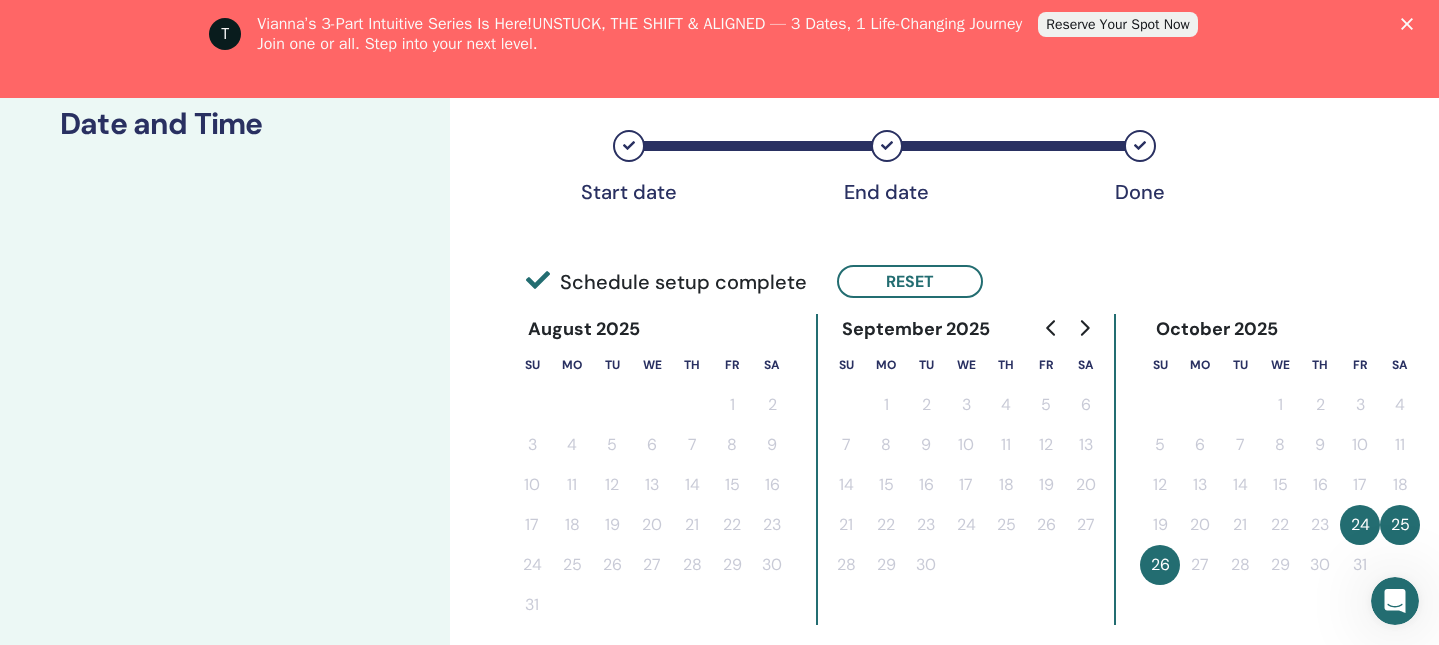 click on "October 2025 Su Mo Tu We Th Fr Sa 1 2 3 4 5 6 7 8 9 10 11 12 13 14 15 16 17 18 19 20 21 22 23 24 25 26 27 28 29 30 31" at bounding box center (1280, 469) 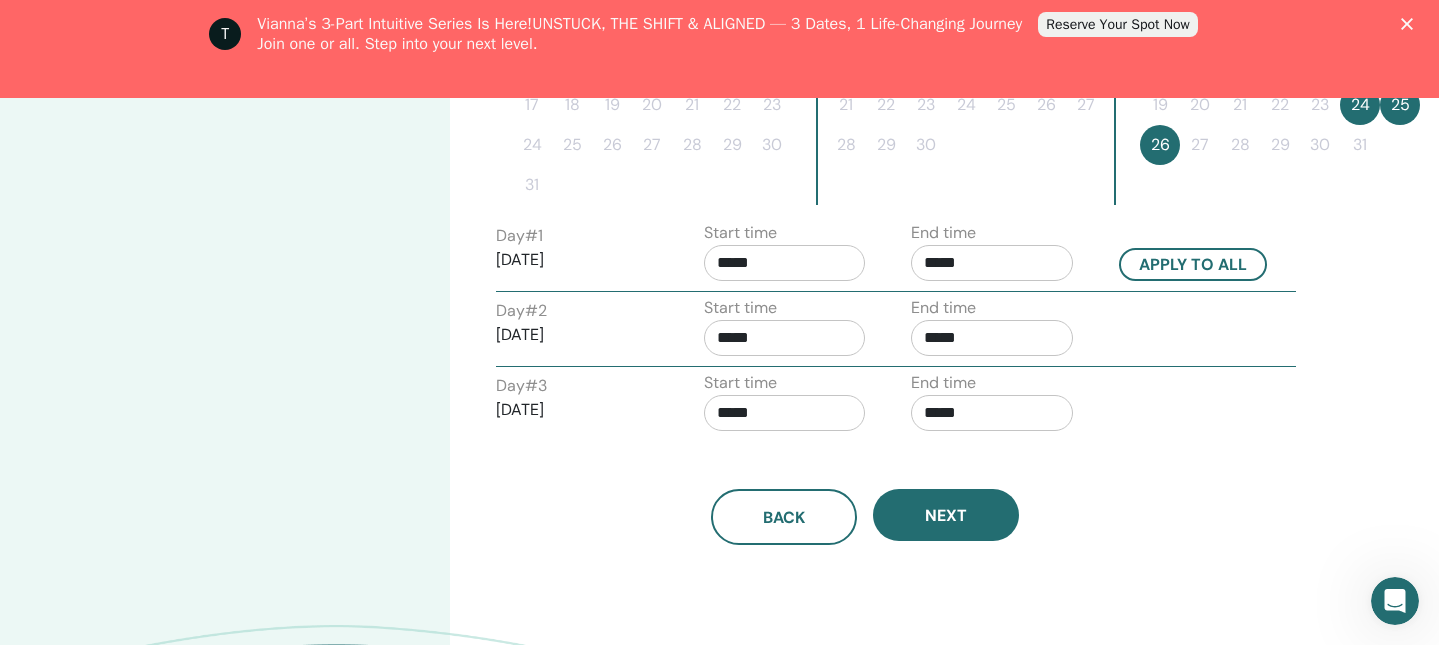 scroll, scrollTop: 768, scrollLeft: 0, axis: vertical 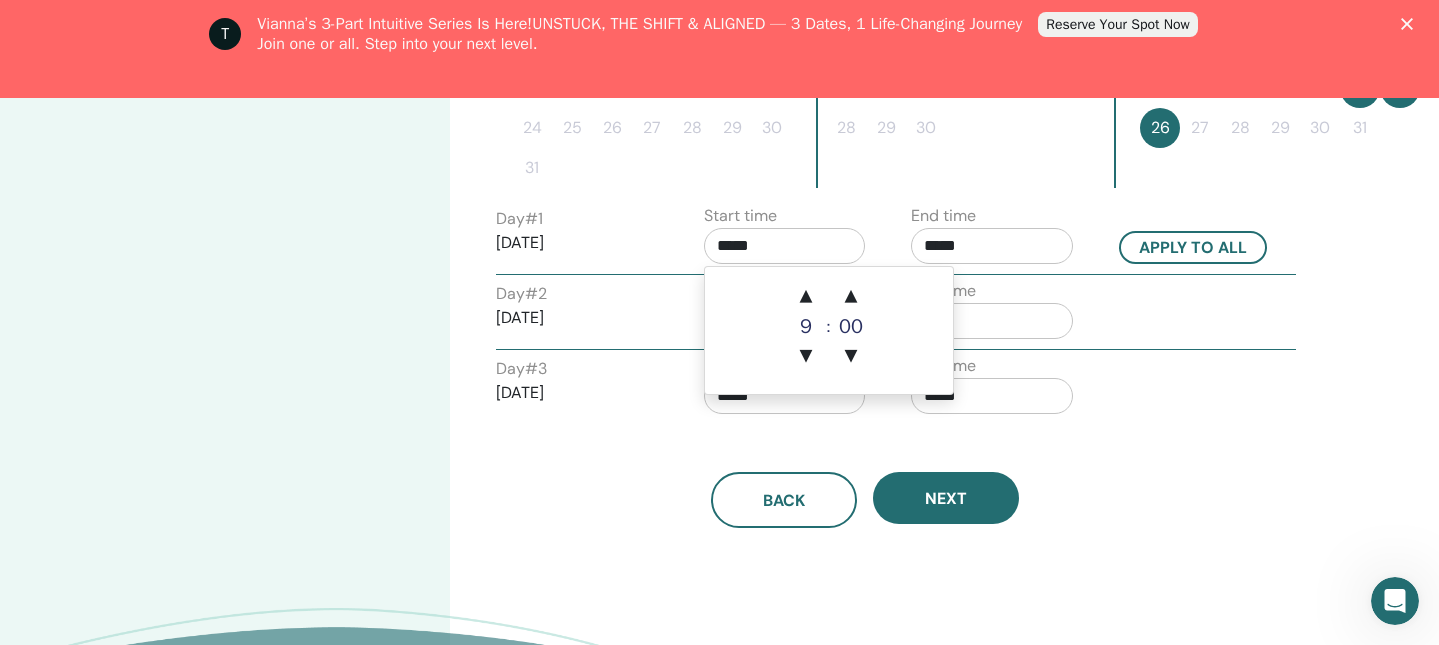 click on "*****" at bounding box center (785, 246) 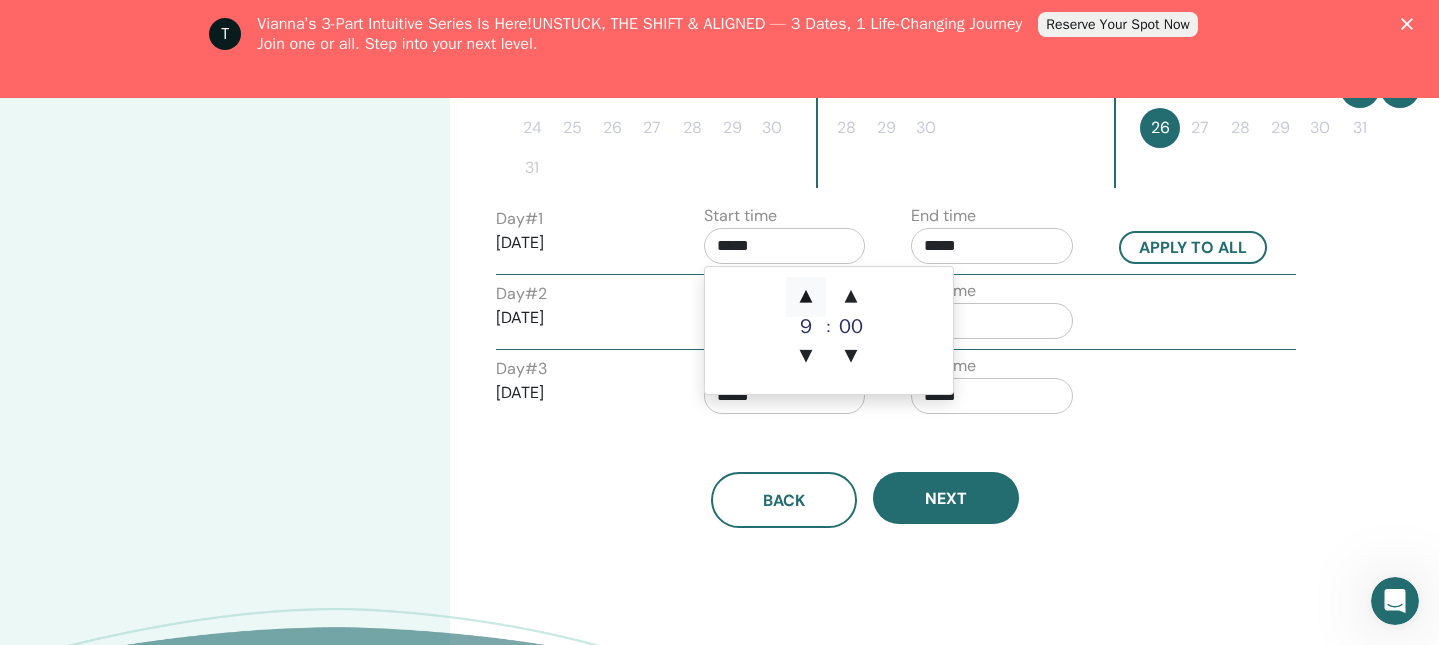 click on "▲" at bounding box center [806, 297] 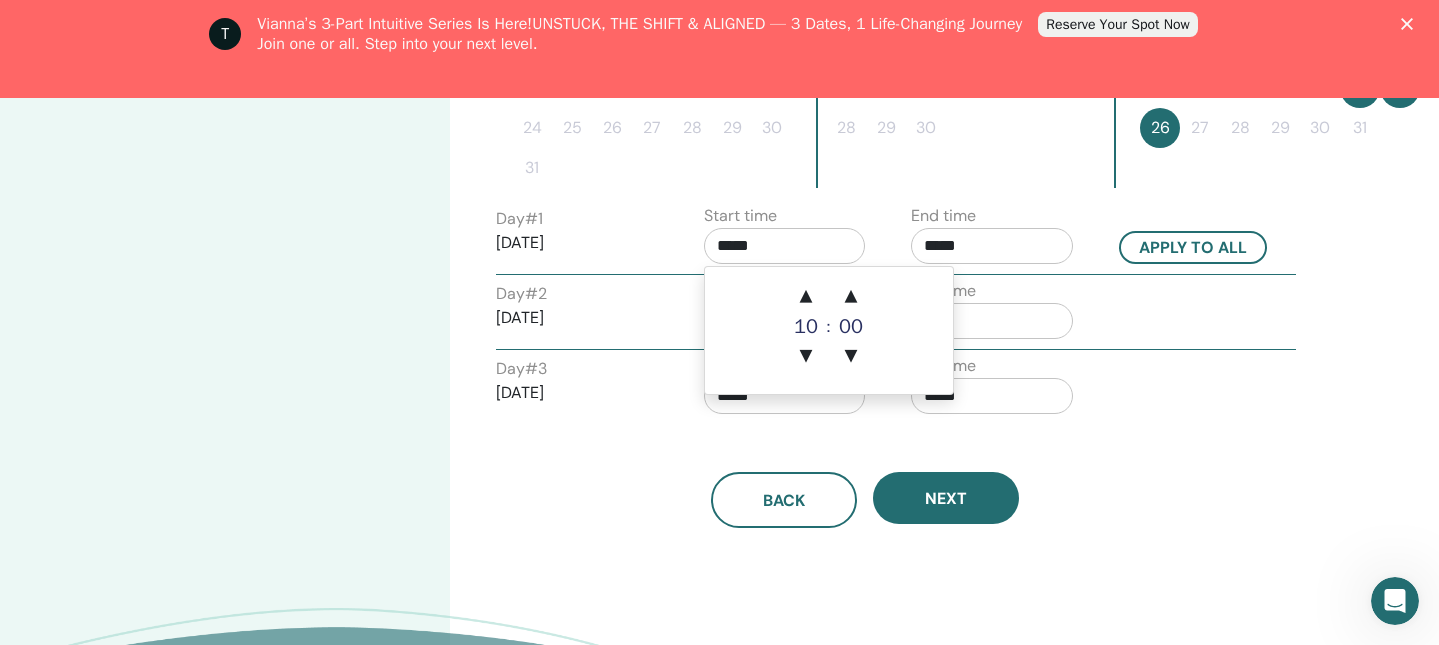 click on "*****" at bounding box center [992, 246] 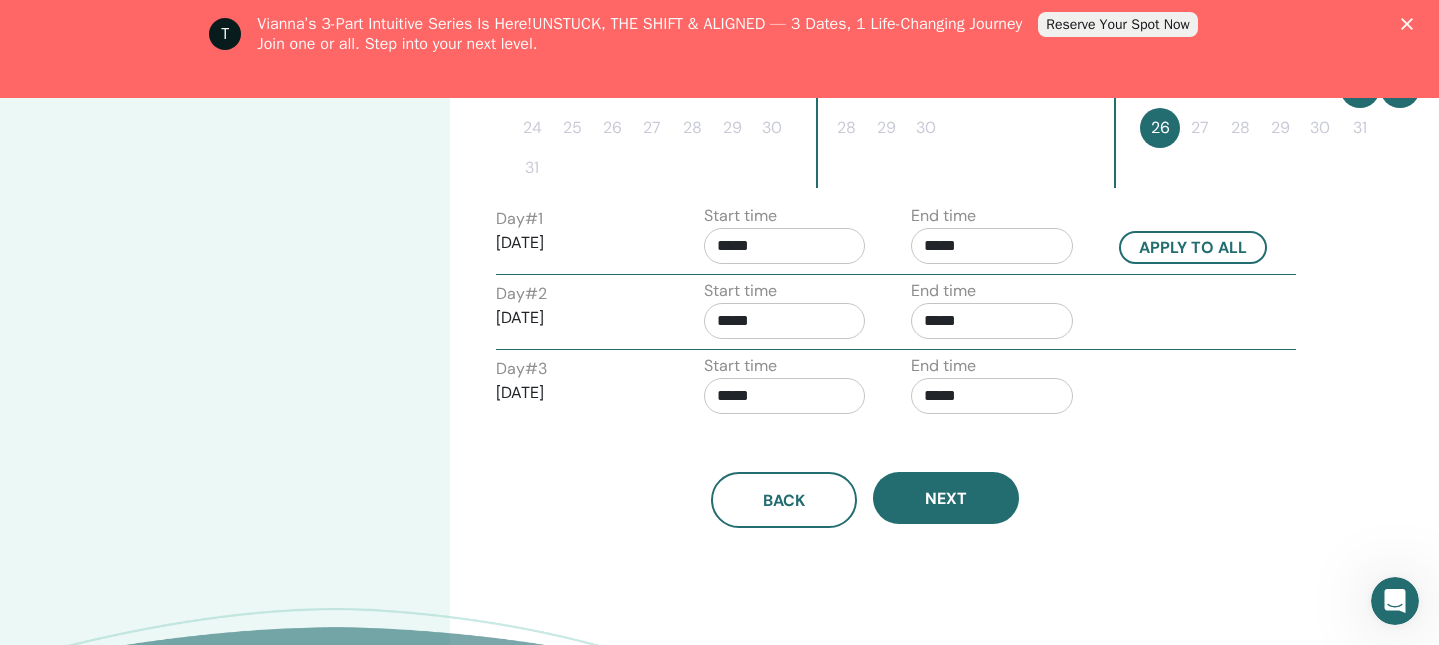 drag, startPoint x: 965, startPoint y: 246, endPoint x: 870, endPoint y: 246, distance: 95 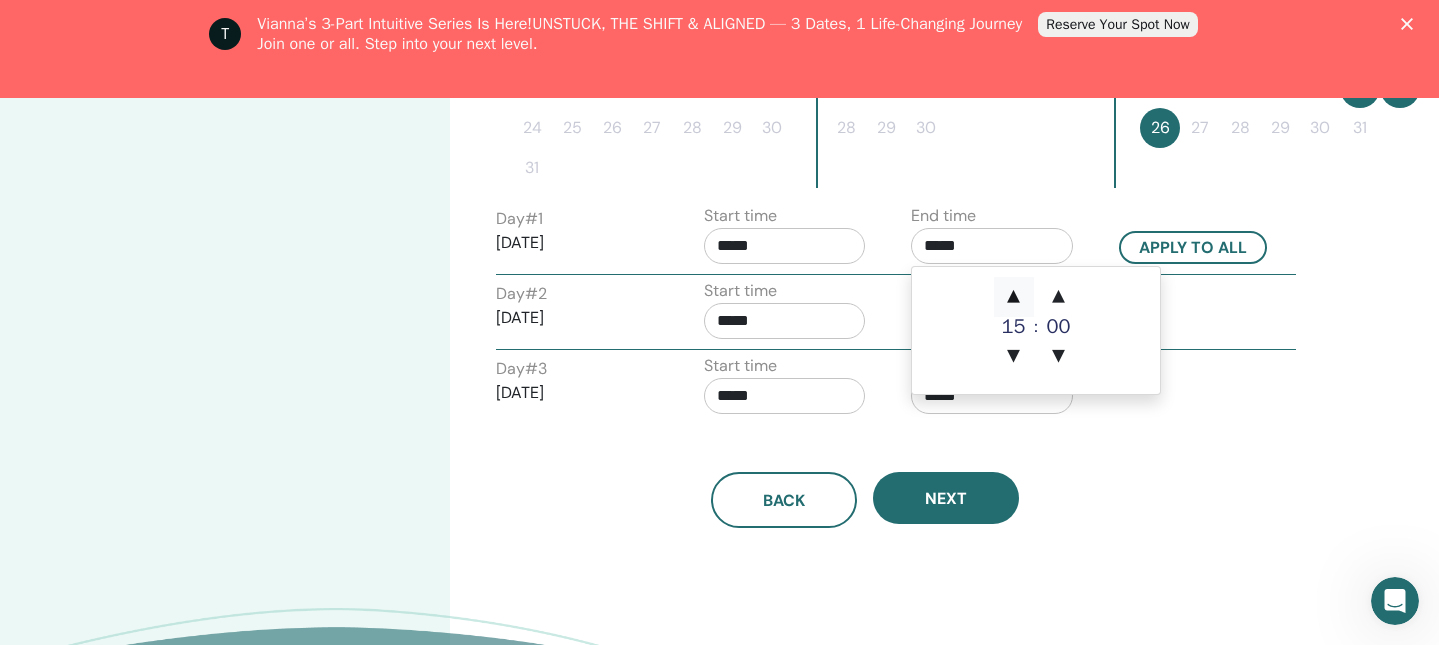 click on "▲" at bounding box center (1014, 297) 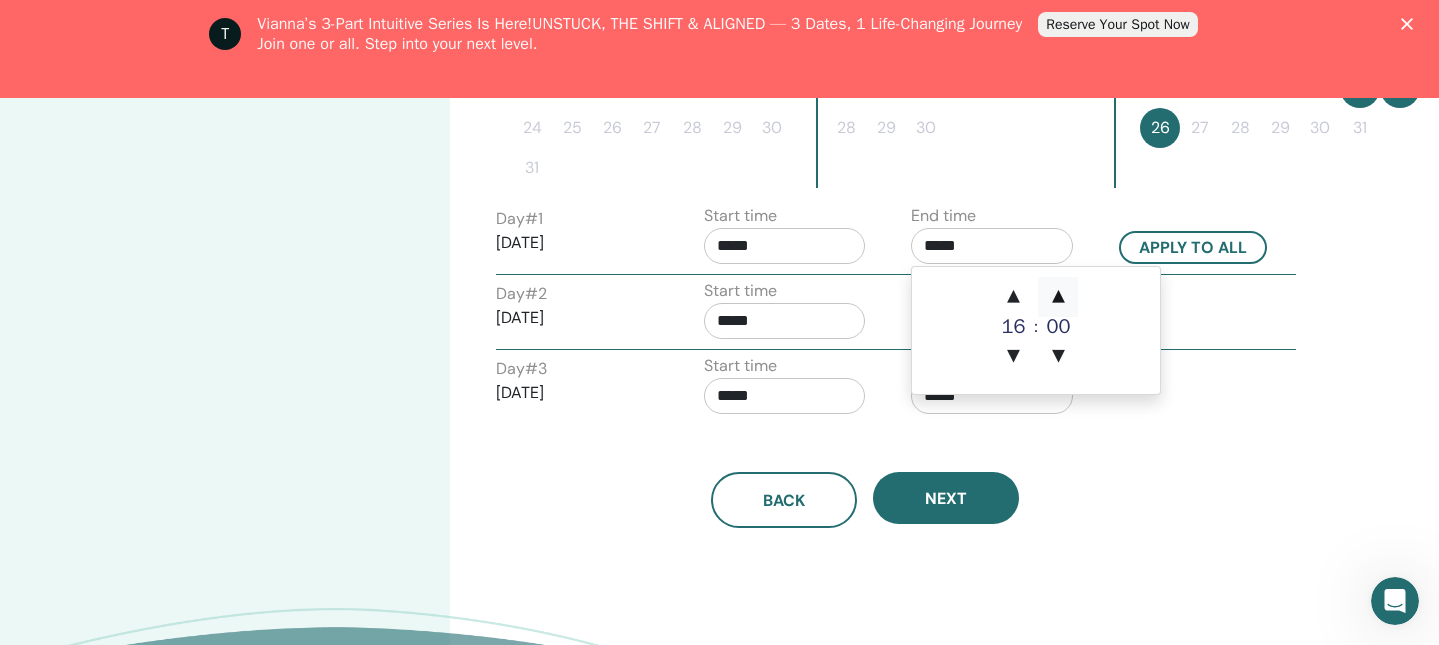 click on "▲" at bounding box center (1058, 297) 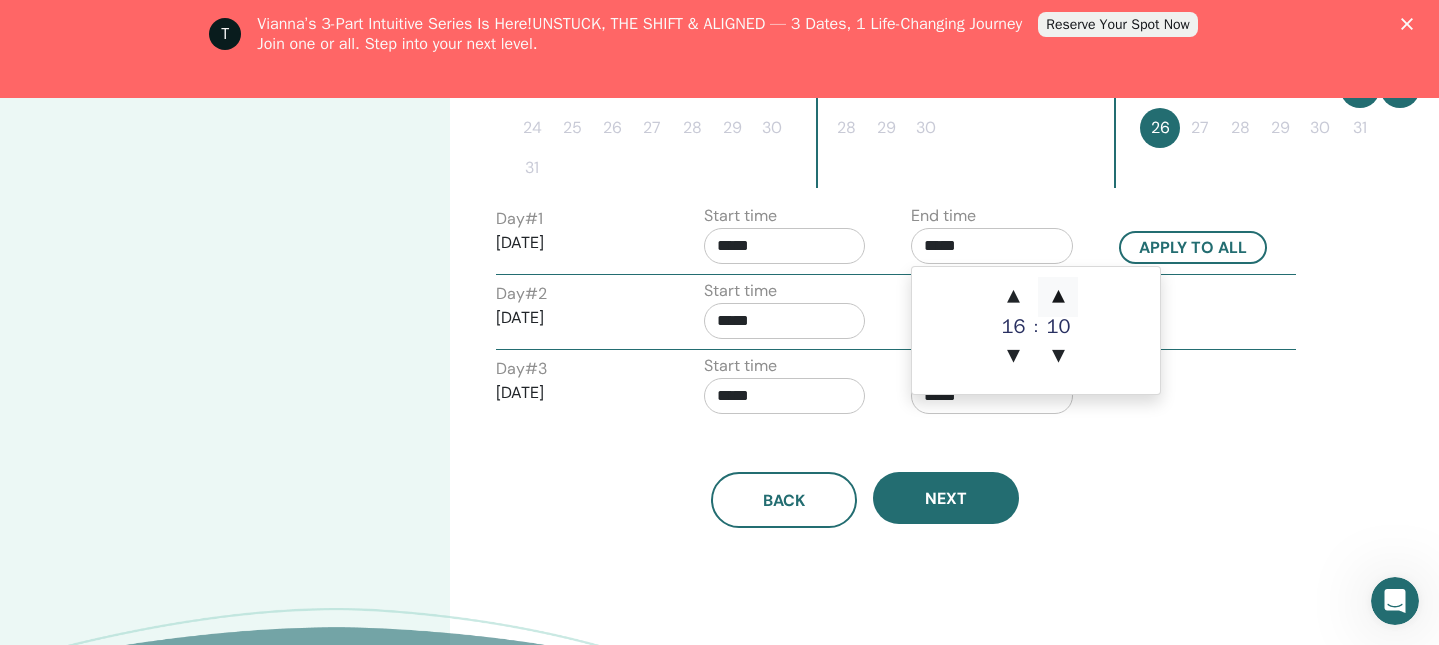 click on "▲" at bounding box center (1058, 297) 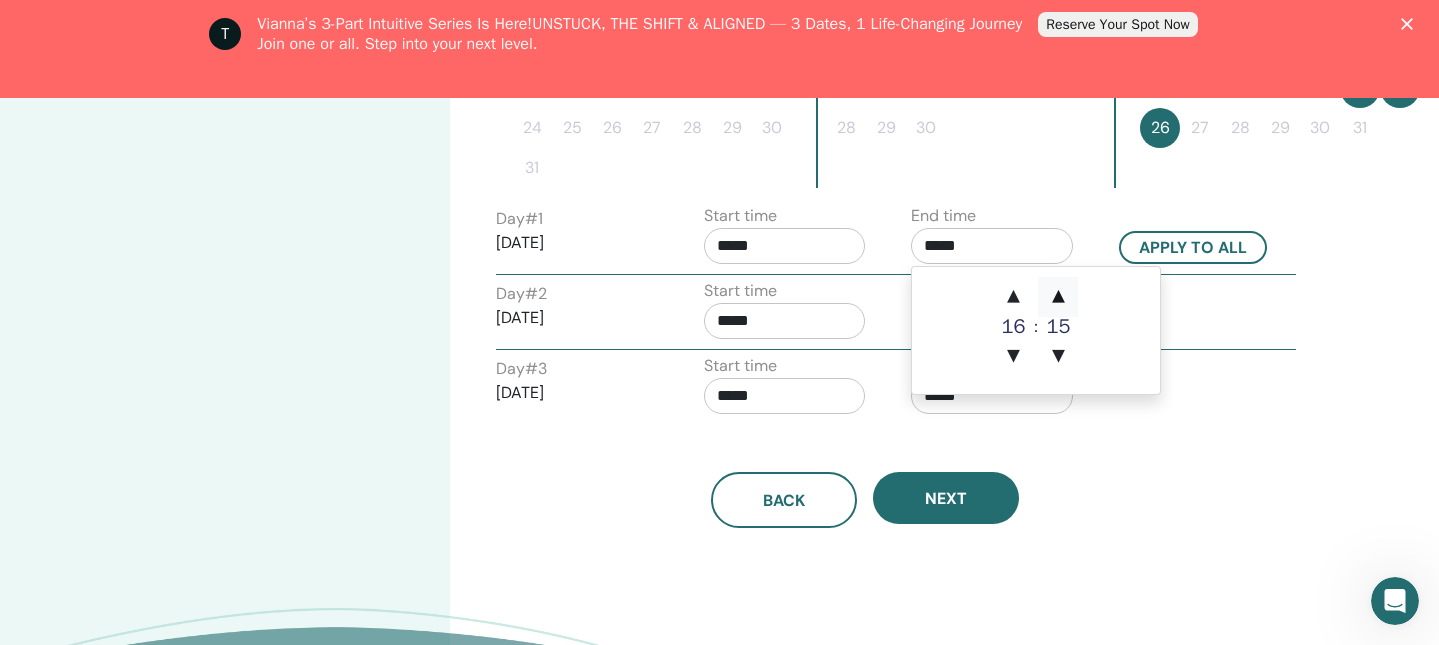 click on "▲" at bounding box center (1058, 297) 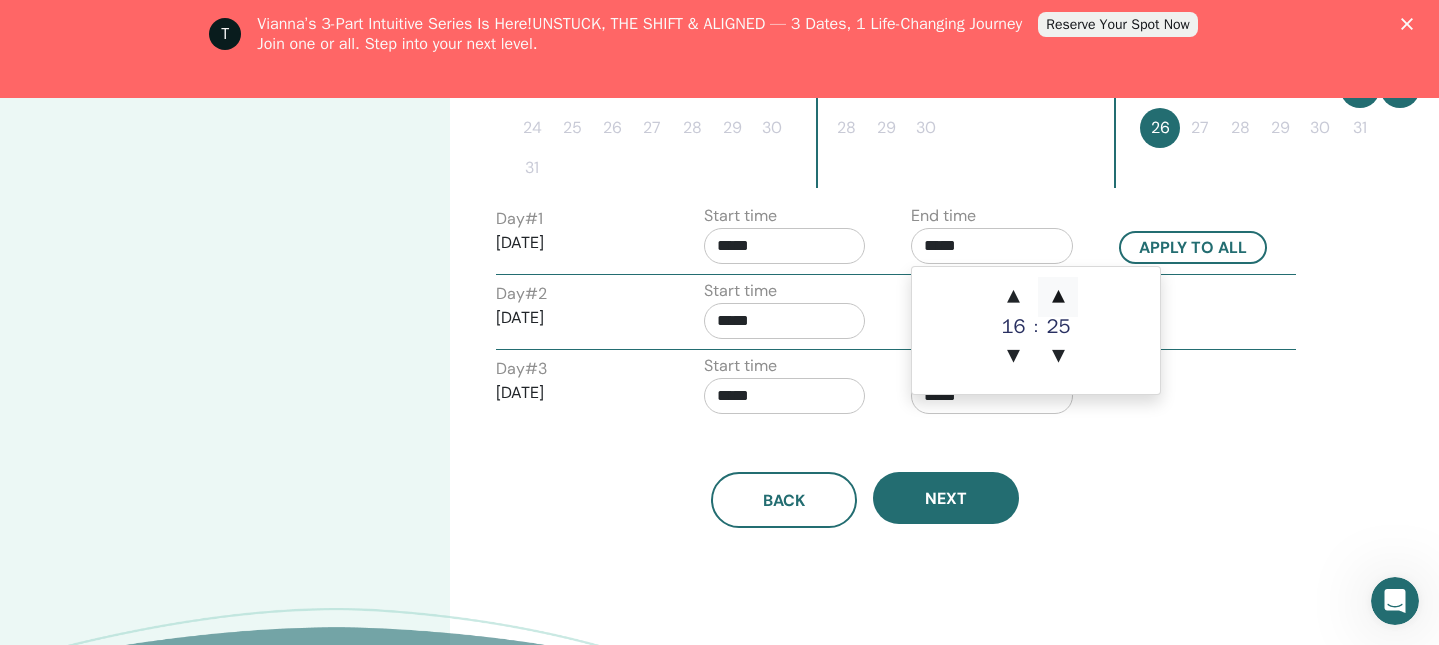 click on "▲" at bounding box center (1058, 297) 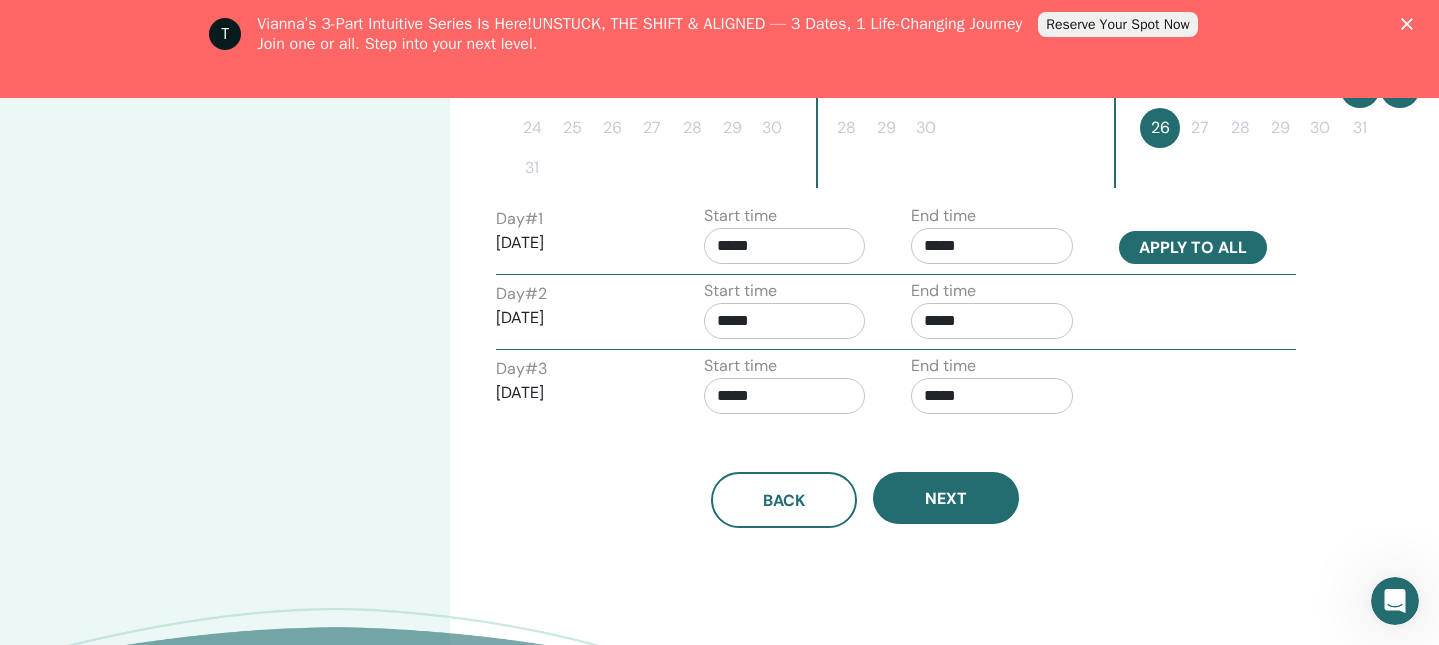click on "Apply to all" at bounding box center [1193, 247] 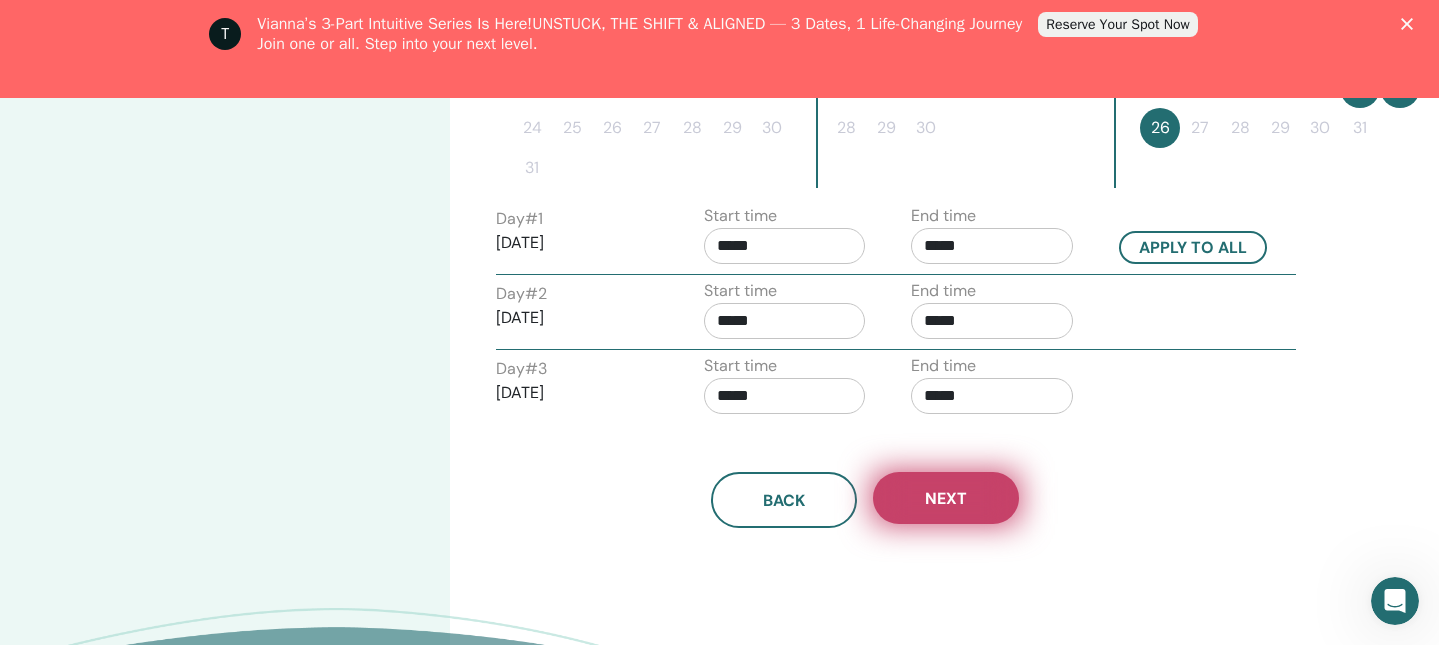 click on "Next" at bounding box center [946, 498] 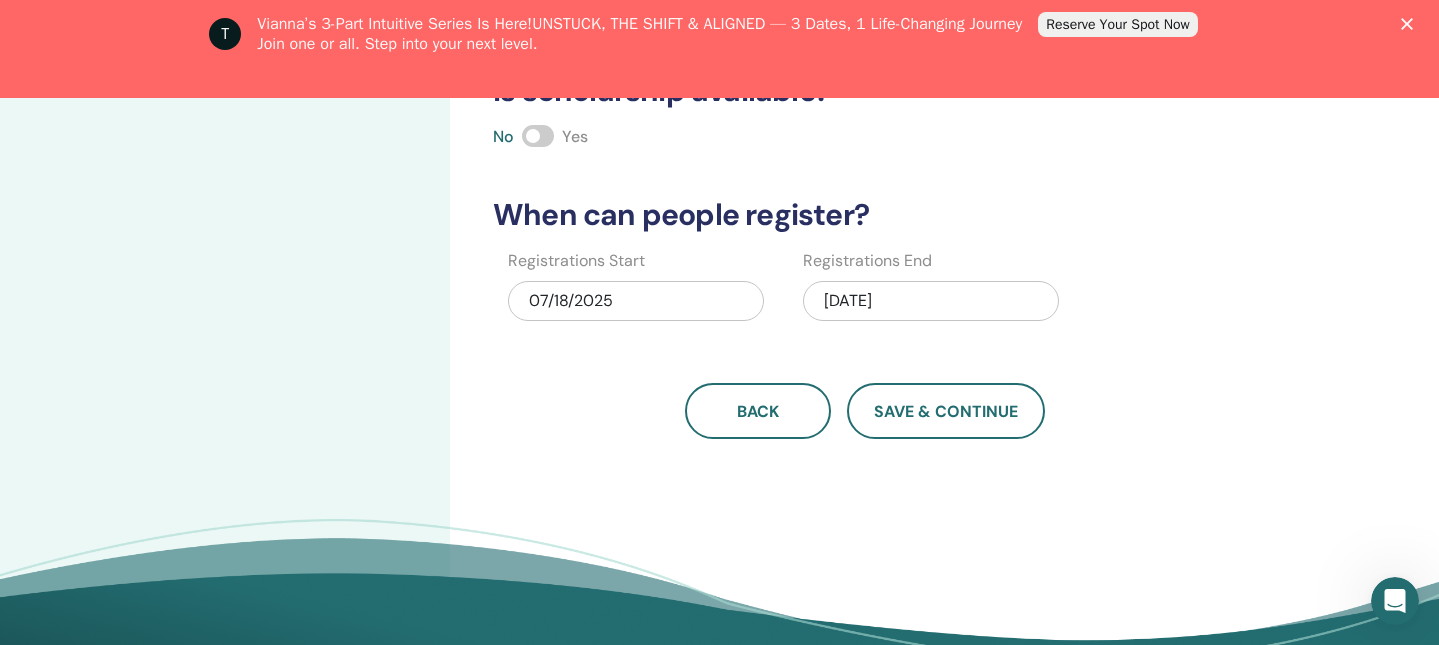 click on "10/26/2025" at bounding box center [931, 301] 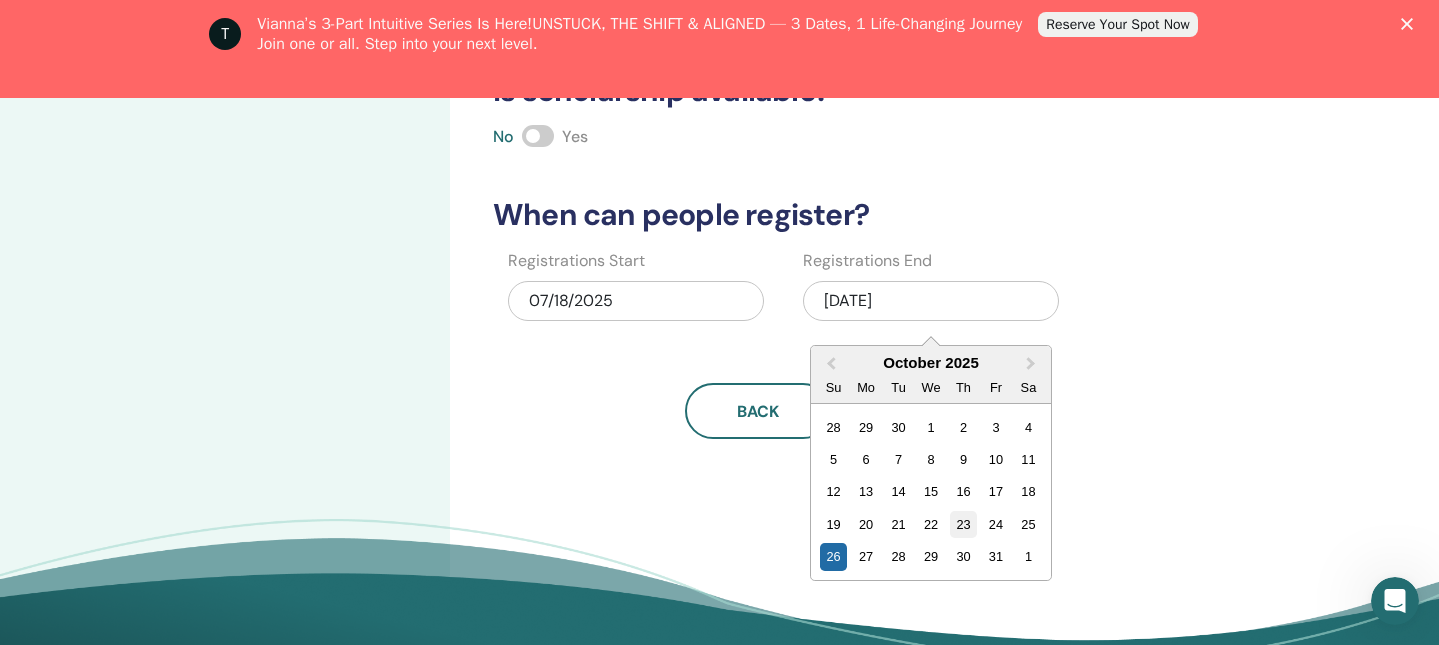 click on "23" at bounding box center (963, 524) 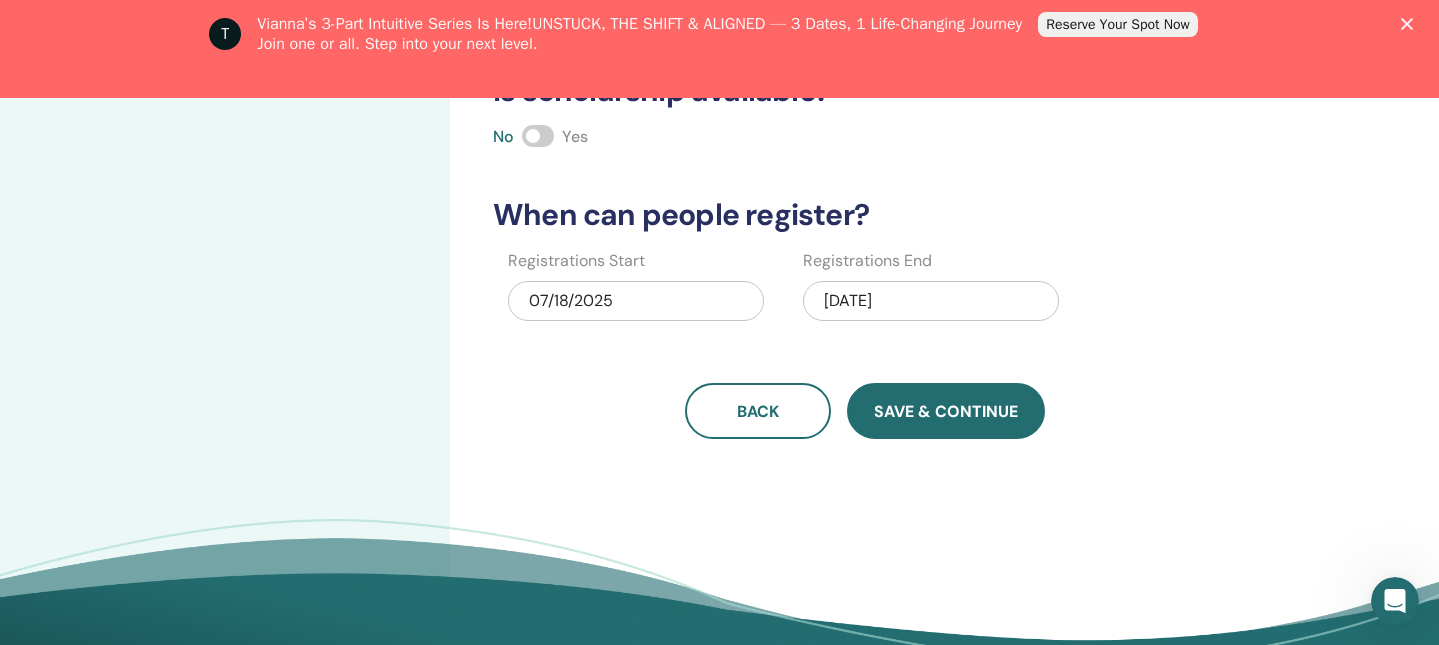 click on "Save & Continue" at bounding box center (946, 411) 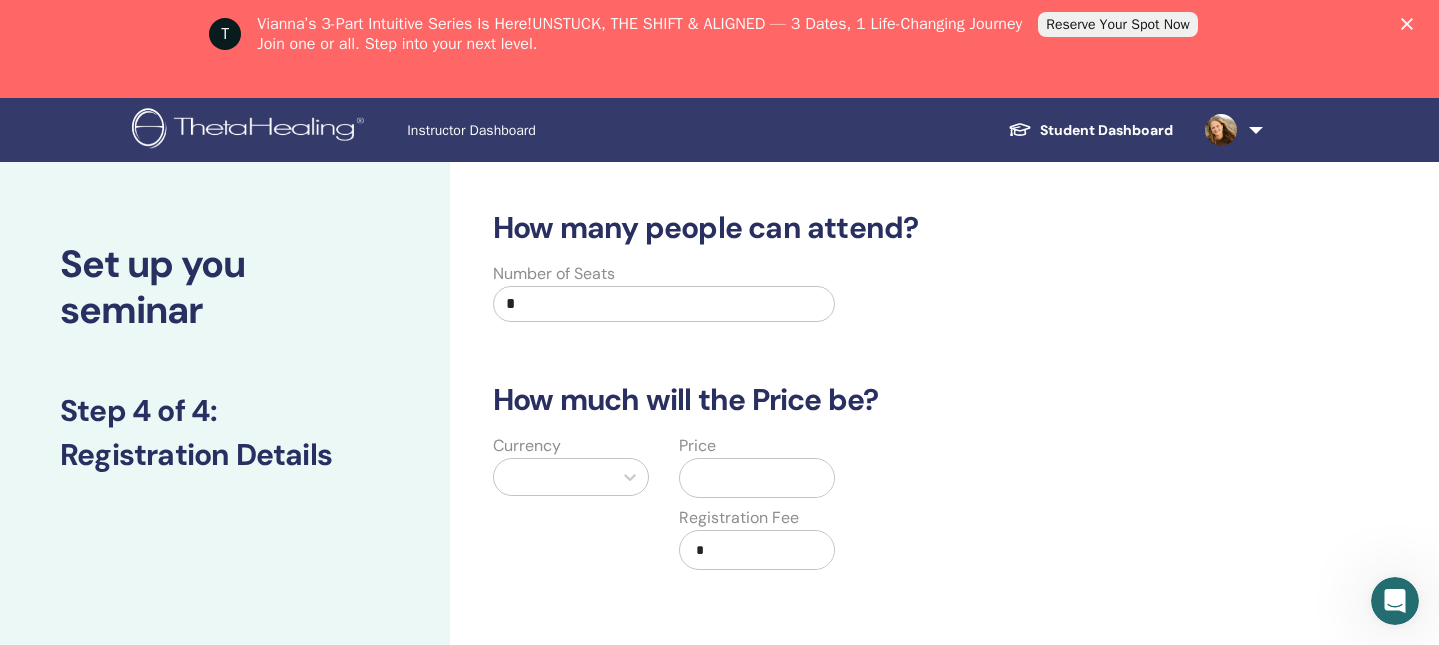 scroll, scrollTop: 0, scrollLeft: 0, axis: both 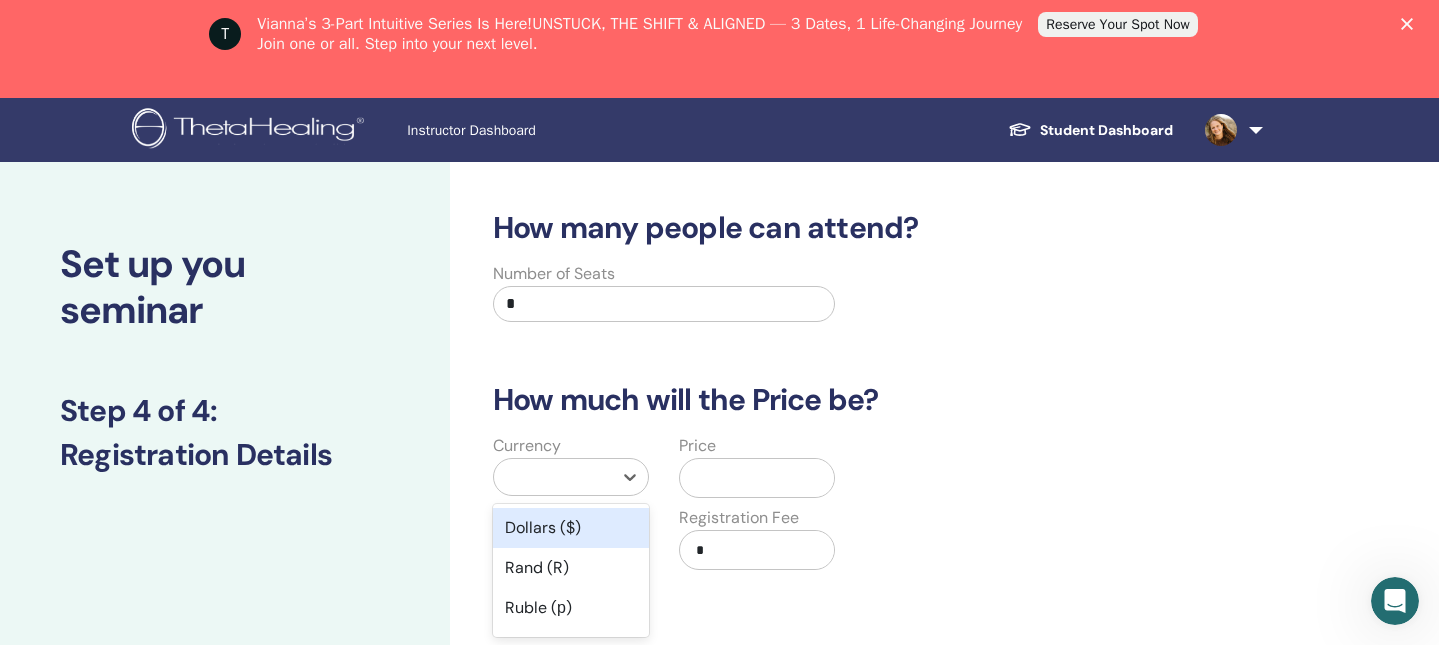 click on "option Dollars ($) focused, 1 of 45. 45 results available. Use Up and Down to choose options, press Enter to select the currently focused option, press Escape to exit the menu, press Tab to select the option and exit the menu. Dollars ($) Rand (R) Ruble (р) Peso (MXN) Shekel (₪) Pound (£) Rupee ( ₹) Yuan (CNY) Yen (¥) Polish Zloty (PLN) Brazilian Real (R) Australian Dollar (AUD) New Zealand Dollar (NZD) Canadian (CAD) Cuban Peso (CUP) Croatian Kuna (HRK) Ukrainian Hryvna (UAH) Romanian New Leu (RON) Swiss Franc (CHF) UAE Dirham (AED) Czech Koruna (Kč) Kuwaiti Dinar (د.ك) Omani Rial (﷼) Bahraini Dinar (.د.ب) Qatari Riyal (ر.ق) Saudi Riyal (ر.س) Iranian Rial (﷼) Bulgarian lev (лв.) Jordanian Dinar (د.ا) Hungarian Forint (HUF) Chilean Peso (CLP) Türk Lirası (₺) Turkish Lira (₺) Iraqi Dinar (ع.د) Euro (€) Danish Krone (DKK) Norwegian Krone (NOK) Swedish Krona (SEK) Egyptian Pound (E£) Argentine Peso (ARS) New Taiwan Dollar (TWD) South Korean Won (KRW) North Korean Won (KPW)" at bounding box center (571, 477) 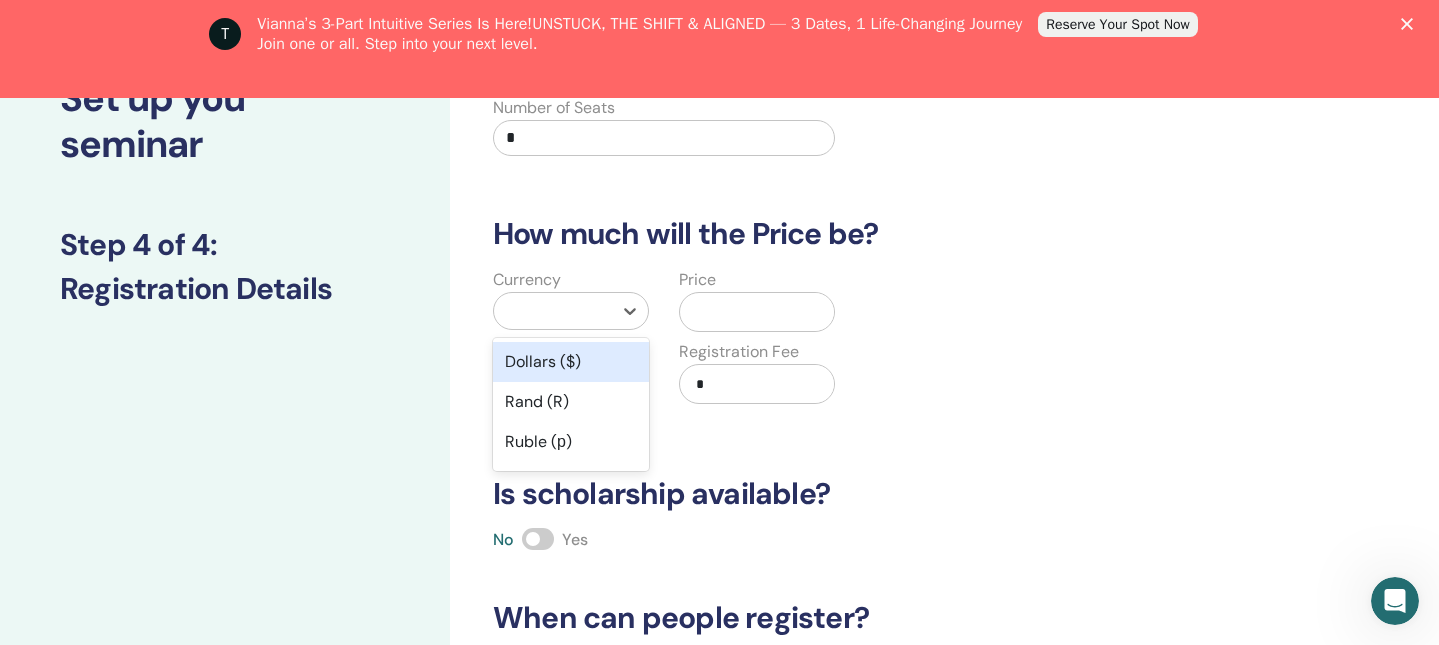 scroll, scrollTop: 167, scrollLeft: 0, axis: vertical 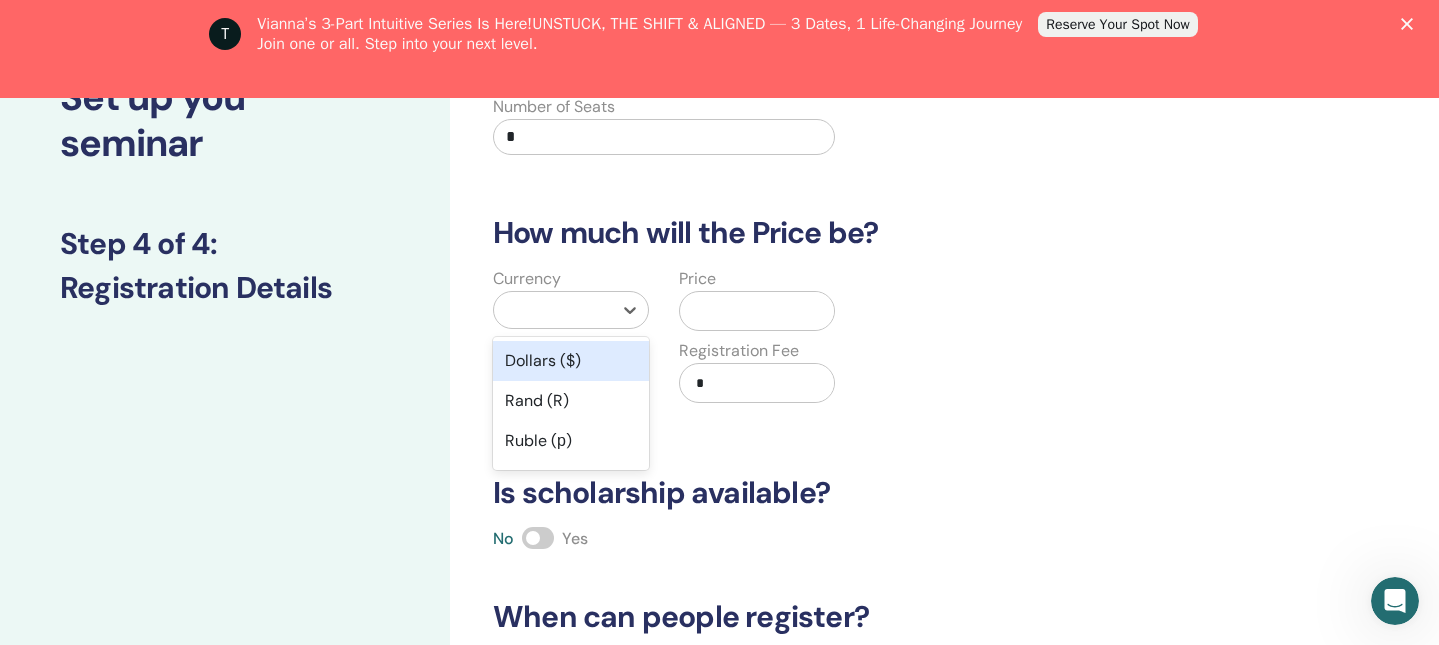 drag, startPoint x: 642, startPoint y: 348, endPoint x: 641, endPoint y: 398, distance: 50.01 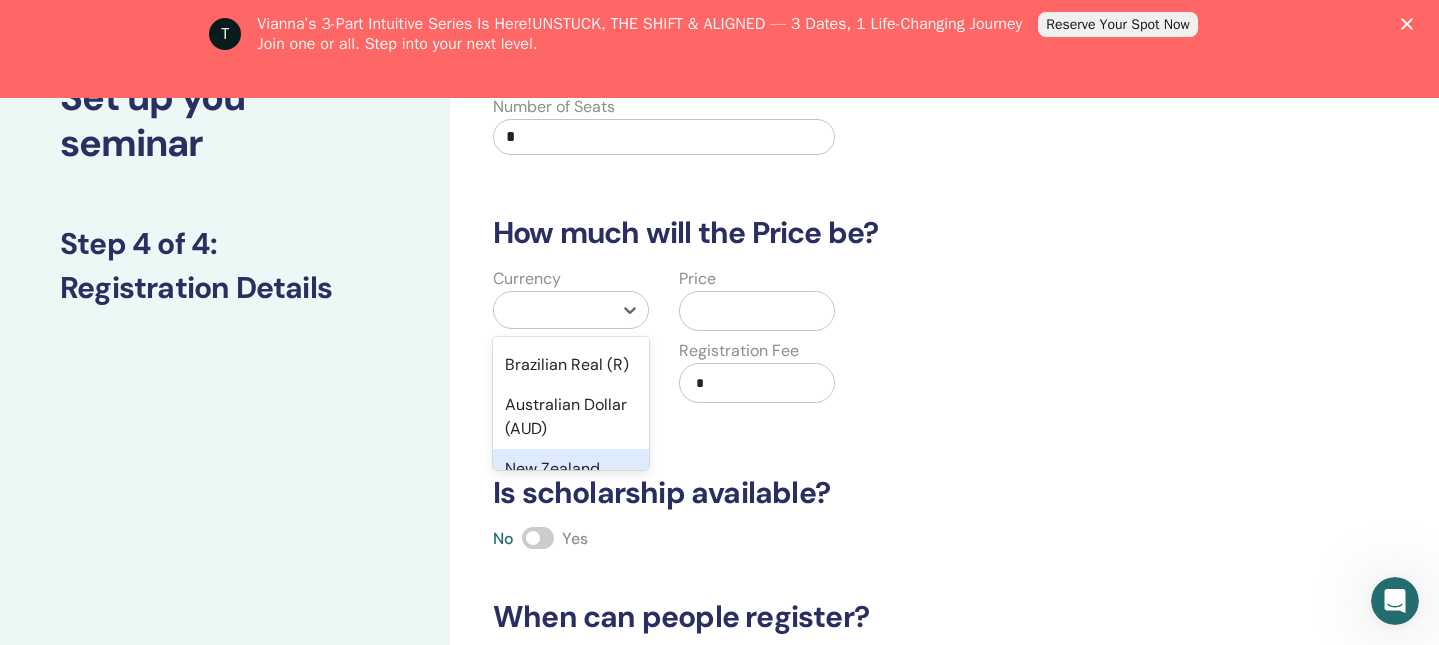 scroll, scrollTop: 460, scrollLeft: 0, axis: vertical 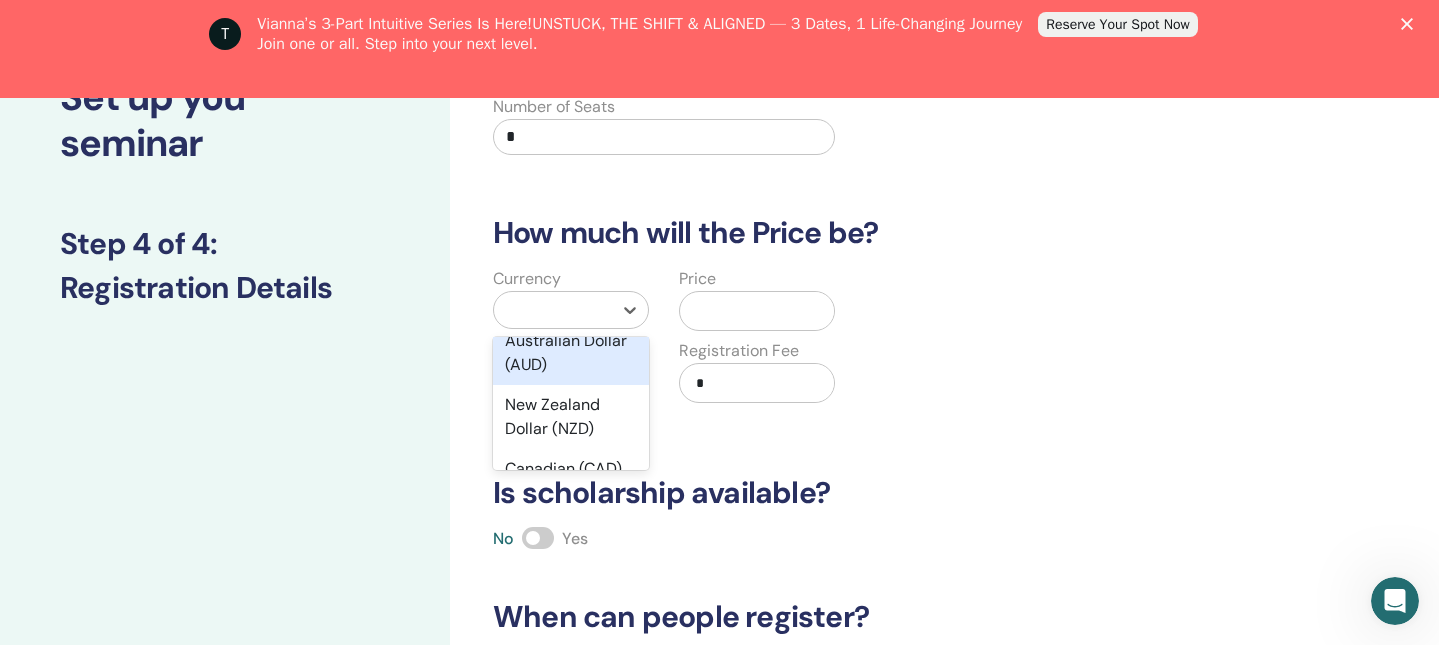click on "Australian Dollar (AUD)" at bounding box center [571, 353] 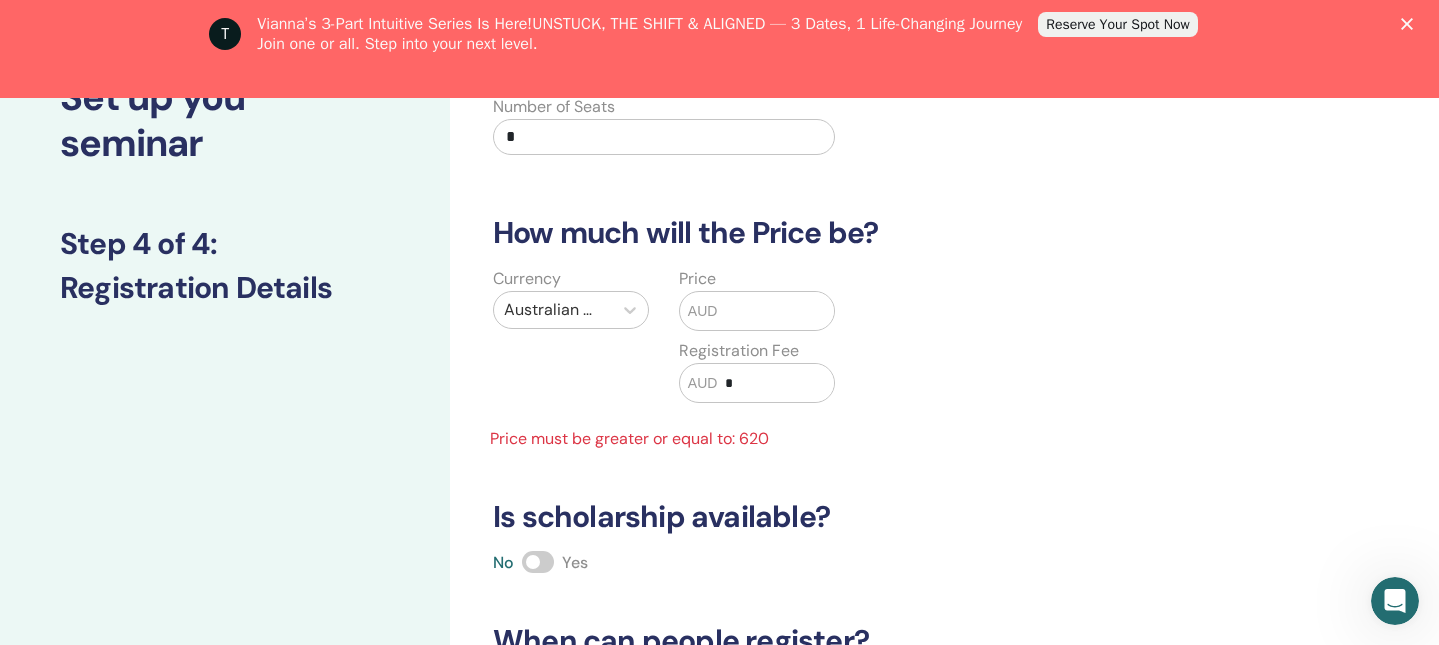 click at bounding box center [775, 311] 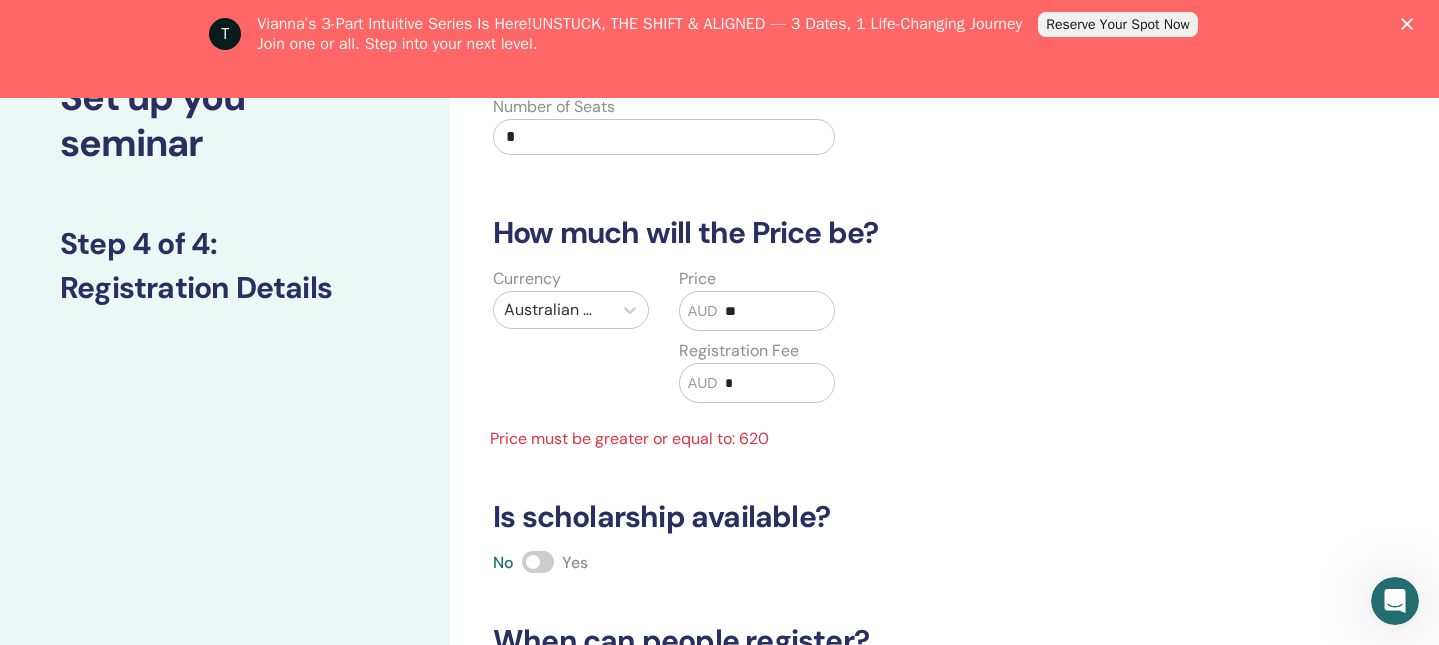 type on "*" 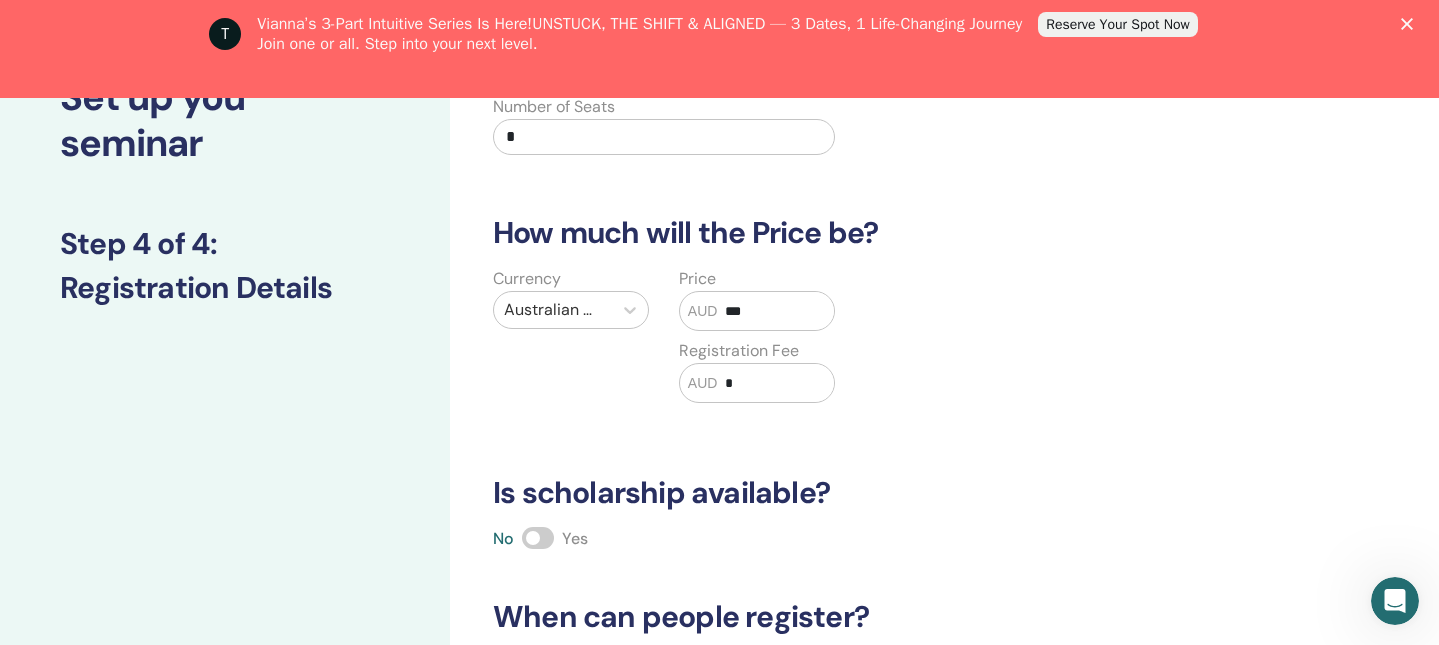 type on "***" 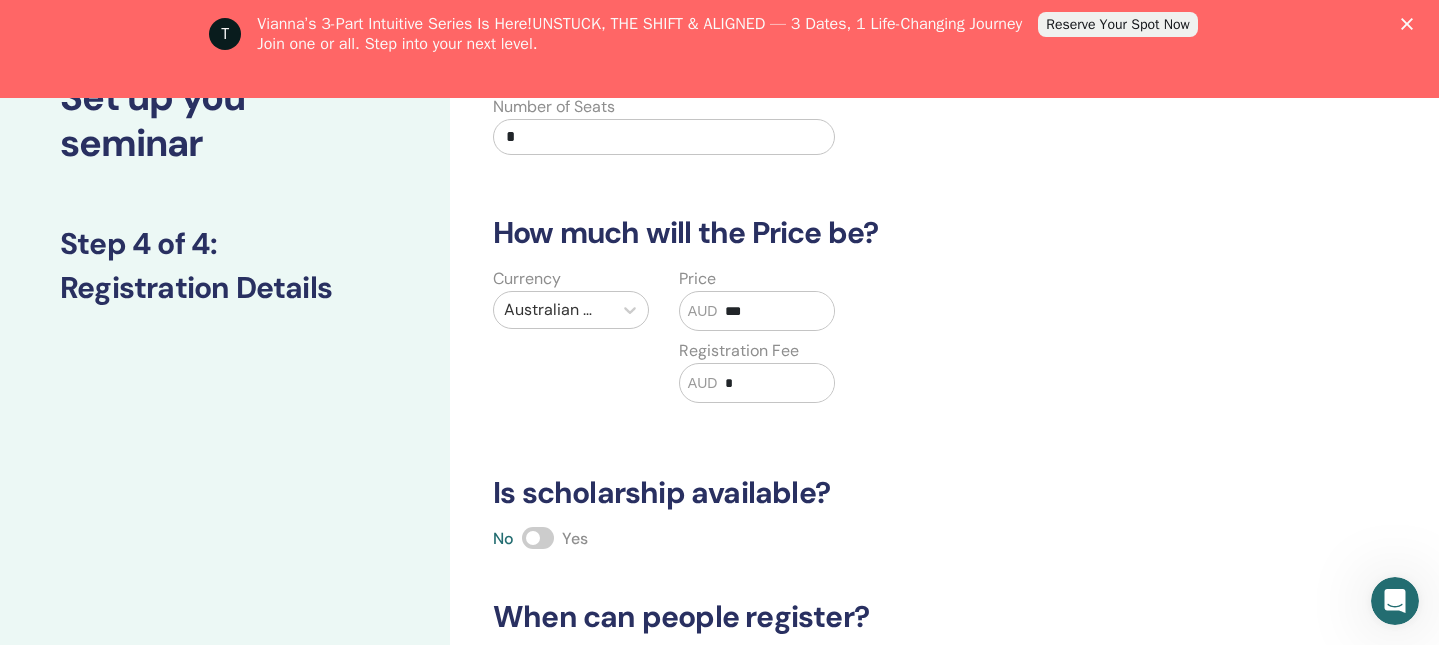 click on "*" at bounding box center (775, 383) 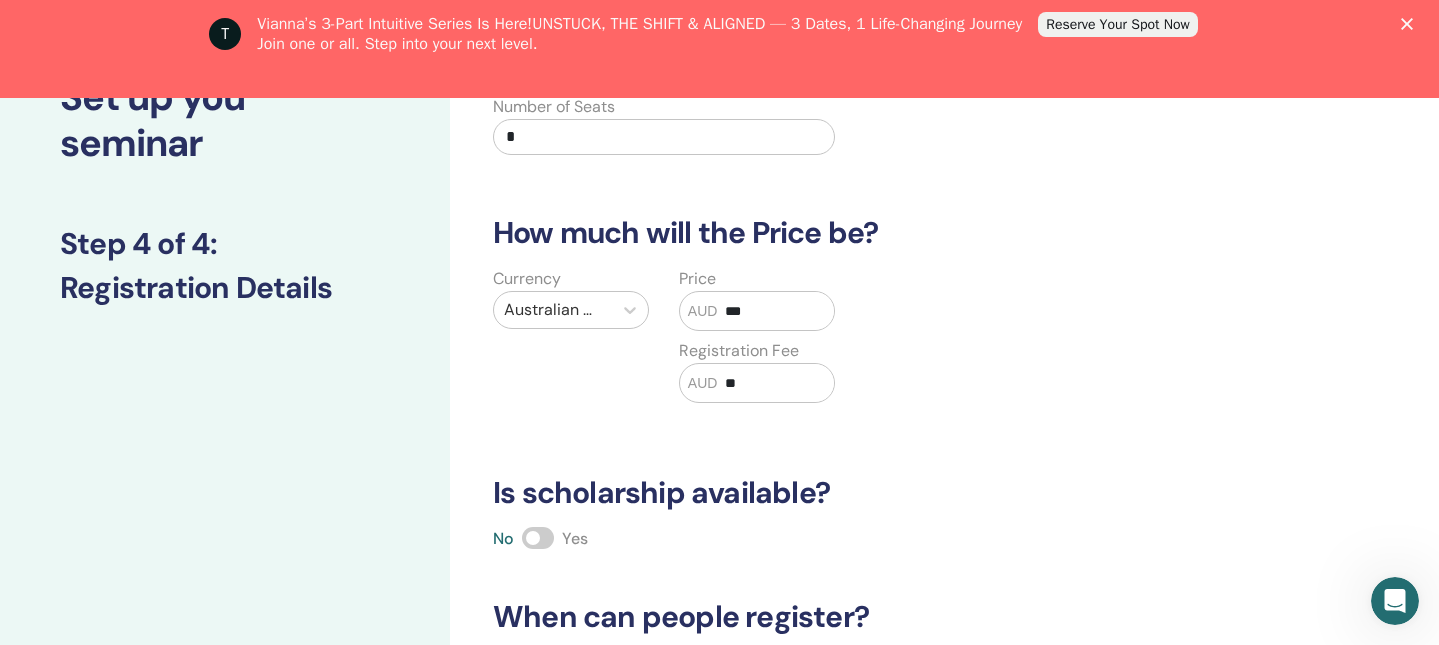 type on "**" 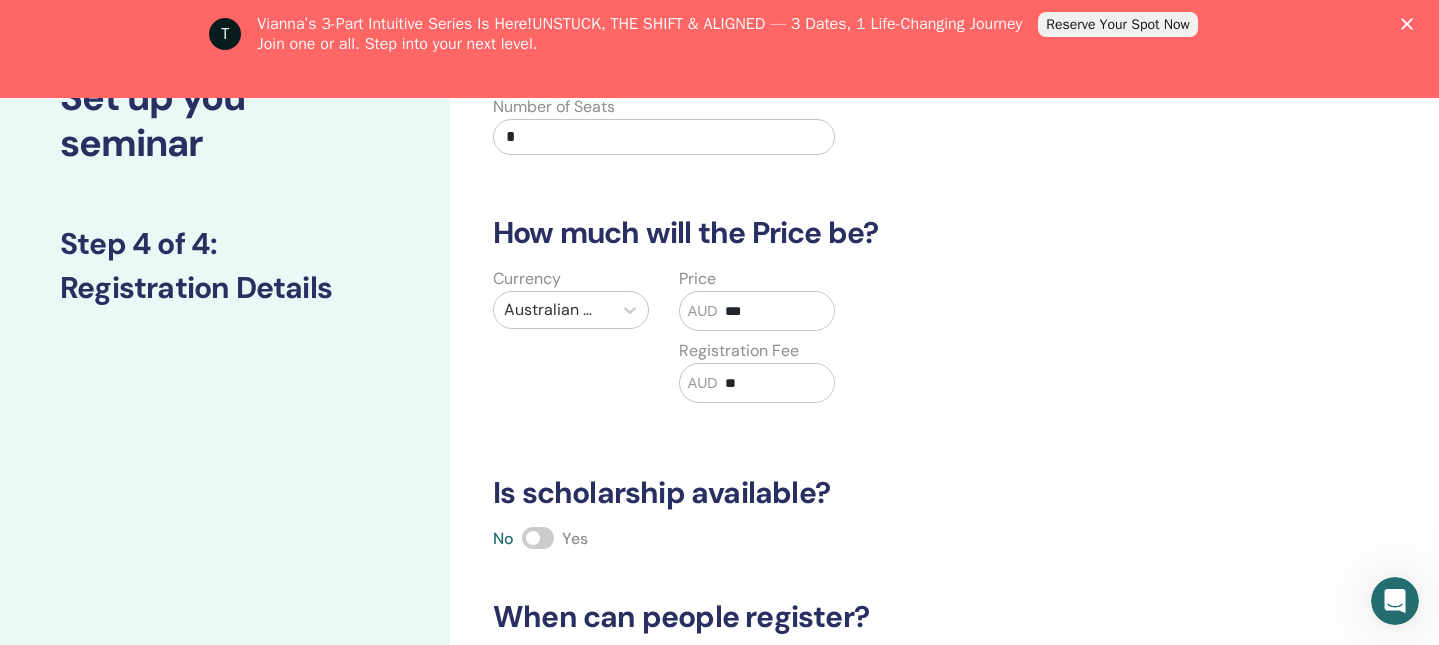 click on "Currency Australian Dollar (AUD) Price AUD *** Registration Fee AUD **" at bounding box center (849, 347) 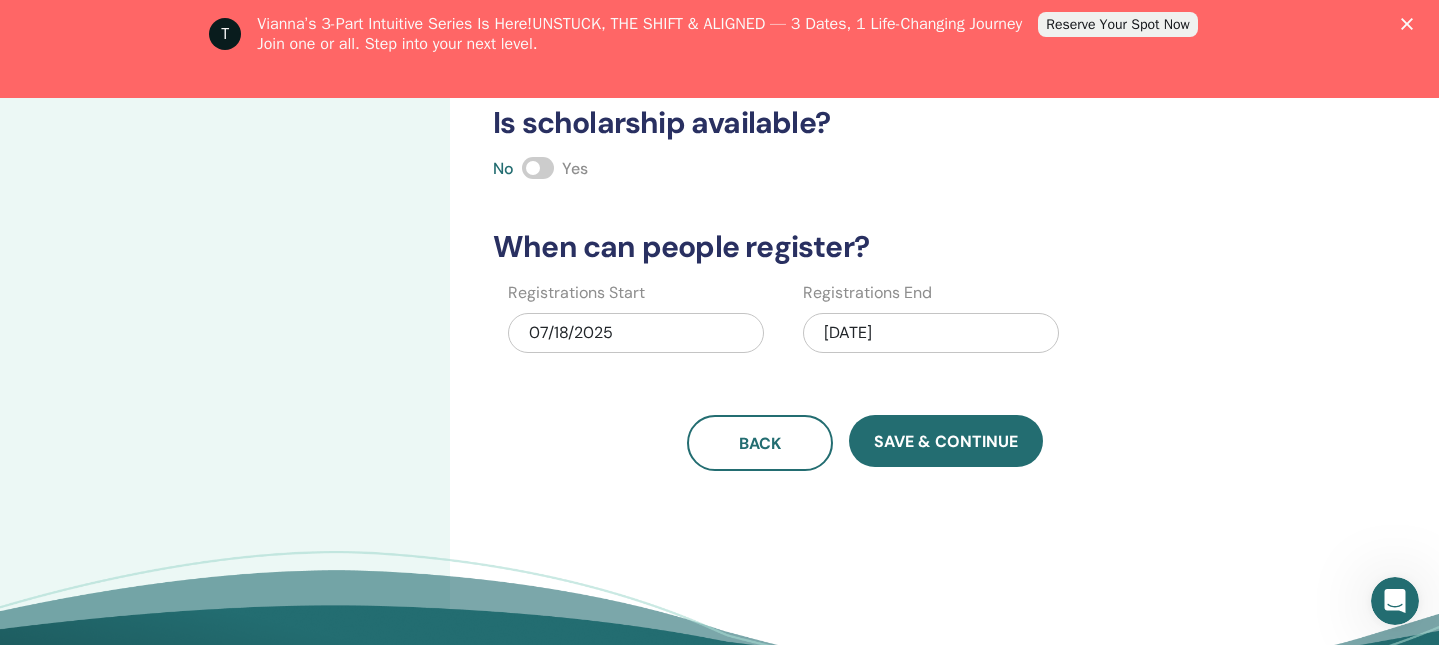 scroll, scrollTop: 630, scrollLeft: 0, axis: vertical 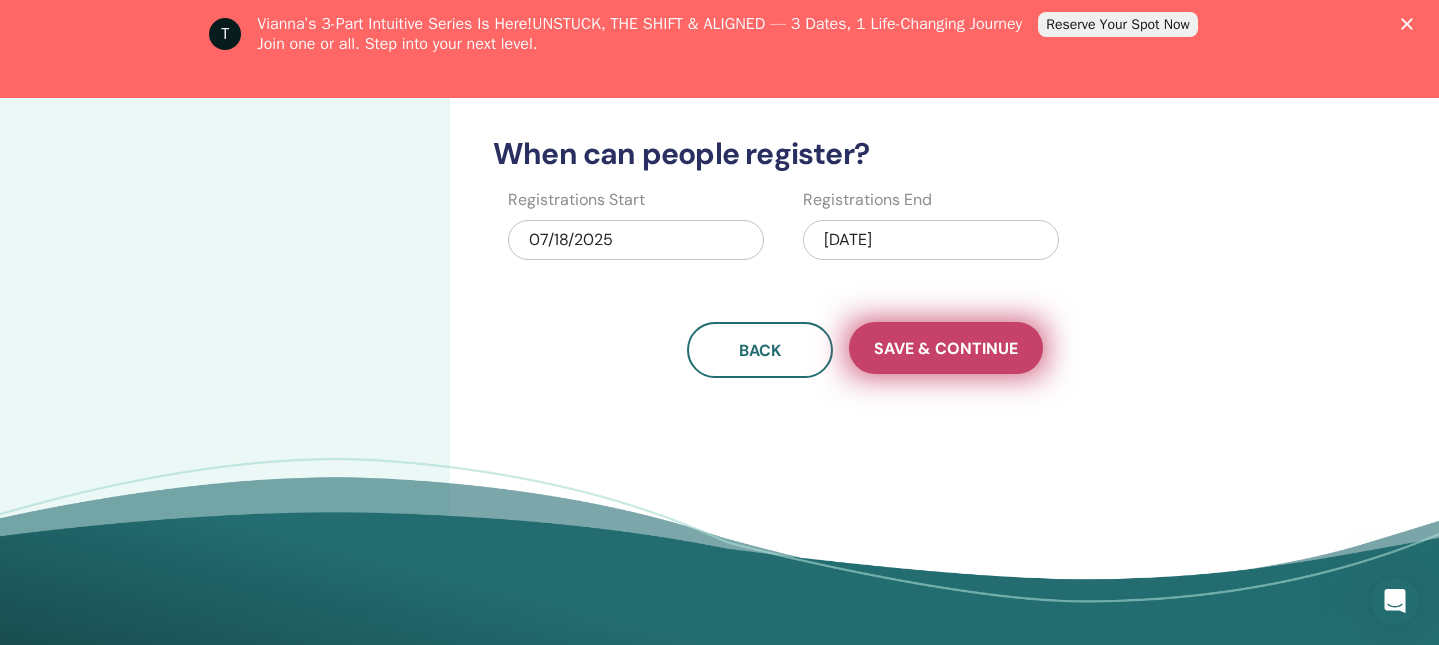 click on "Save & Continue" at bounding box center [946, 348] 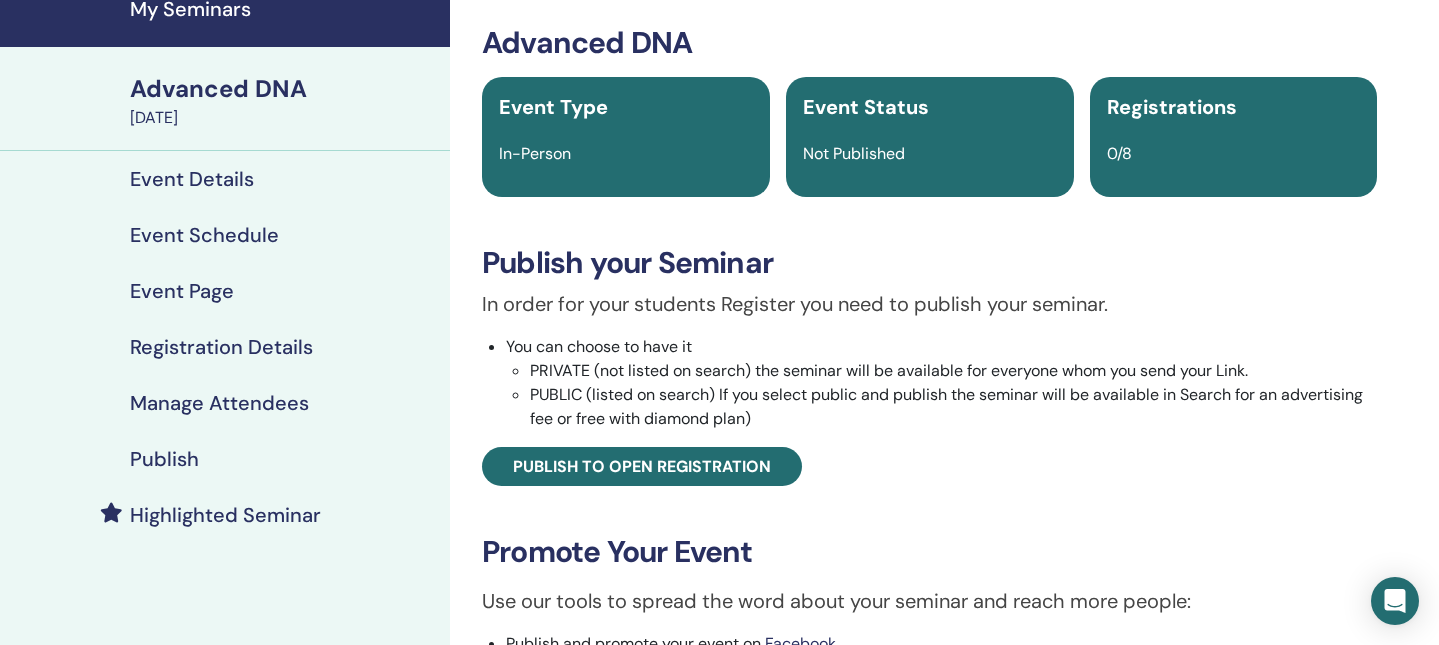 scroll, scrollTop: 106, scrollLeft: 0, axis: vertical 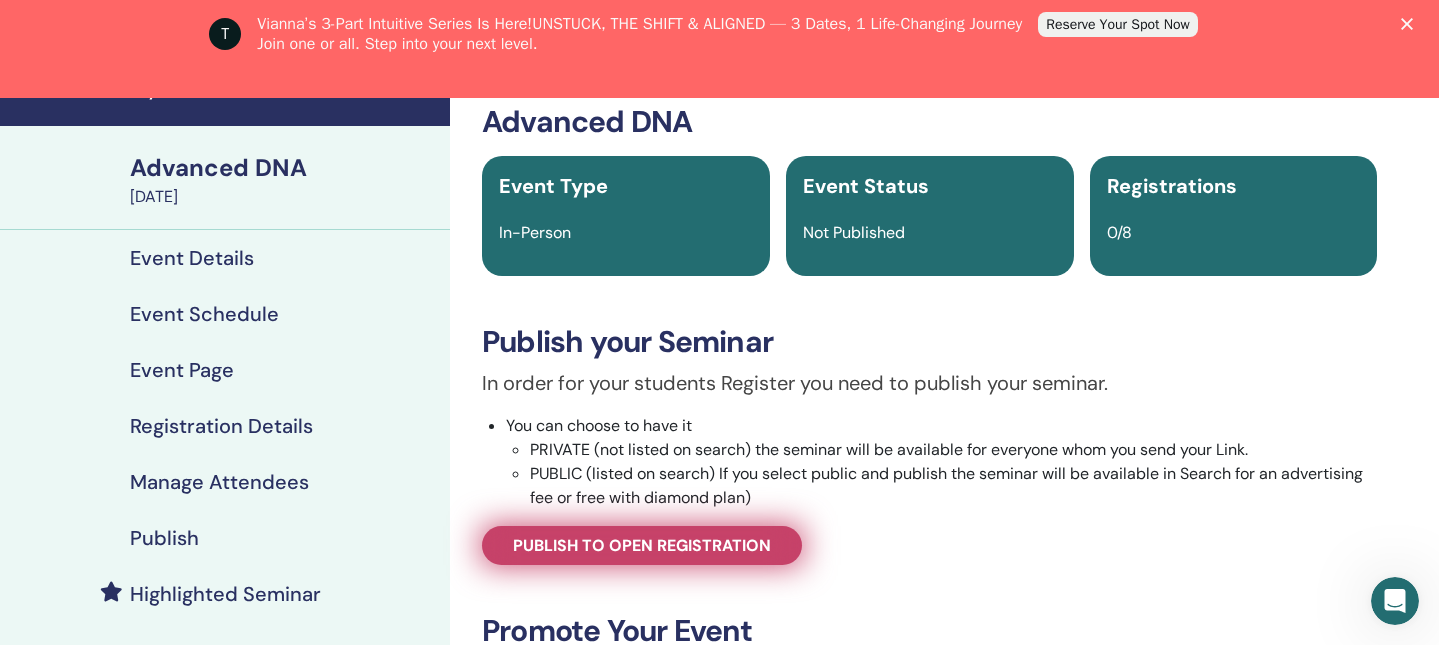 click on "Publish to open registration" at bounding box center [642, 545] 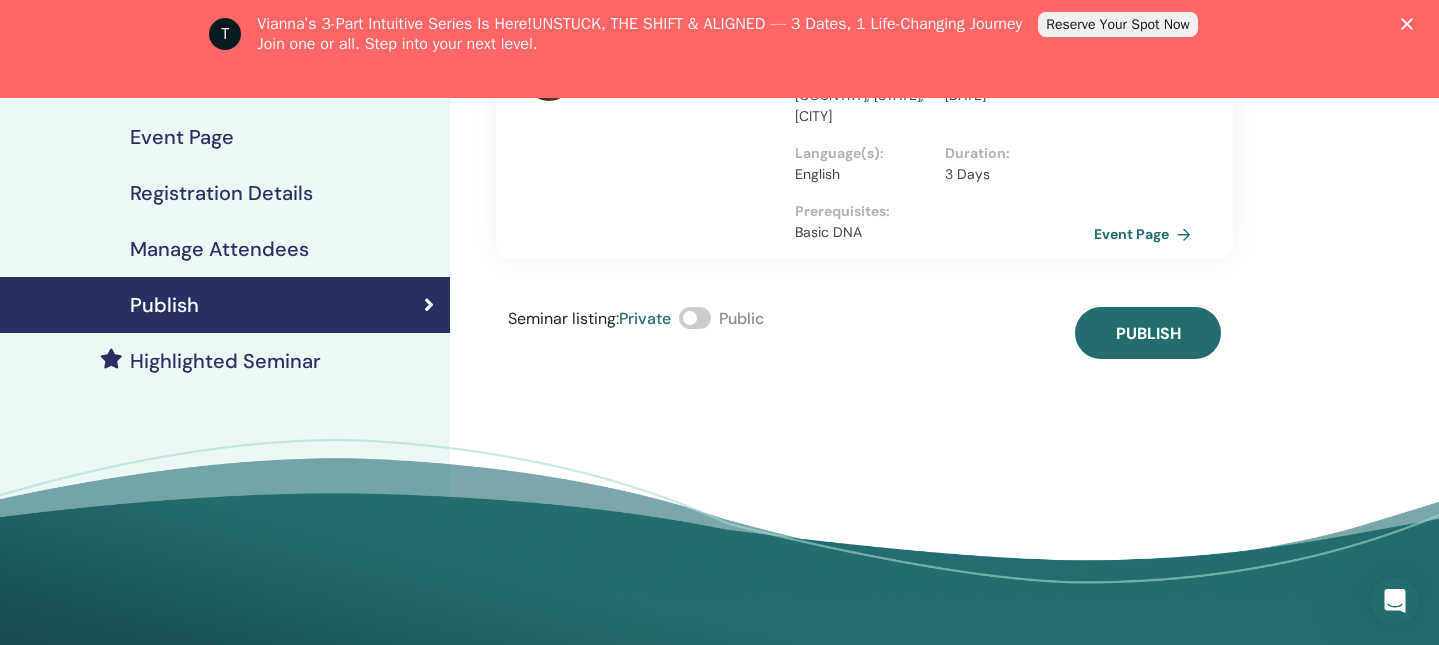 scroll, scrollTop: 355, scrollLeft: 0, axis: vertical 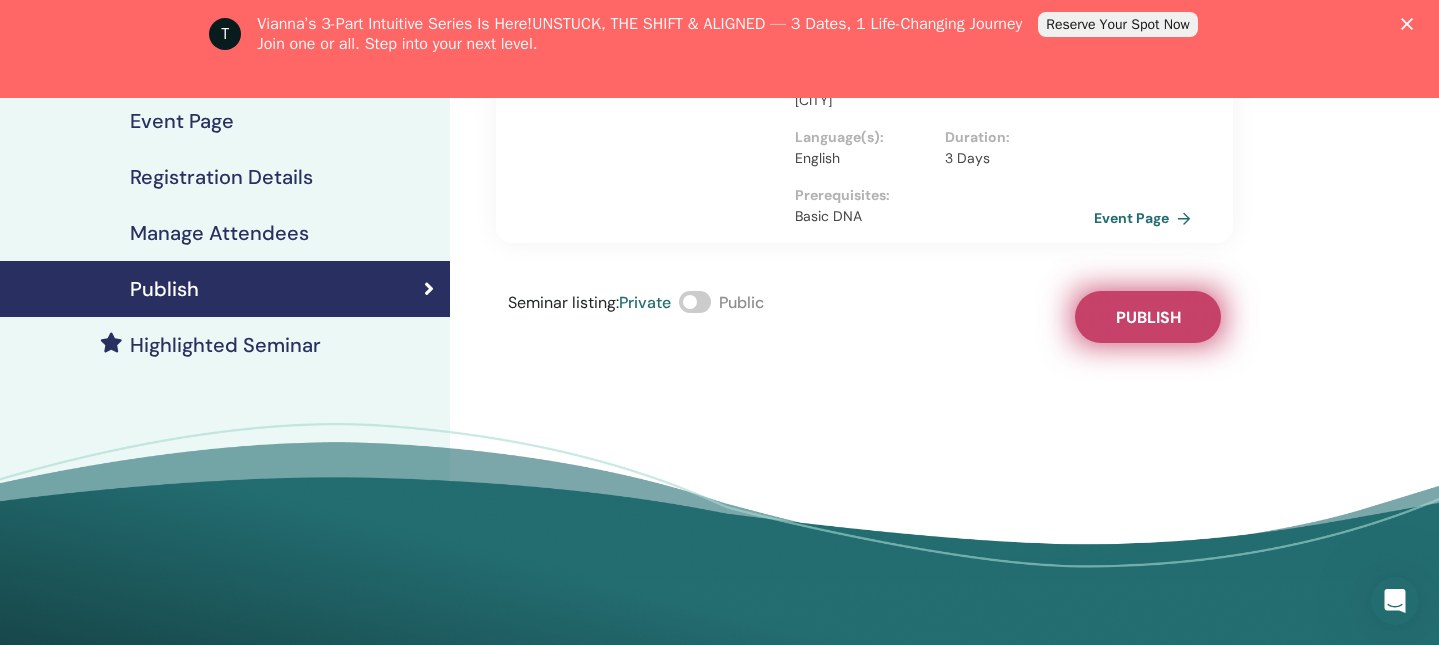 click on "Publish" at bounding box center [1148, 317] 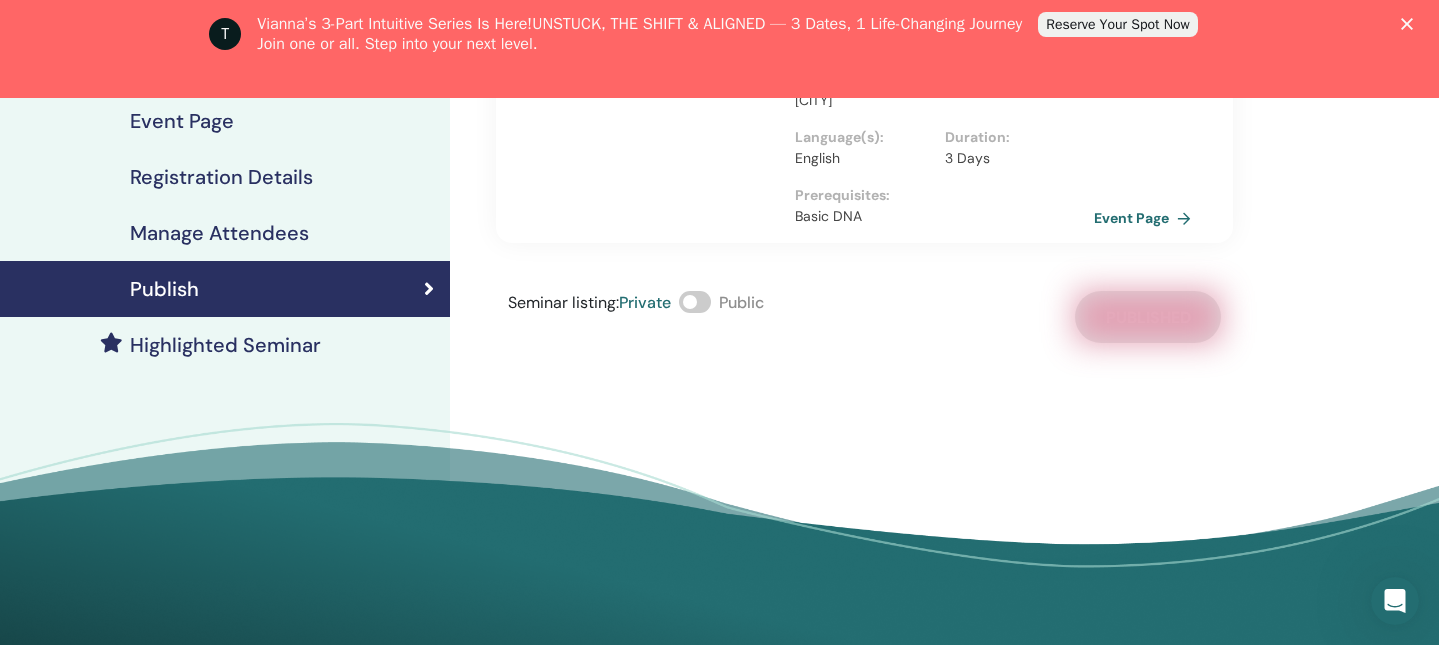 click at bounding box center (695, 302) 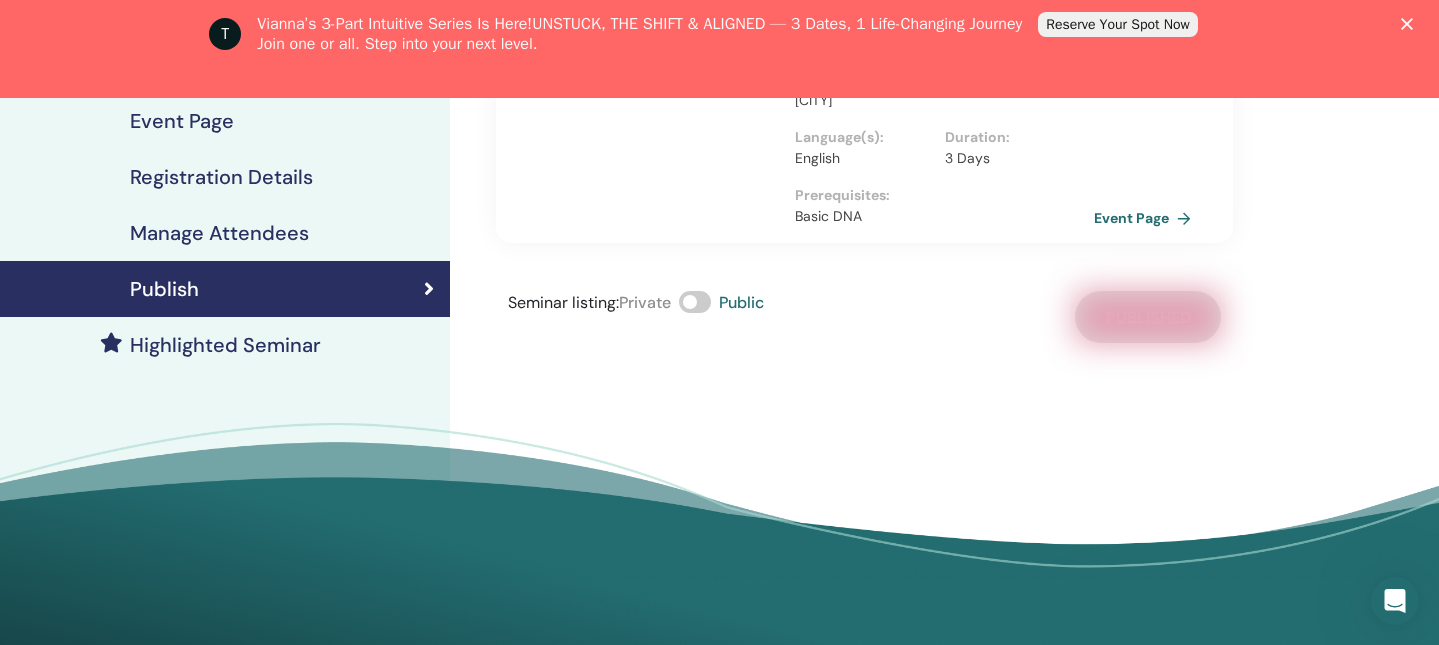 click on "Genevieve   Faulkner Advanced DNA with Genevieve Faulkner is the seminar to take after completing Basic DNA. Go more in depth into the technique, learn how to harness the tools you have learned and become more confident with your abilities. Location : AUS, VIC, Greater Geelong Date : October 24, 2025 Language(s) : English Duration : 3 Days Prerequisites : Basic DNA AUD 770.00 Event Page Seminar listing :  Private Public Published" at bounding box center [929, 215] 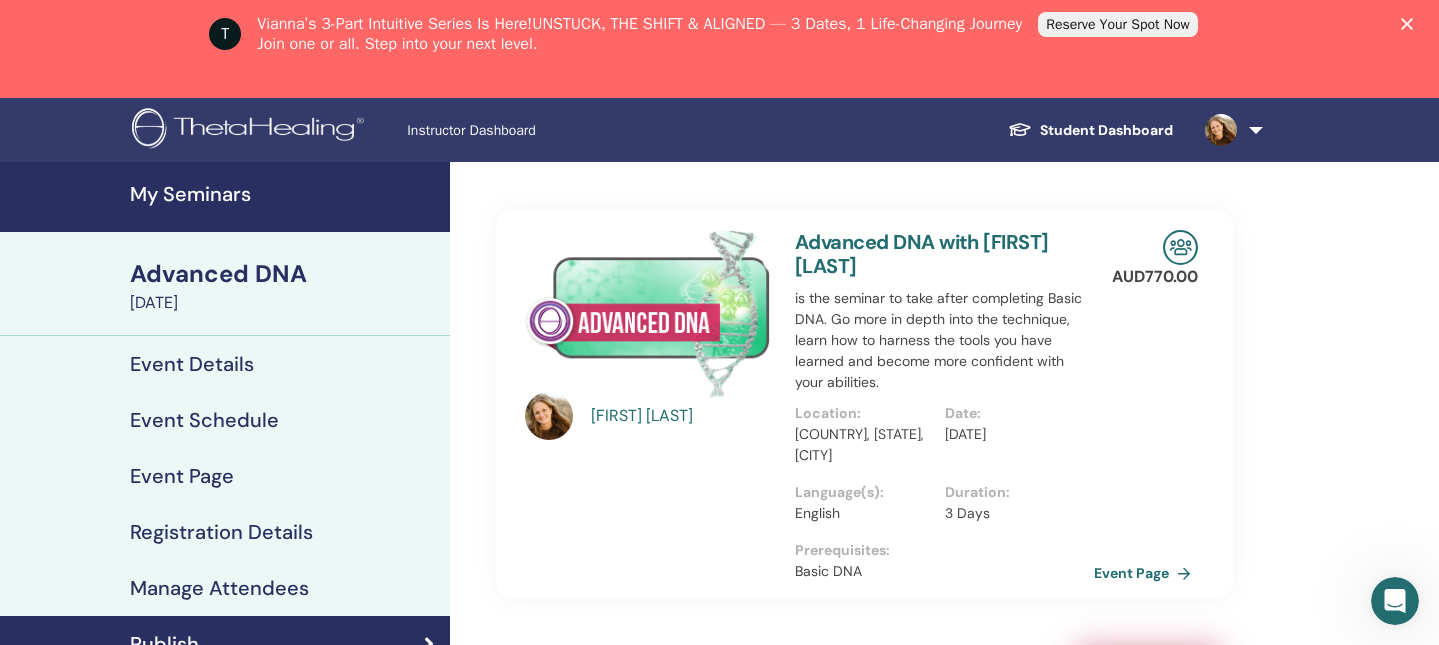 scroll, scrollTop: 0, scrollLeft: 0, axis: both 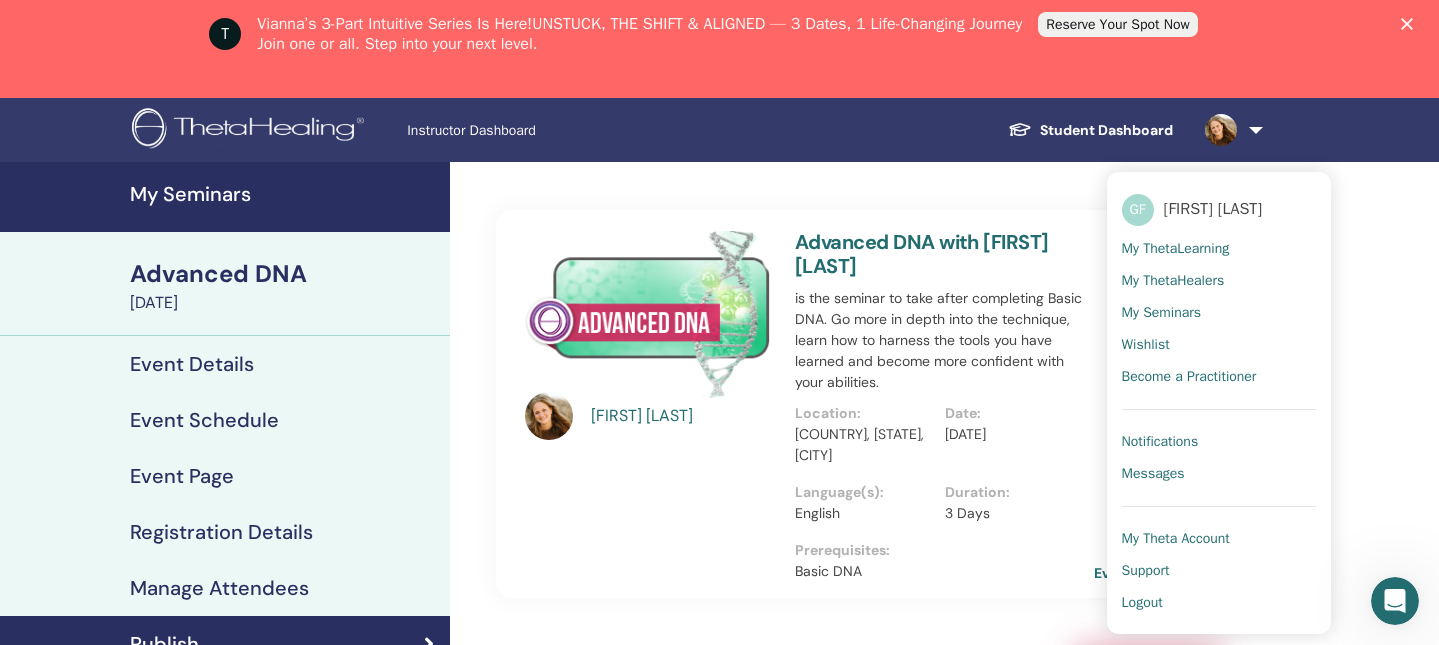 click on "Genevieve   Faulkner Advanced DNA with Genevieve Faulkner is the seminar to take after completing Basic DNA. Go more in depth into the technique, learn how to harness the tools you have learned and become more confident with your abilities. Location : AUS, VIC, Greater Geelong Date : October 24, 2025 Language(s) : English Duration : 3 Days Prerequisites : Basic DNA AUD 770.00 Event Page Seminar listing :  Private Public Published" at bounding box center [864, 430] 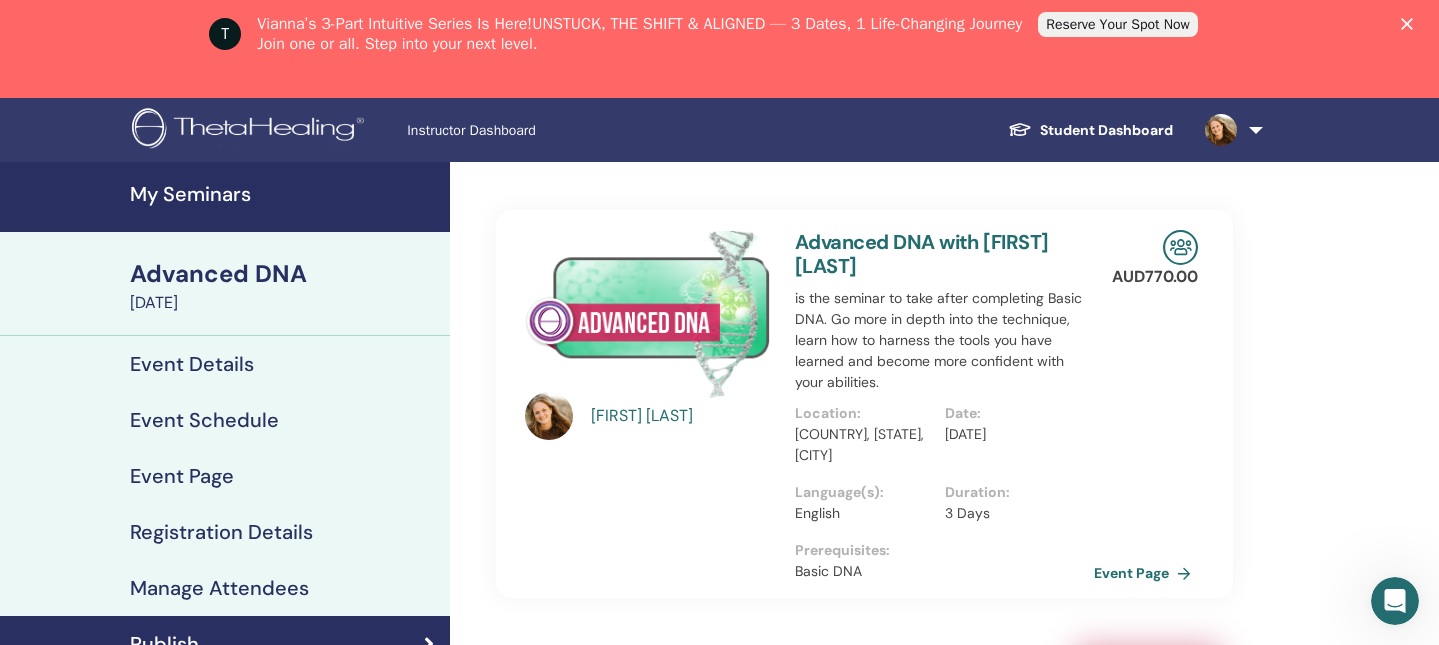 scroll, scrollTop: 0, scrollLeft: 0, axis: both 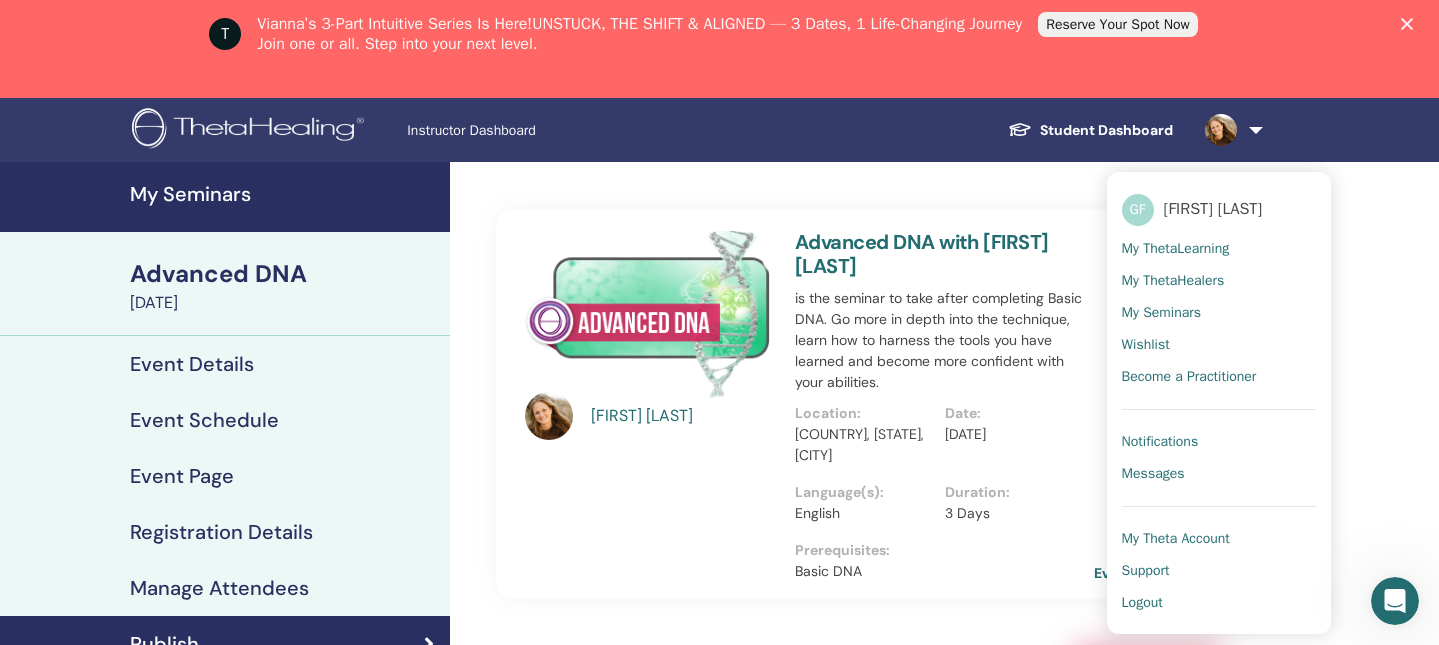 click on "My ThetaLearning" at bounding box center [1176, 249] 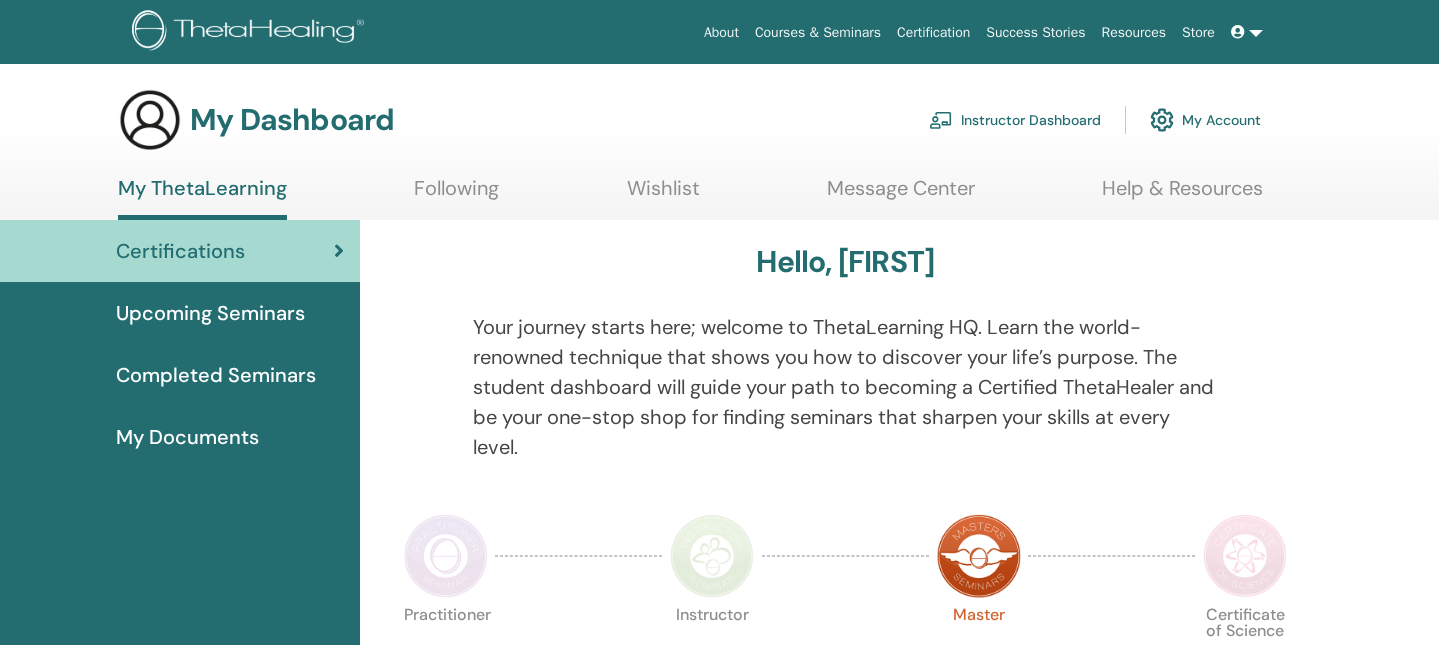 scroll, scrollTop: 0, scrollLeft: 0, axis: both 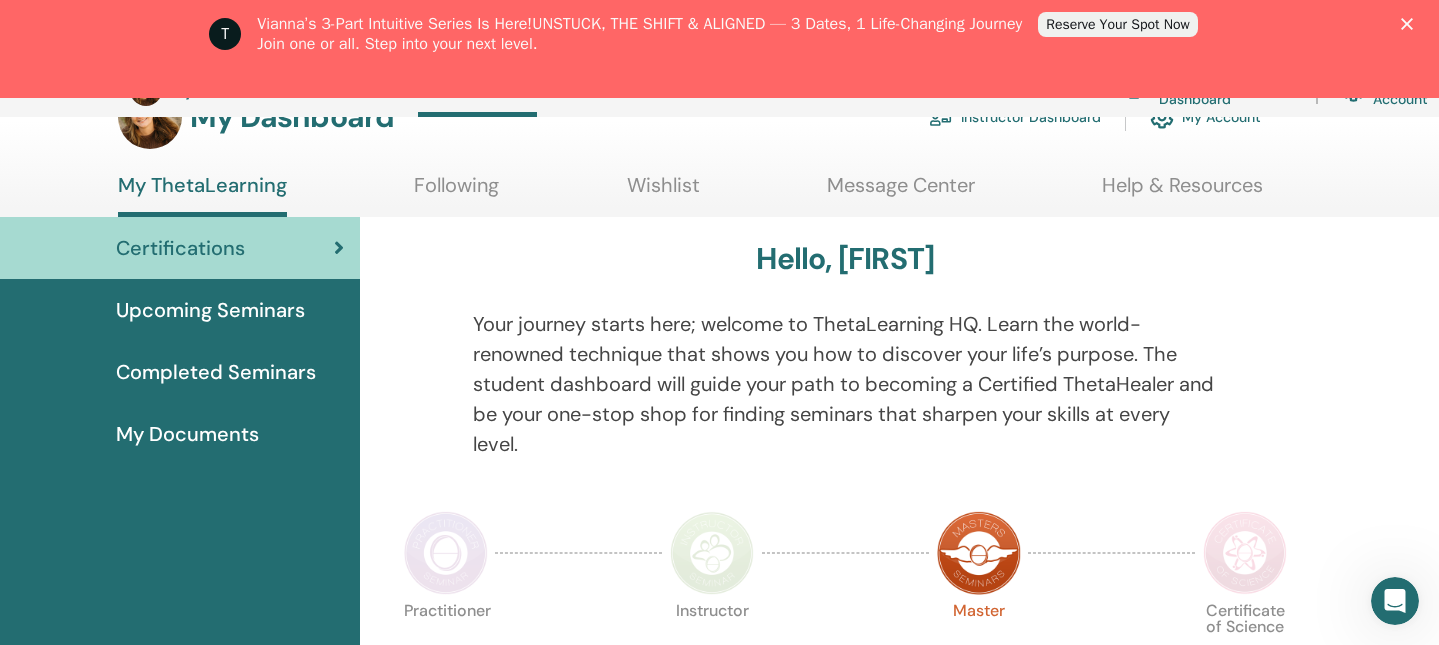 click on "Upcoming Seminars" at bounding box center [210, 310] 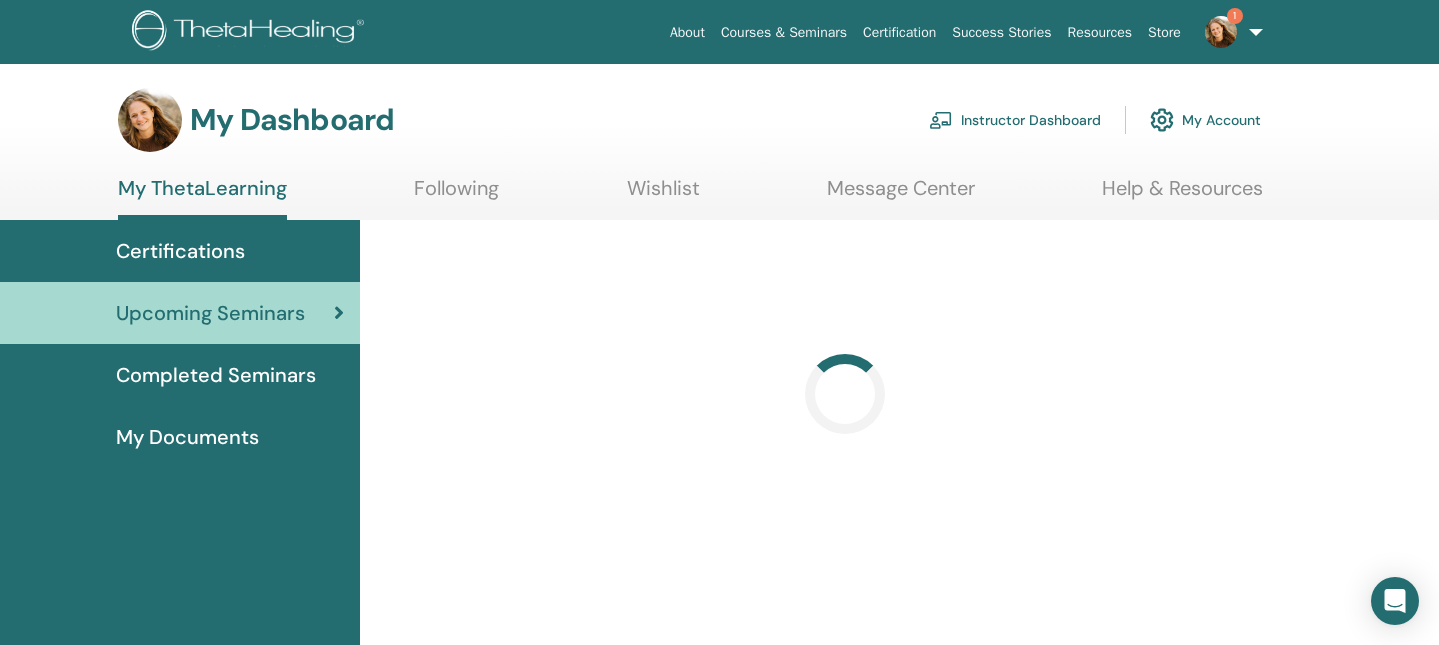 scroll, scrollTop: 0, scrollLeft: 0, axis: both 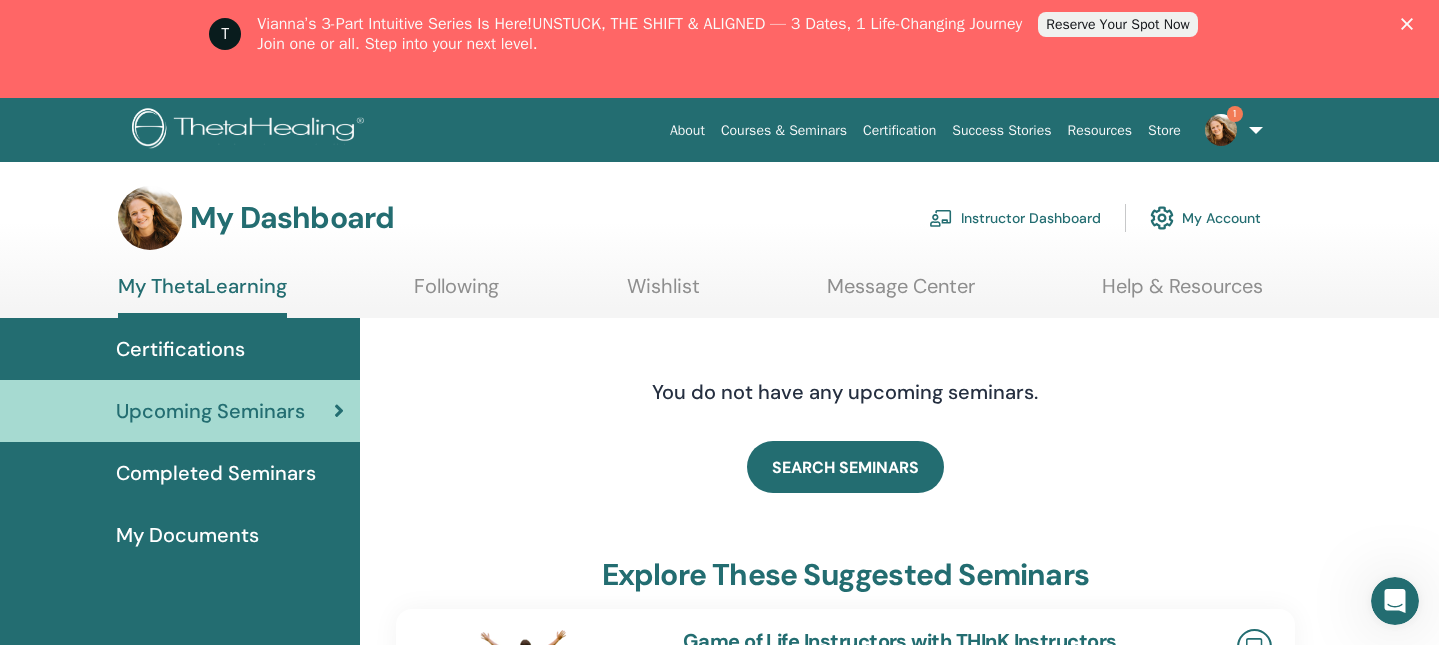 click on "Following" at bounding box center [456, 293] 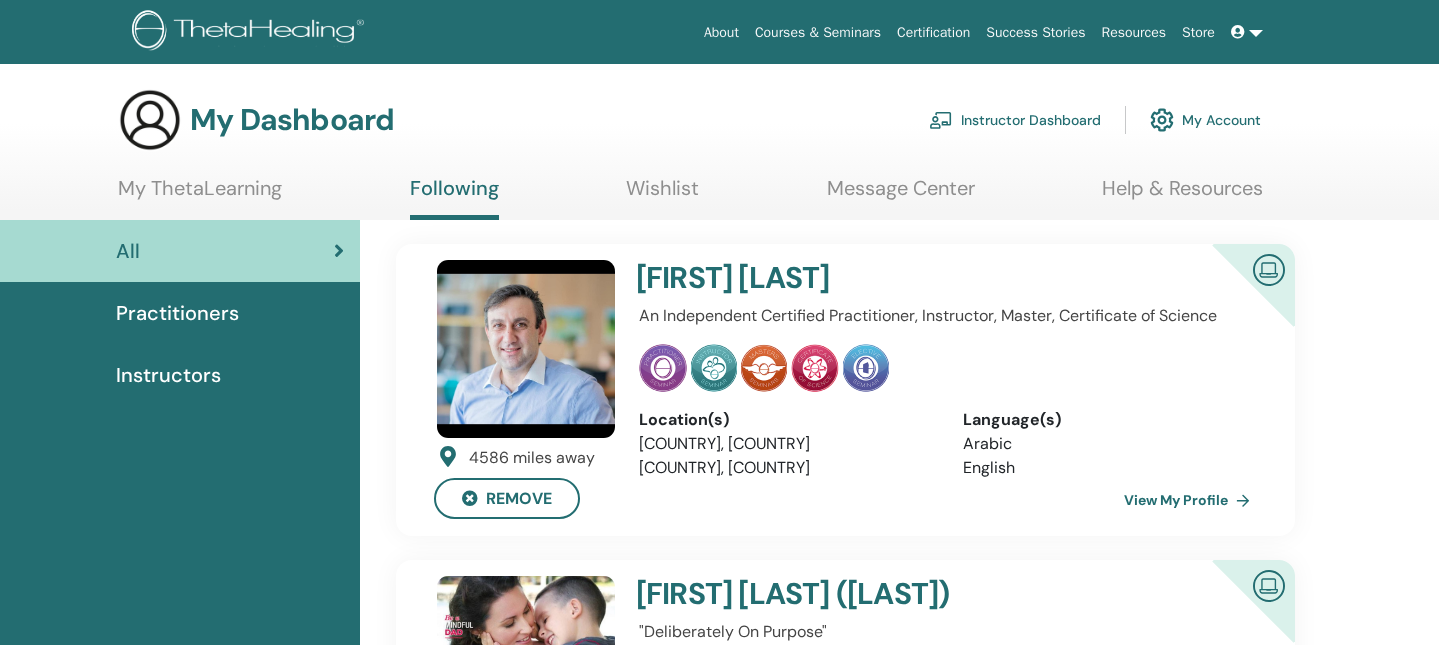 scroll, scrollTop: 0, scrollLeft: 0, axis: both 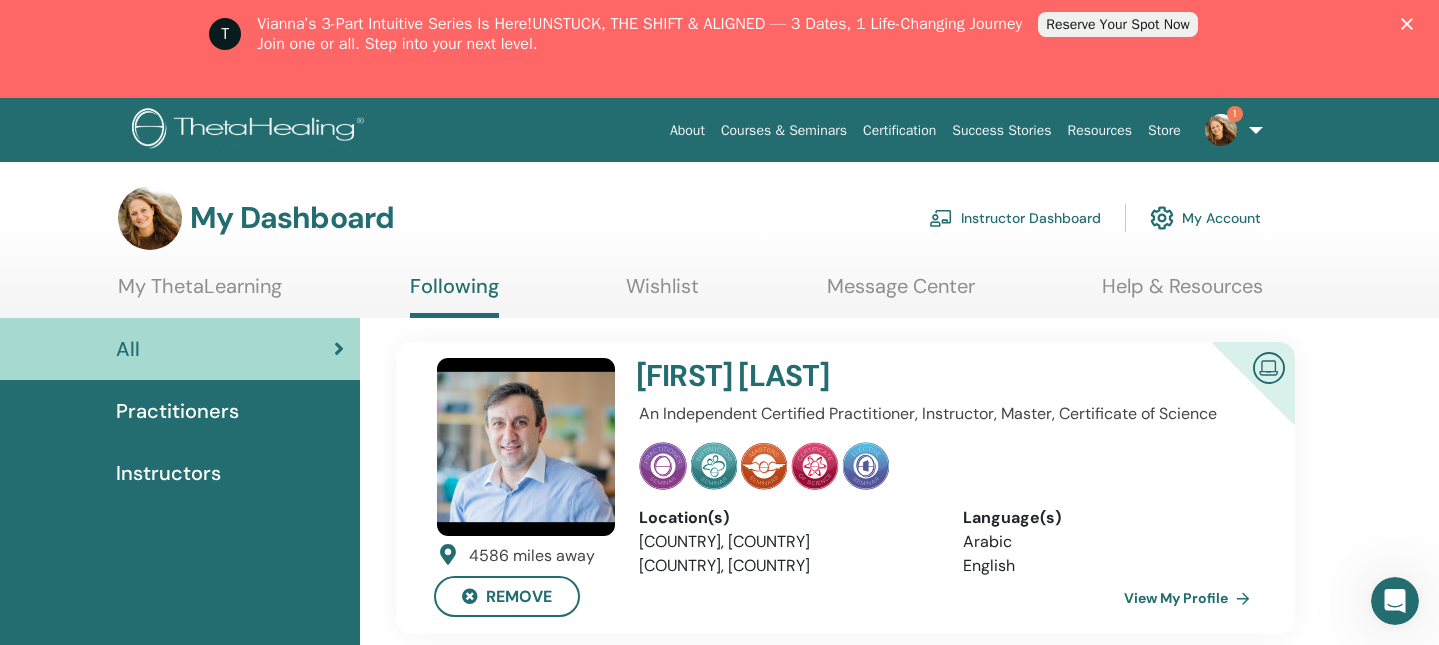 click on "[NUMBER] miles away
remove
[FIRST] [LAST]
An Independent Certified Practitioner, Instructor, Master, Certificate of Science" at bounding box center (845, 1054) 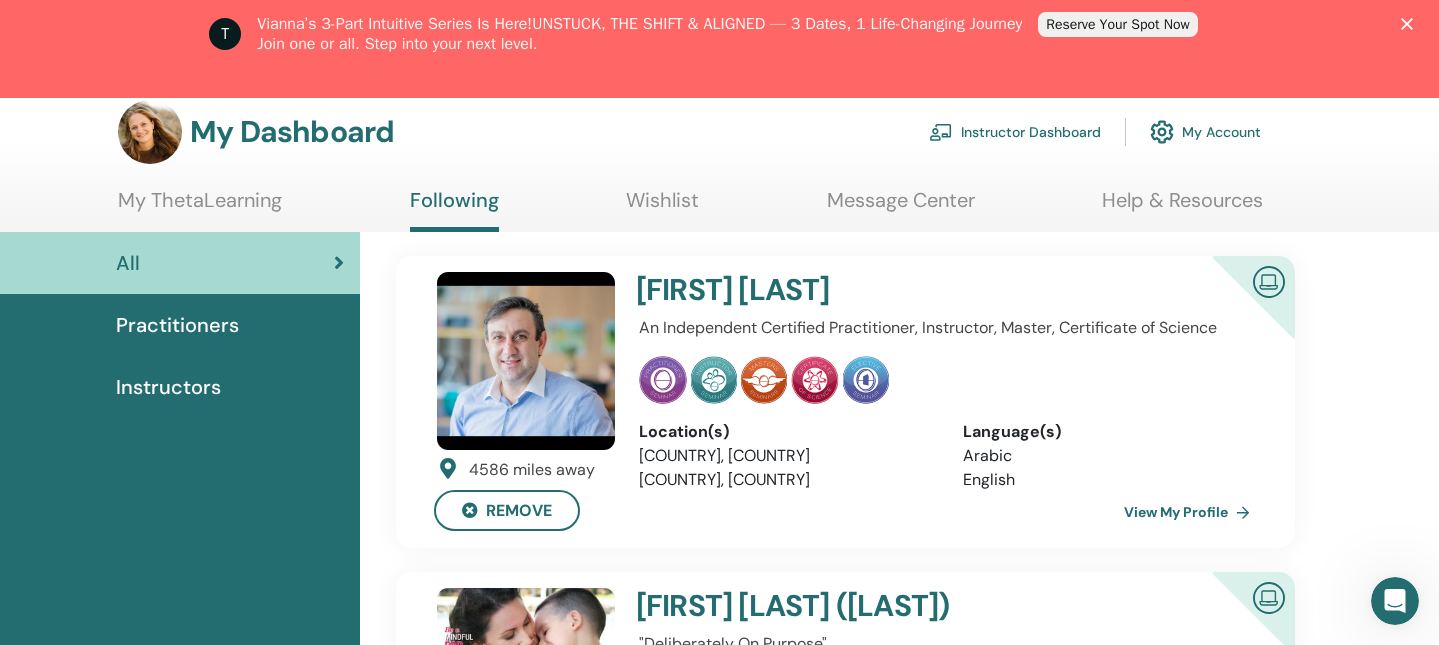 scroll, scrollTop: 81, scrollLeft: 0, axis: vertical 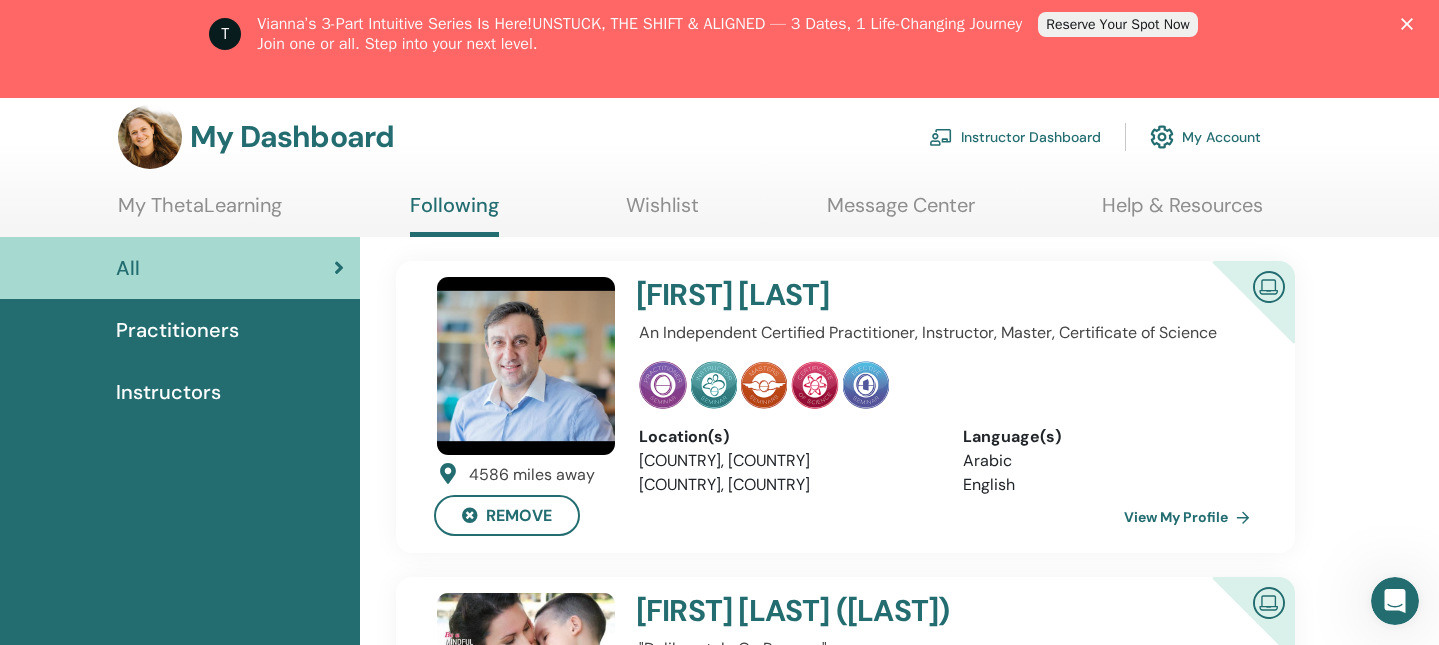 click on "Instructor Dashboard" at bounding box center (1015, 137) 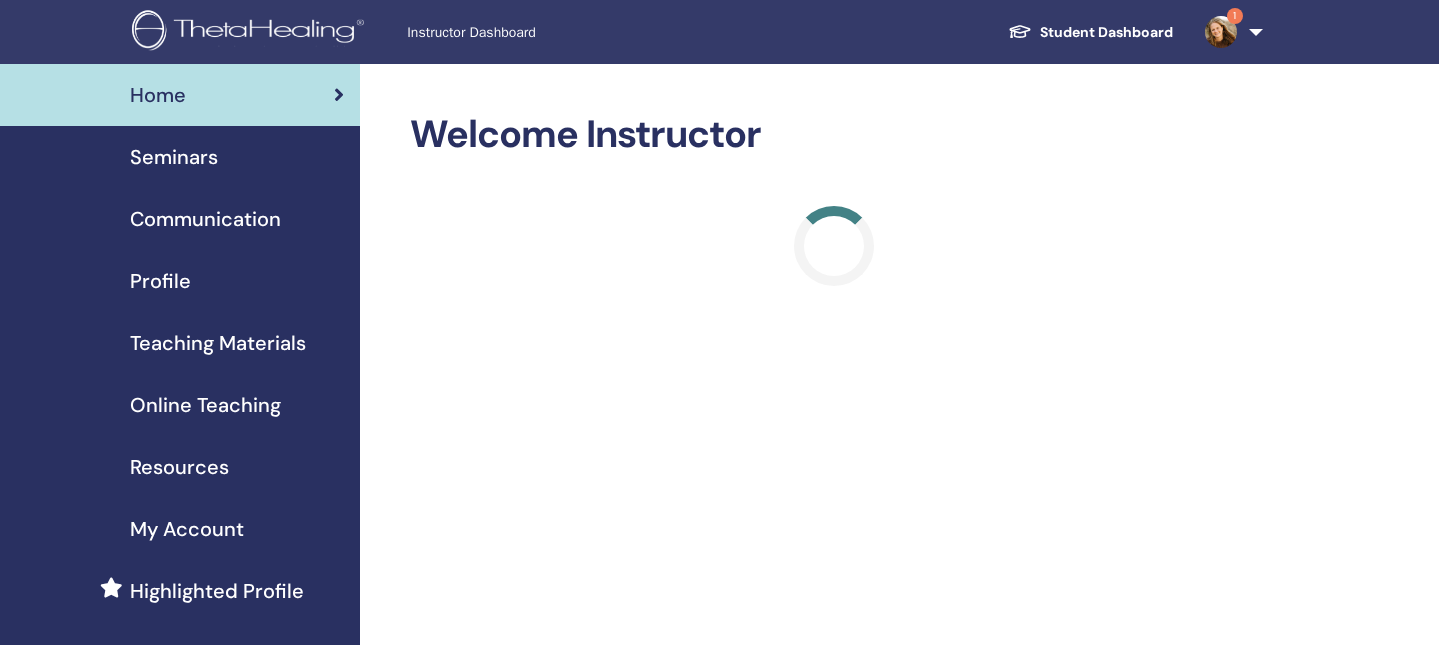 scroll, scrollTop: 0, scrollLeft: 0, axis: both 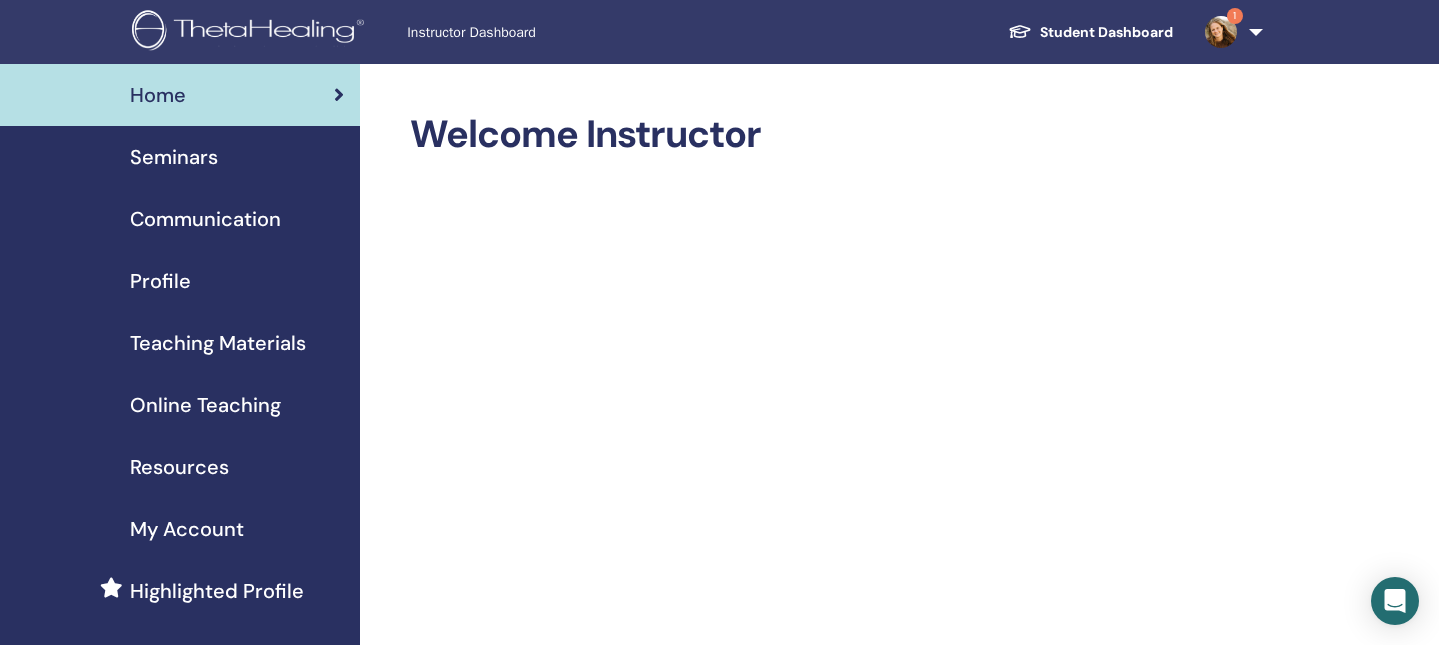 click on "Communication" at bounding box center (205, 219) 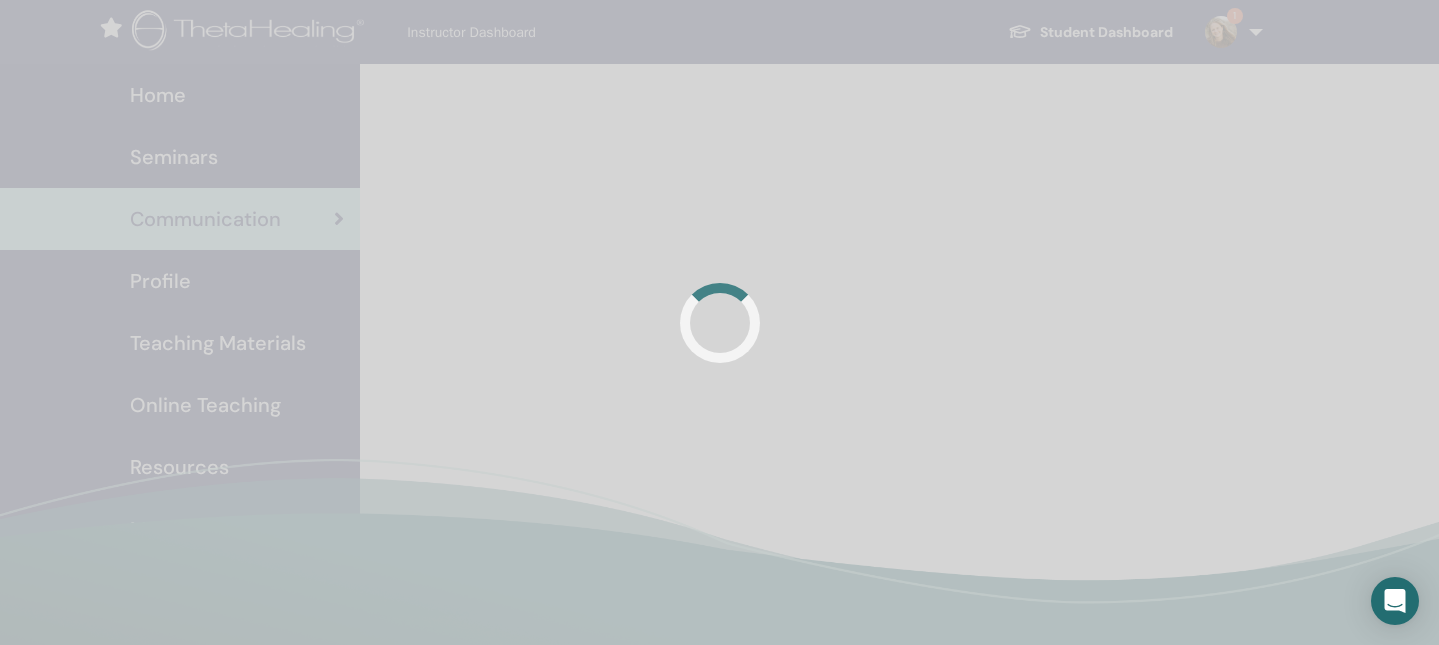 scroll, scrollTop: 0, scrollLeft: 0, axis: both 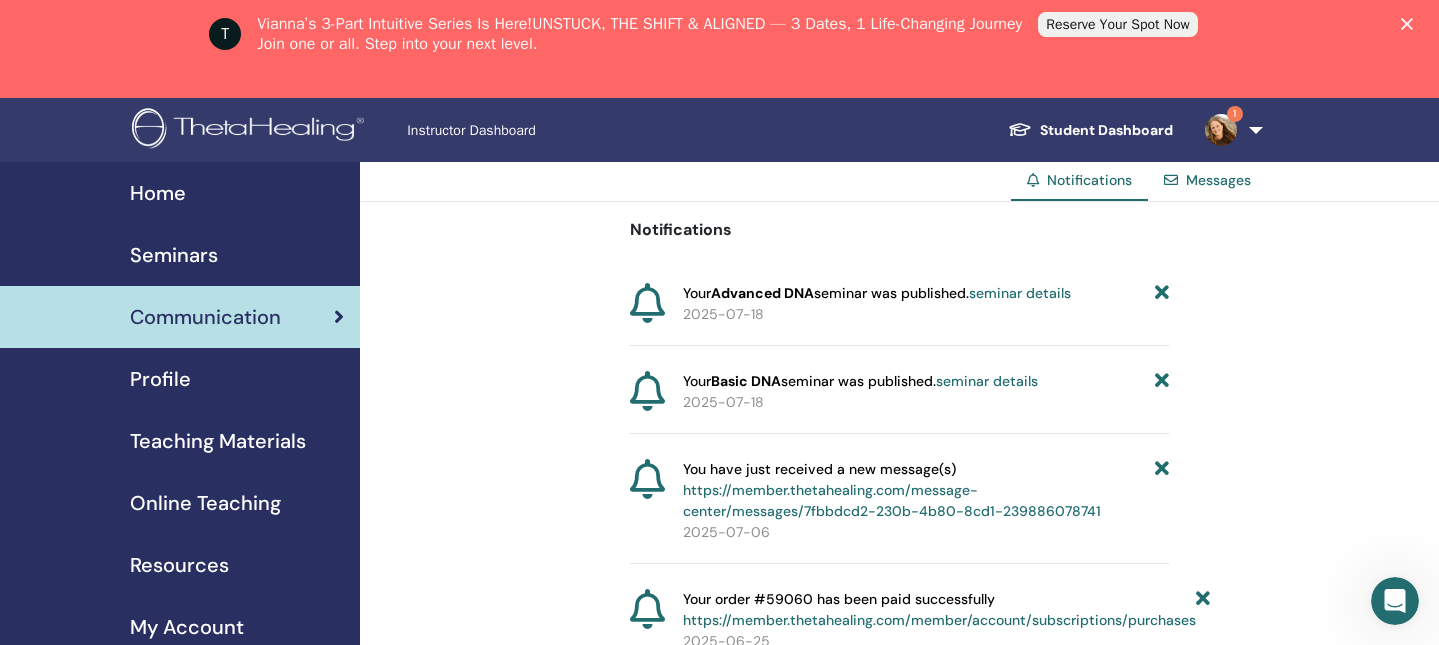 click on "Messages" at bounding box center [1218, 180] 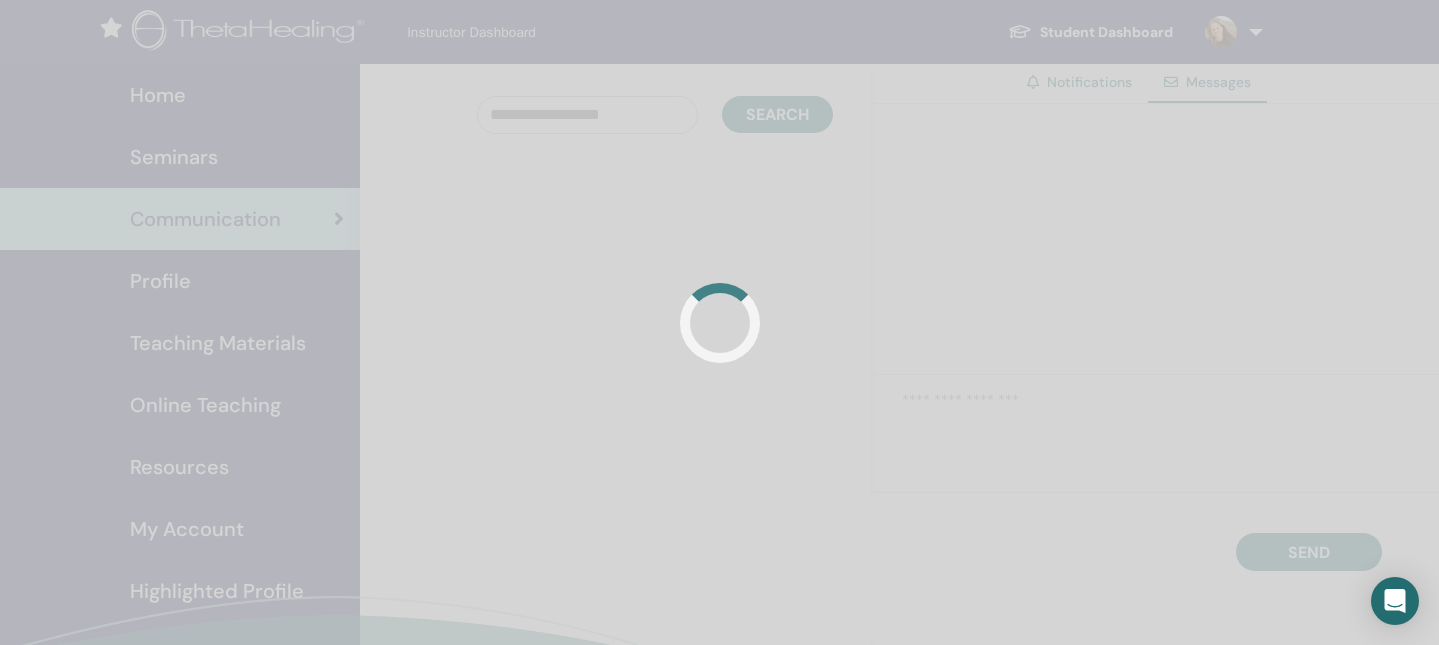 scroll, scrollTop: 0, scrollLeft: 0, axis: both 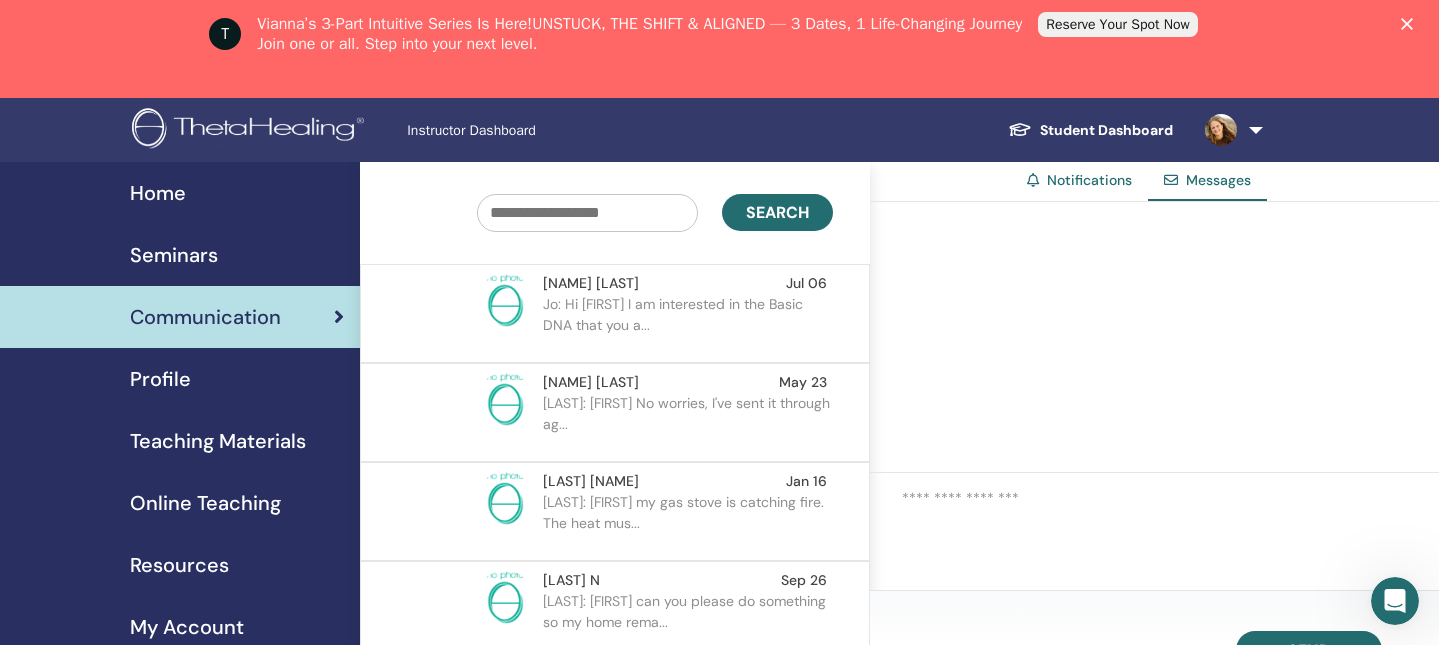 click on "Jo: Hi [FIRST]
I am interested in the Basic DNA that you a..." at bounding box center (688, 324) 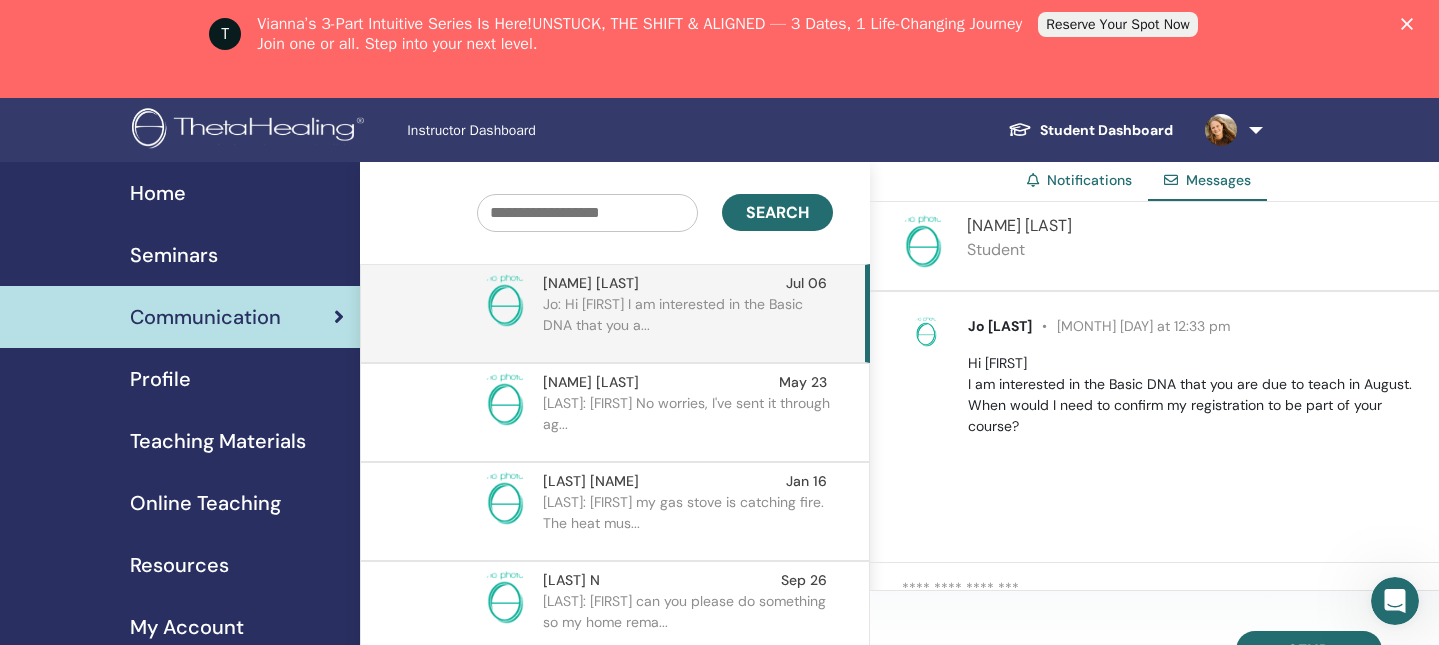 click at bounding box center (1170, 595) 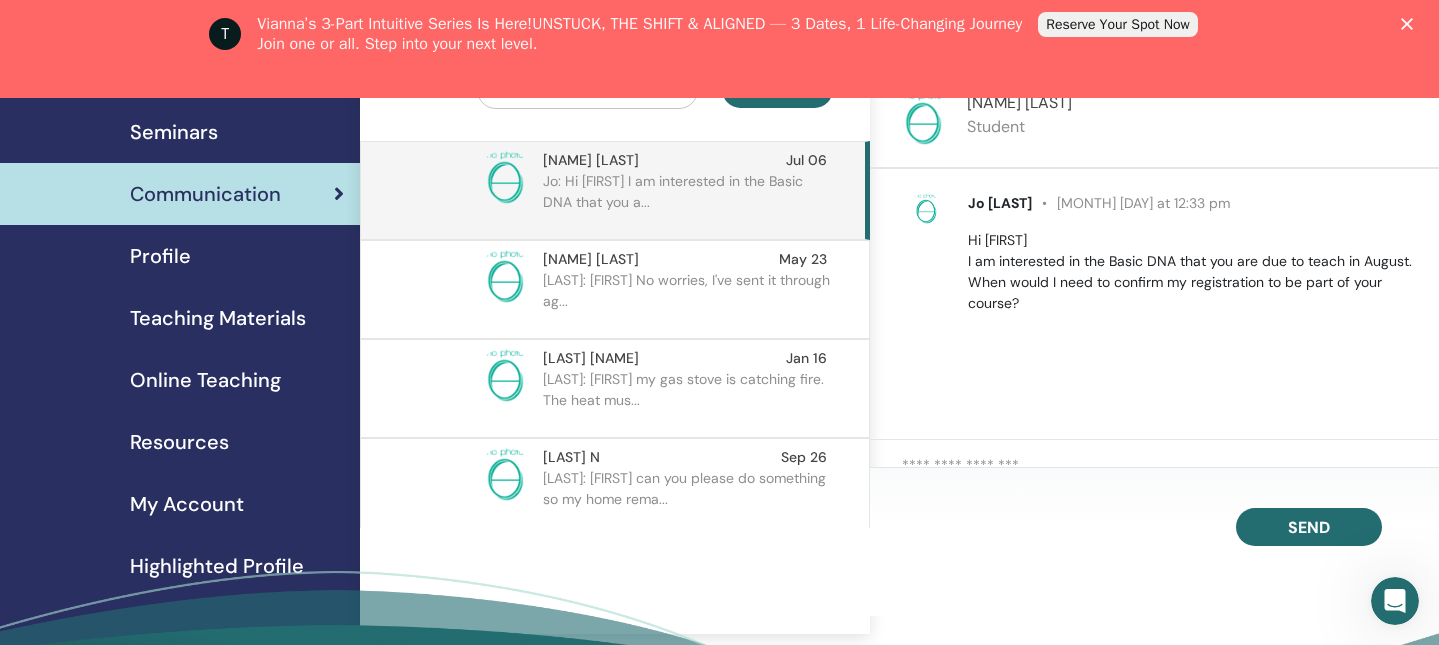 drag, startPoint x: 1050, startPoint y: 579, endPoint x: 1057, endPoint y: 686, distance: 107.22873 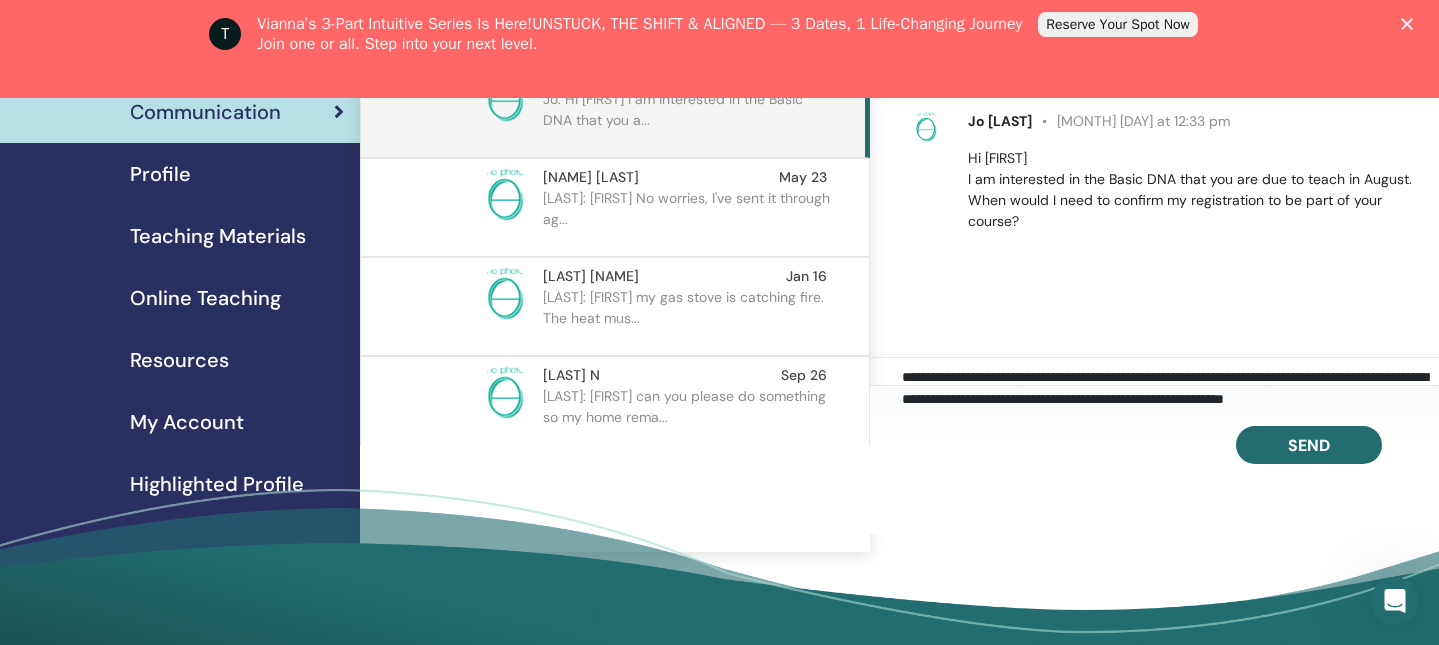 scroll, scrollTop: 28, scrollLeft: 0, axis: vertical 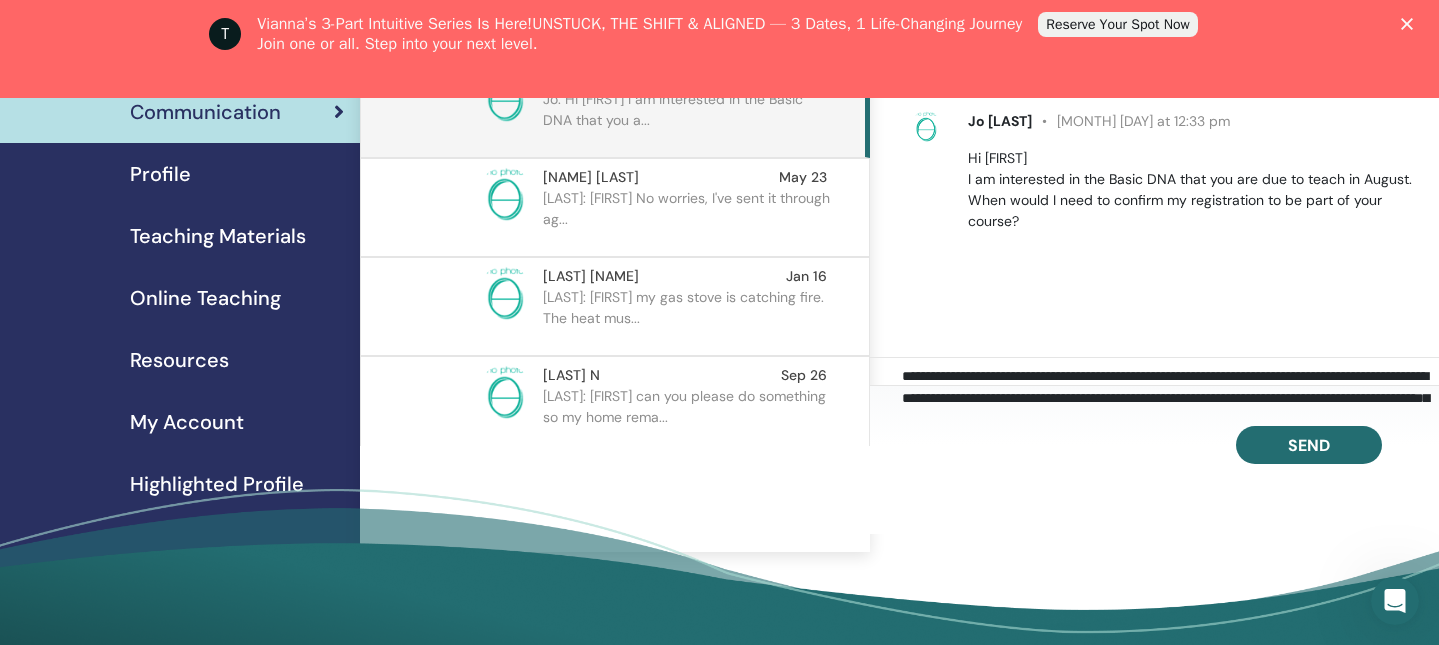 drag, startPoint x: 969, startPoint y: 377, endPoint x: 1389, endPoint y: 398, distance: 420.52466 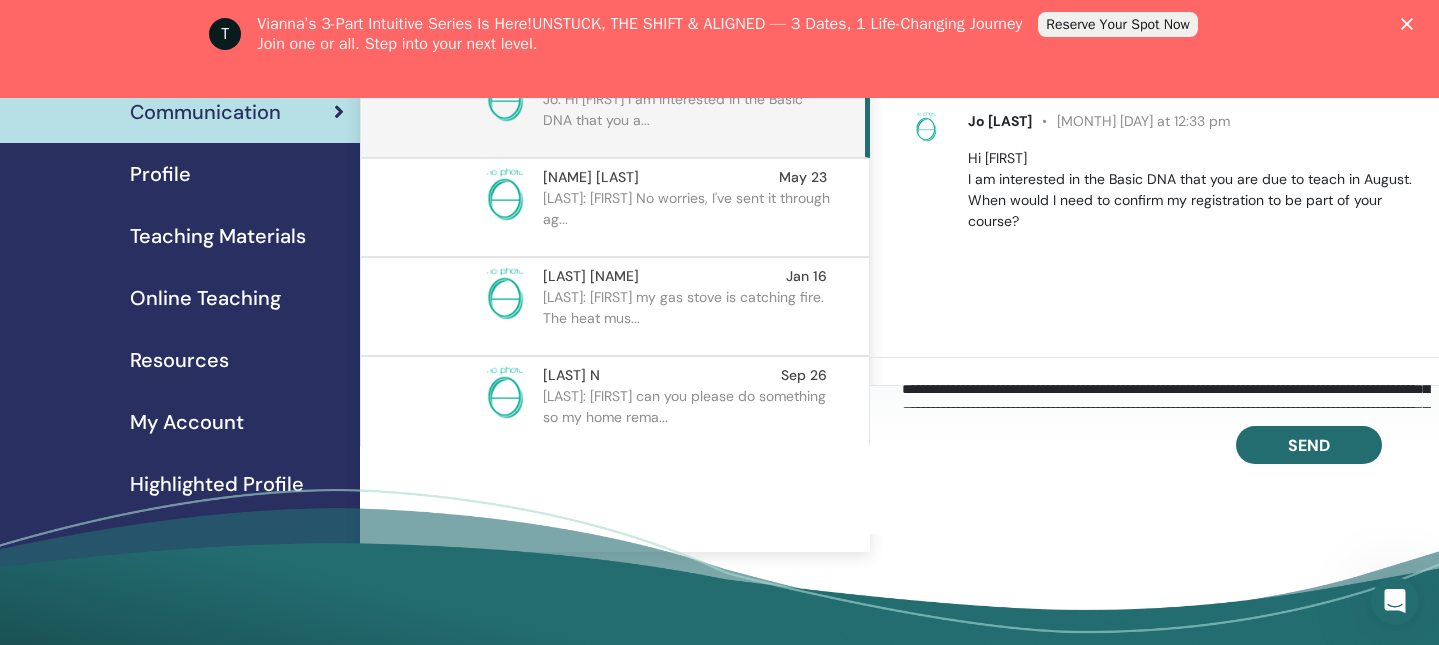 drag, startPoint x: 1321, startPoint y: 391, endPoint x: 1487, endPoint y: 410, distance: 167.08382 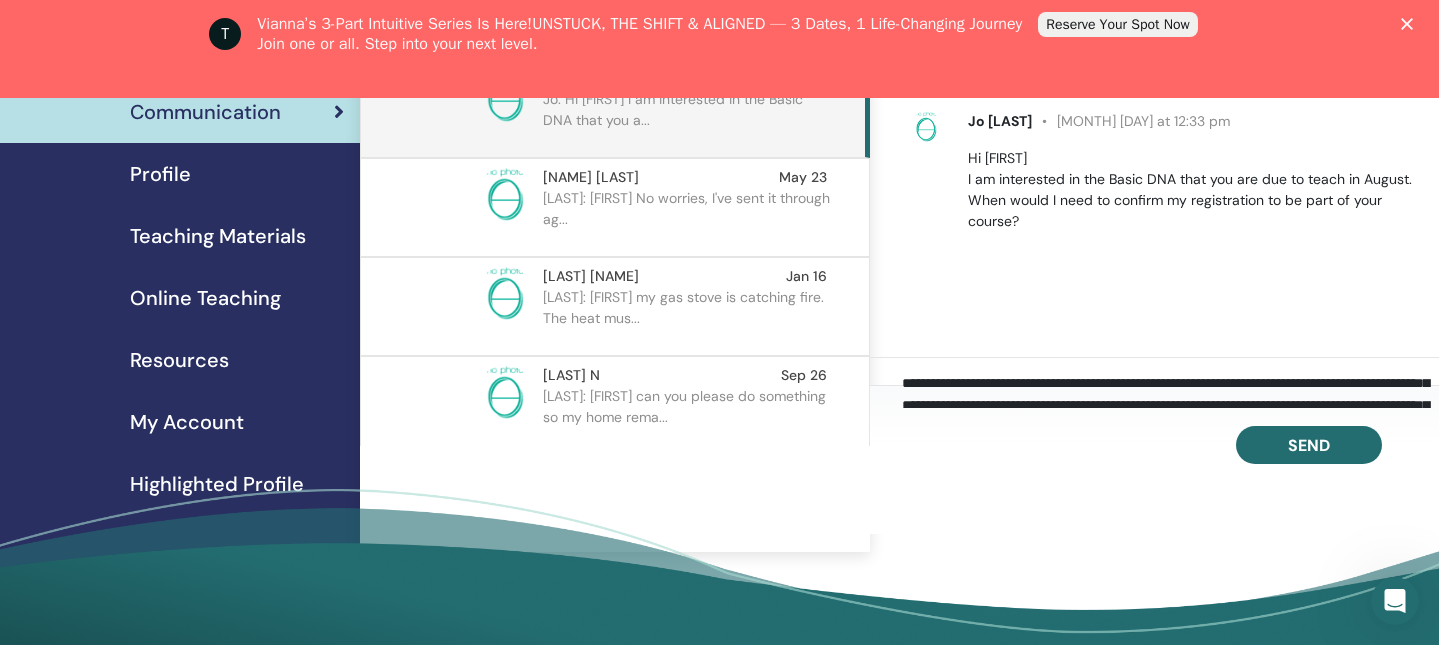 click on "**********" at bounding box center [1170, 390] 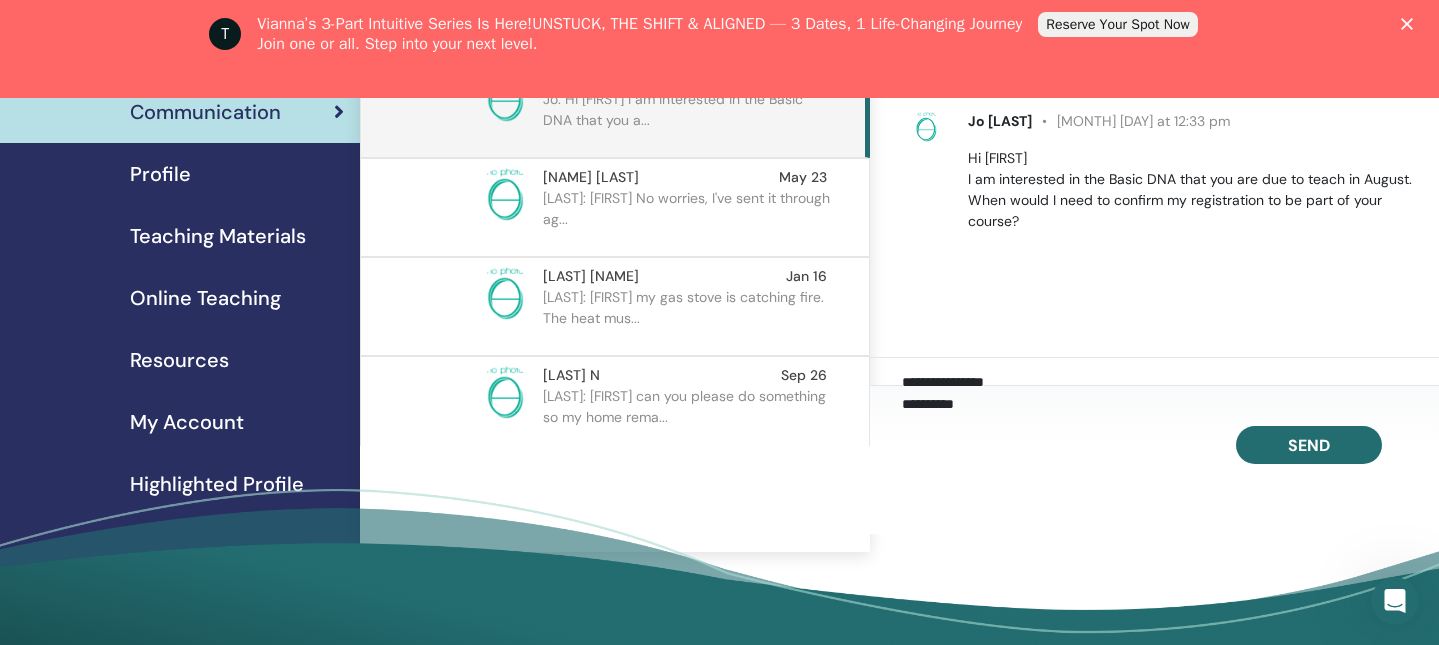 scroll, scrollTop: 101, scrollLeft: 0, axis: vertical 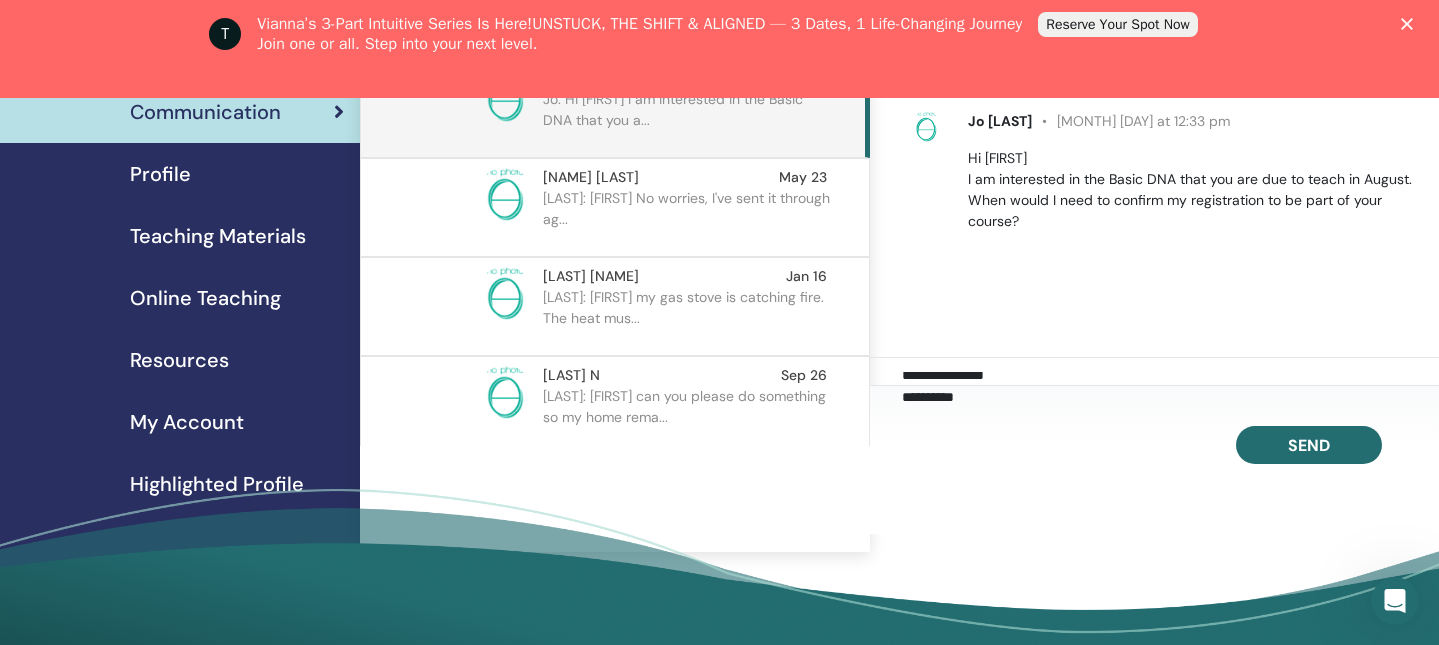 drag, startPoint x: 1339, startPoint y: 396, endPoint x: 1393, endPoint y: 403, distance: 54.451813 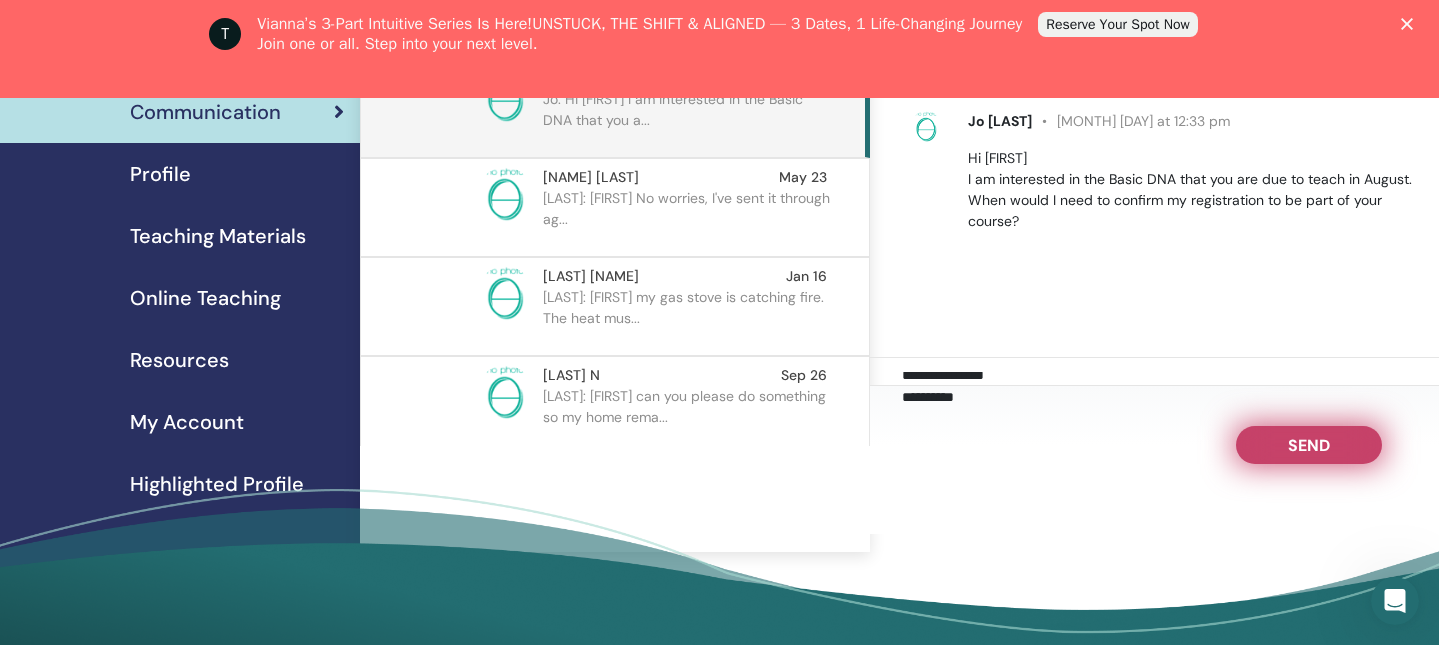 type on "**********" 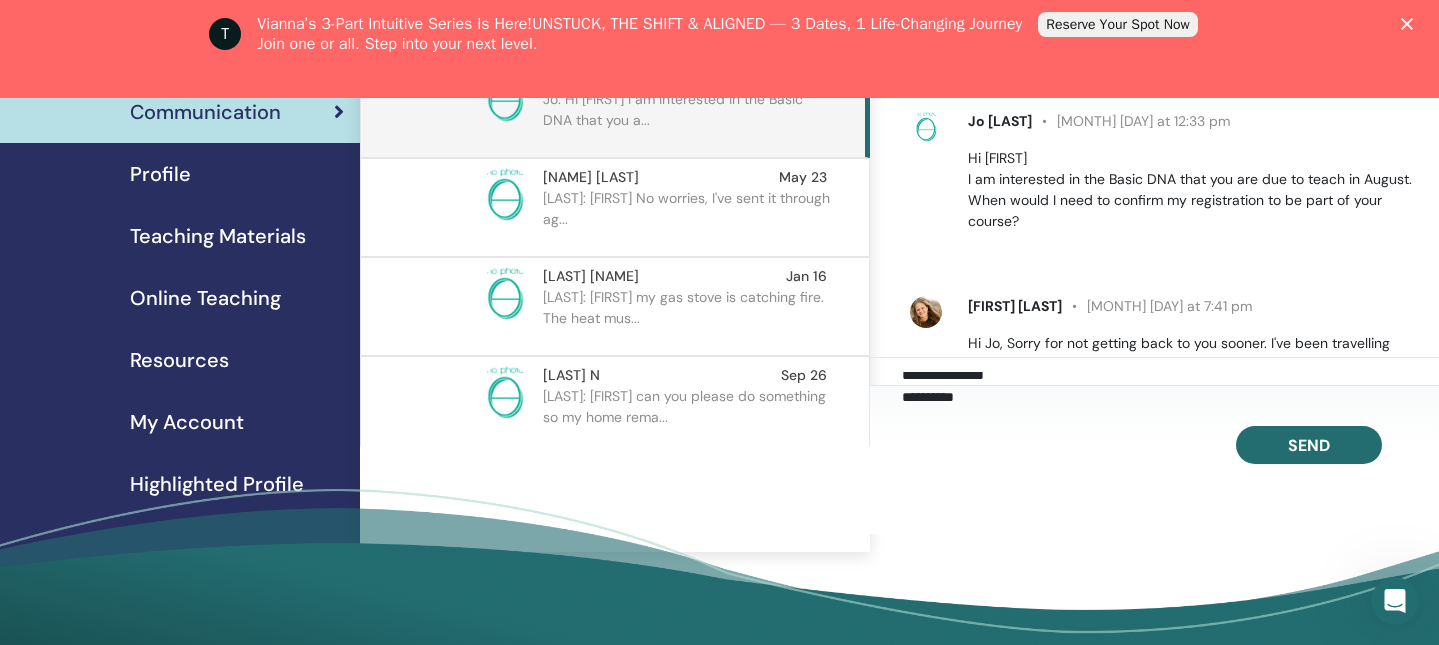 scroll, scrollTop: 0, scrollLeft: 0, axis: both 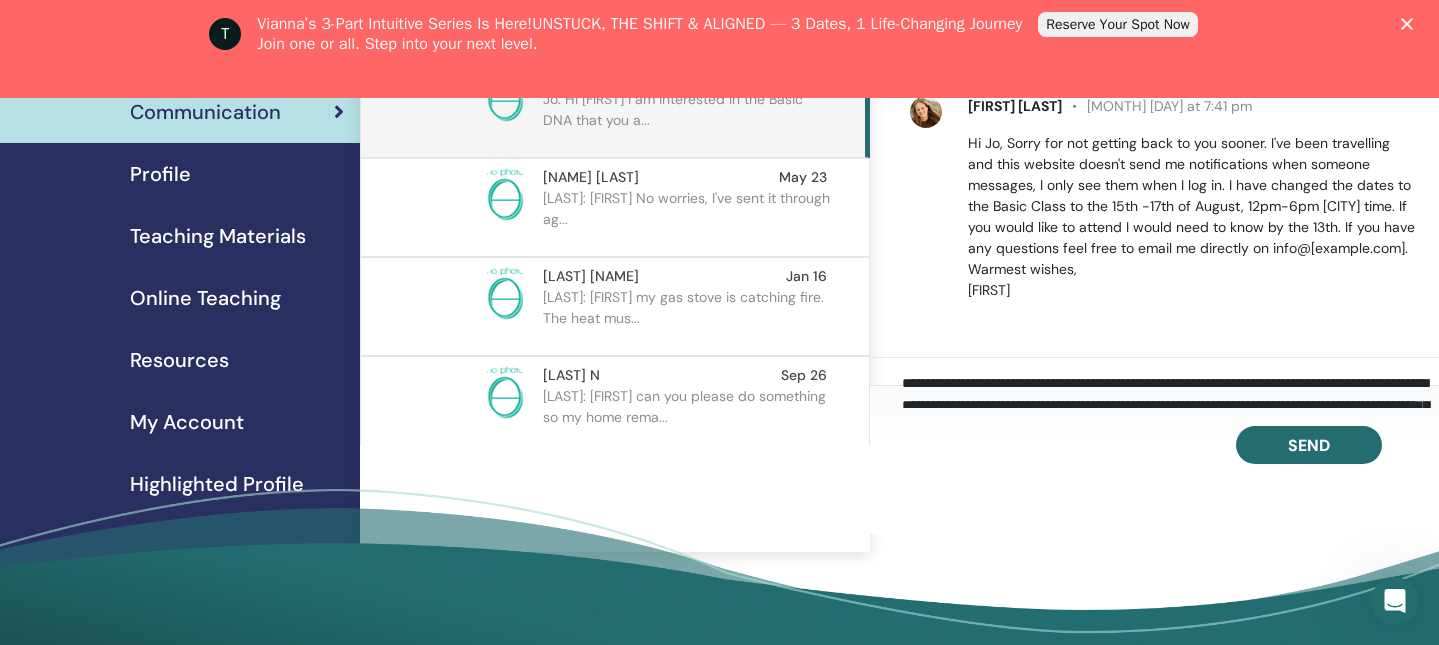 click 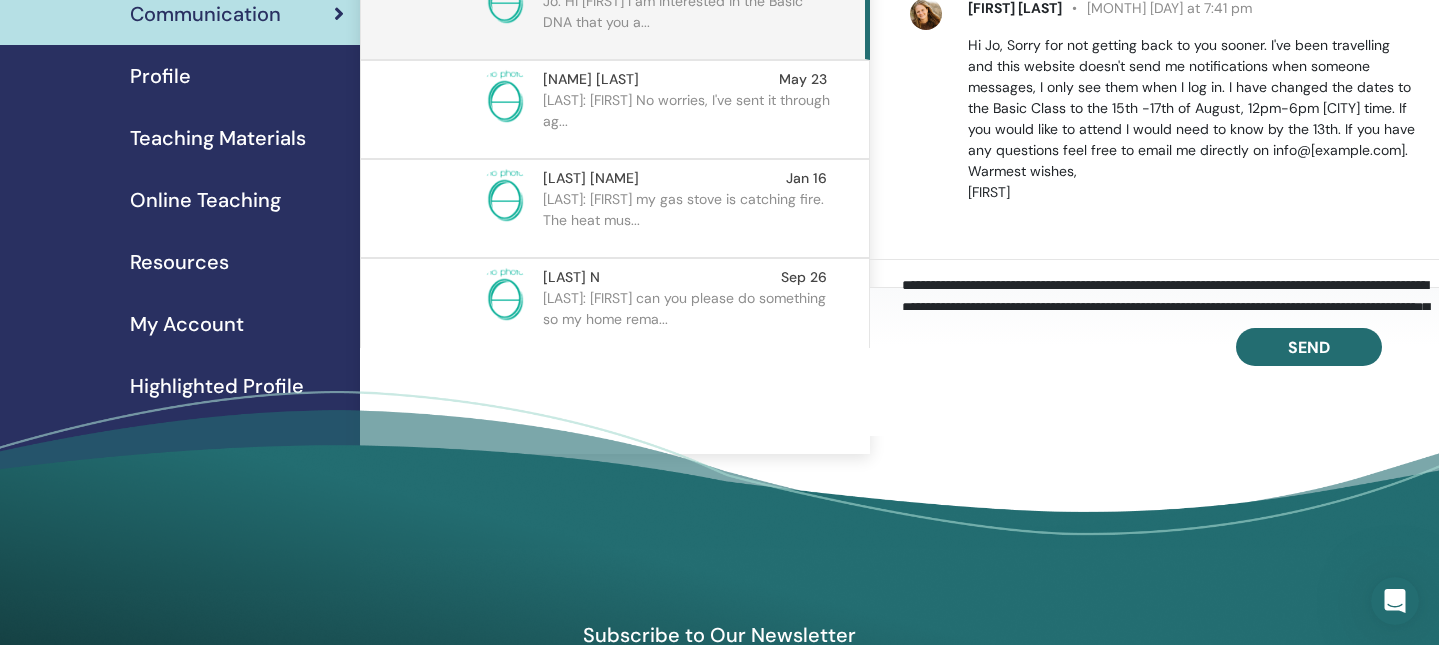 click on "Jo [LAST] [MONTH] [DAY] at 12:33 pm Hi [FIRST]
I am interested in the Basic DNA that you are due to teach in August.  When would I need to confirm my registration to be part of your course? [FIRST] [LAST] [MONTH] [DAY] at 7:41 pm Hi Jo, Sorry for not getting back to you sooner. I've been travelling and this website doesn't send me notifications when someone messages, I only see them when I log in. I have changed the dates to the Basic Class to the 15th -17th of August, 12pm-6pm [CITY] time. If you would like to attend I would need to know by the 13th. If you have any questions feel free to email me directly on info@[example.com]. Warmest wishes,
[FIRST]" at bounding box center [1154, 124] 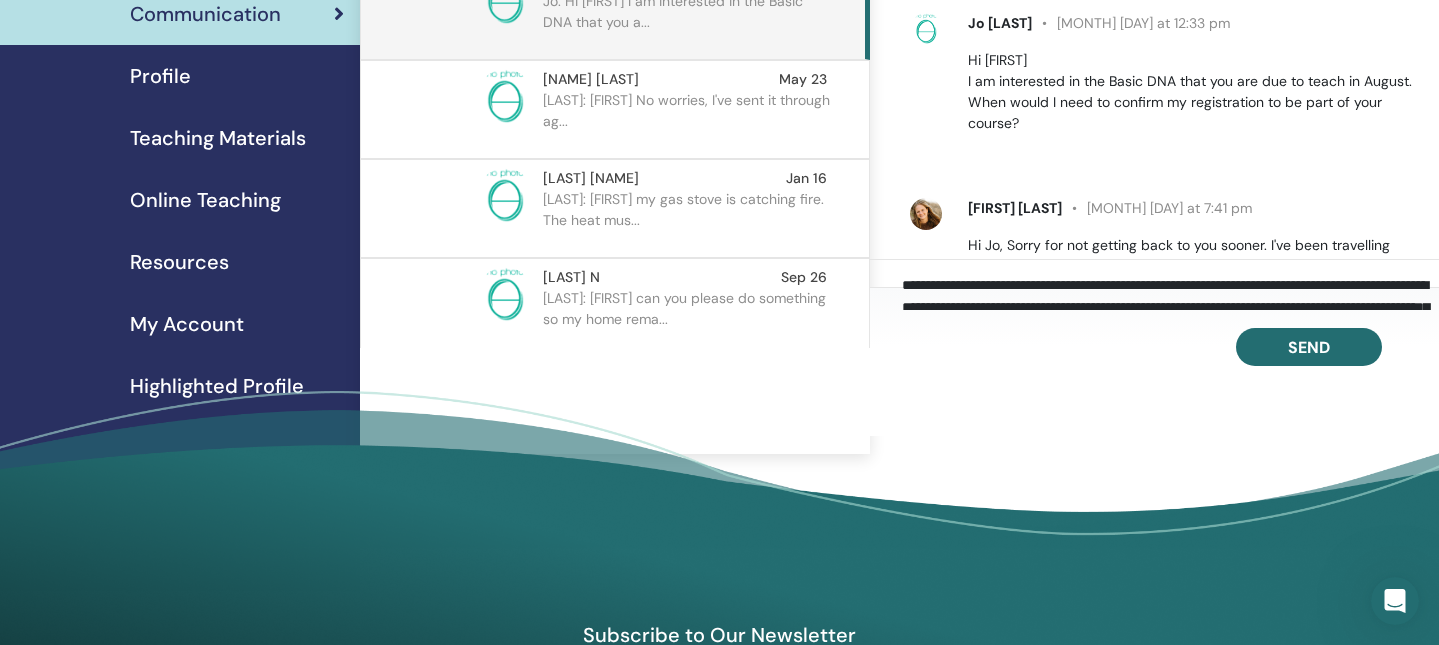 scroll, scrollTop: 0, scrollLeft: 0, axis: both 